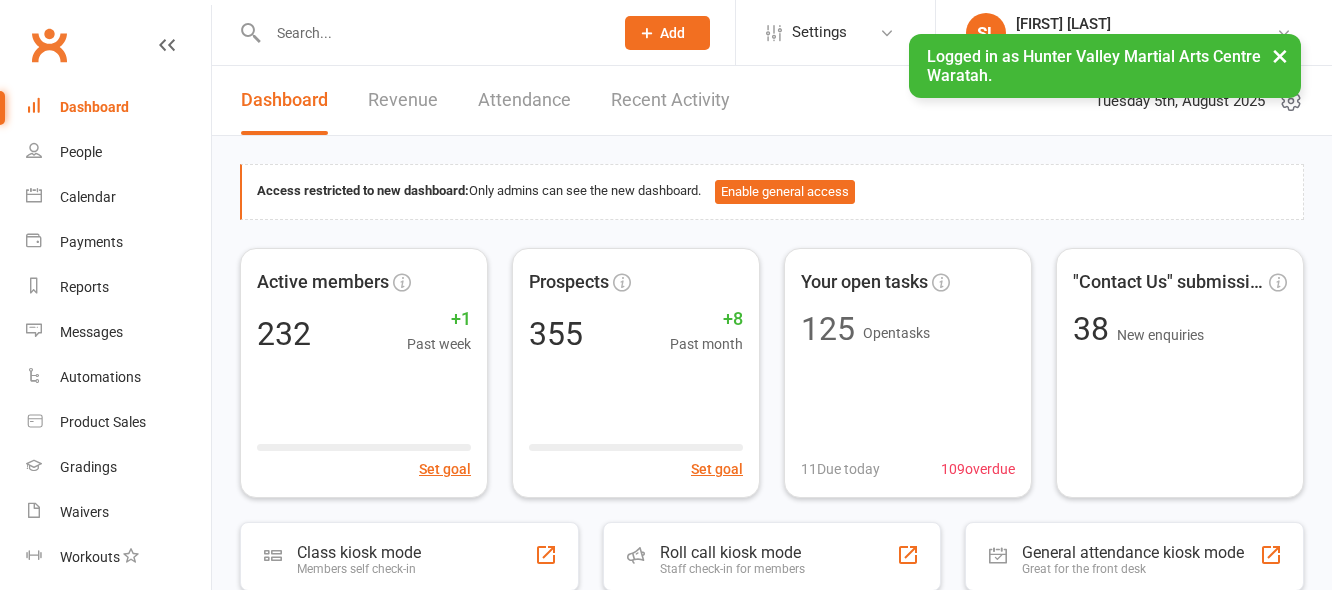 scroll, scrollTop: 0, scrollLeft: 0, axis: both 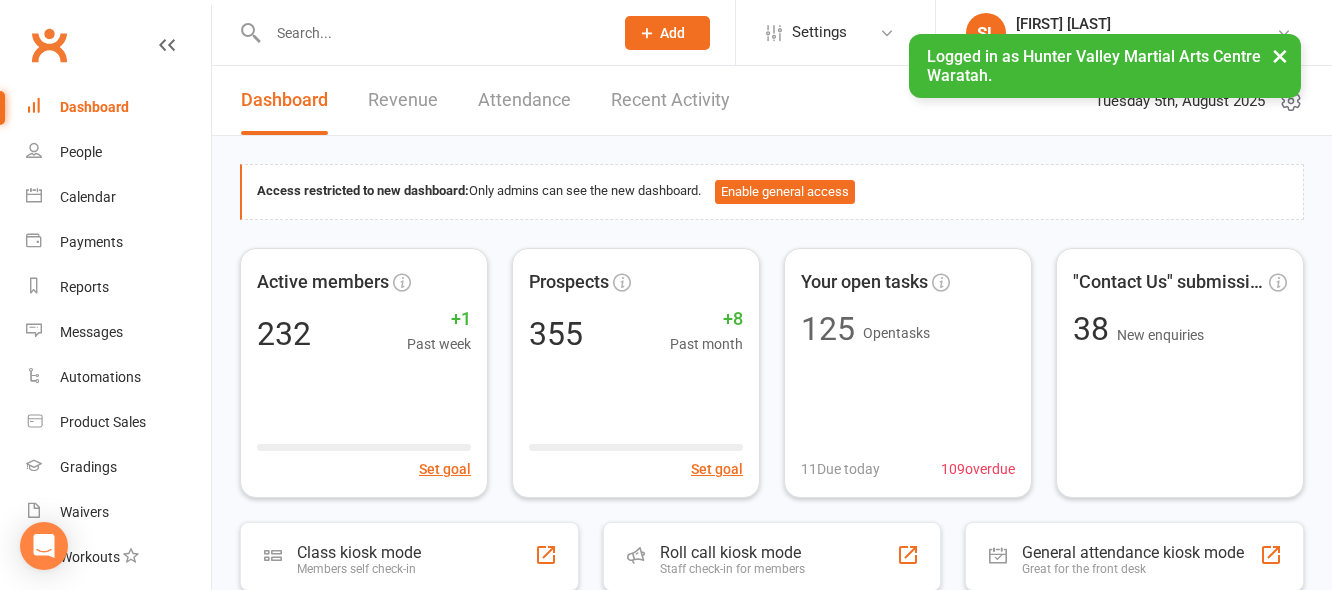 click at bounding box center [430, 33] 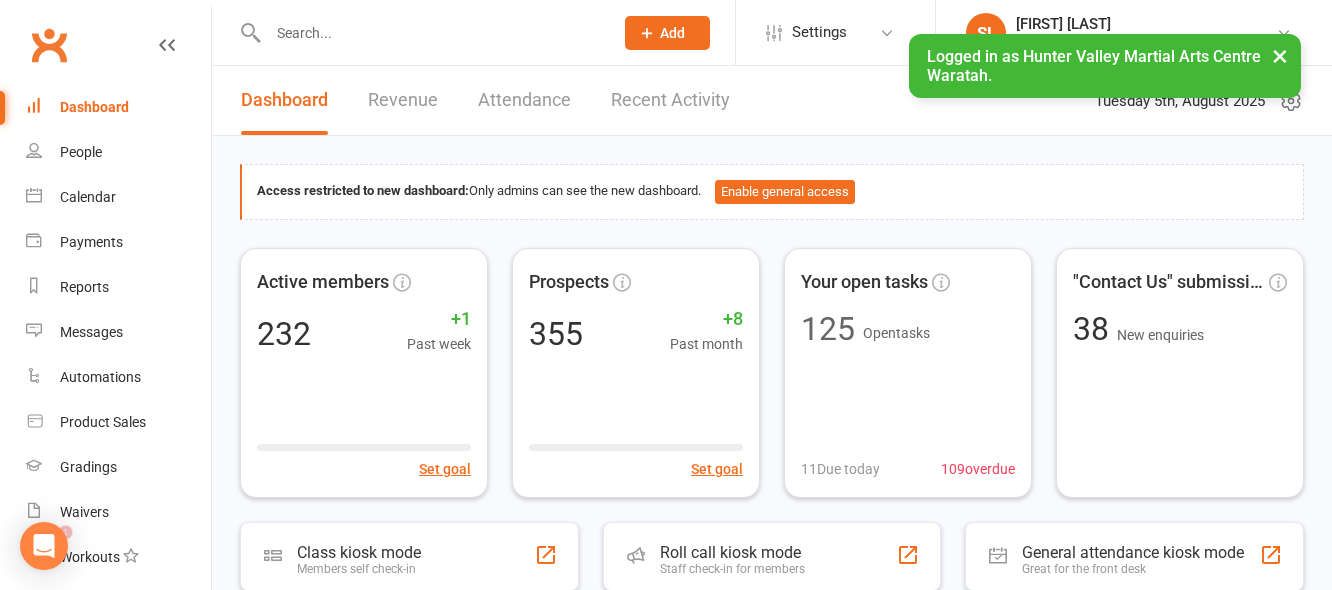 scroll, scrollTop: 0, scrollLeft: 0, axis: both 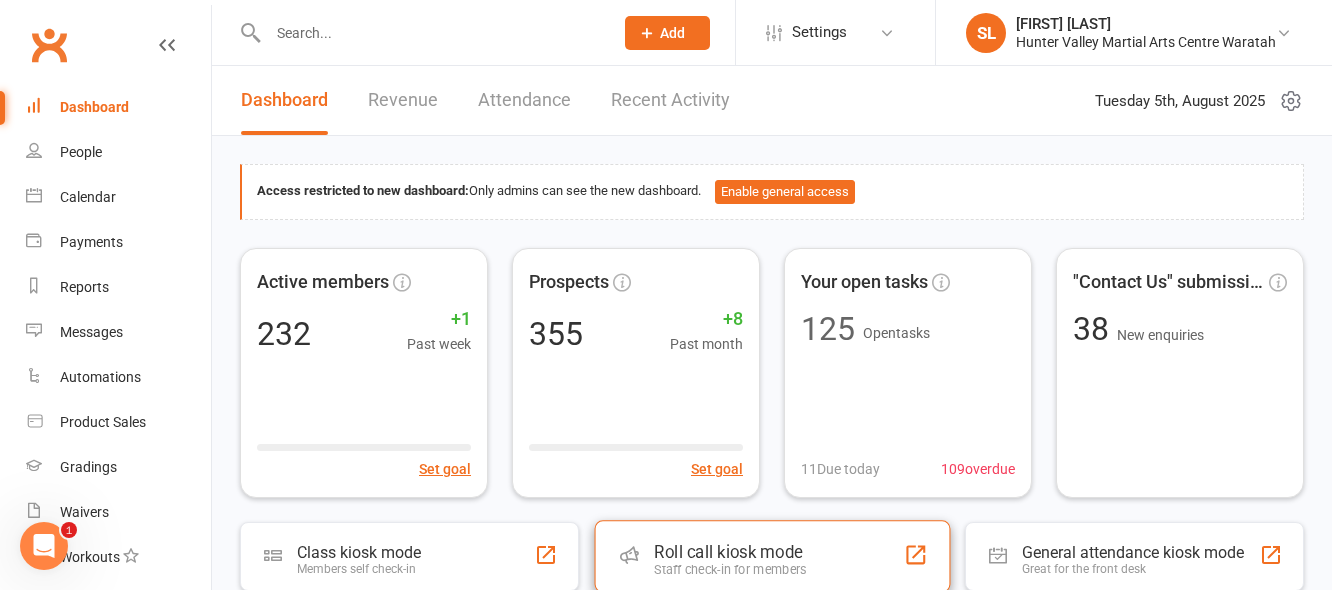 click on "Roll call kiosk mode" at bounding box center [730, 552] 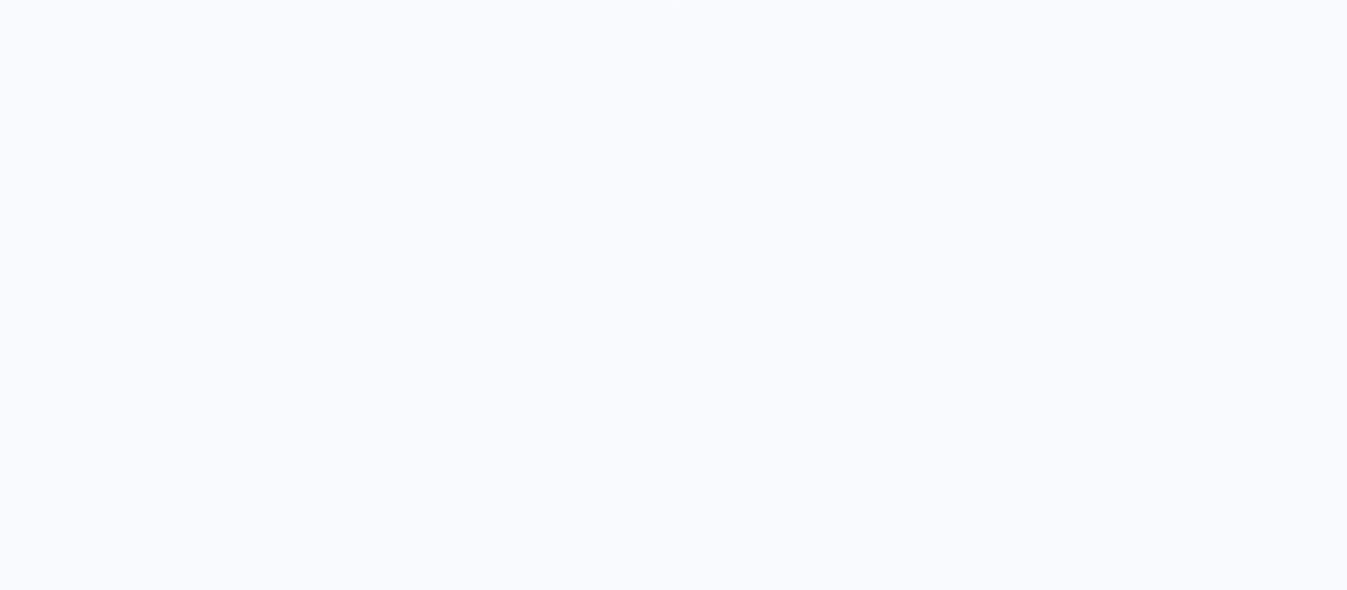 scroll, scrollTop: 0, scrollLeft: 0, axis: both 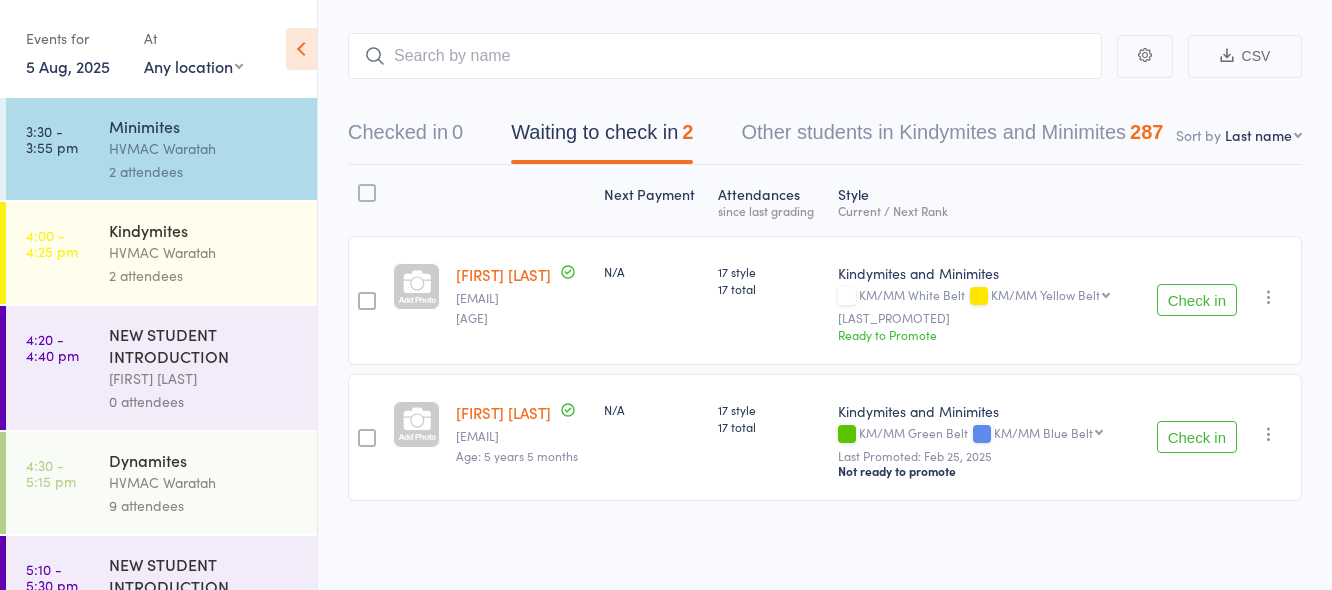 click on "HVMAC Waratah" at bounding box center [204, 252] 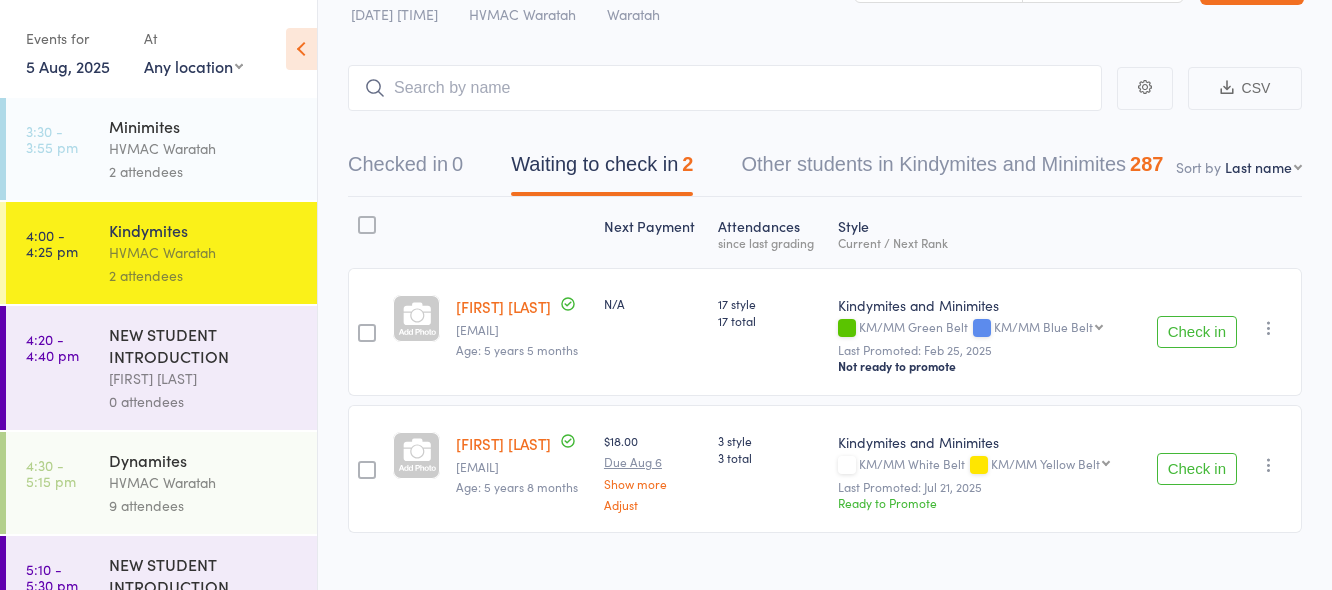 scroll, scrollTop: 96, scrollLeft: 0, axis: vertical 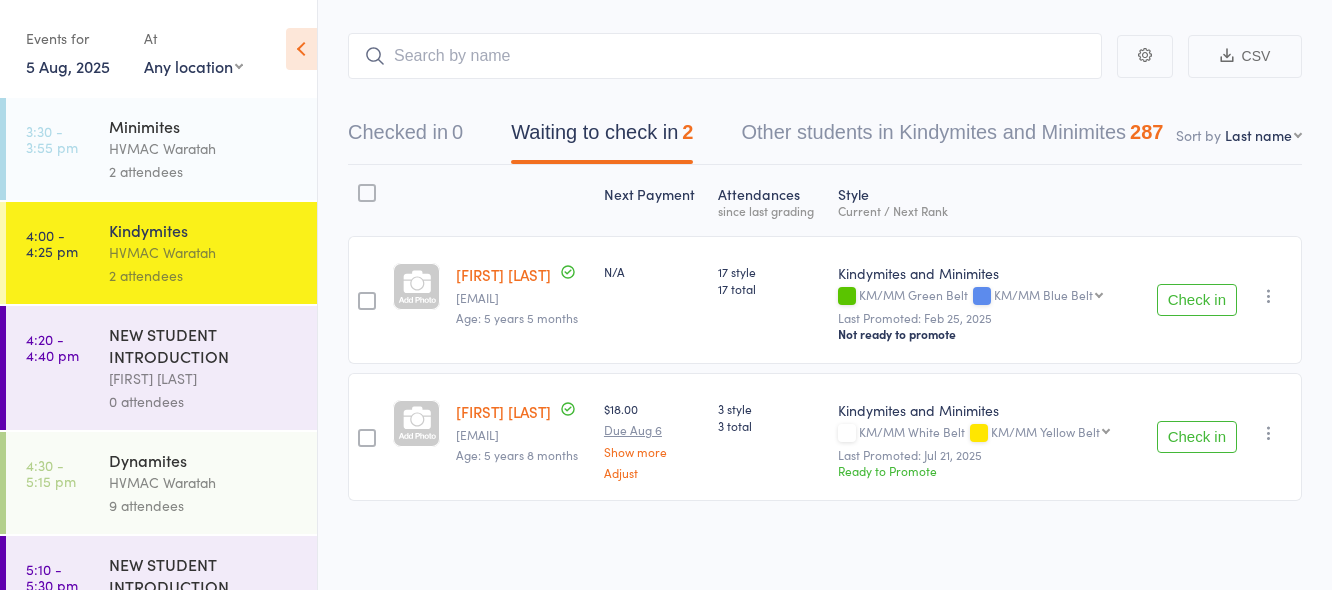click on "Dynamites" at bounding box center (204, 460) 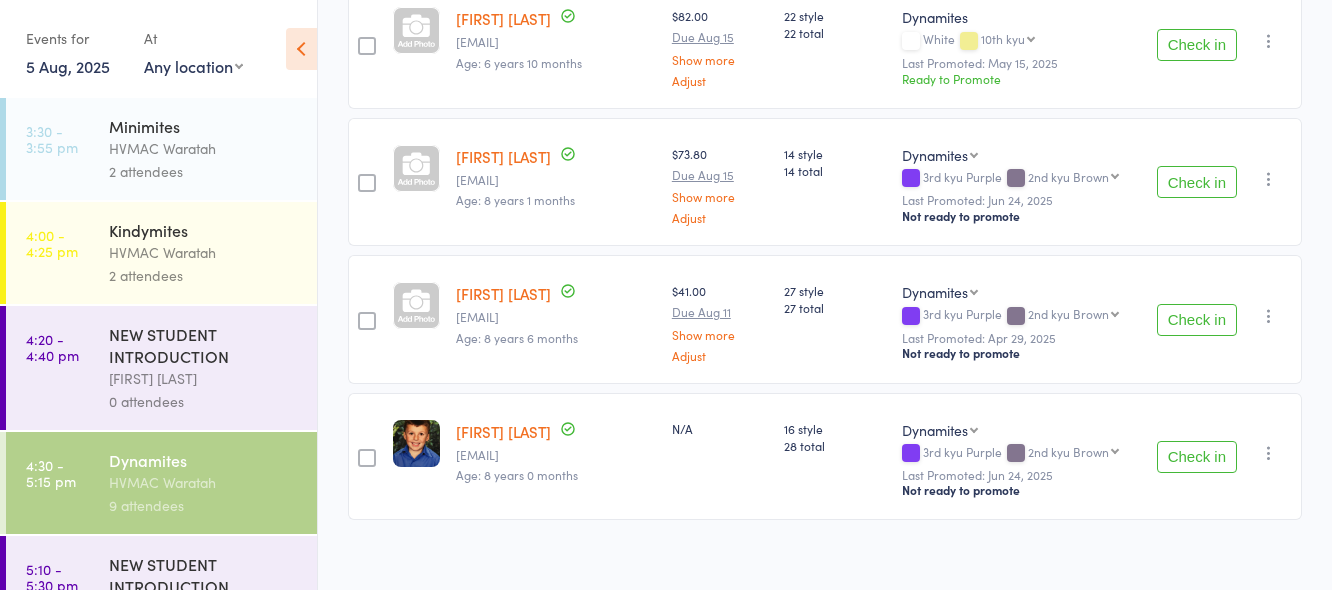 scroll, scrollTop: 1059, scrollLeft: 0, axis: vertical 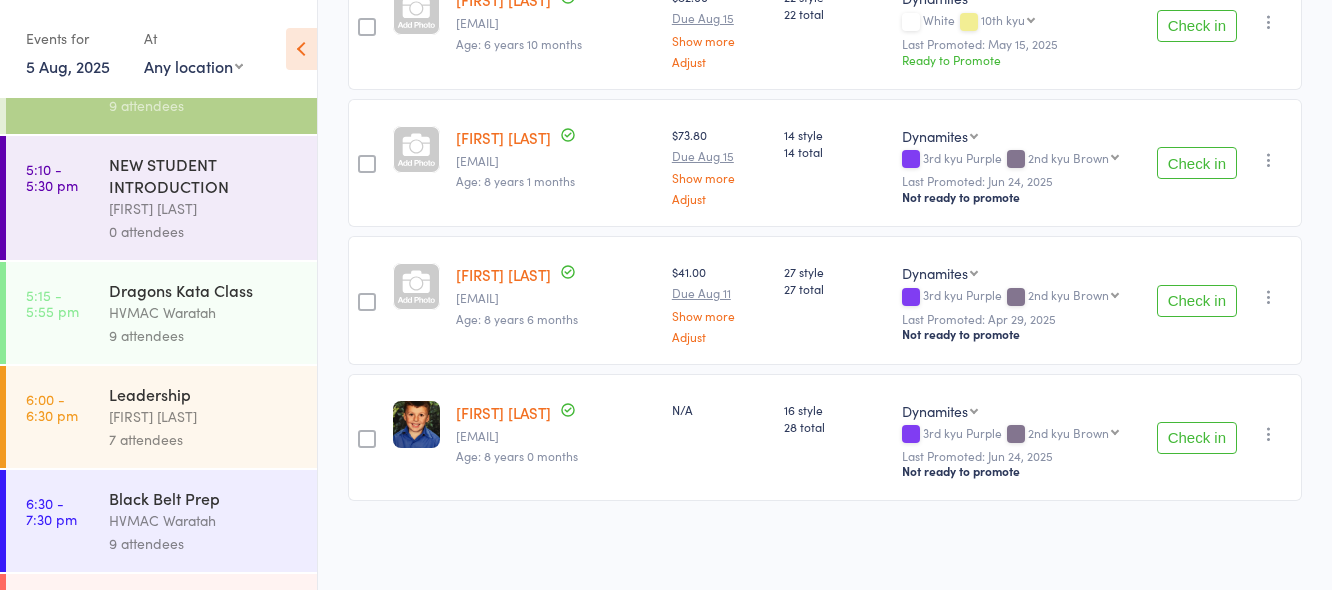 click on "HVMAC Waratah" at bounding box center (204, 312) 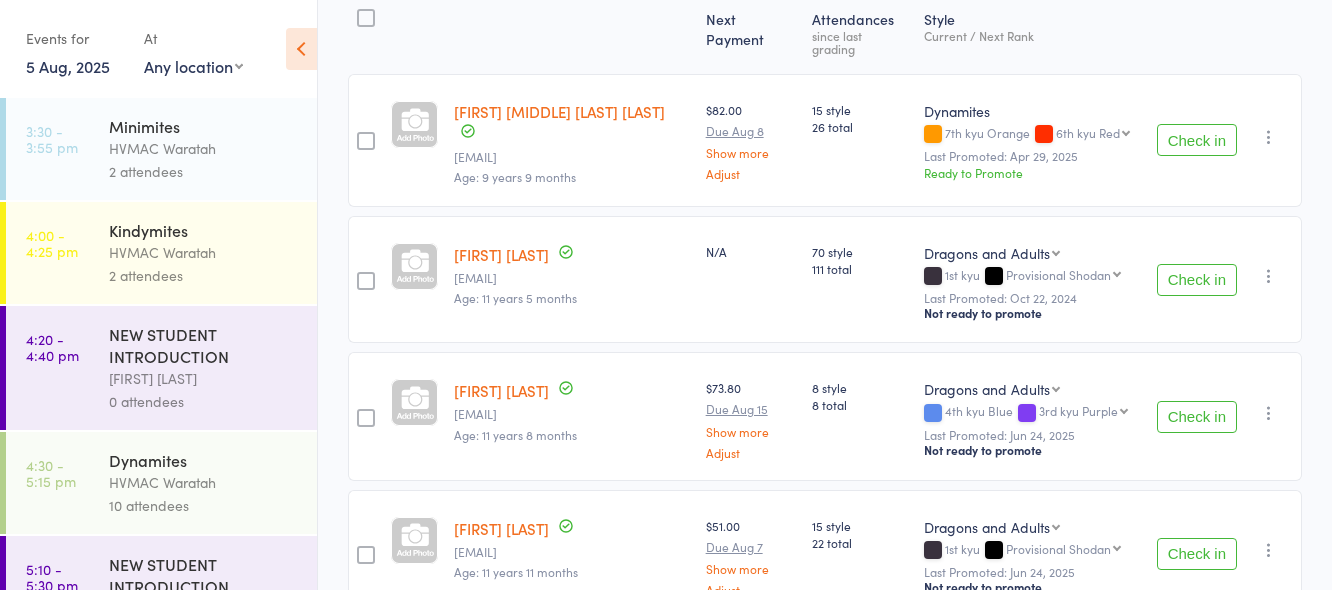scroll, scrollTop: 301, scrollLeft: 0, axis: vertical 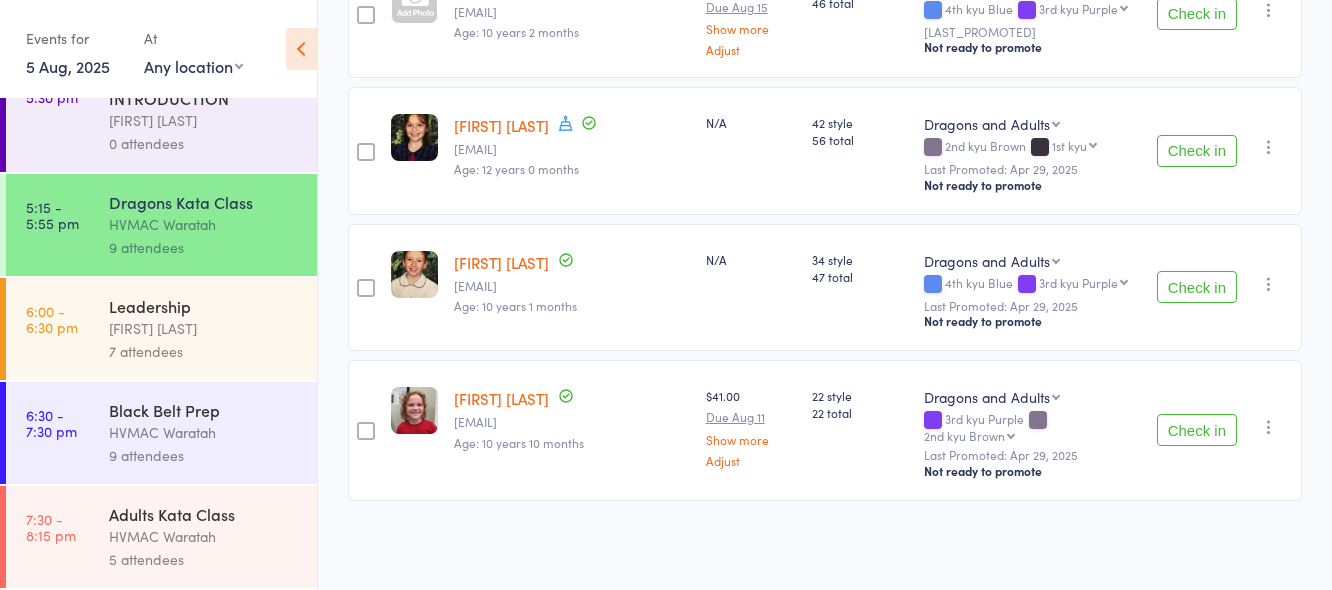 click on "HVMAC Waratah" at bounding box center [204, 432] 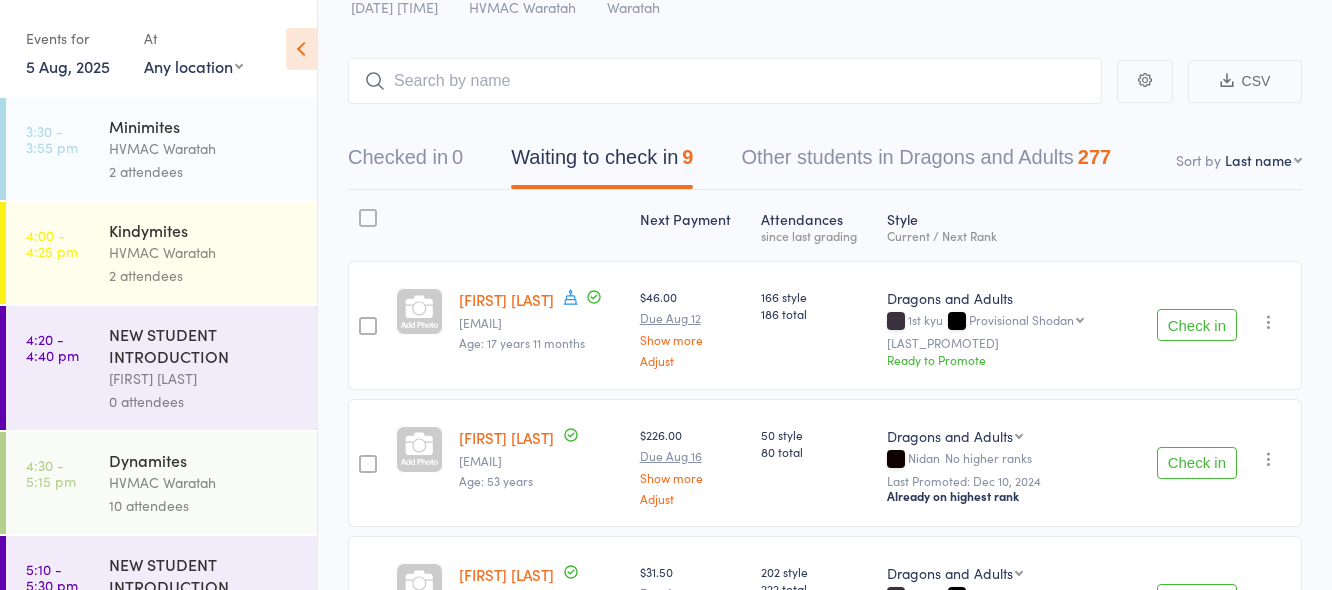 scroll, scrollTop: 201, scrollLeft: 0, axis: vertical 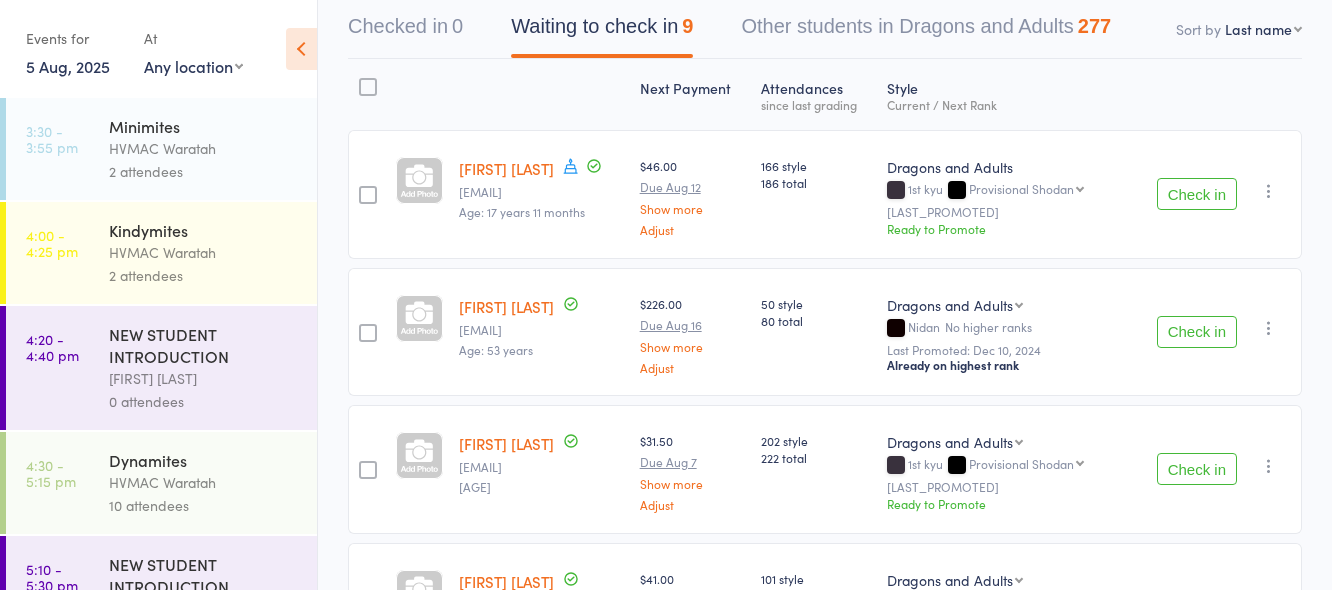 click at bounding box center (1269, 328) 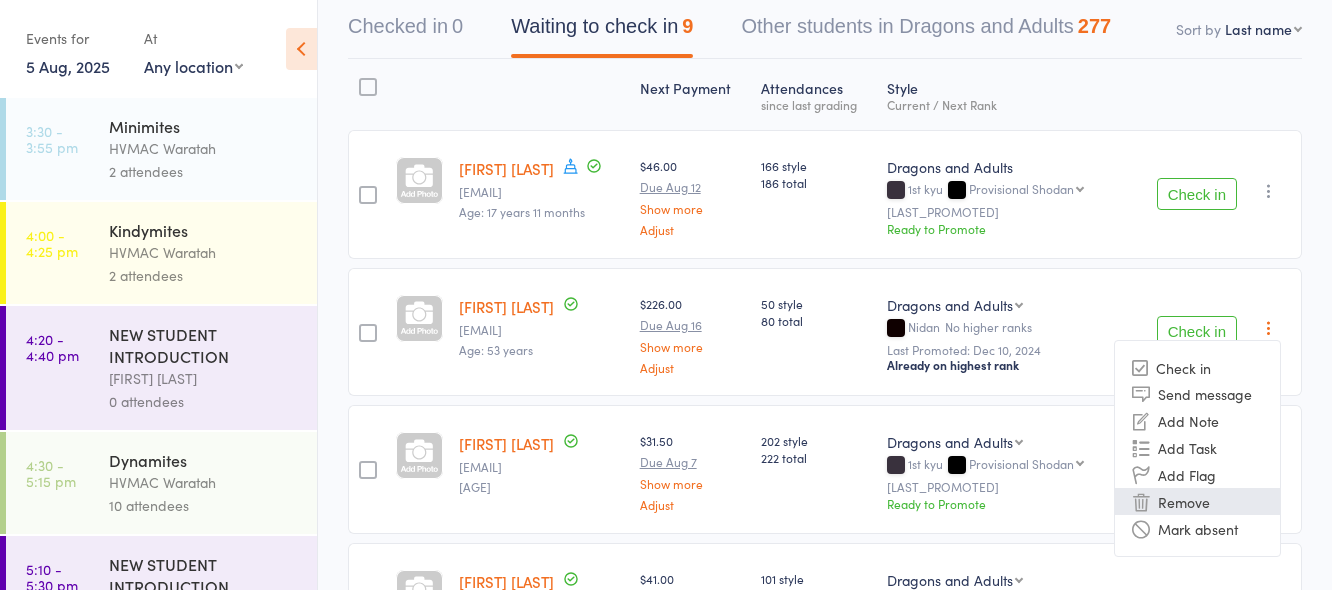 click on "Remove" at bounding box center [1197, 501] 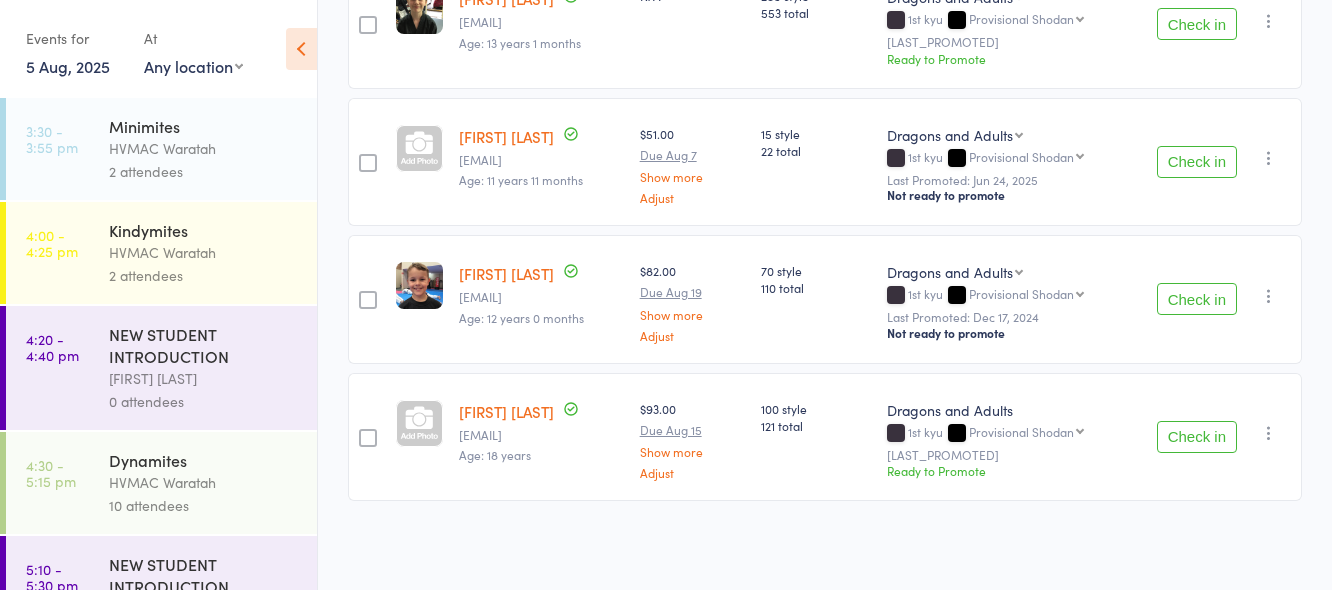 scroll, scrollTop: 922, scrollLeft: 0, axis: vertical 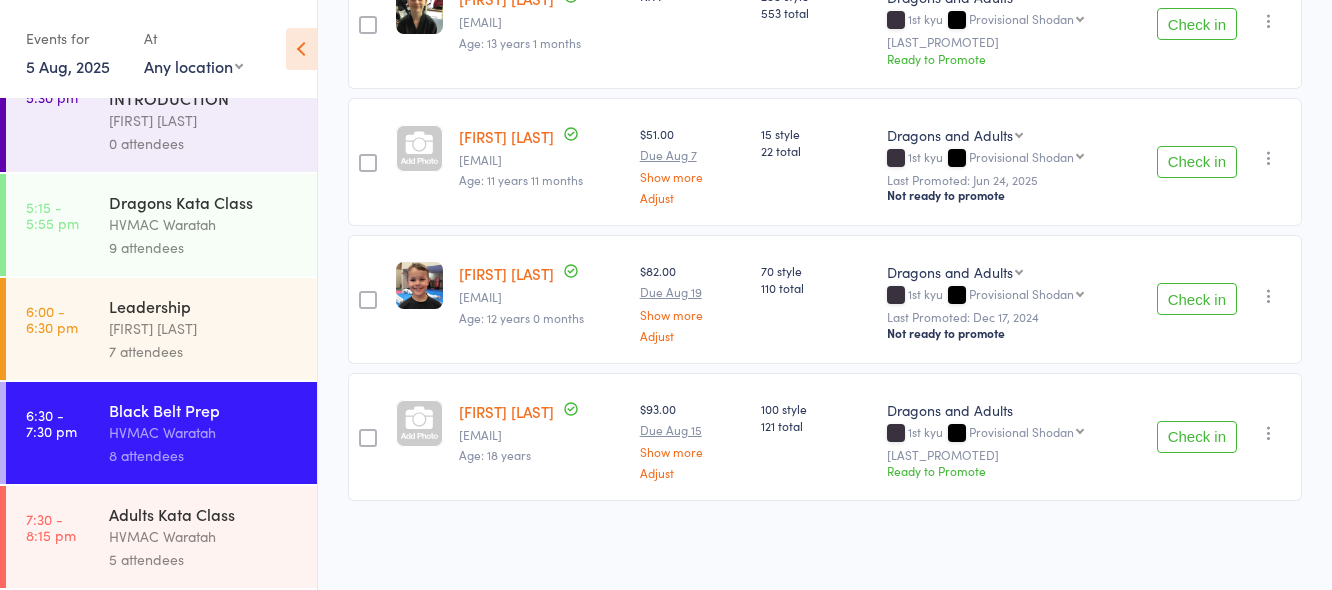 click on "Adults Kata Class" at bounding box center [204, 514] 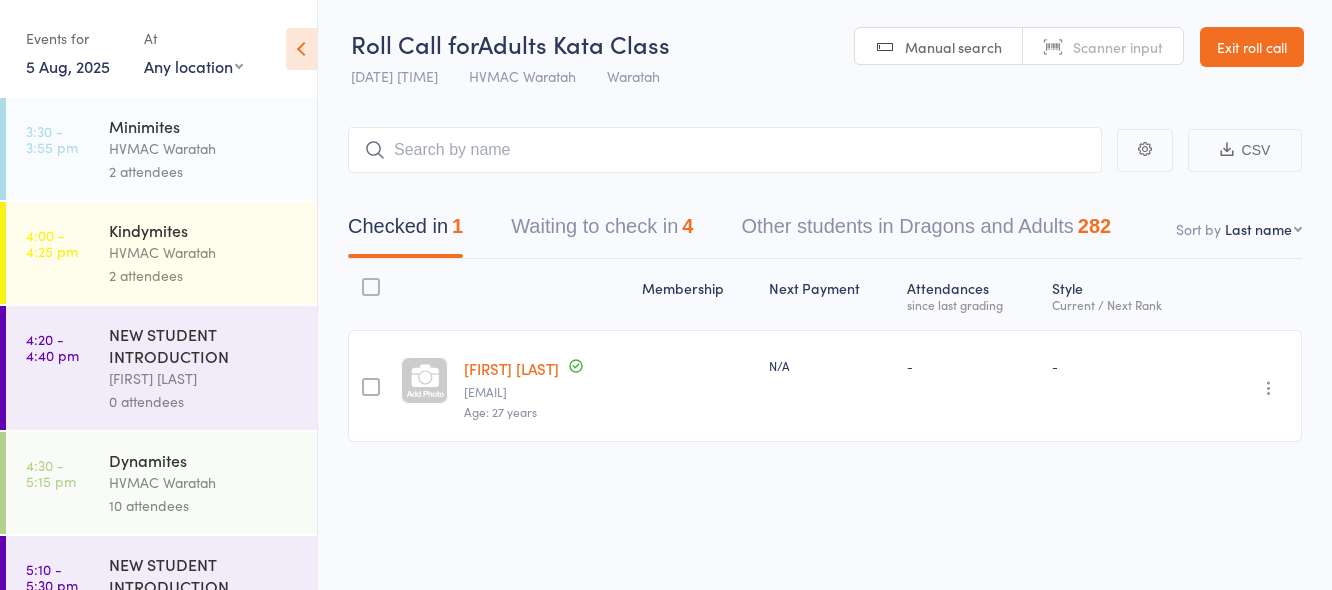 click on "Waiting to check in  4" at bounding box center (602, 231) 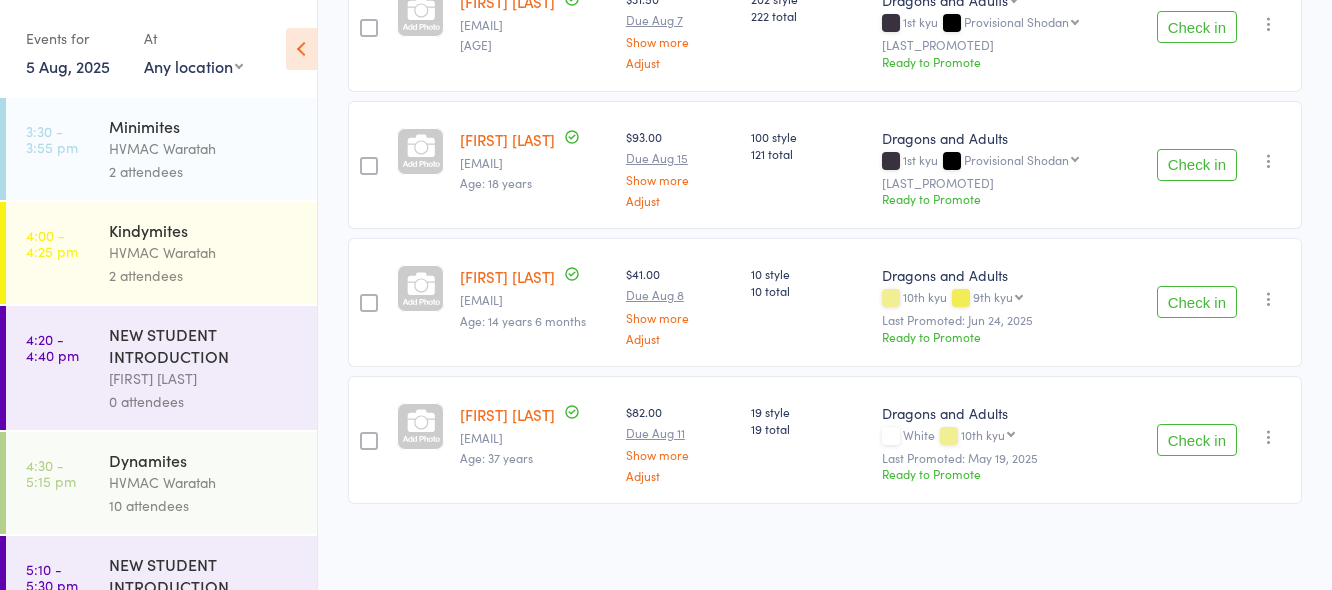 scroll, scrollTop: 371, scrollLeft: 0, axis: vertical 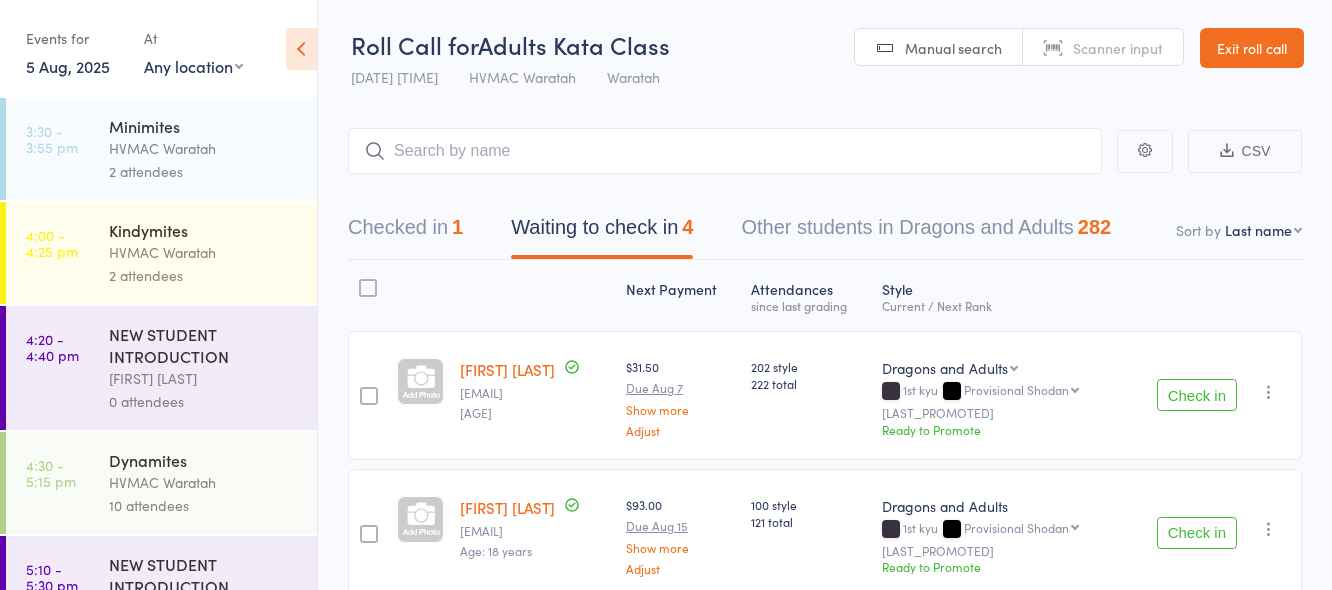 click on "2 attendees" at bounding box center (204, 171) 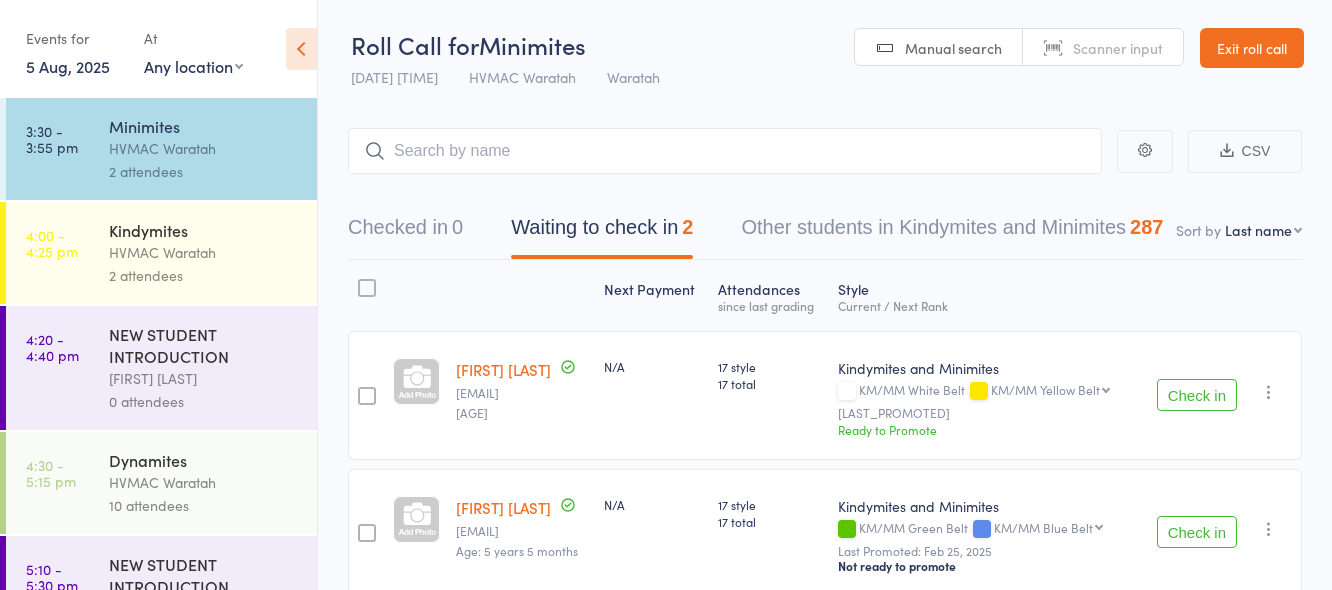 click on "Kindymites" at bounding box center (204, 230) 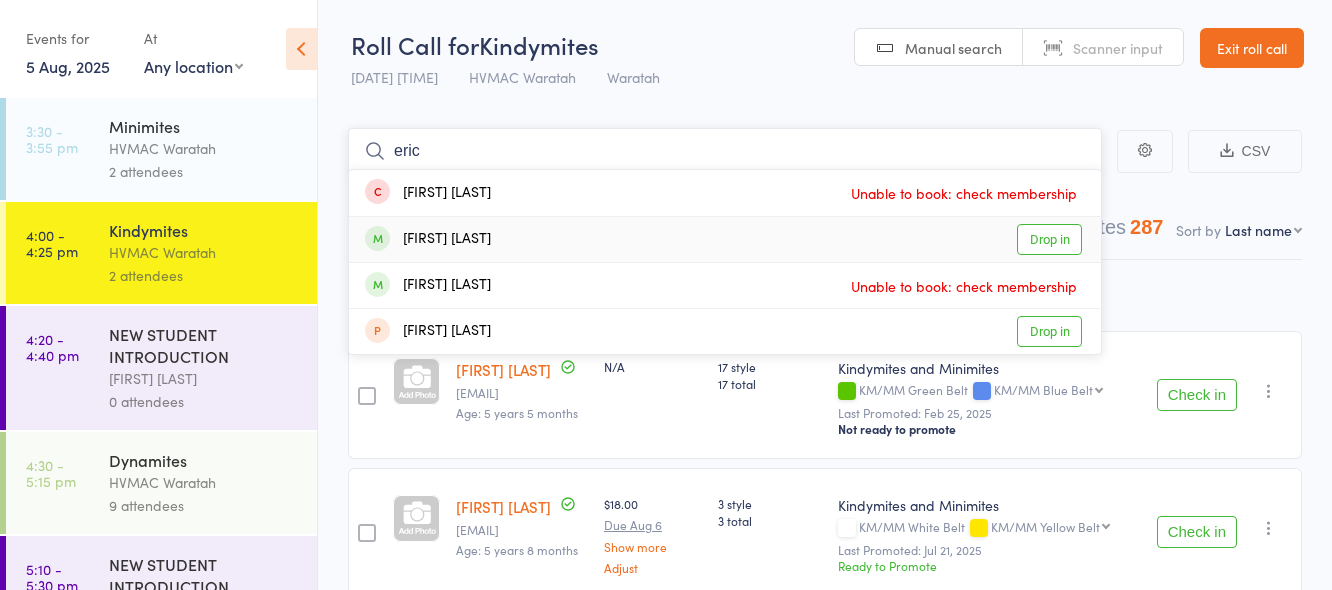 type on "eric" 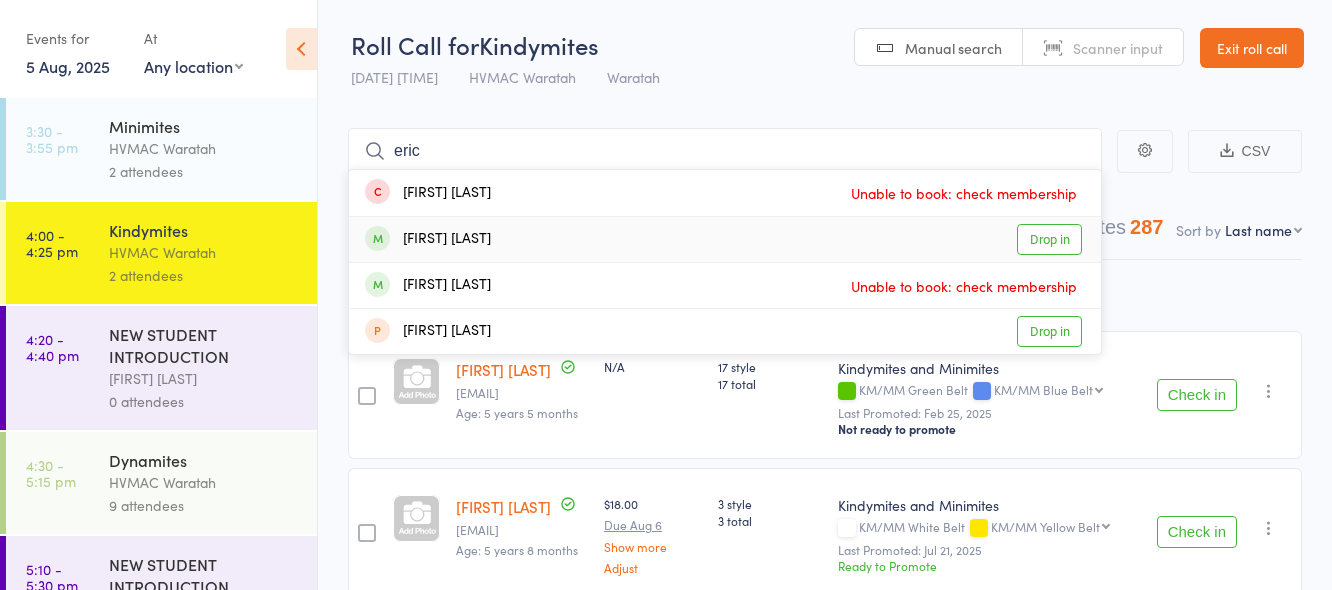 click on "Drop in" at bounding box center [1049, 239] 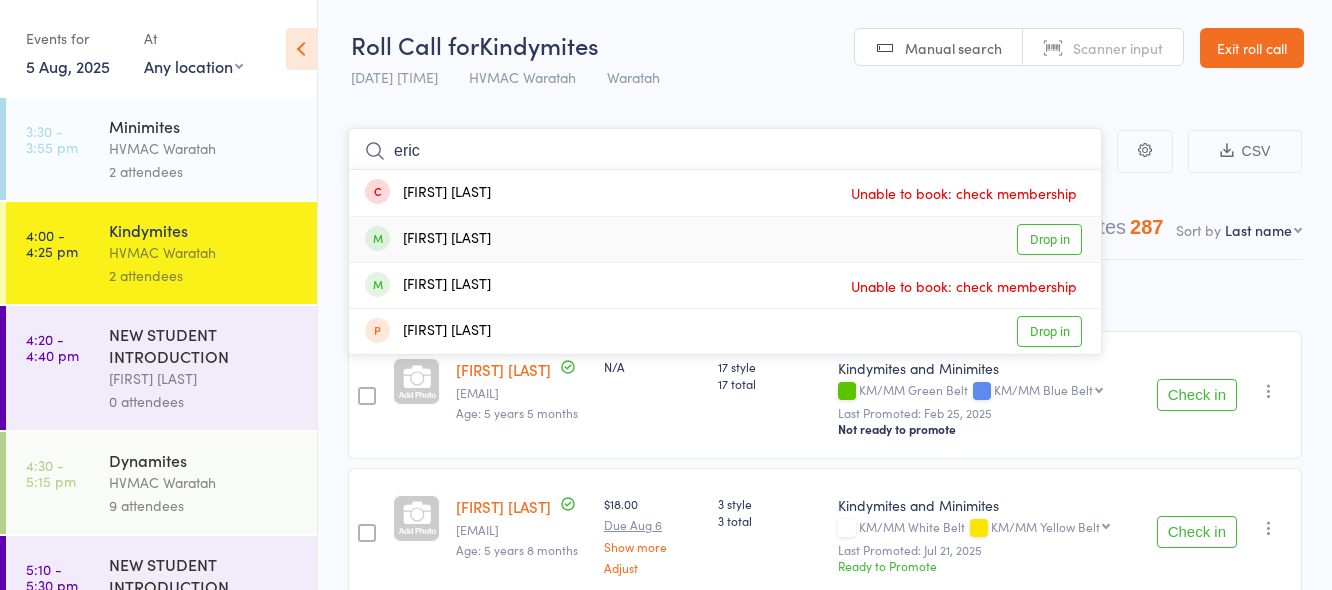 type 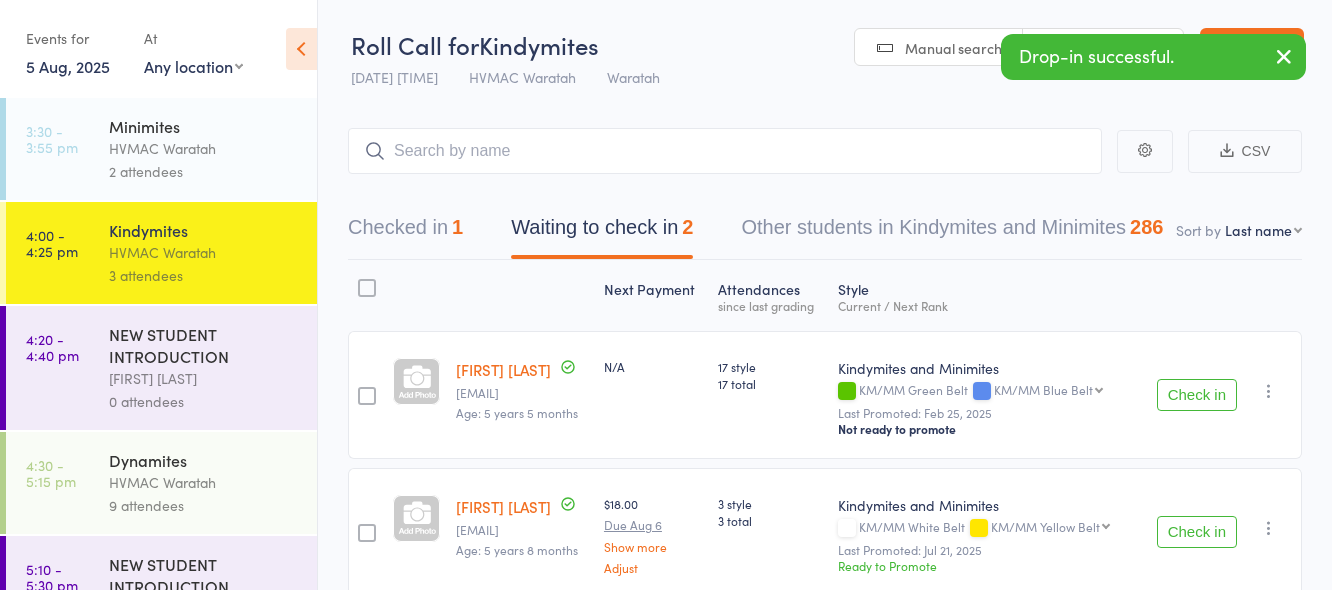 click on "HVMAC Waratah" at bounding box center (204, 148) 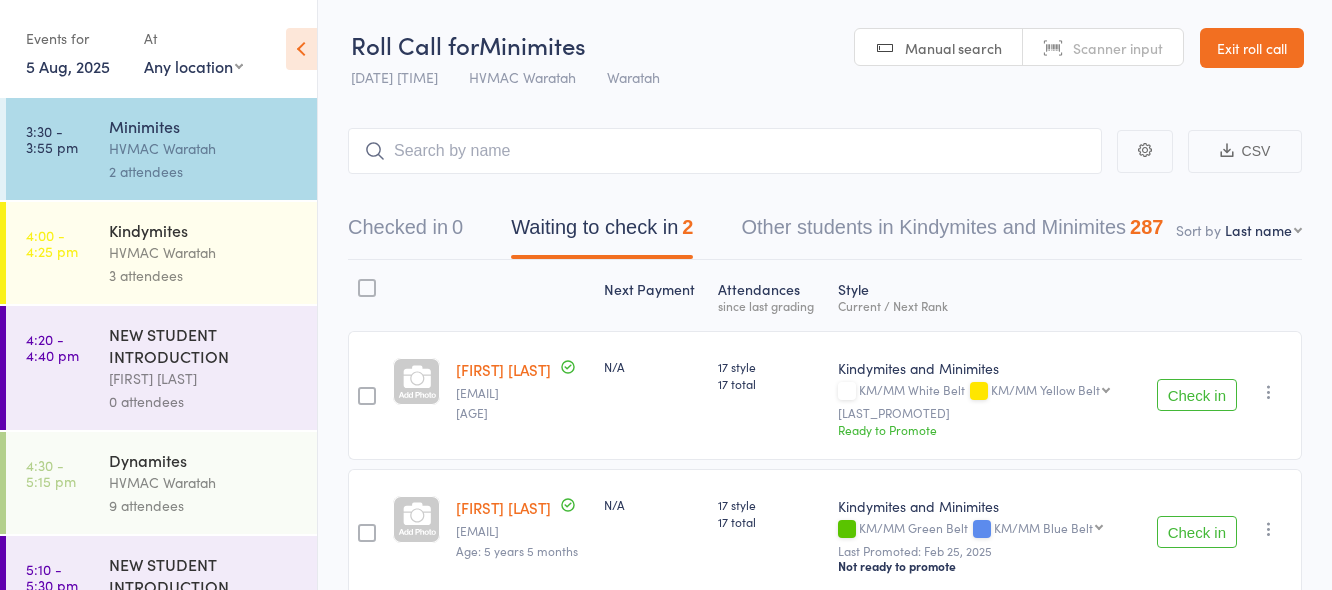 click on "Check in" at bounding box center [1197, 395] 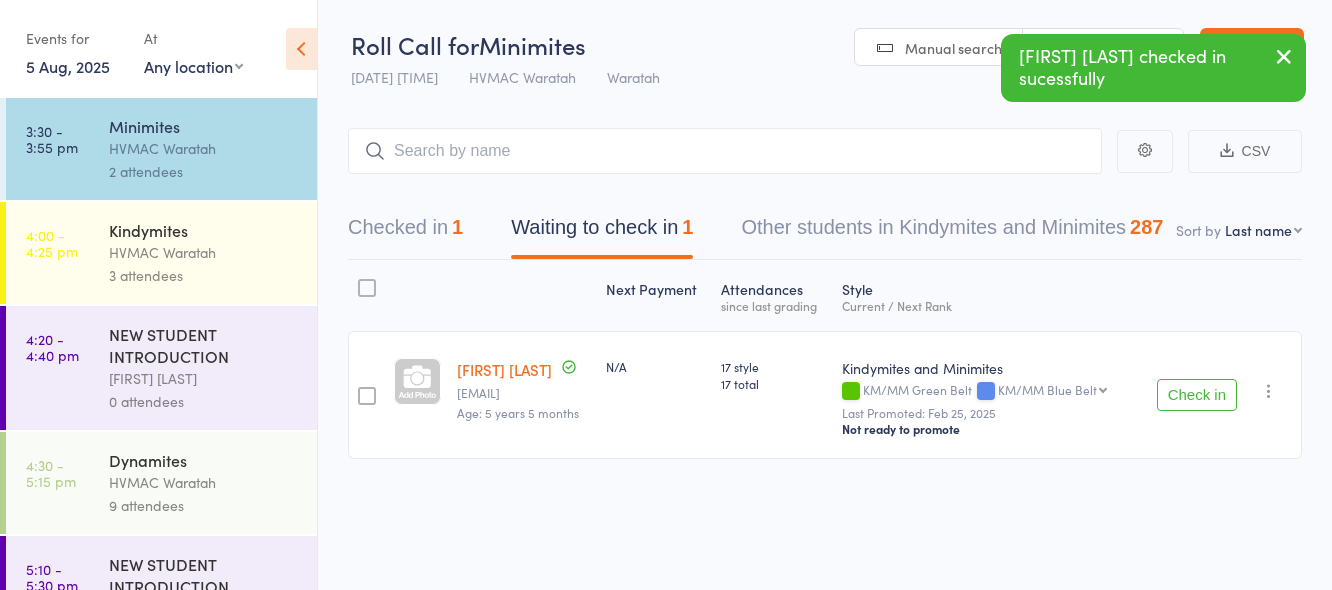 click on "Check in" at bounding box center (1197, 395) 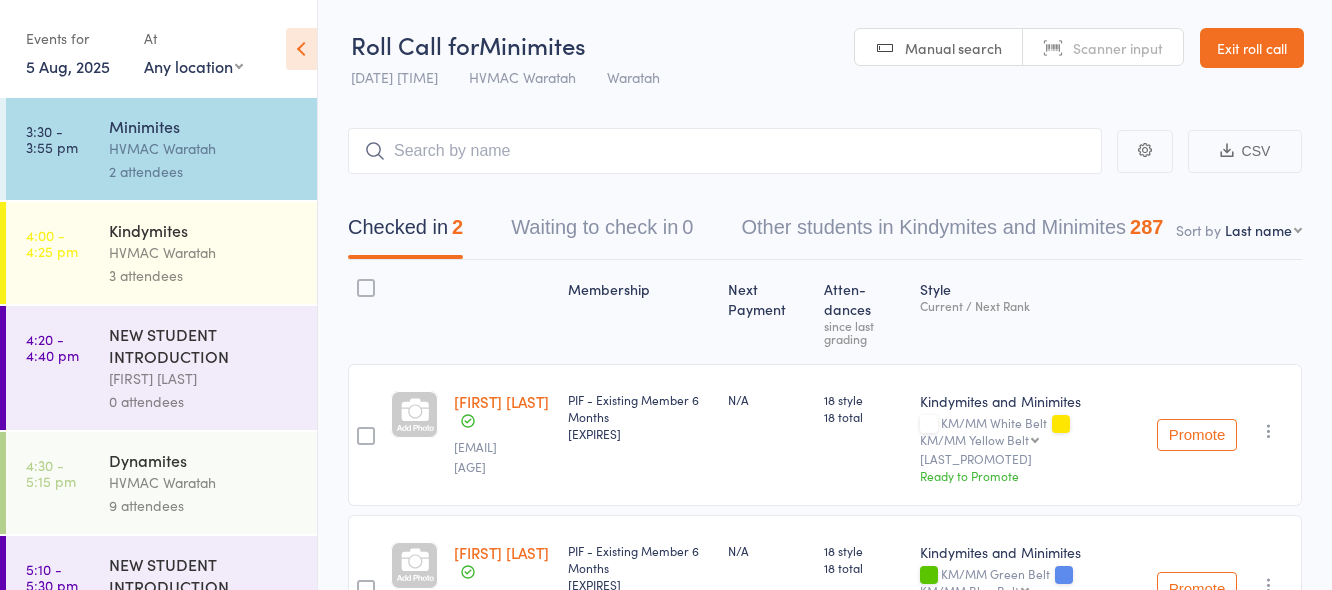 click on "HVMAC Waratah" at bounding box center (204, 252) 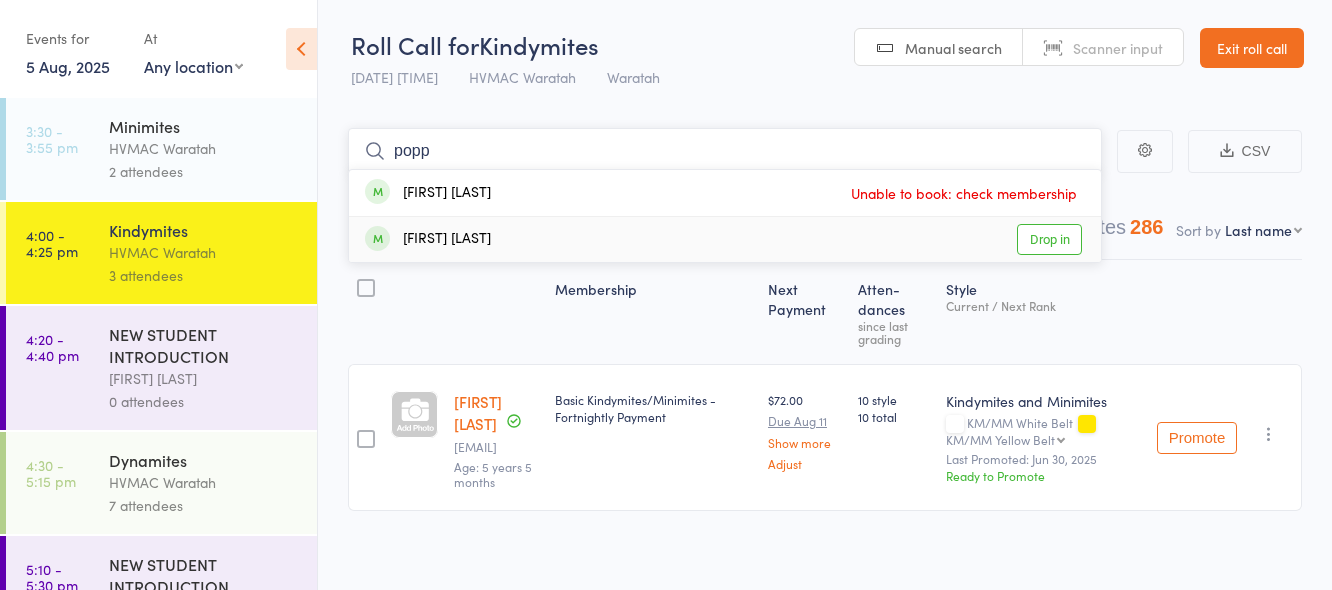 type on "popp" 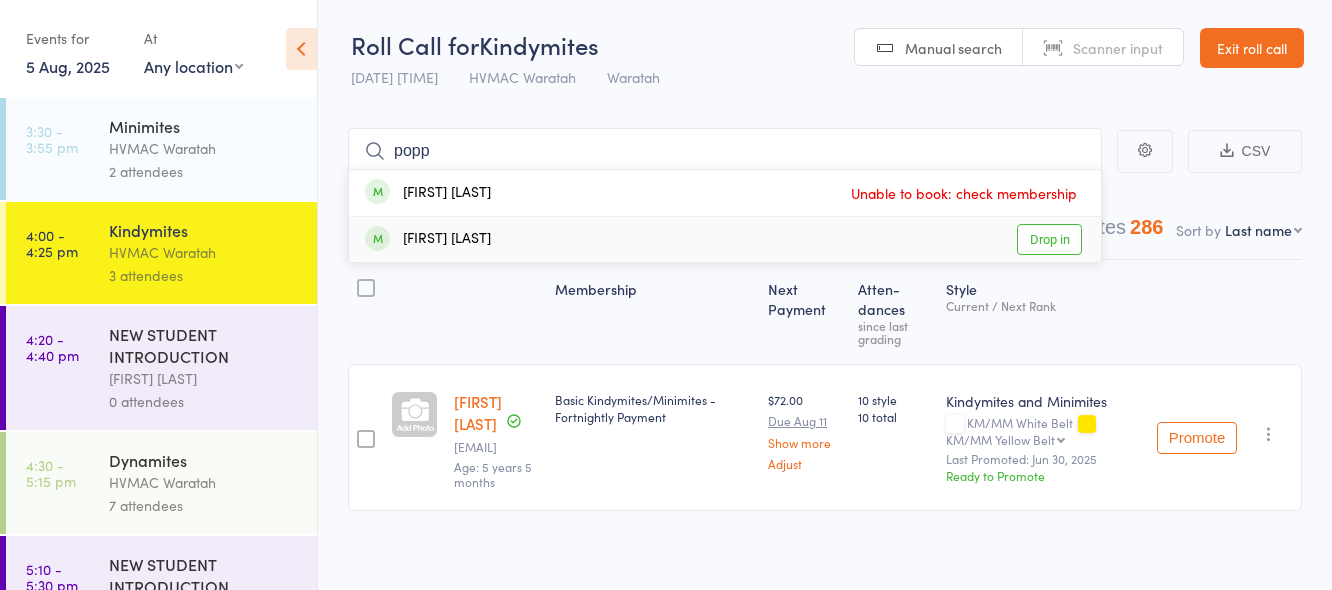 click on "Drop in" at bounding box center [1049, 239] 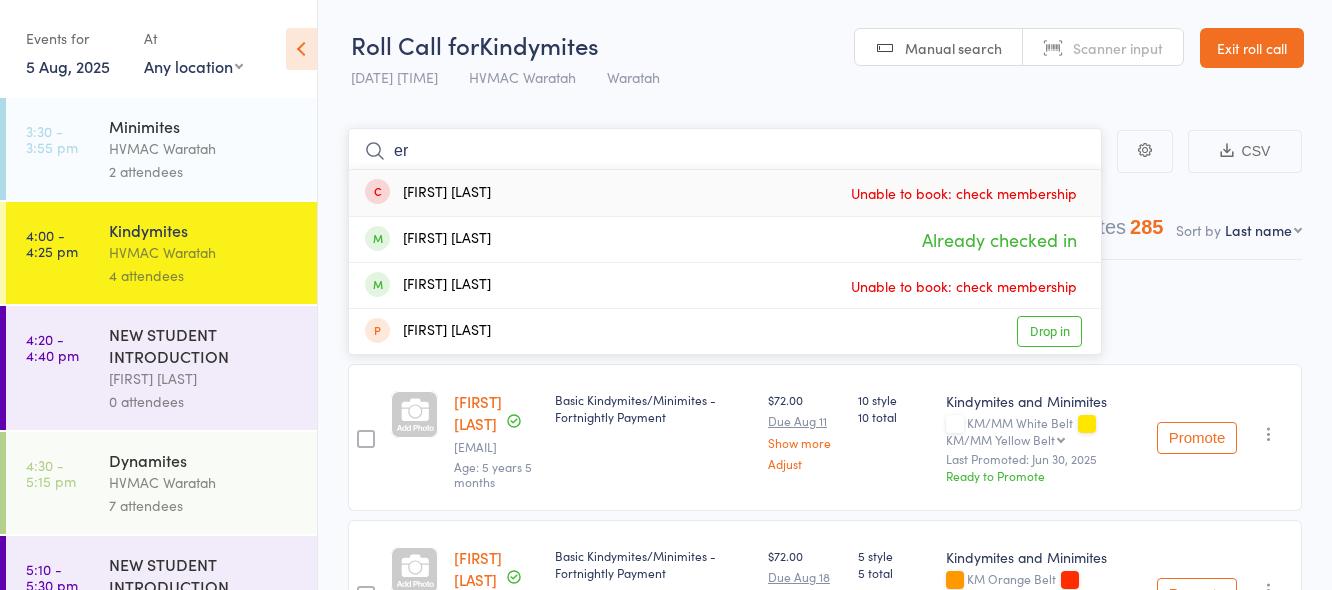 type on "e" 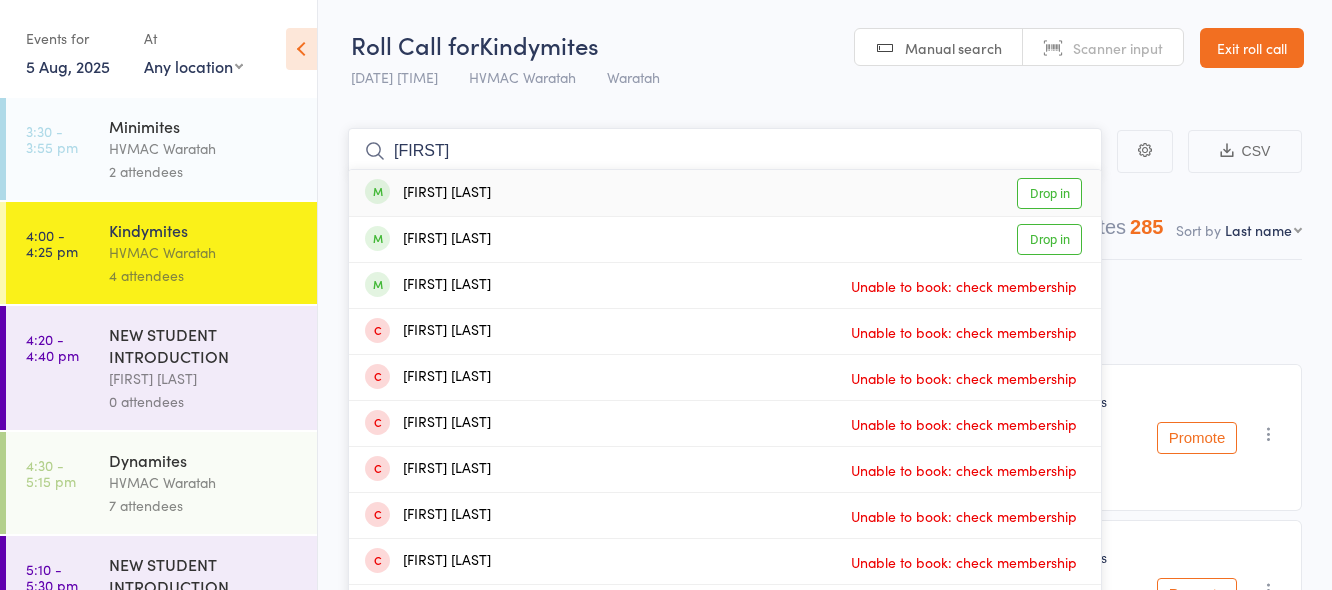 type on "kaison" 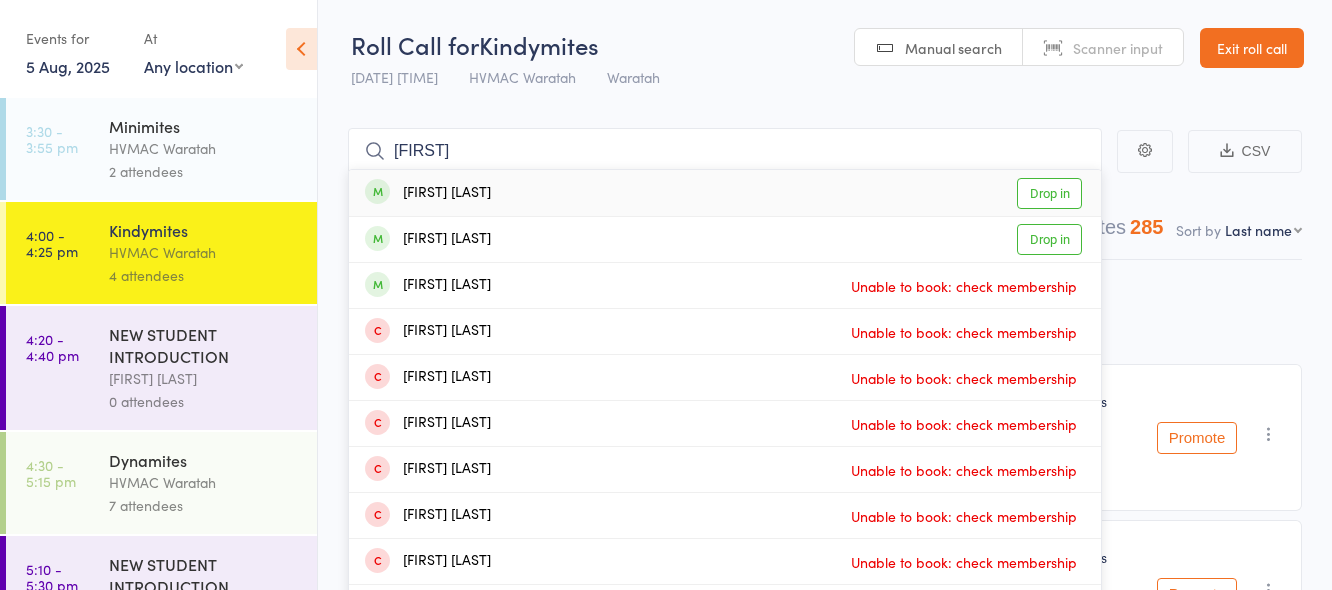 click on "Drop in" at bounding box center [1049, 193] 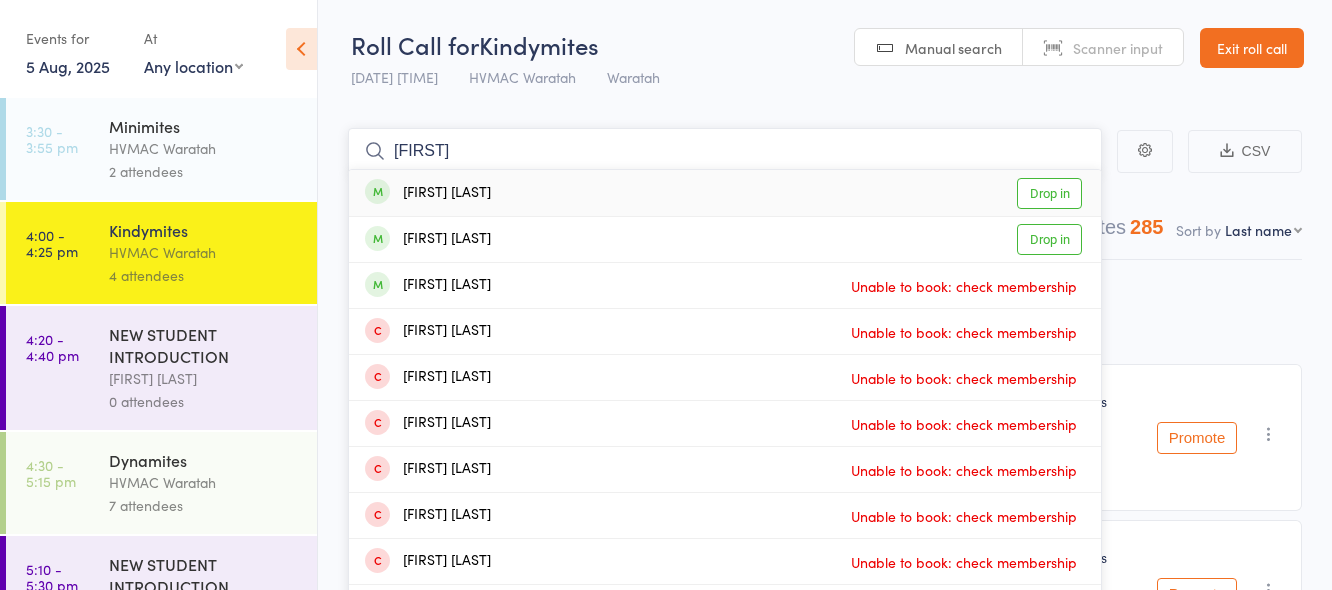 type 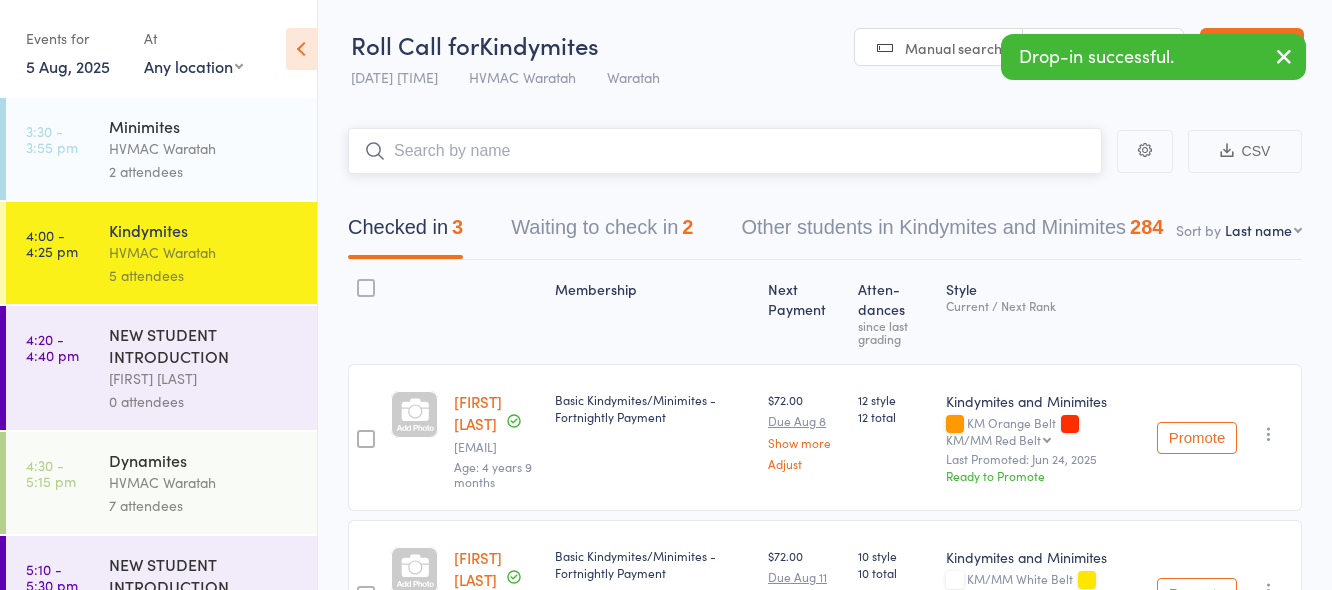 click on "Waiting to check in  2" at bounding box center (602, 232) 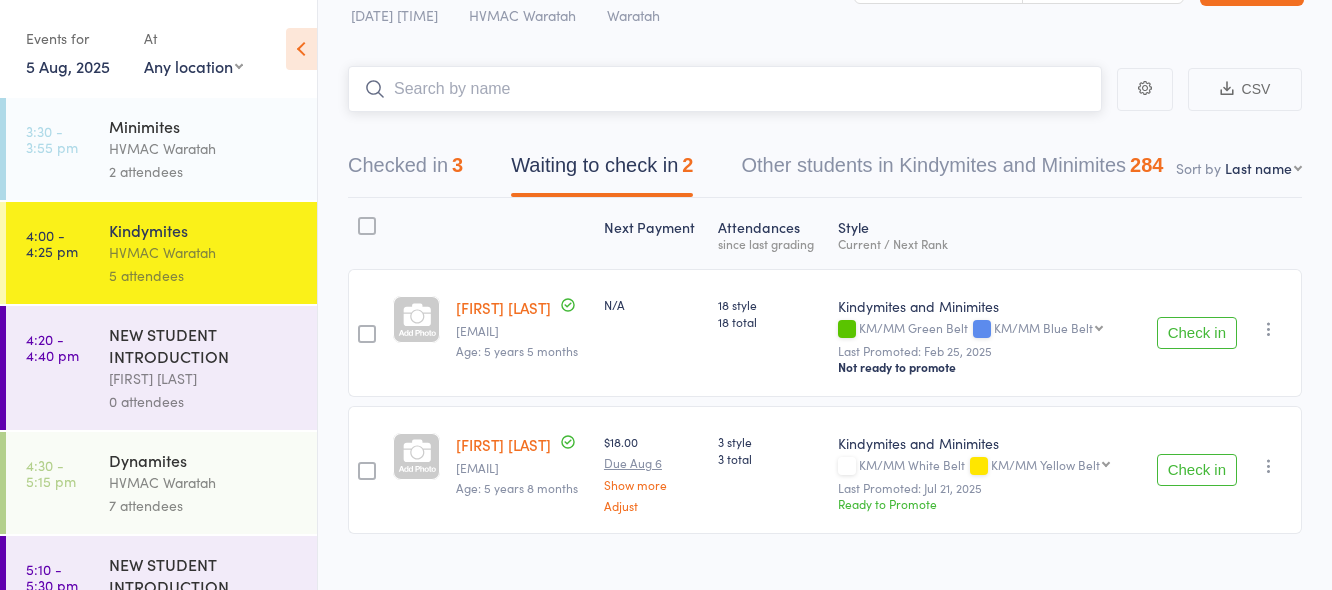 scroll, scrollTop: 96, scrollLeft: 0, axis: vertical 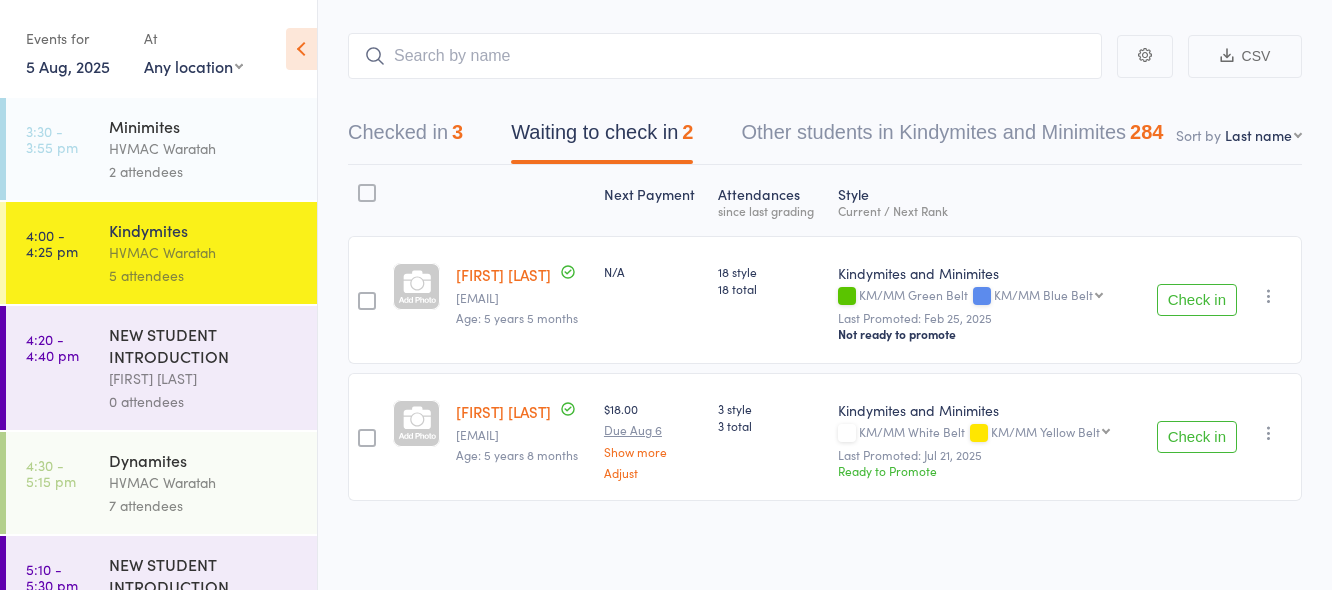 click on "Check in" at bounding box center [1197, 437] 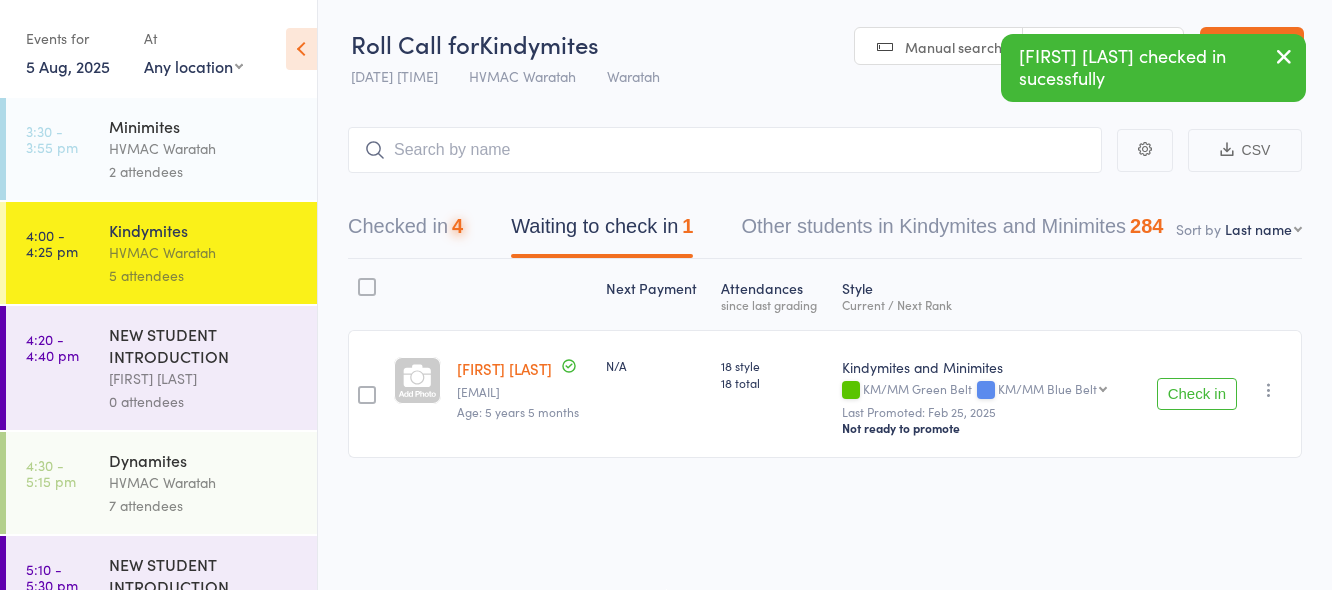 scroll, scrollTop: 1, scrollLeft: 0, axis: vertical 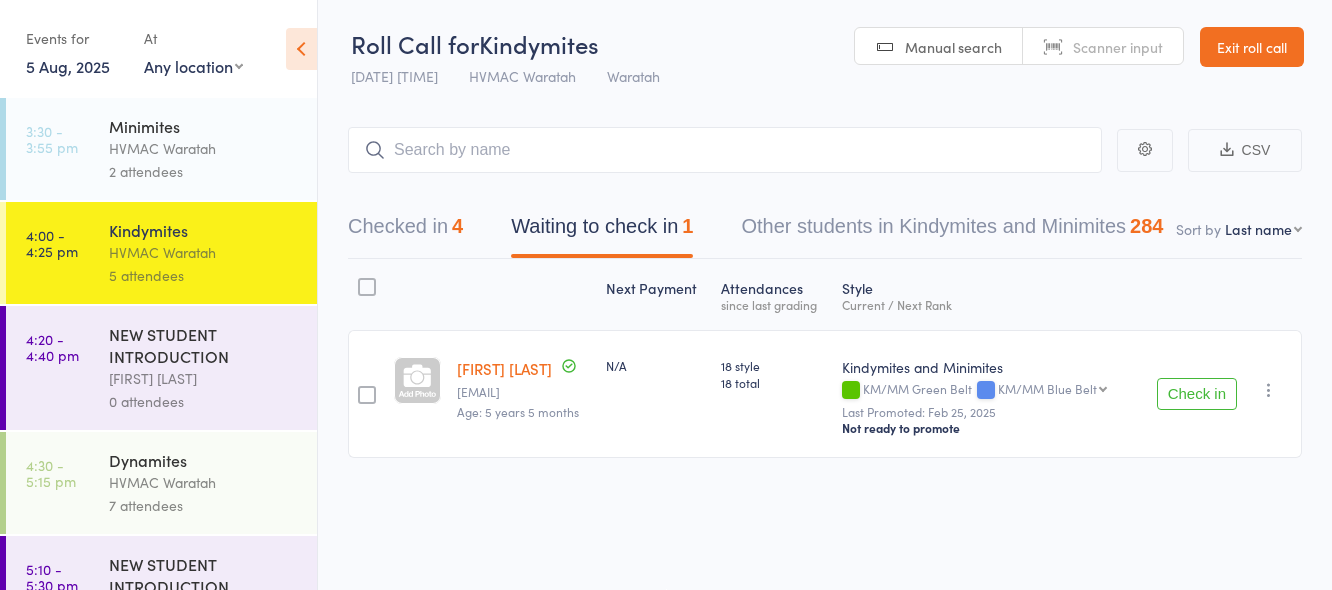 click on "Check in" at bounding box center [1197, 394] 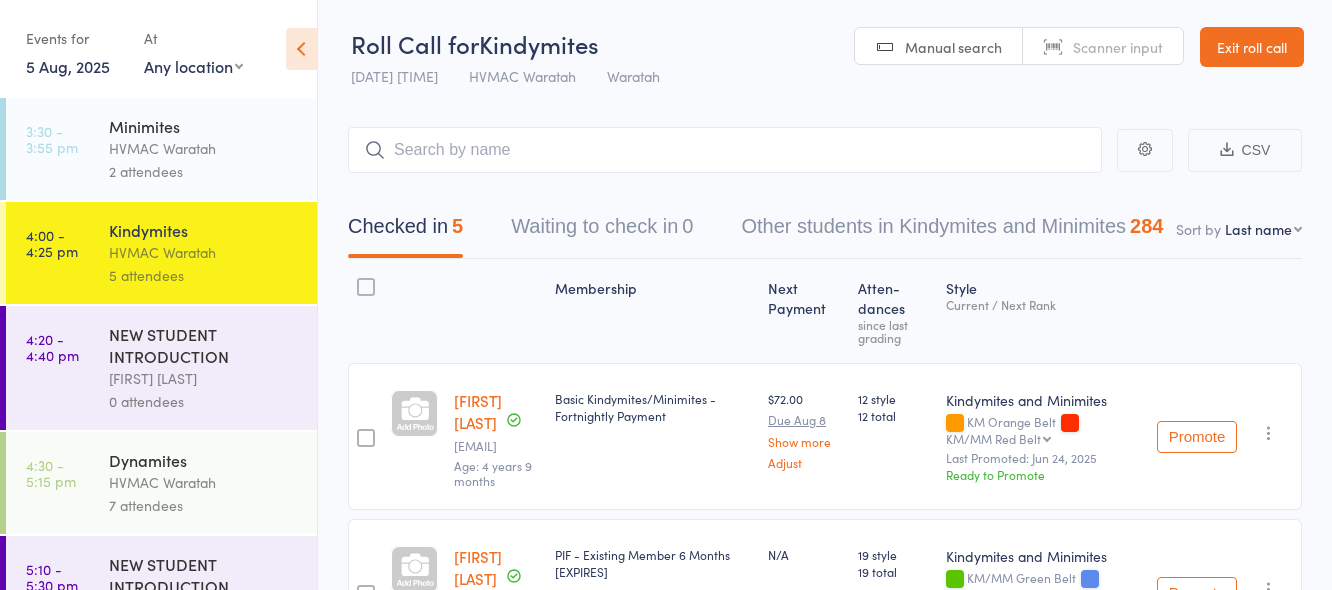 click on "Dynamites" at bounding box center [204, 460] 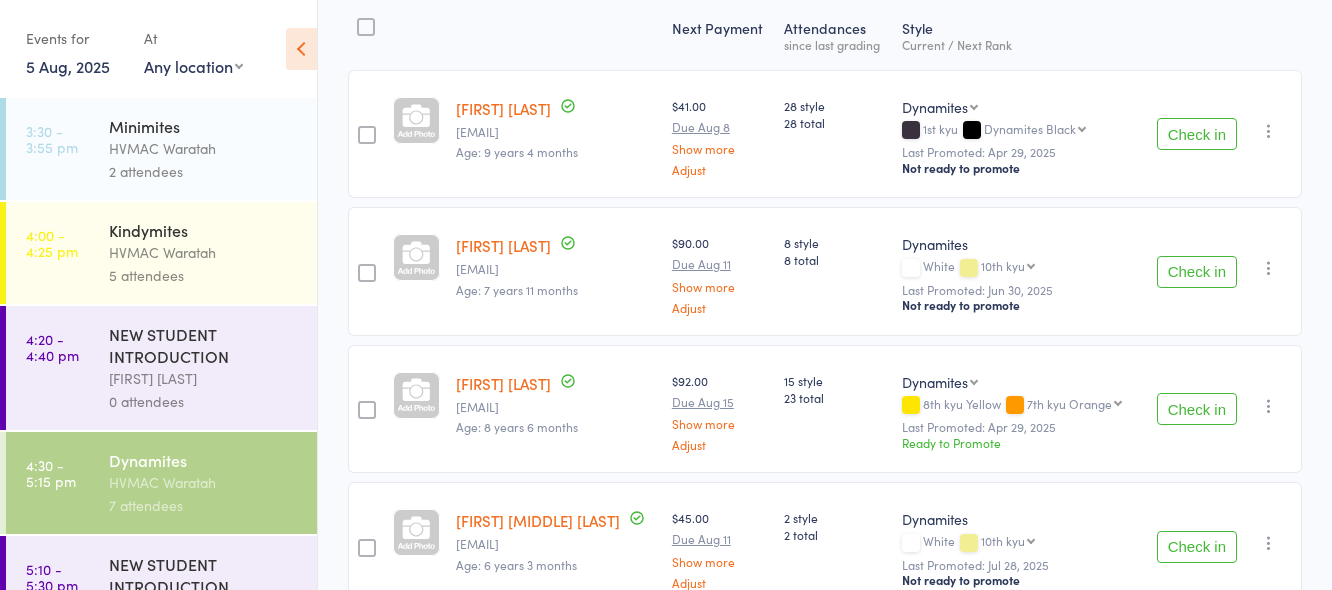 scroll, scrollTop: 0, scrollLeft: 0, axis: both 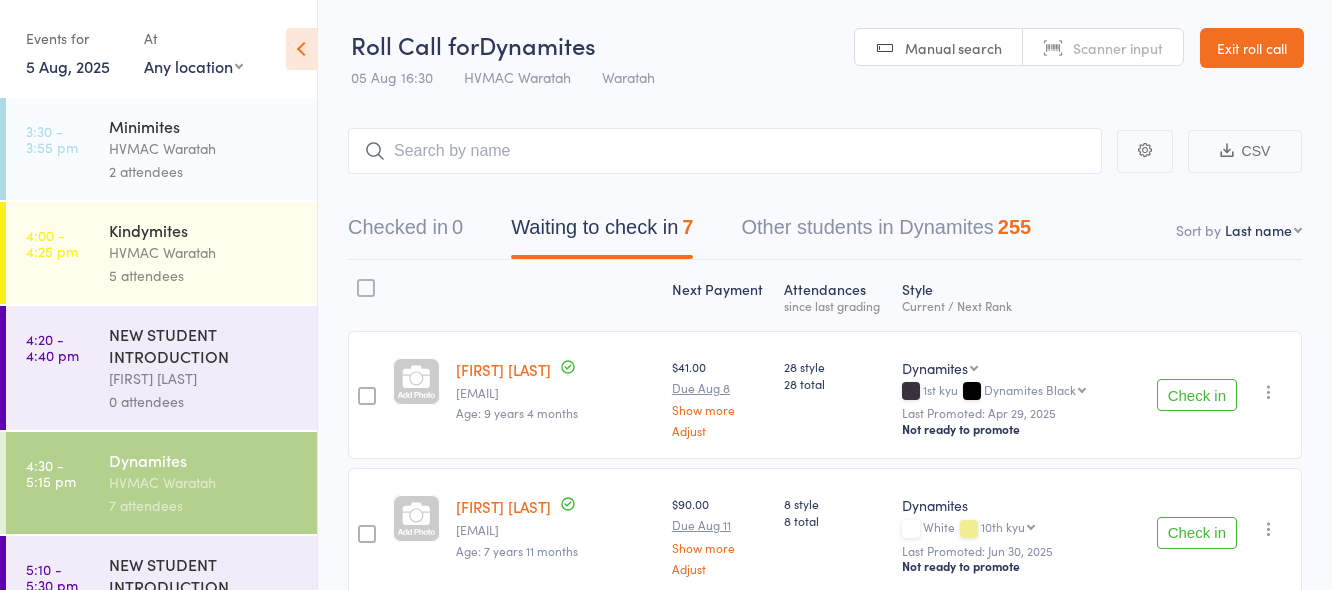 click on "5 Aug, 2025" at bounding box center [68, 66] 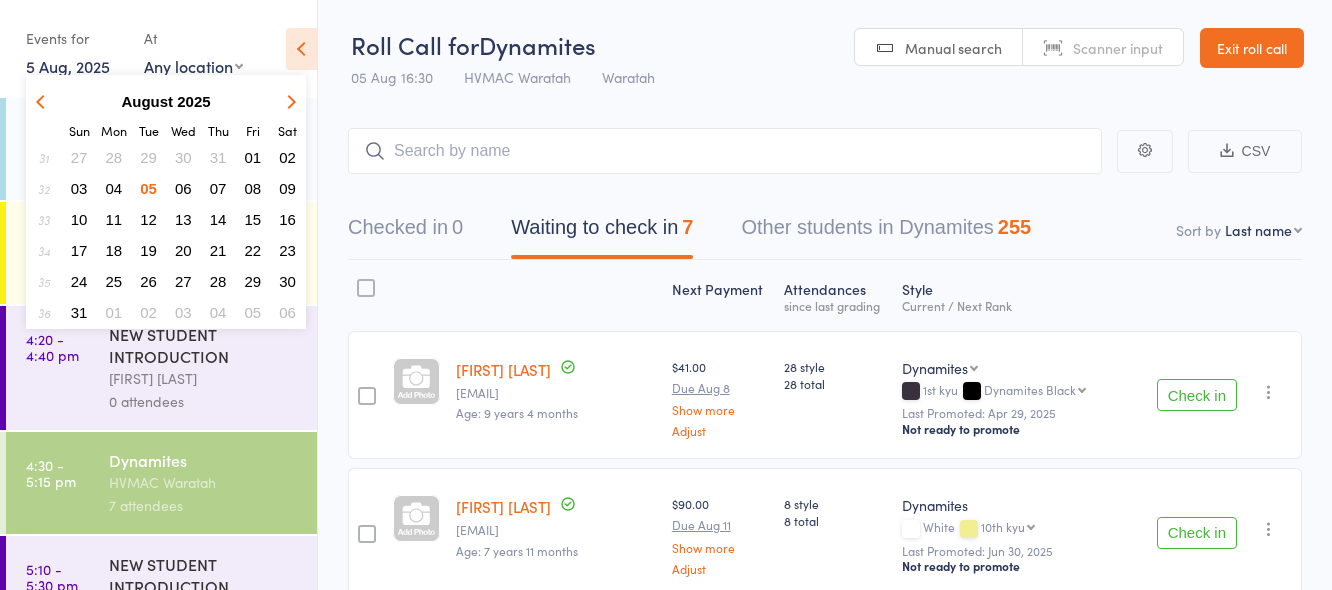 click on "07" at bounding box center [218, 188] 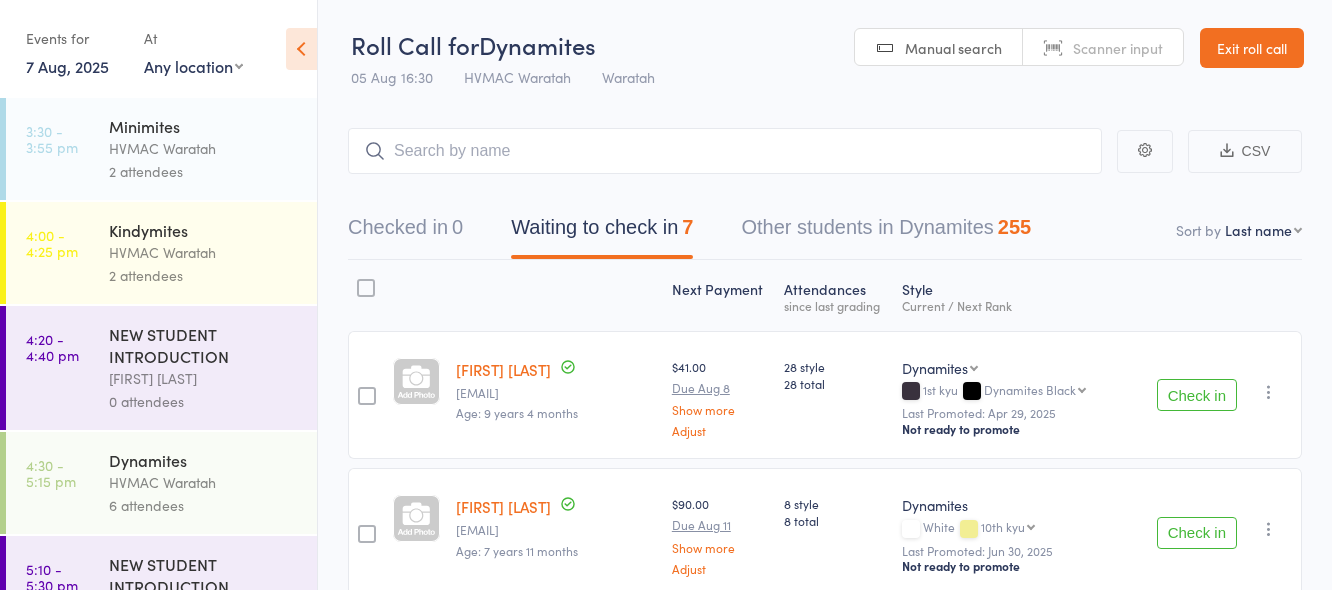 click on "2 attendees" at bounding box center (204, 171) 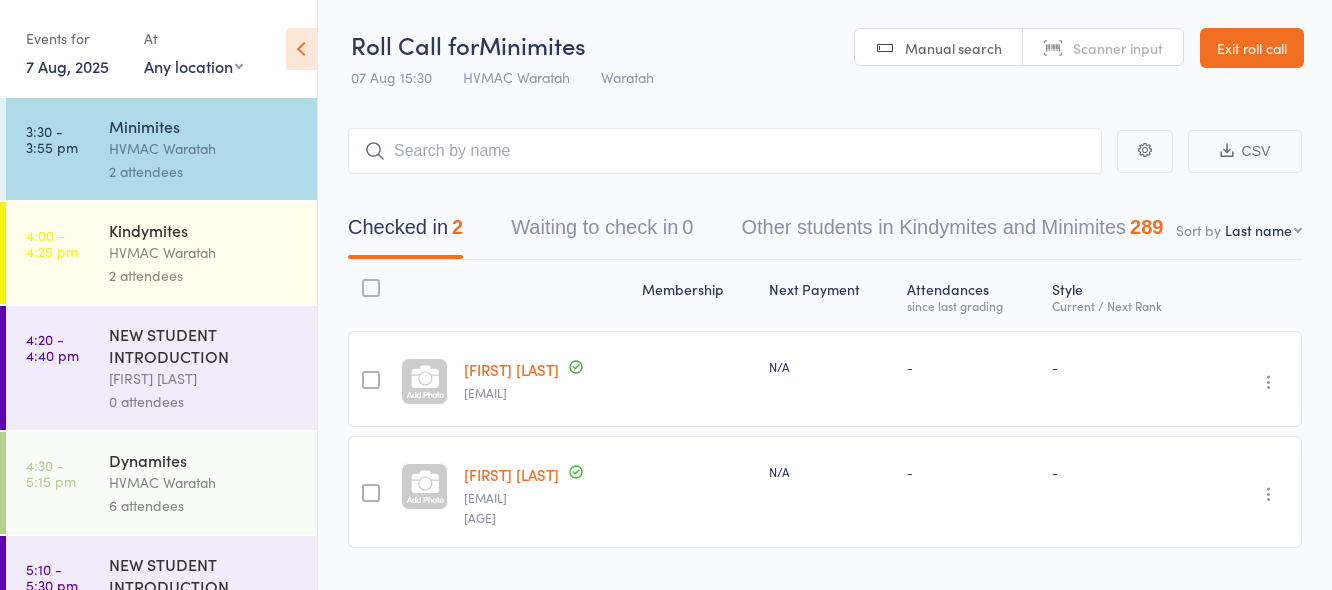 click on "7 Aug, 2025" at bounding box center [67, 66] 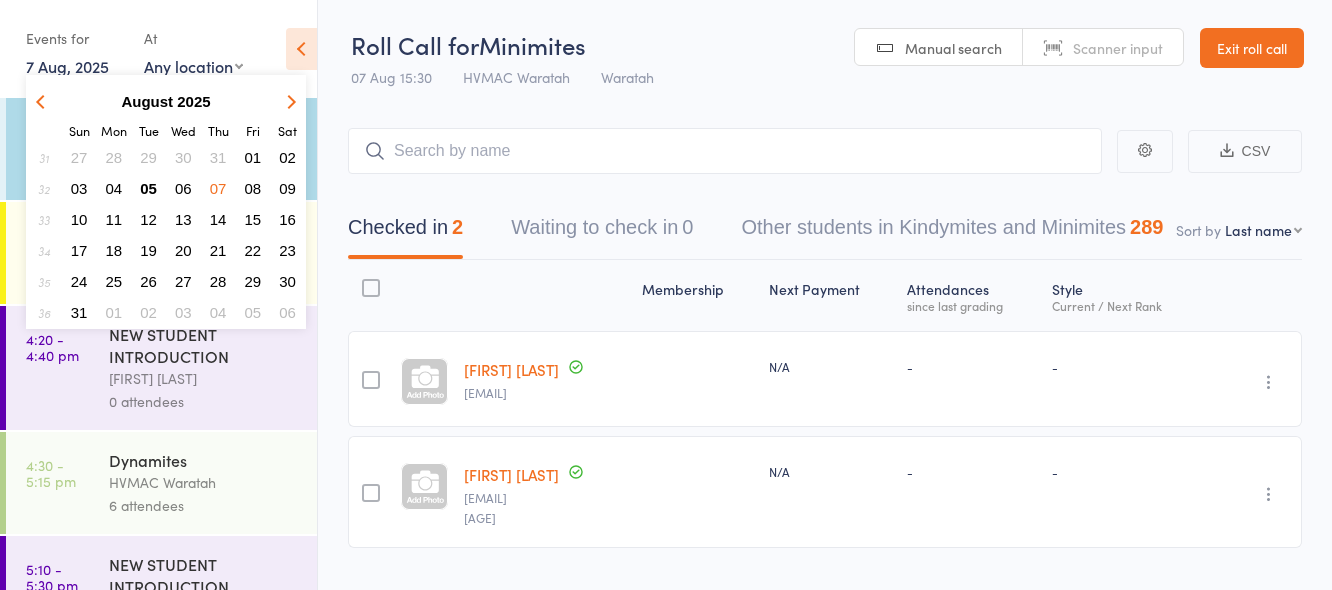 click on "05" at bounding box center (148, 188) 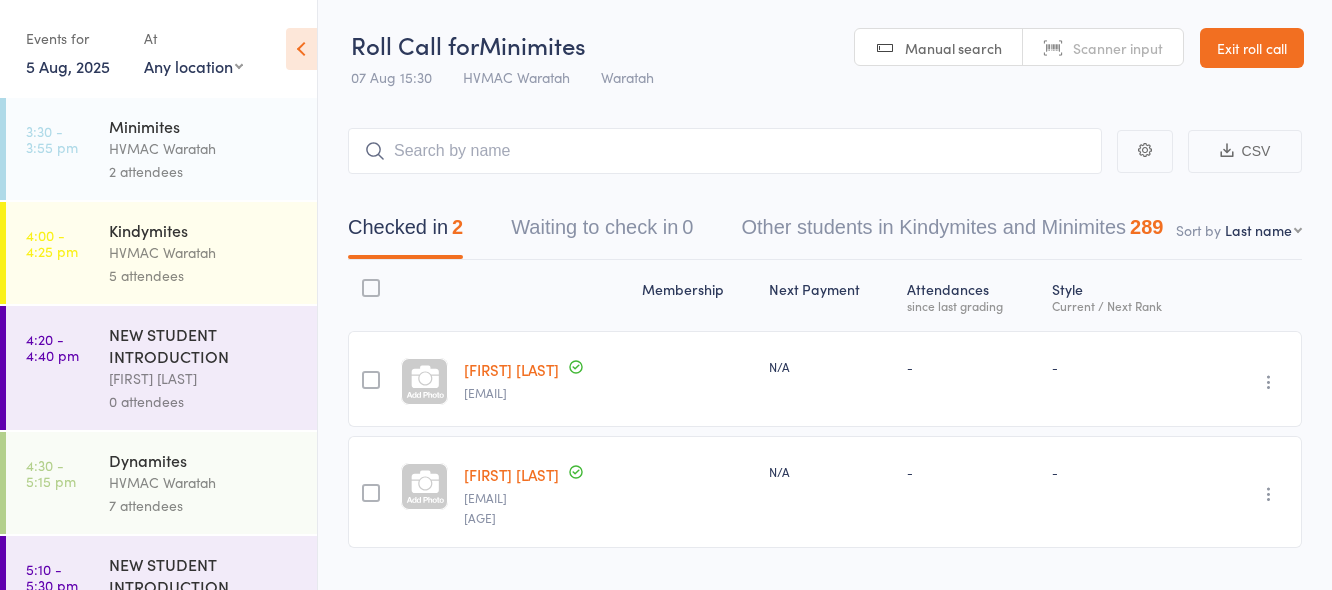 click on "5 Aug, 2025" at bounding box center (68, 66) 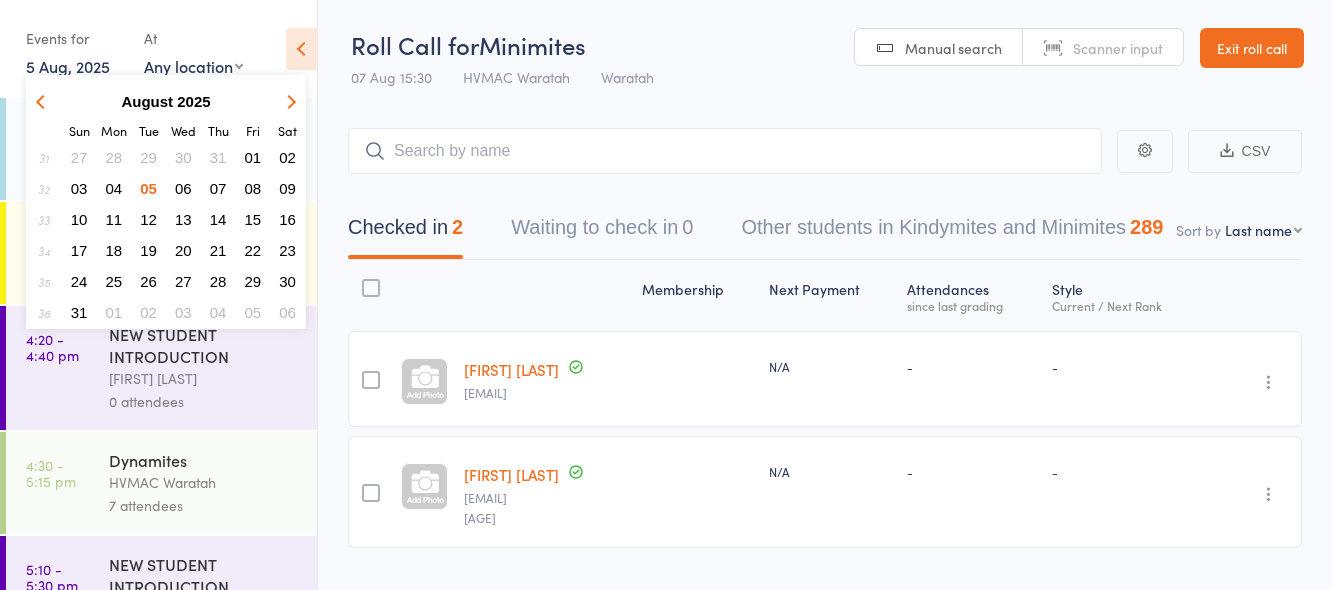 click on "05" at bounding box center [148, 188] 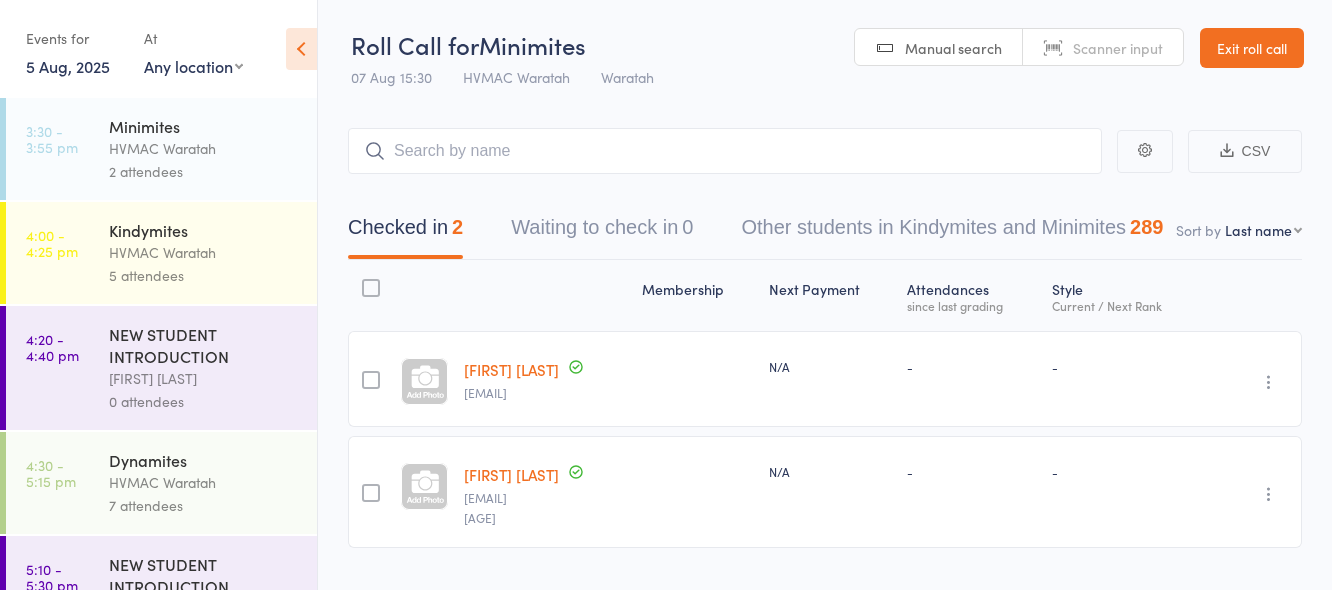 click on "Dynamites" at bounding box center (204, 460) 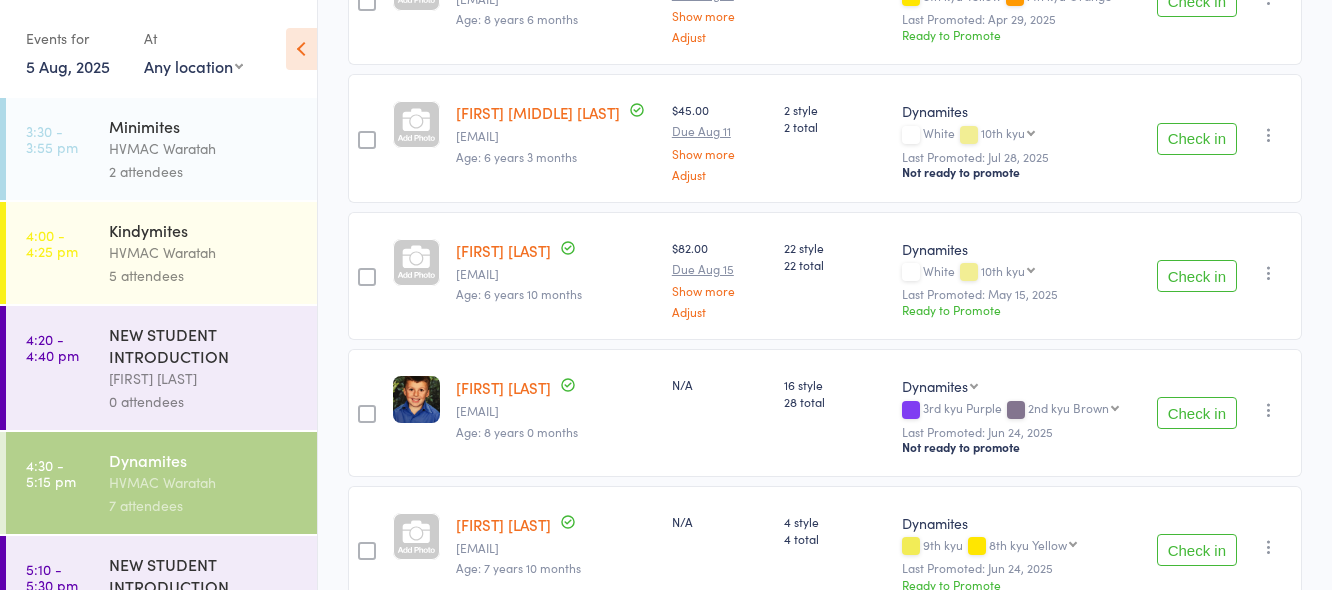 scroll, scrollTop: 700, scrollLeft: 0, axis: vertical 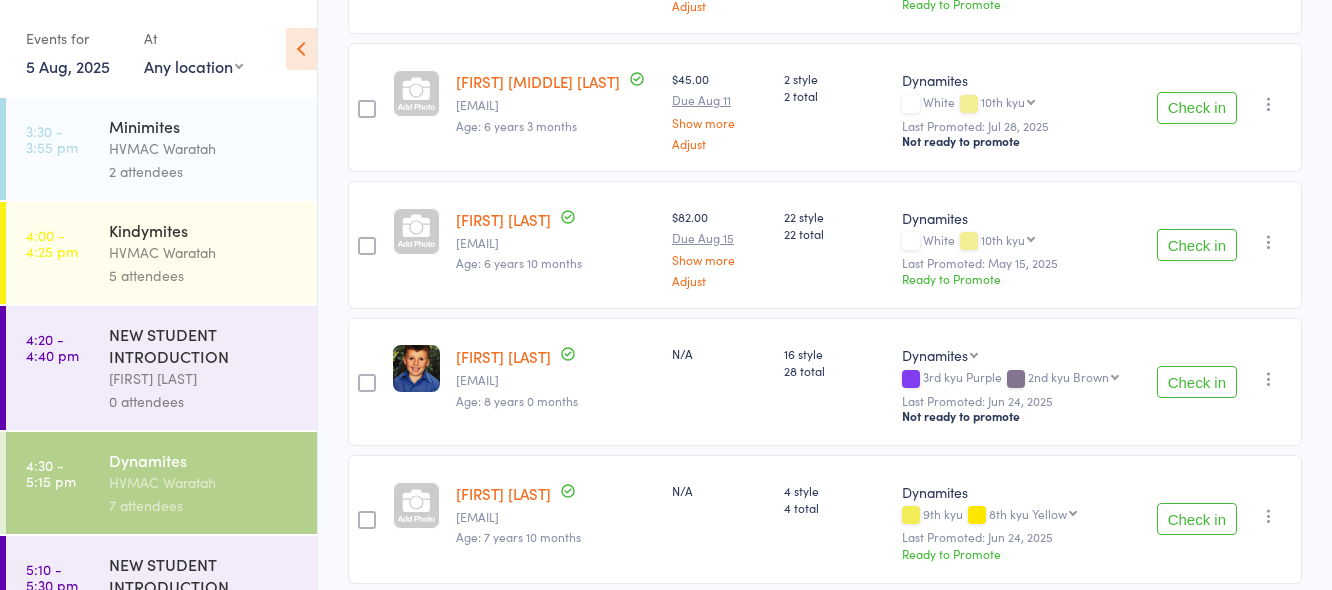 click on "Check in" at bounding box center (1197, 245) 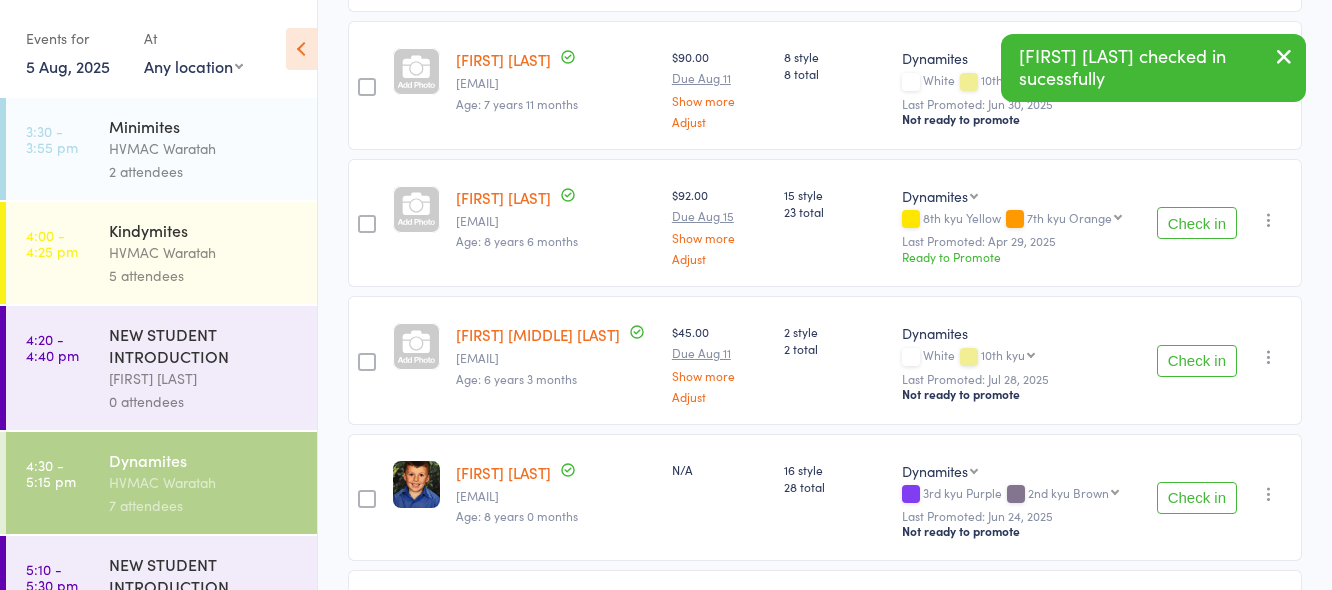 scroll, scrollTop: 147, scrollLeft: 0, axis: vertical 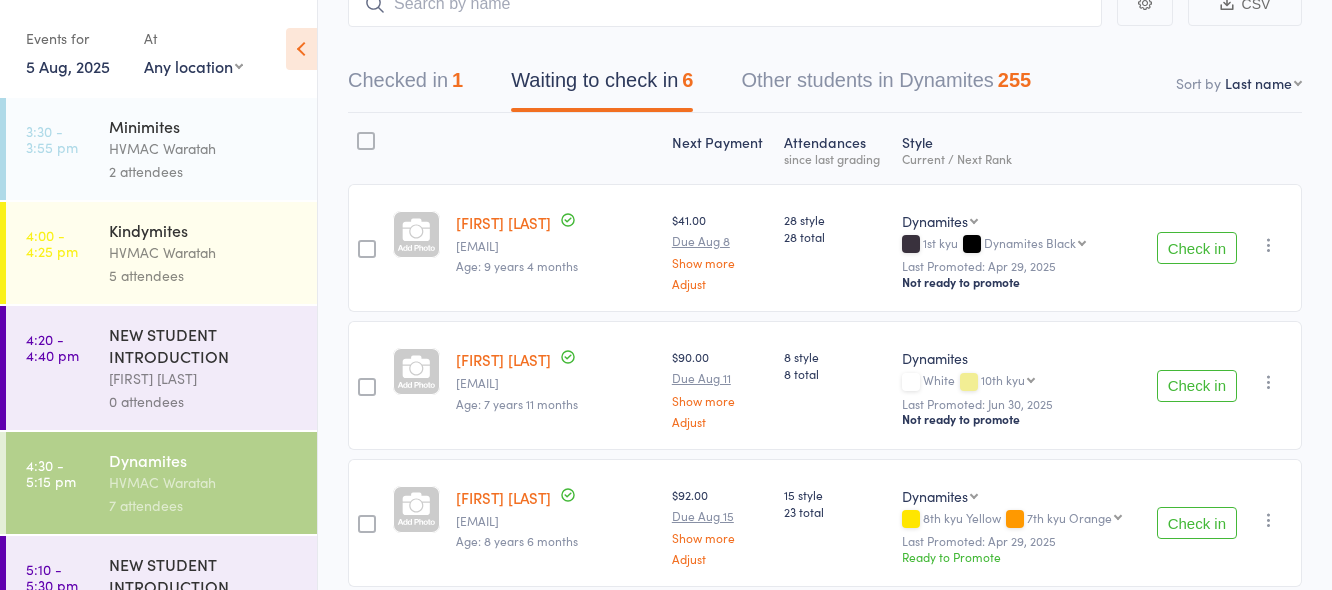 click on "Check in" at bounding box center (1197, 386) 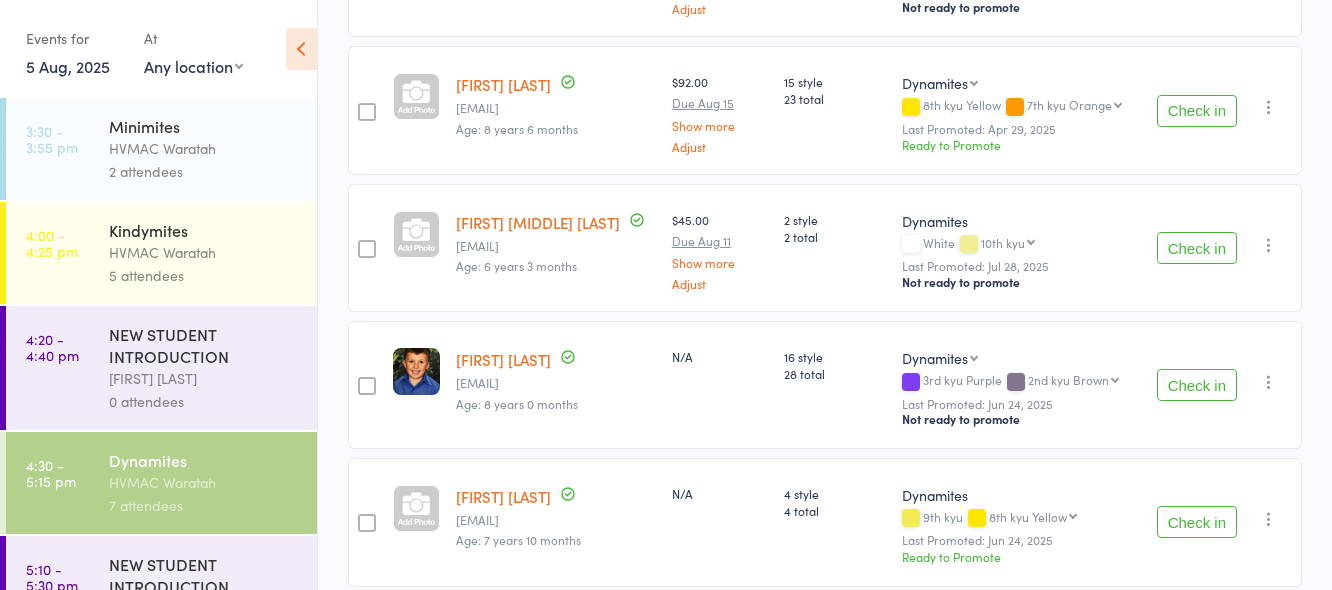 scroll, scrollTop: 509, scrollLeft: 0, axis: vertical 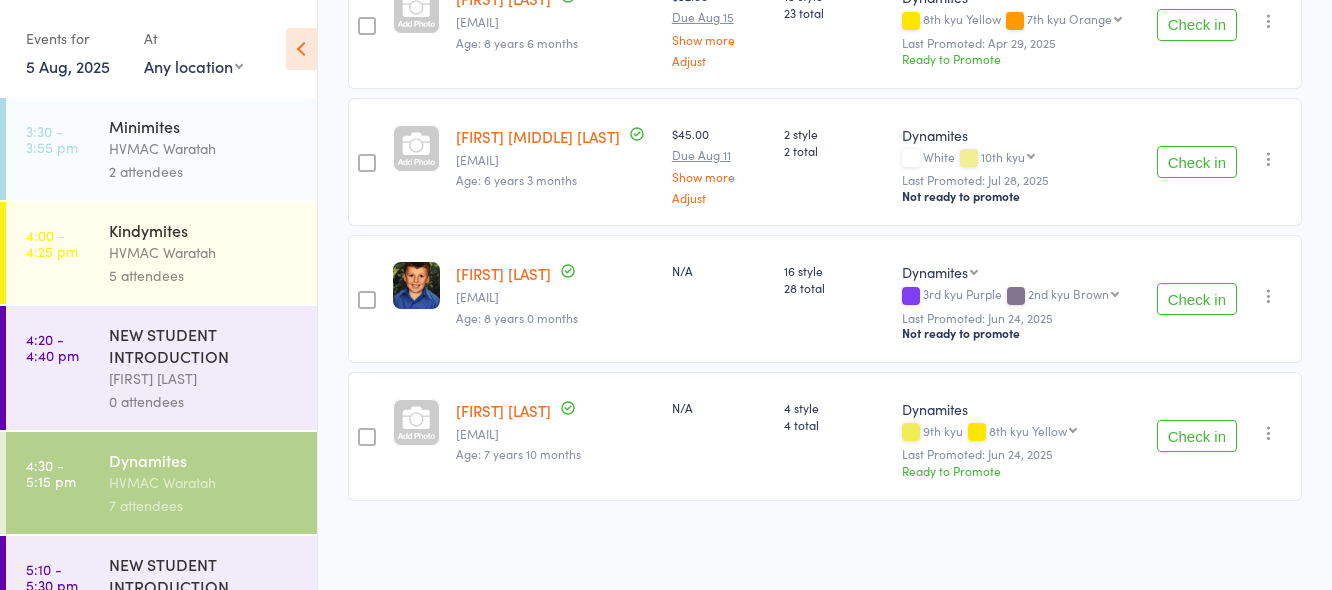 click on "Check in" at bounding box center [1197, 436] 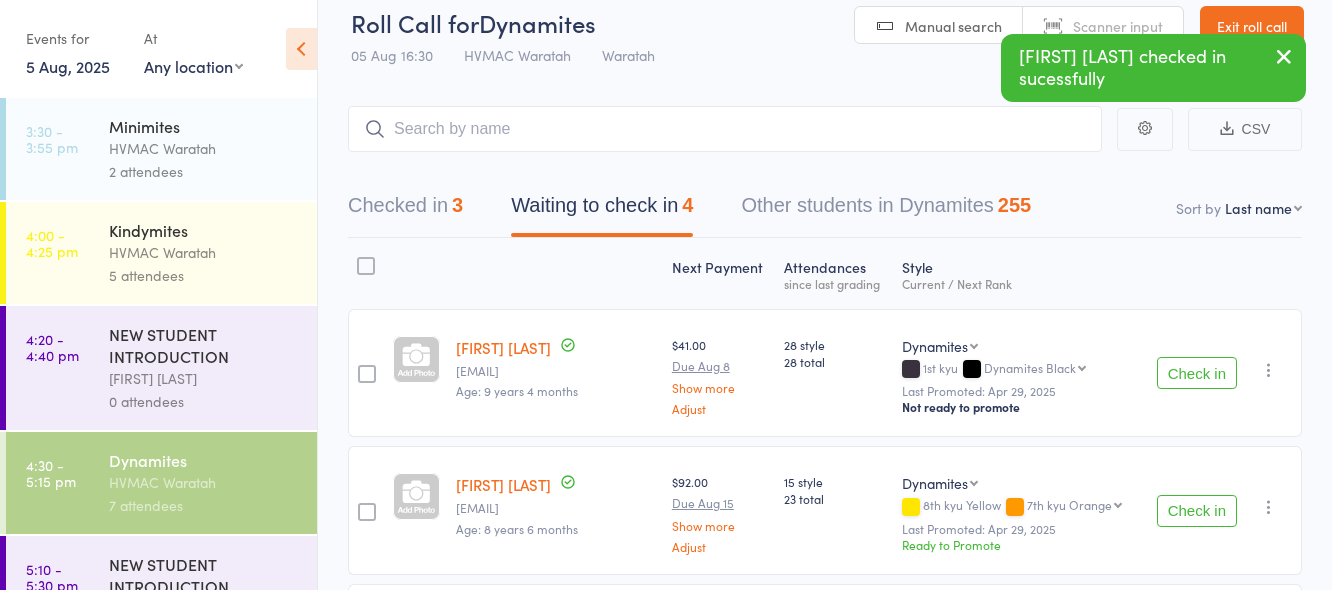 scroll, scrollTop: 0, scrollLeft: 0, axis: both 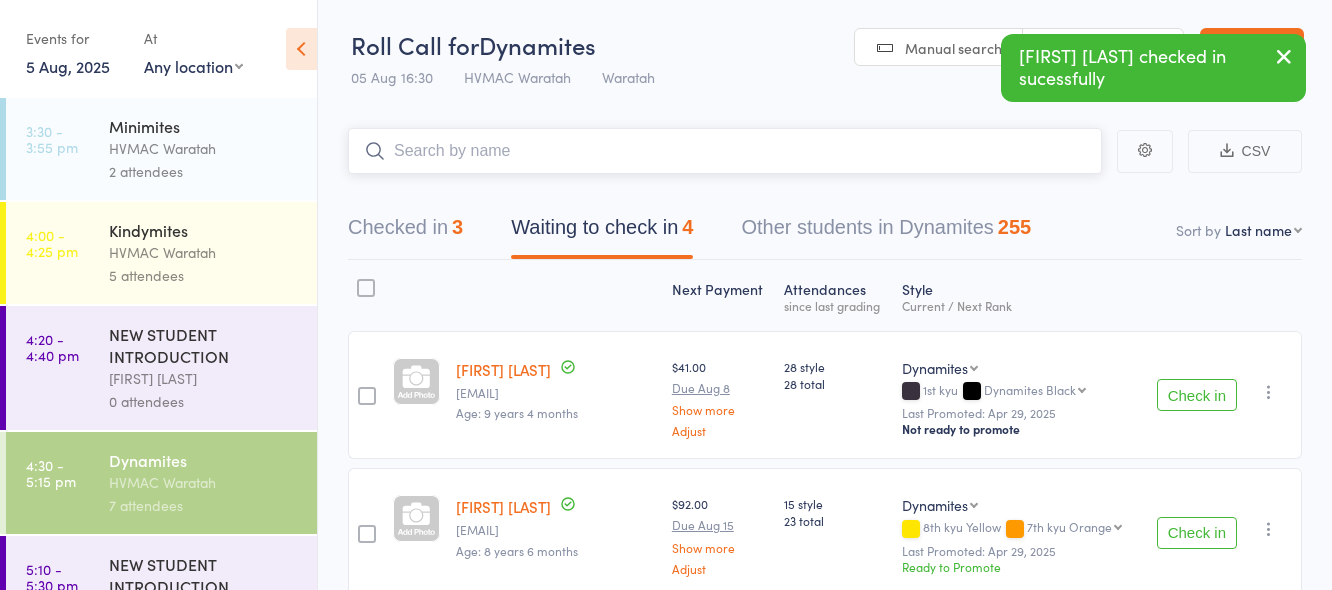 click at bounding box center [725, 151] 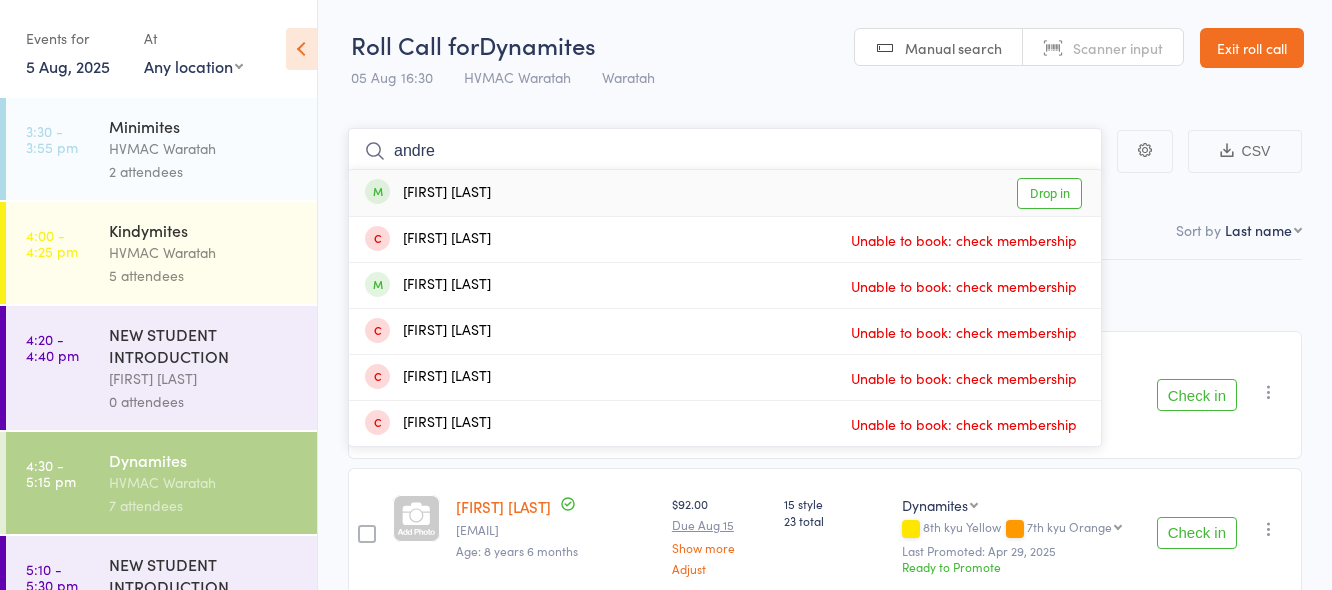 type on "andre" 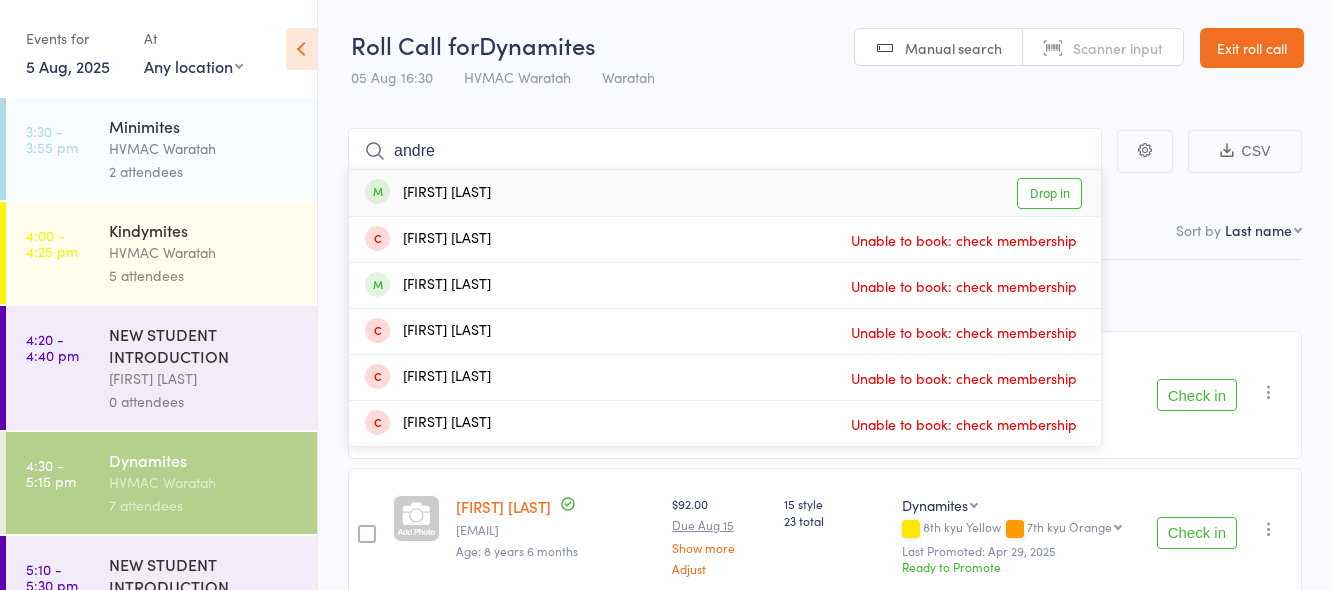 click on "Drop in" at bounding box center [1049, 193] 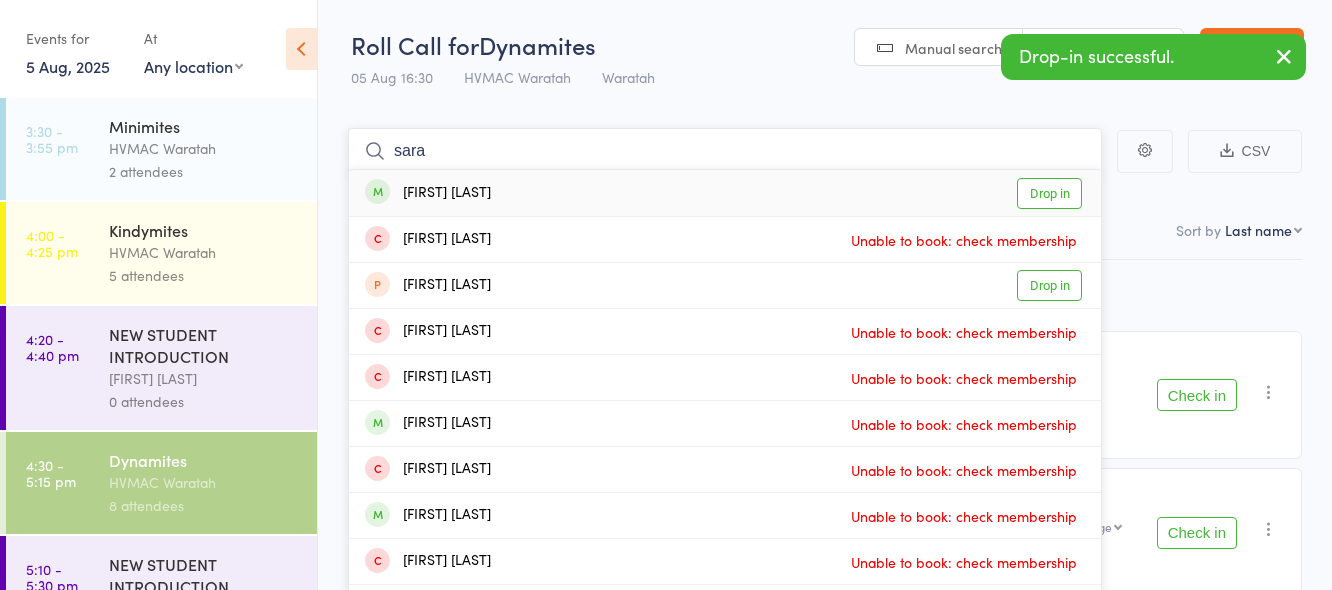 type on "sara" 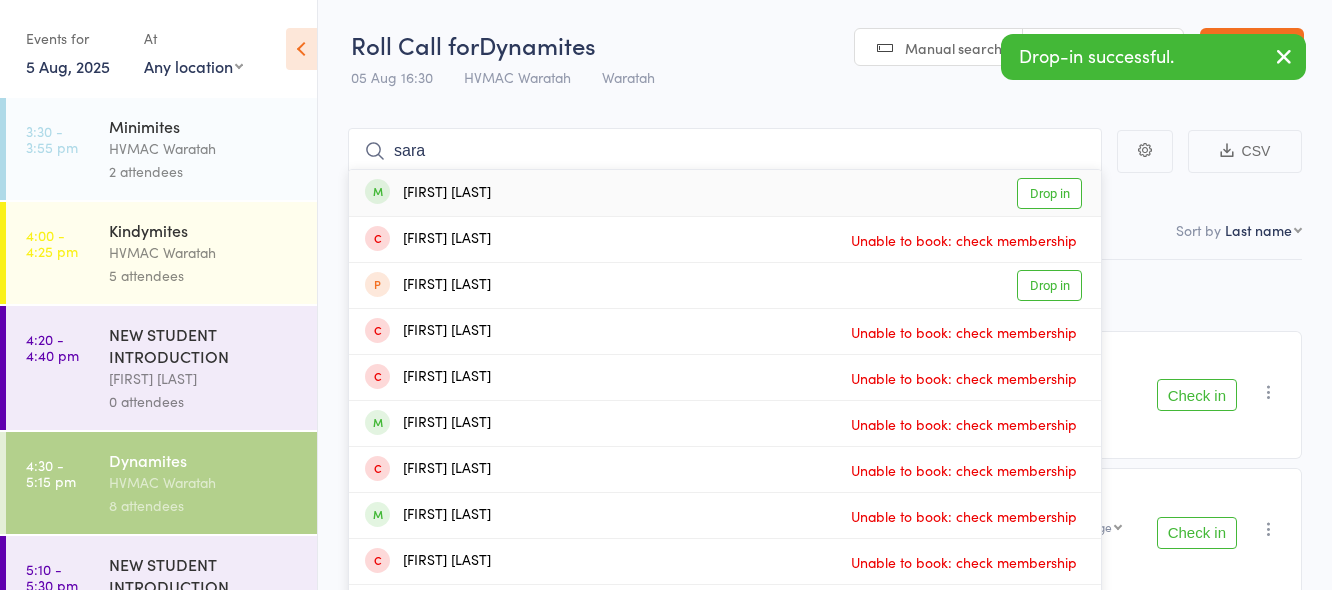 click on "Drop in" at bounding box center (1049, 193) 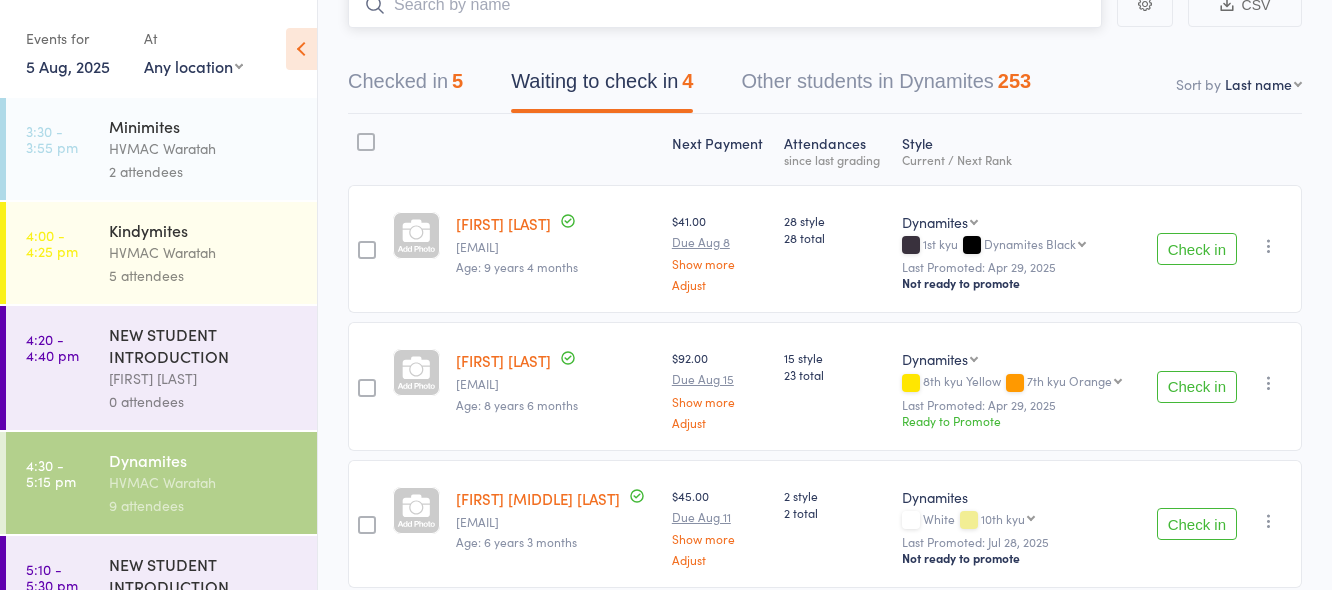 scroll, scrollTop: 300, scrollLeft: 0, axis: vertical 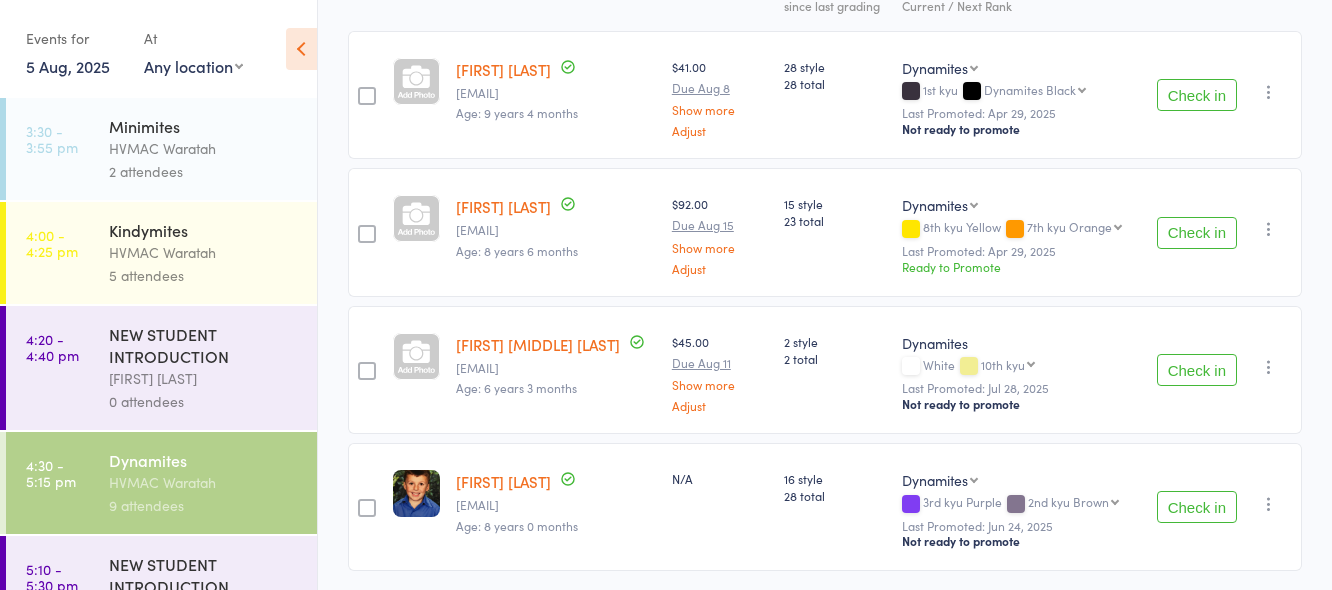 click on "Check in" at bounding box center [1197, 370] 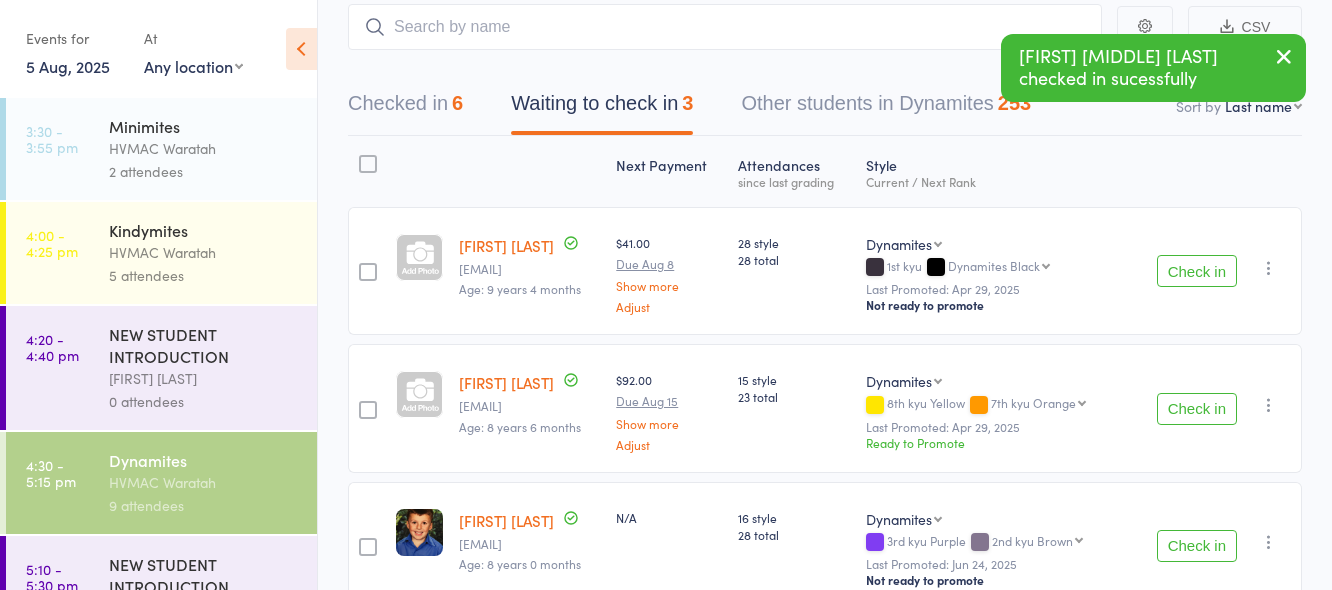 scroll, scrollTop: 0, scrollLeft: 0, axis: both 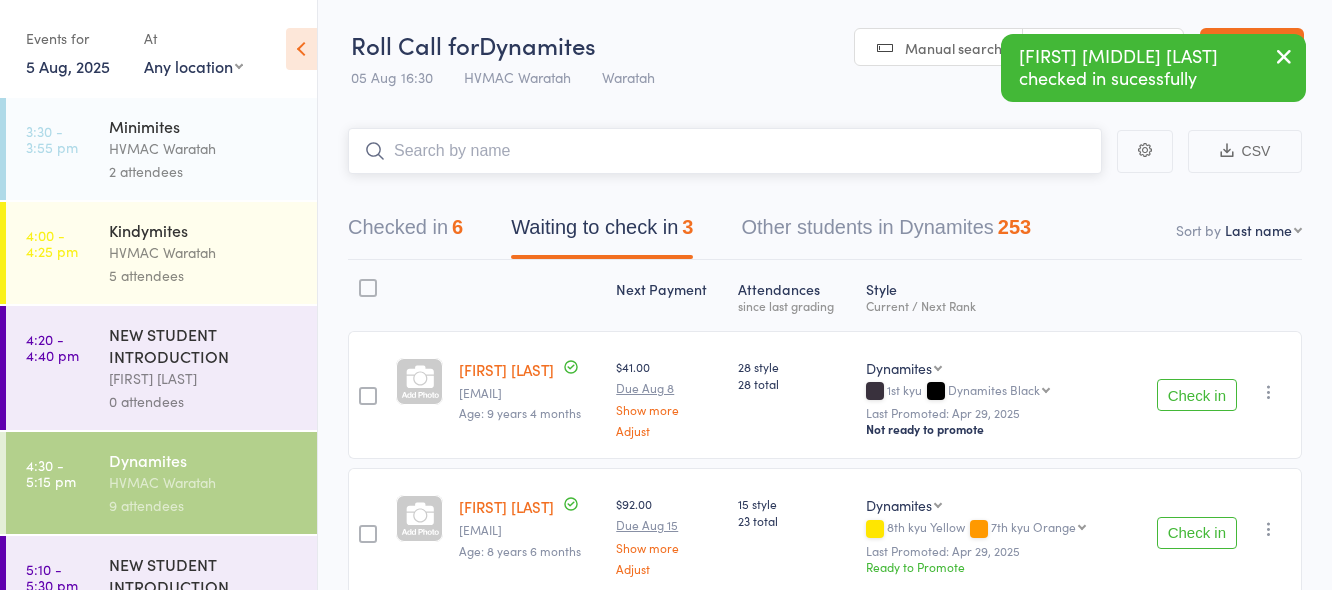 click at bounding box center [725, 151] 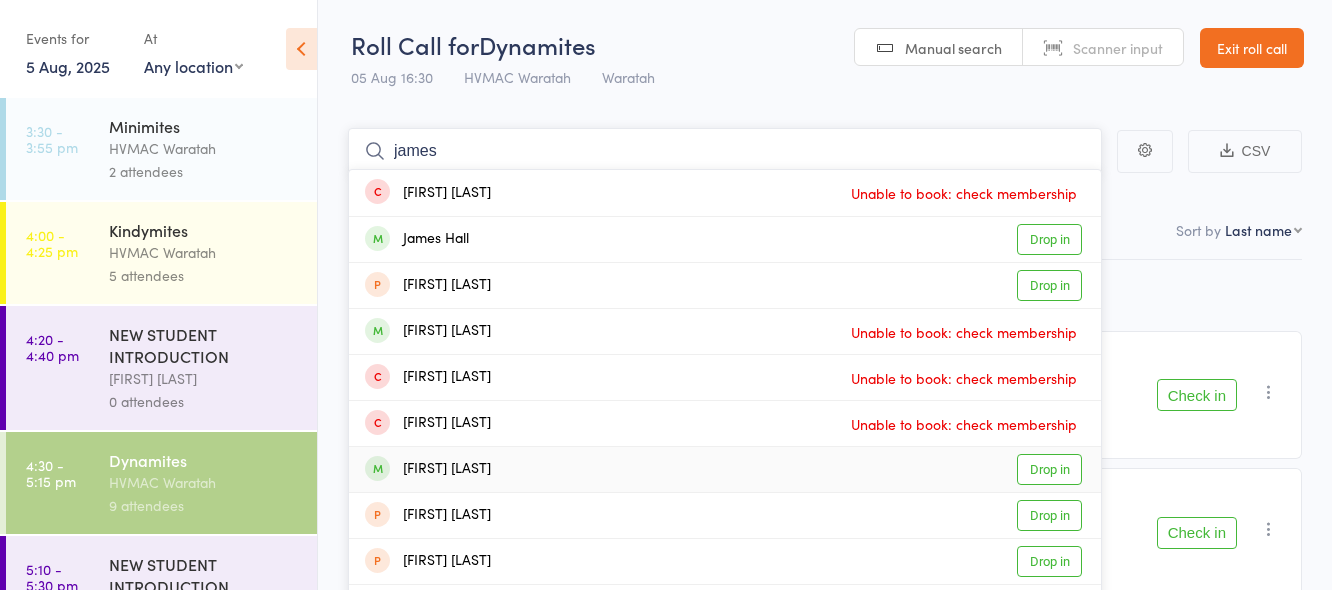 type on "james" 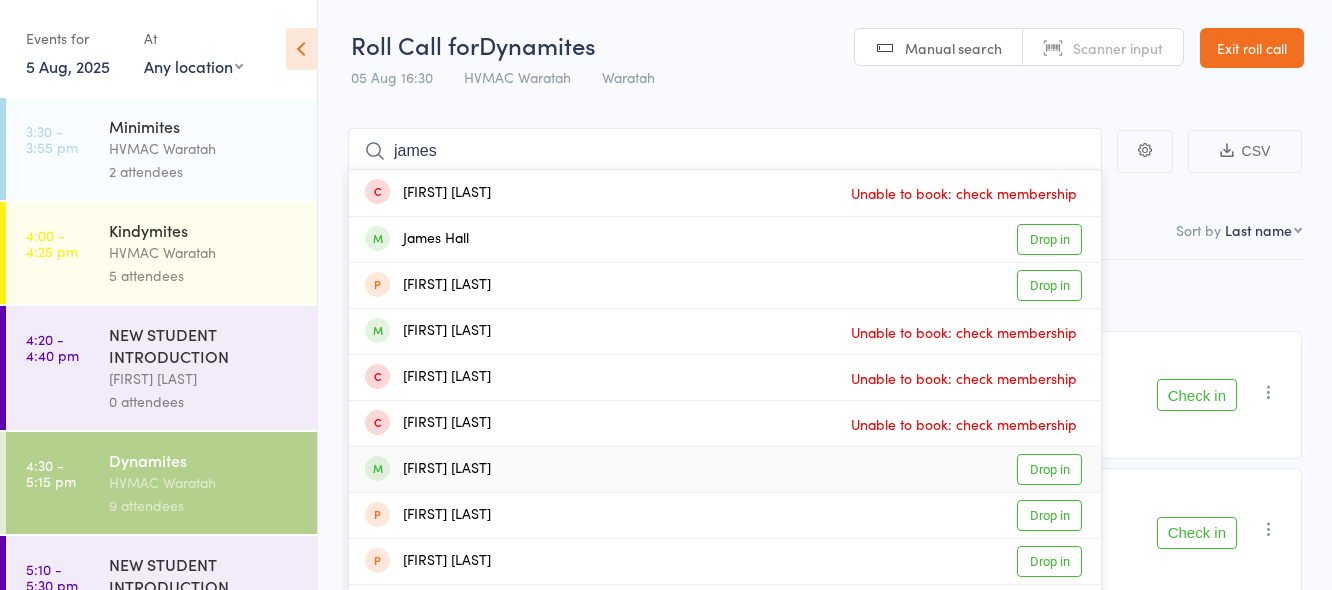 click on "Drop in" at bounding box center (1049, 469) 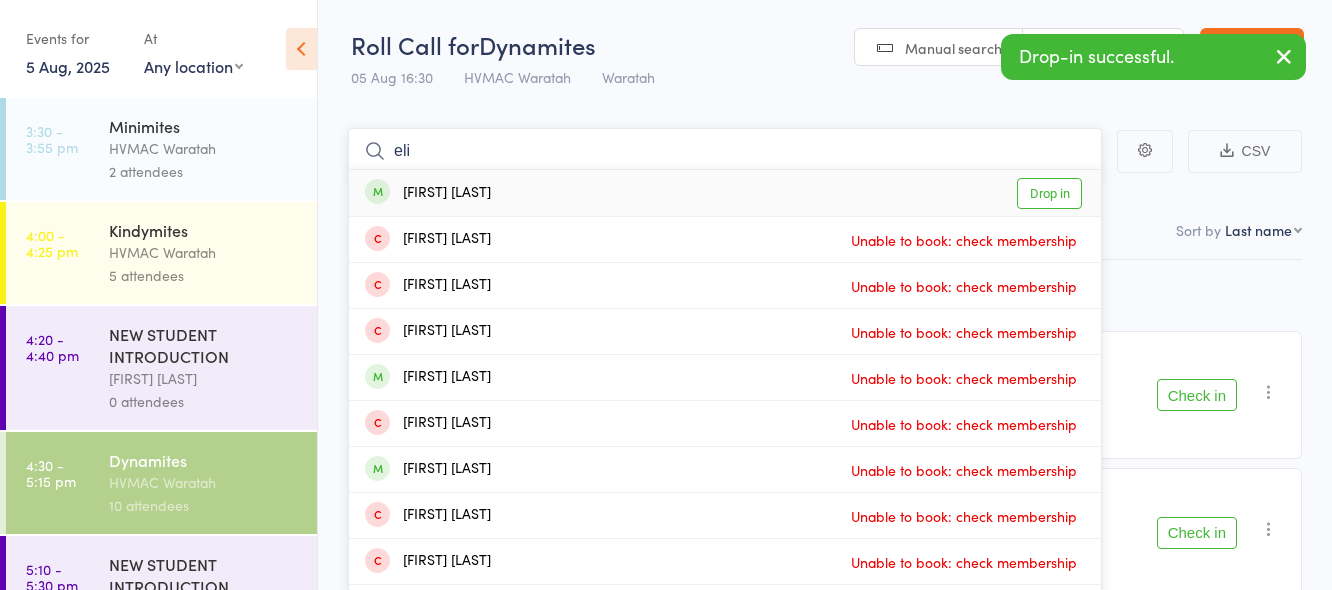 type on "eli" 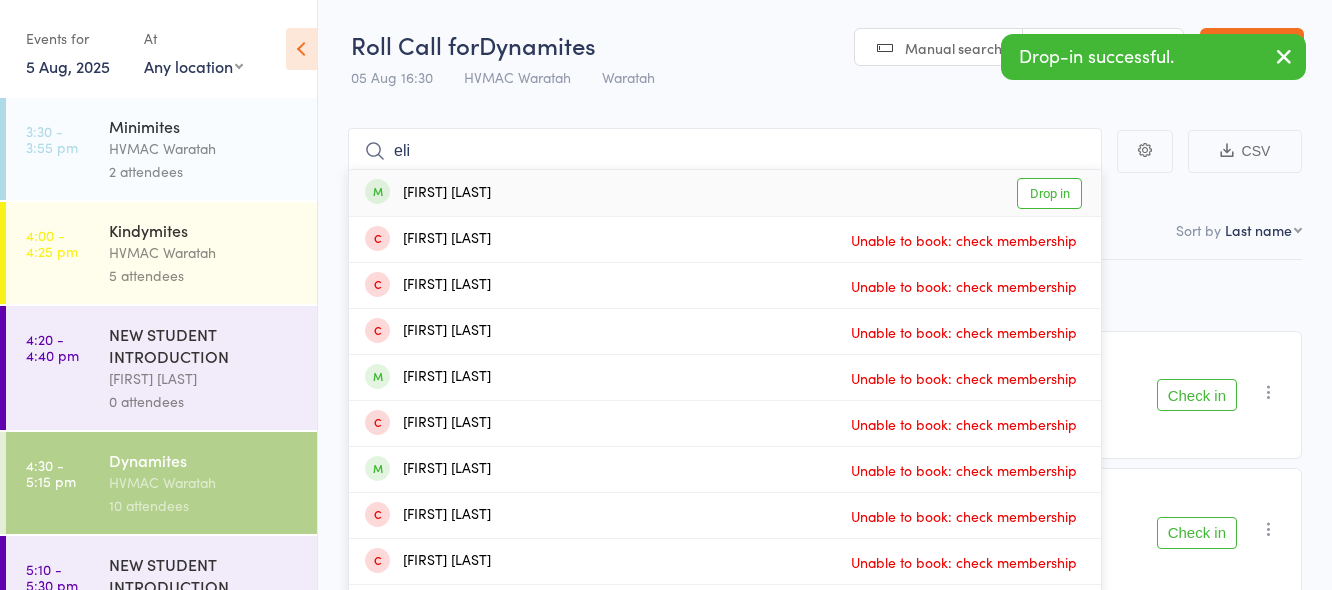 click on "Drop in" at bounding box center [1049, 193] 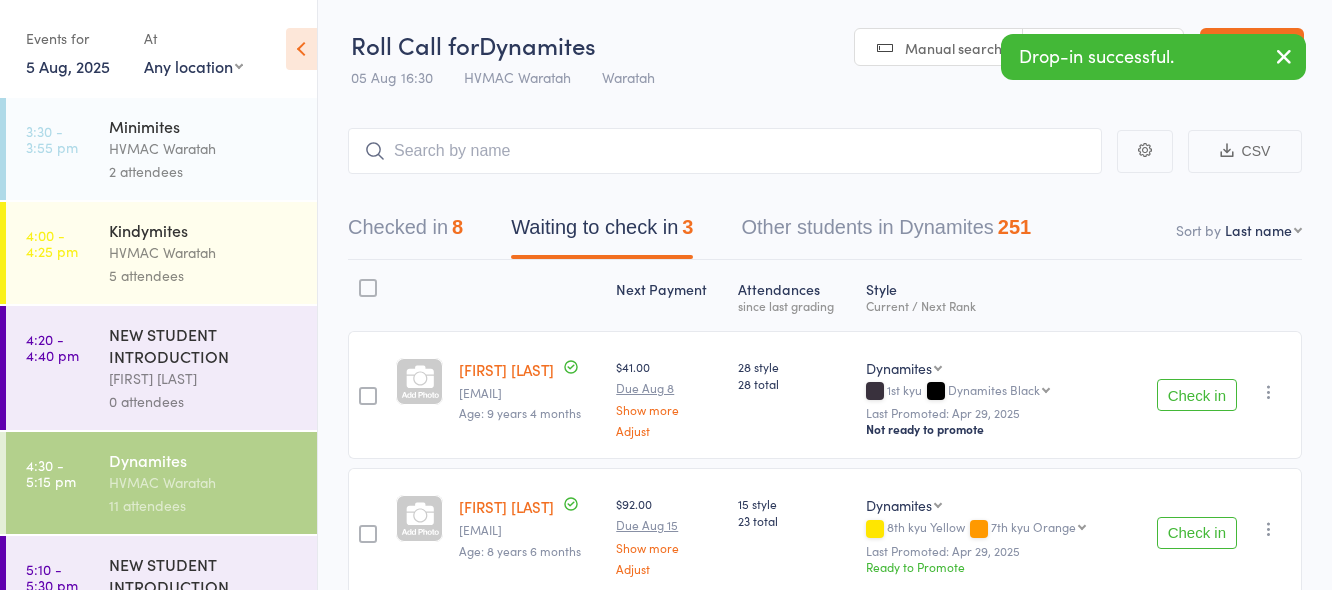 click on "Check in" at bounding box center [1197, 533] 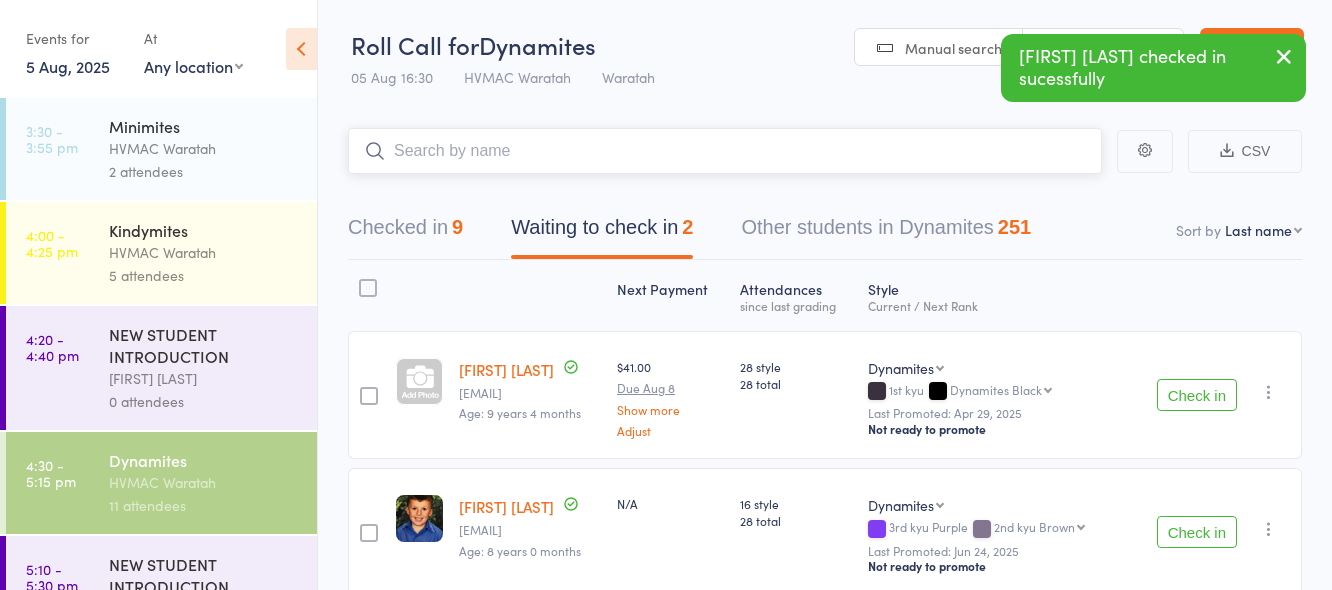click at bounding box center [725, 151] 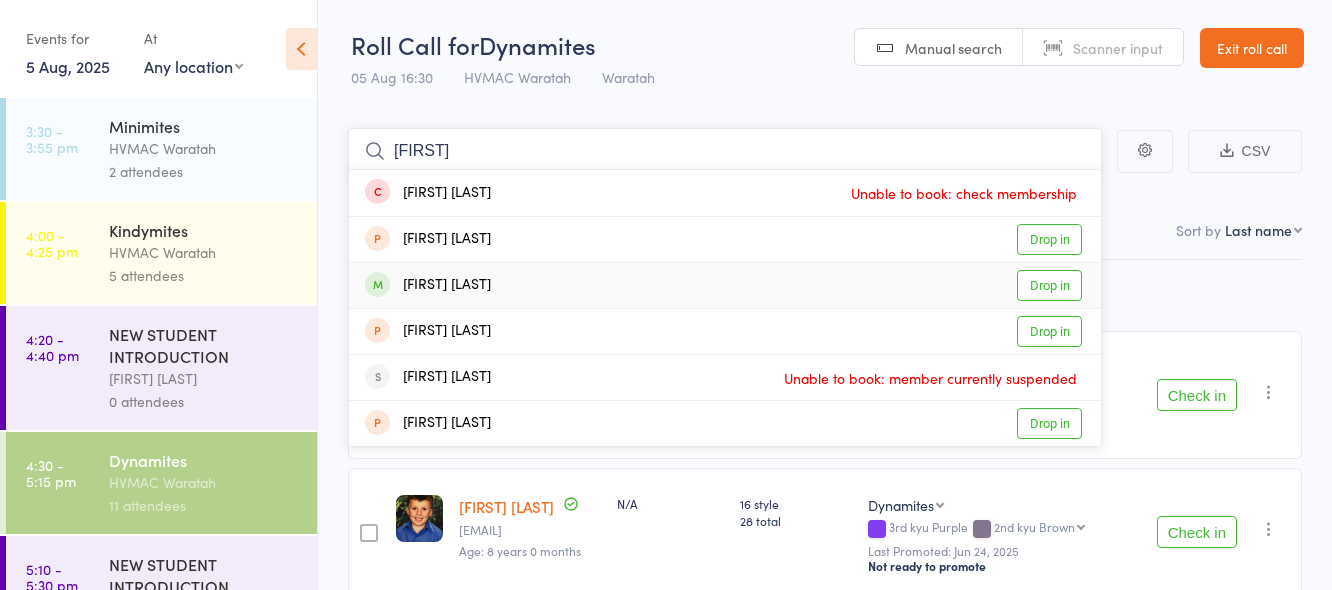 type on "alice" 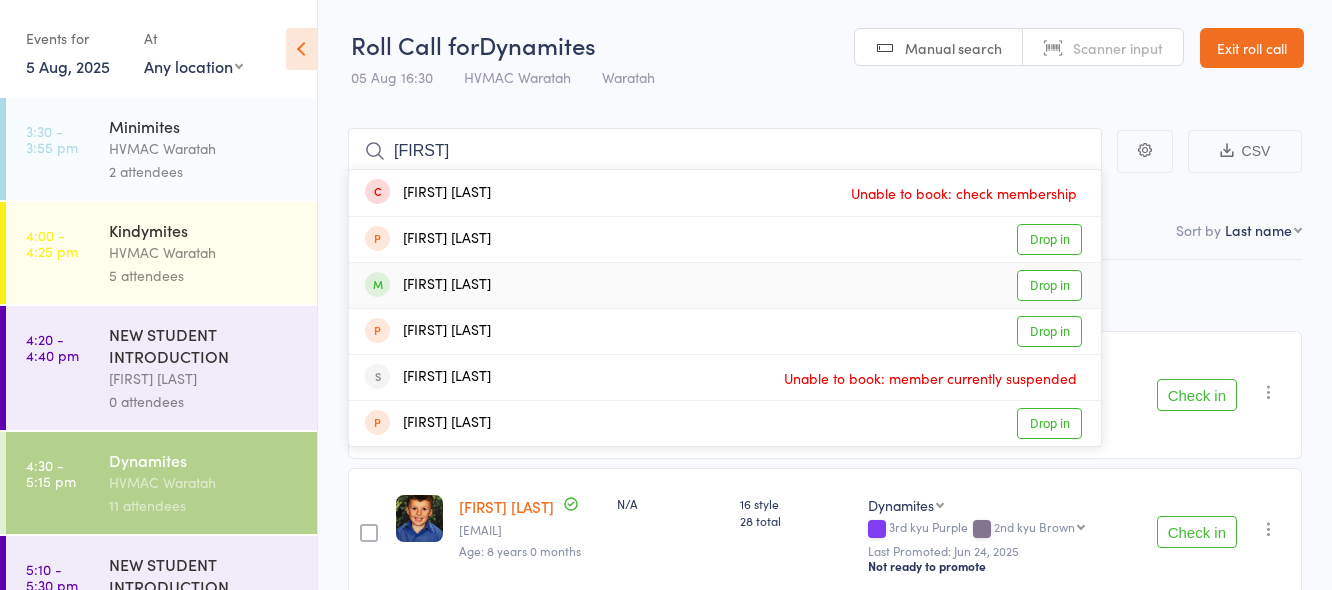 click on "Drop in" at bounding box center [1049, 285] 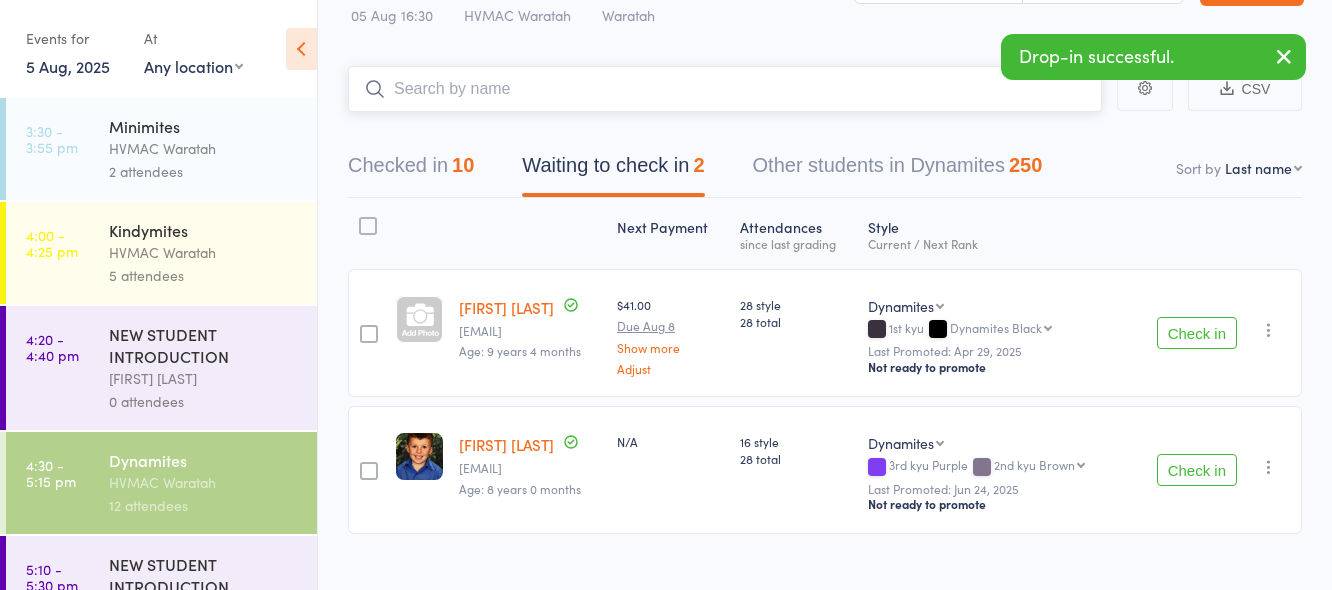 scroll, scrollTop: 96, scrollLeft: 0, axis: vertical 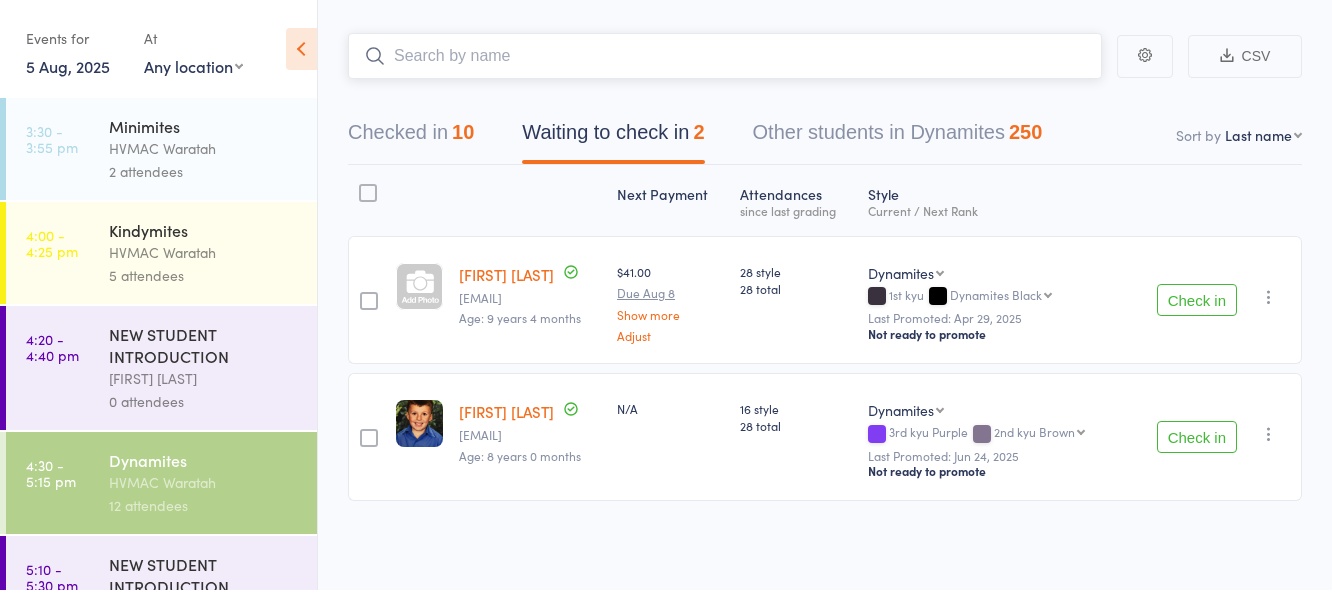click on "Checked in  10" at bounding box center [411, 137] 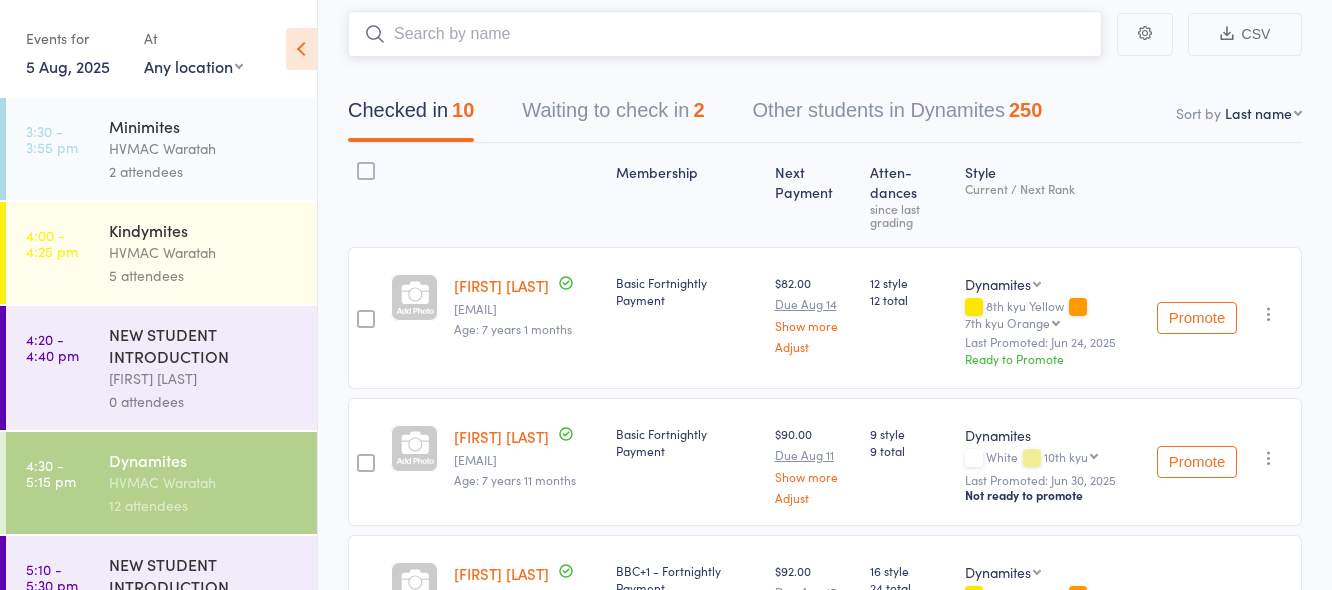 scroll, scrollTop: 0, scrollLeft: 0, axis: both 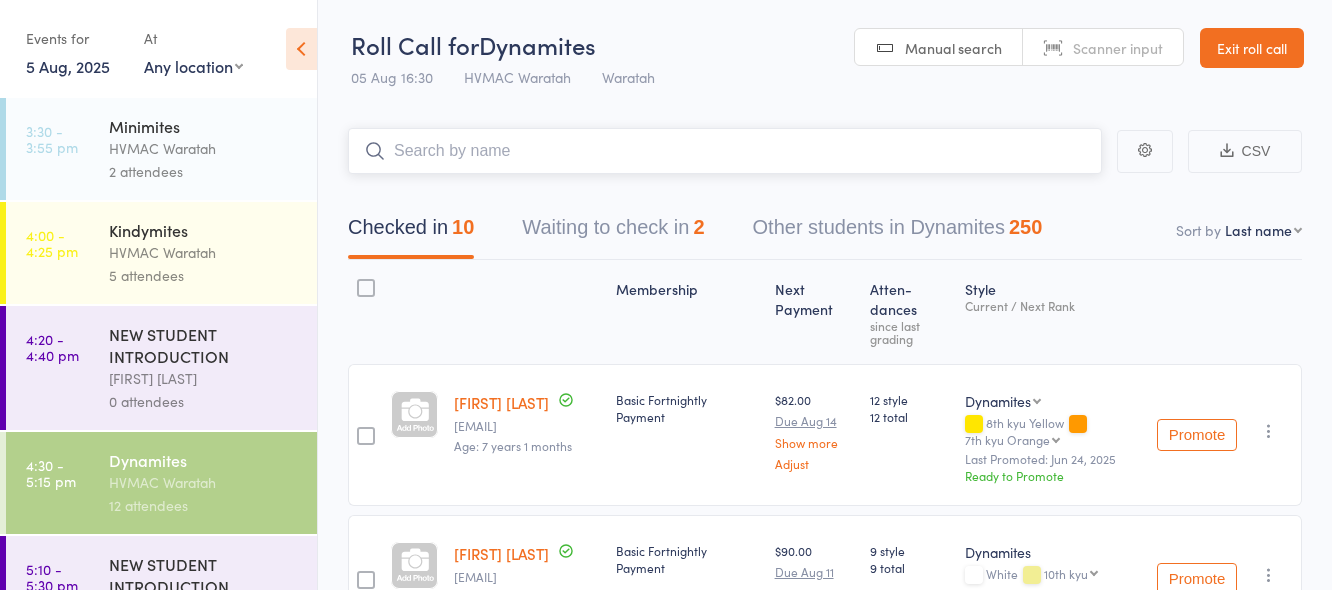 click on "Waiting to check in  2" at bounding box center (613, 232) 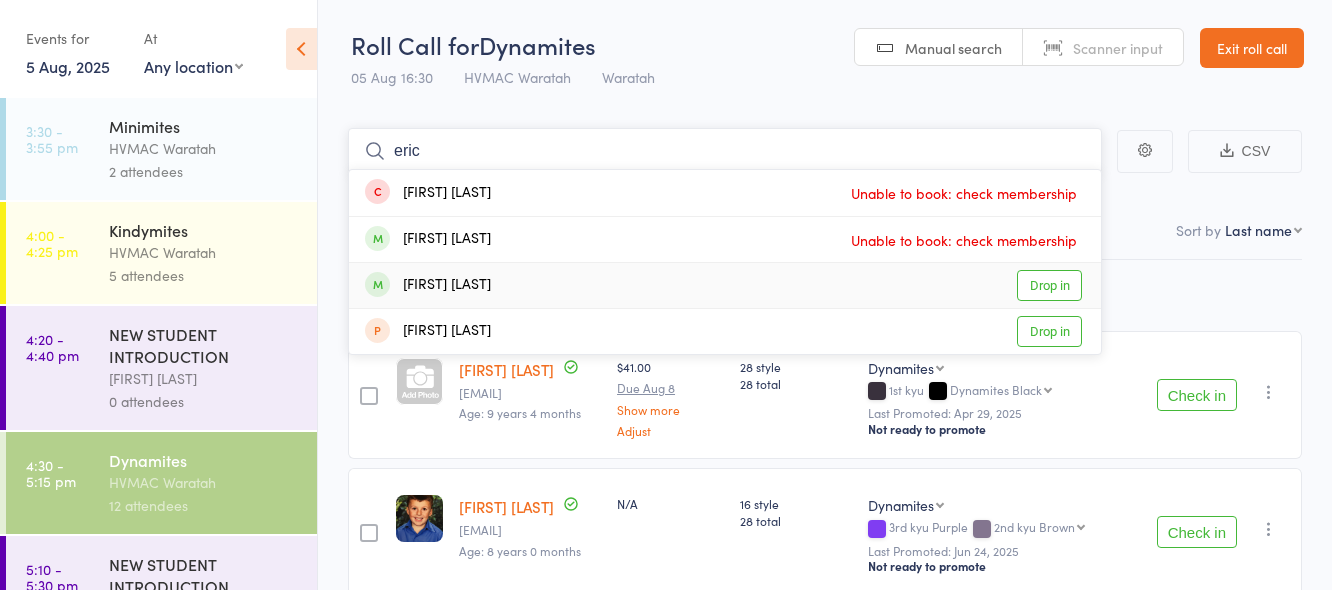 type on "eric" 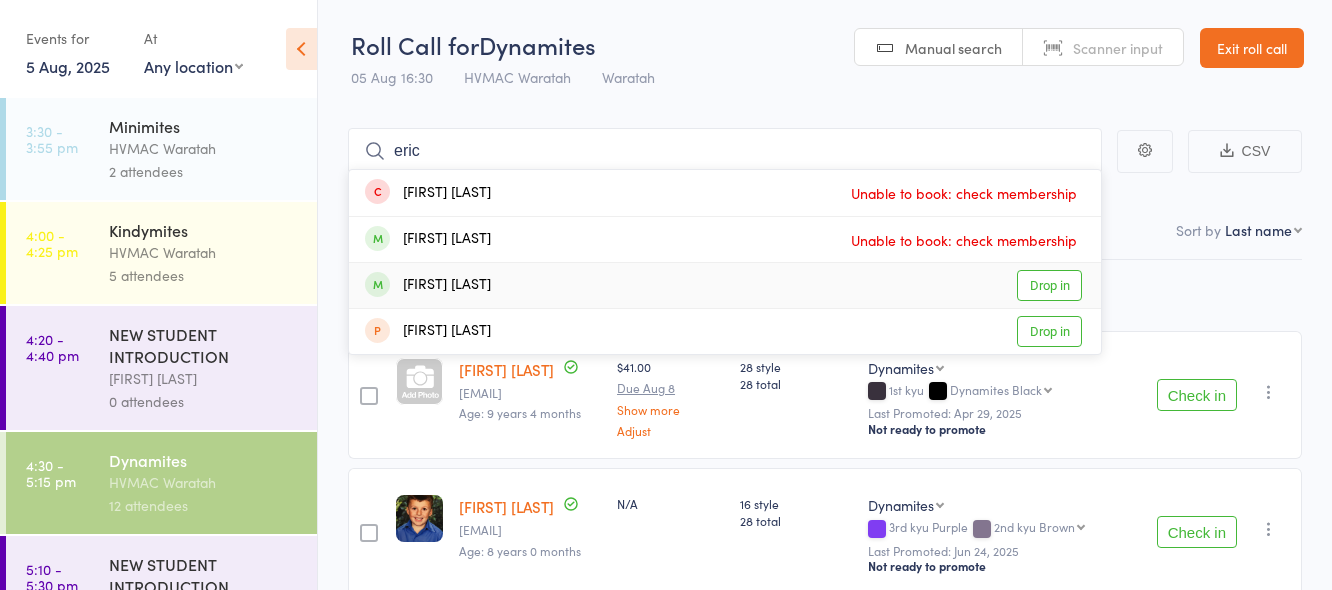click on "Drop in" at bounding box center (1049, 285) 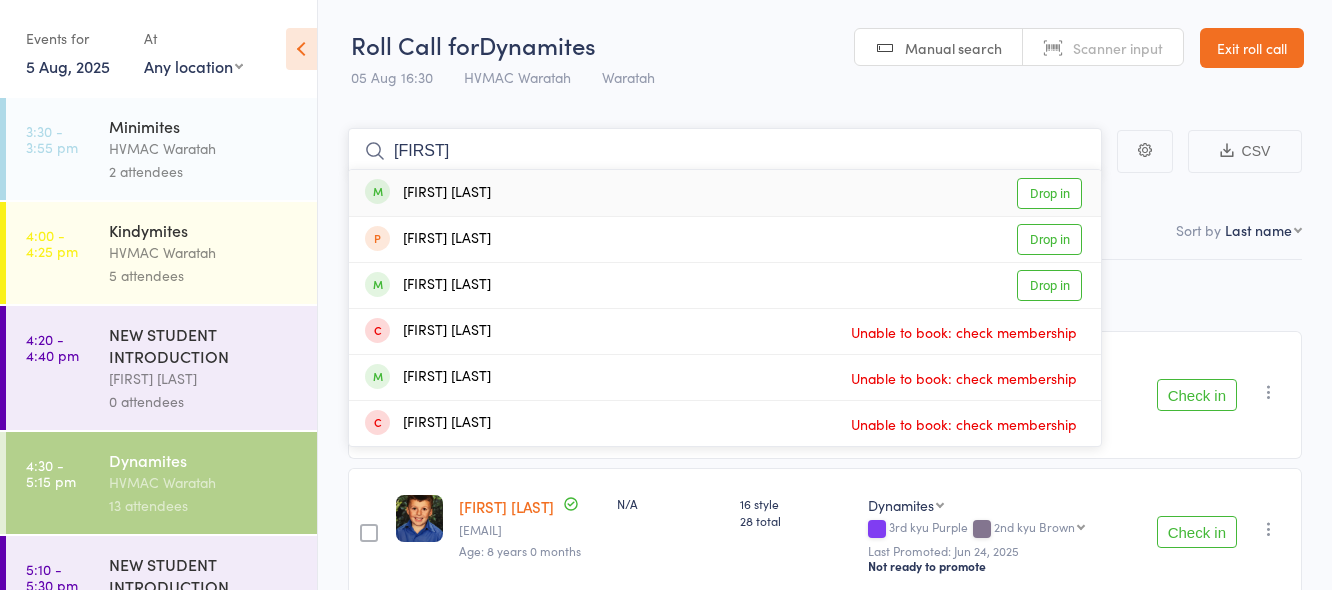 type on "khai" 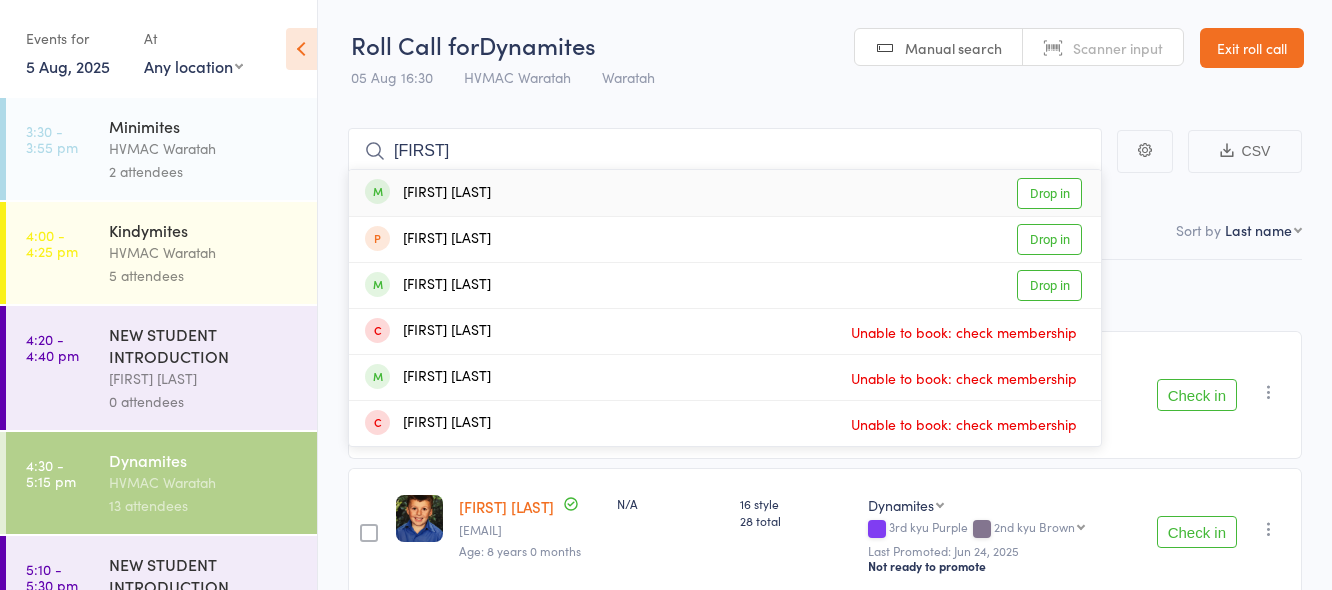 click on "Drop in" at bounding box center [1049, 193] 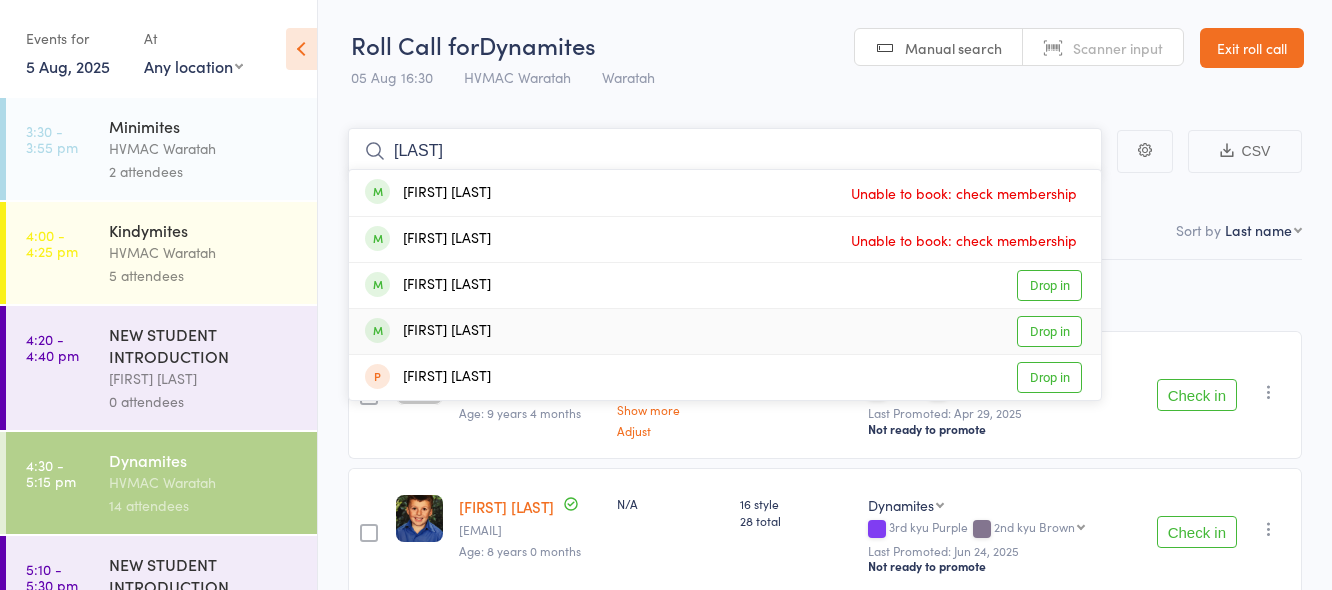 type on "curtis" 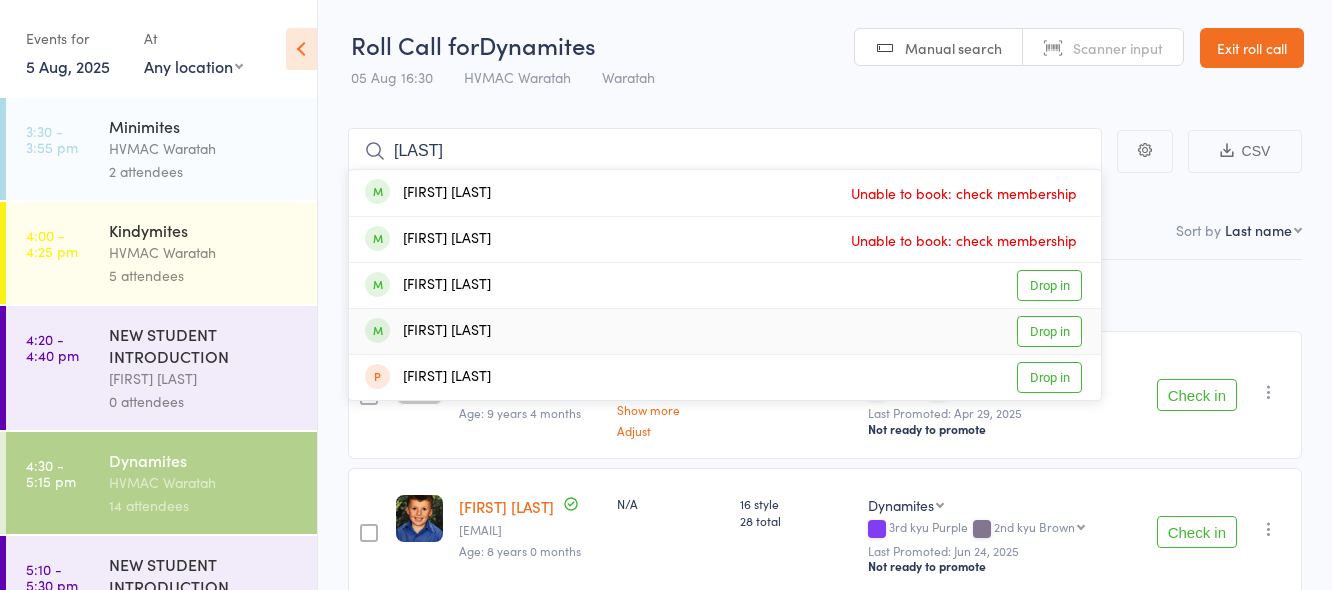 click on "Drop in" at bounding box center [1049, 331] 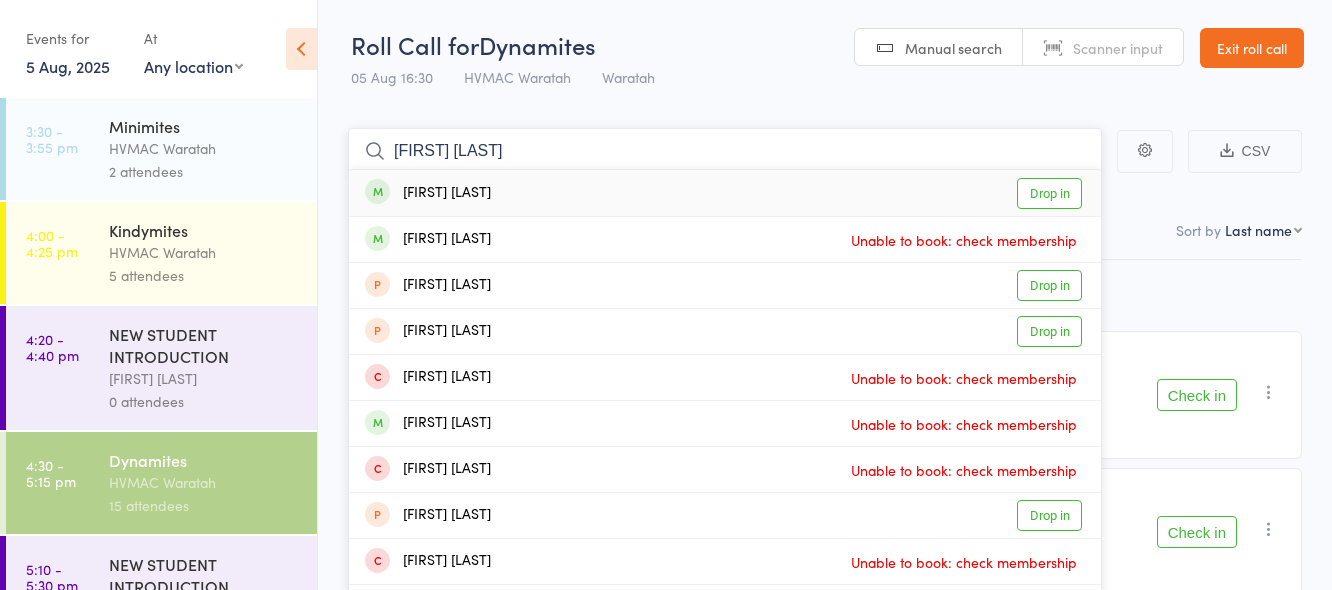 type on "oliver fah" 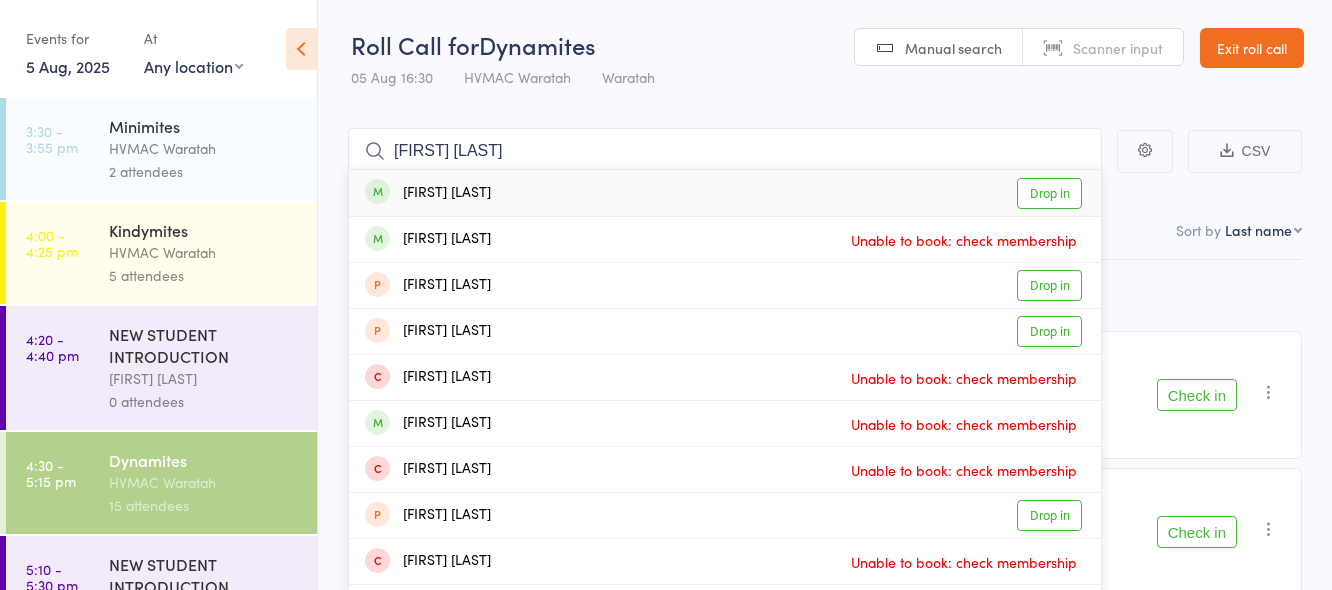 click on "Drop in" at bounding box center [1049, 193] 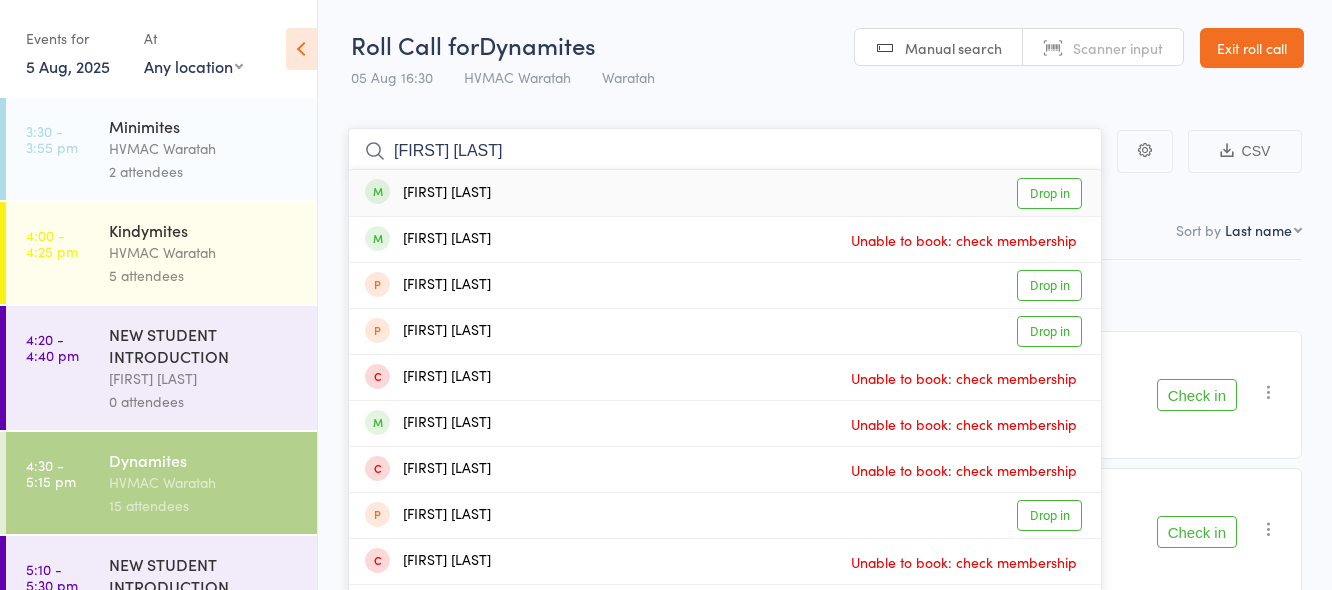 type 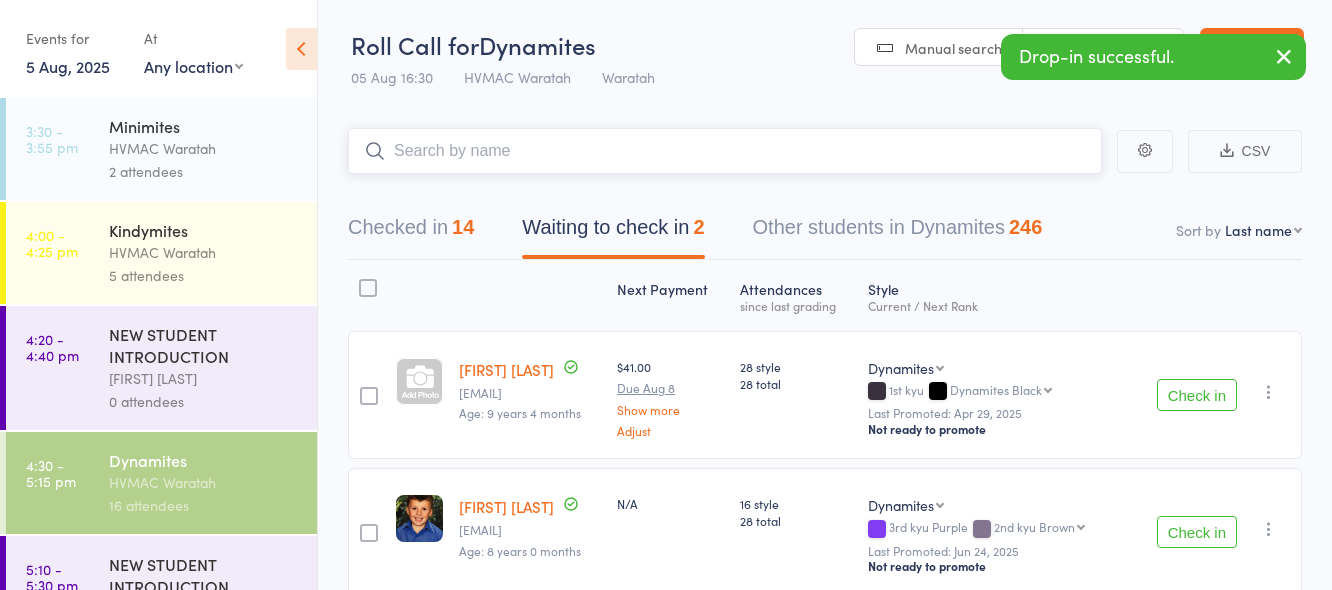 scroll, scrollTop: 96, scrollLeft: 0, axis: vertical 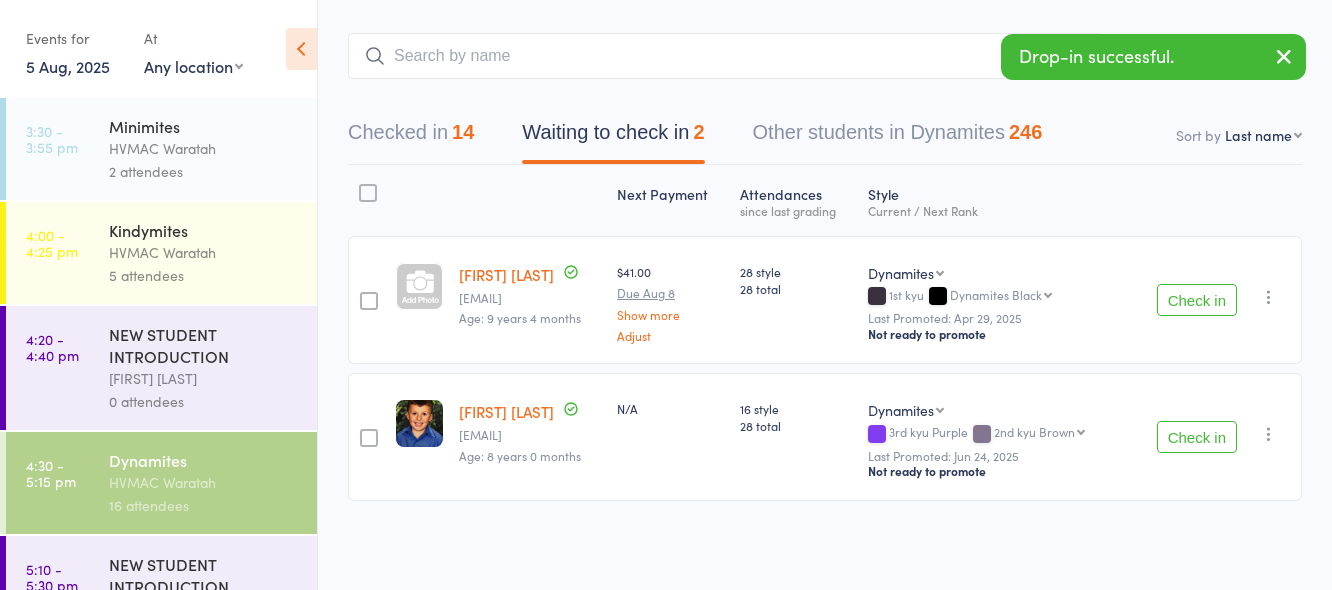 click on "Check in" at bounding box center [1197, 437] 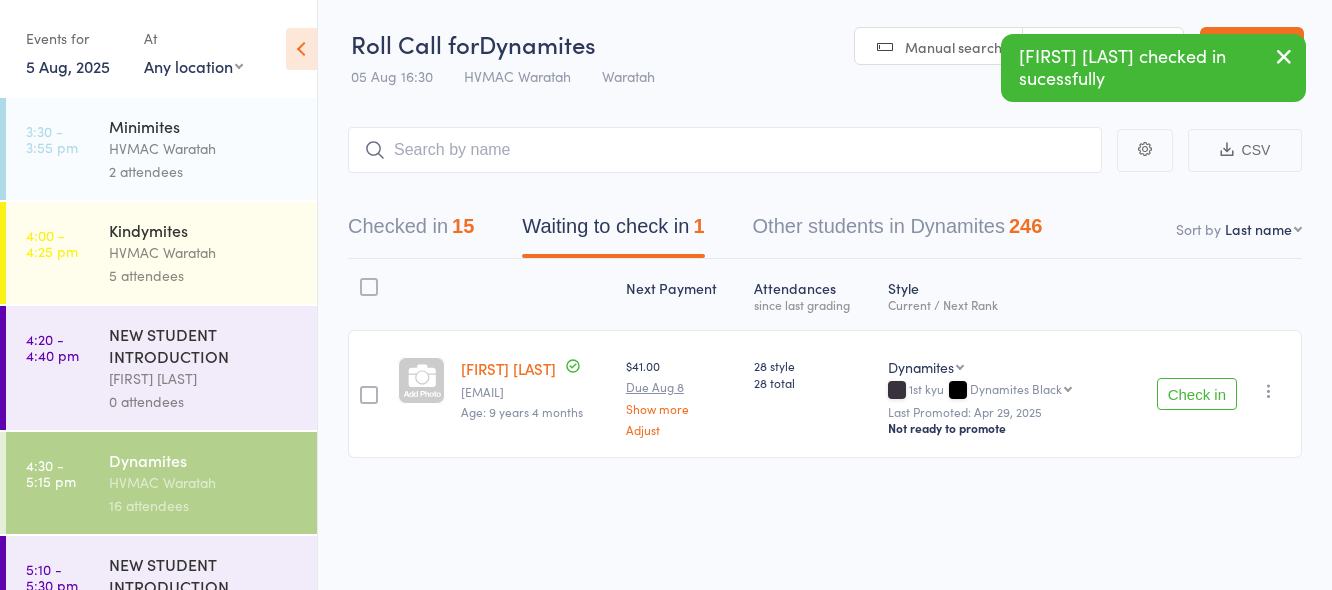 click on "Check in" at bounding box center (1197, 394) 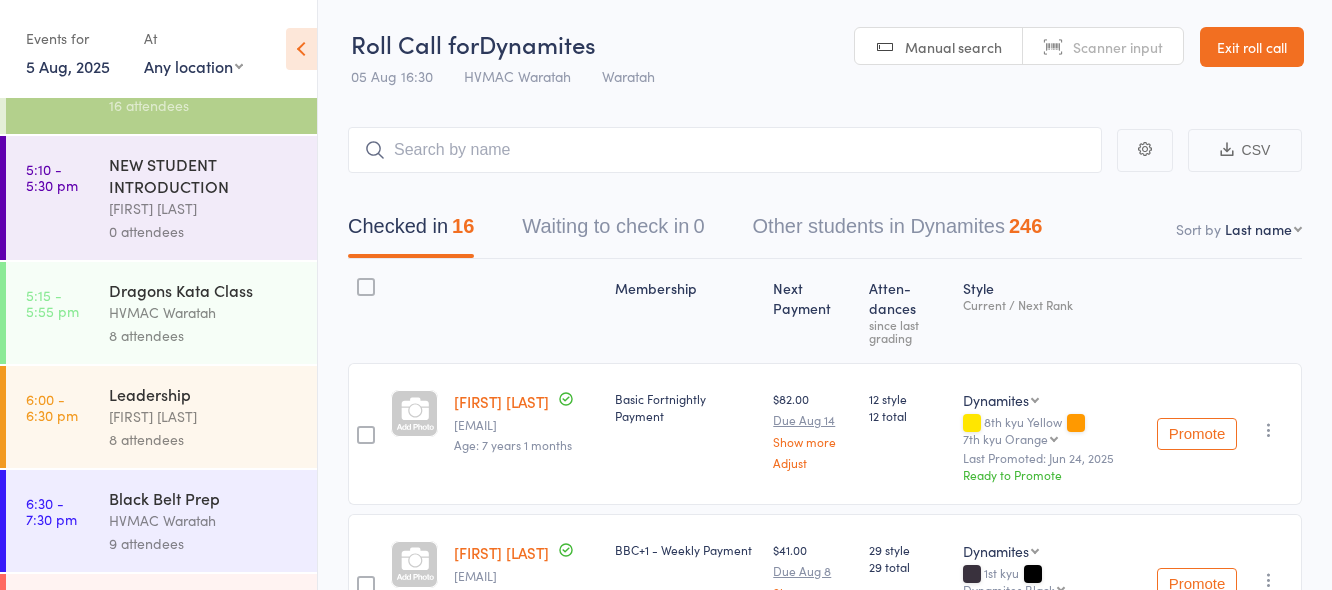 scroll, scrollTop: 488, scrollLeft: 0, axis: vertical 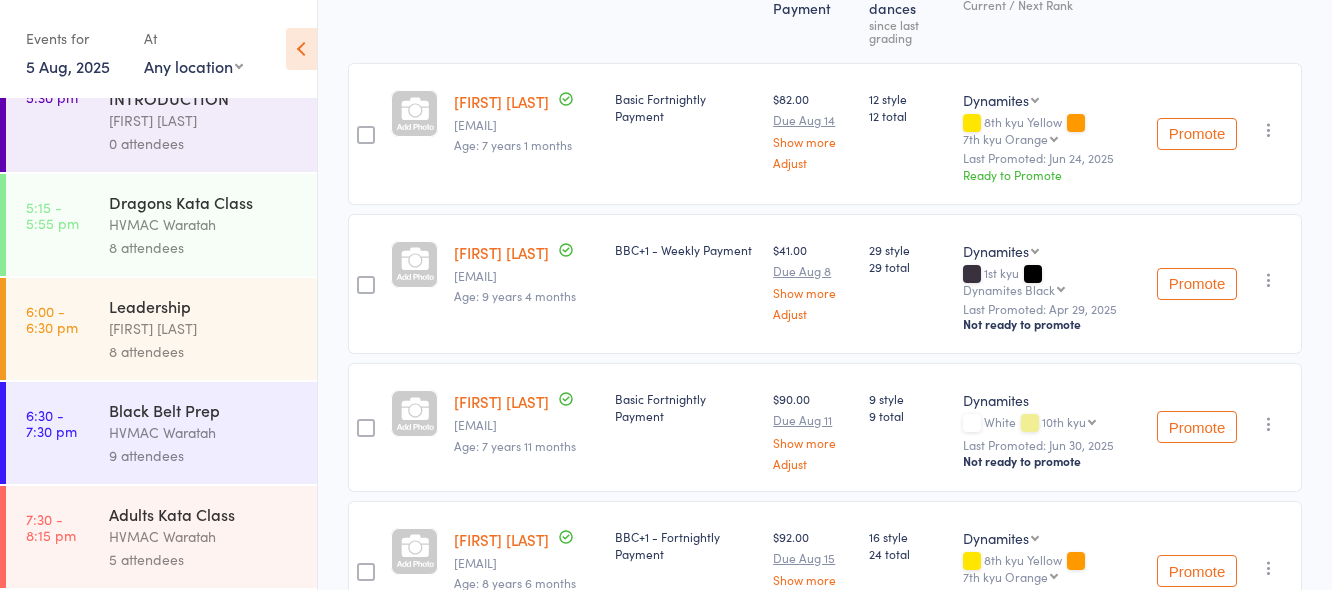 click on "HVMAC Waratah" at bounding box center [204, 536] 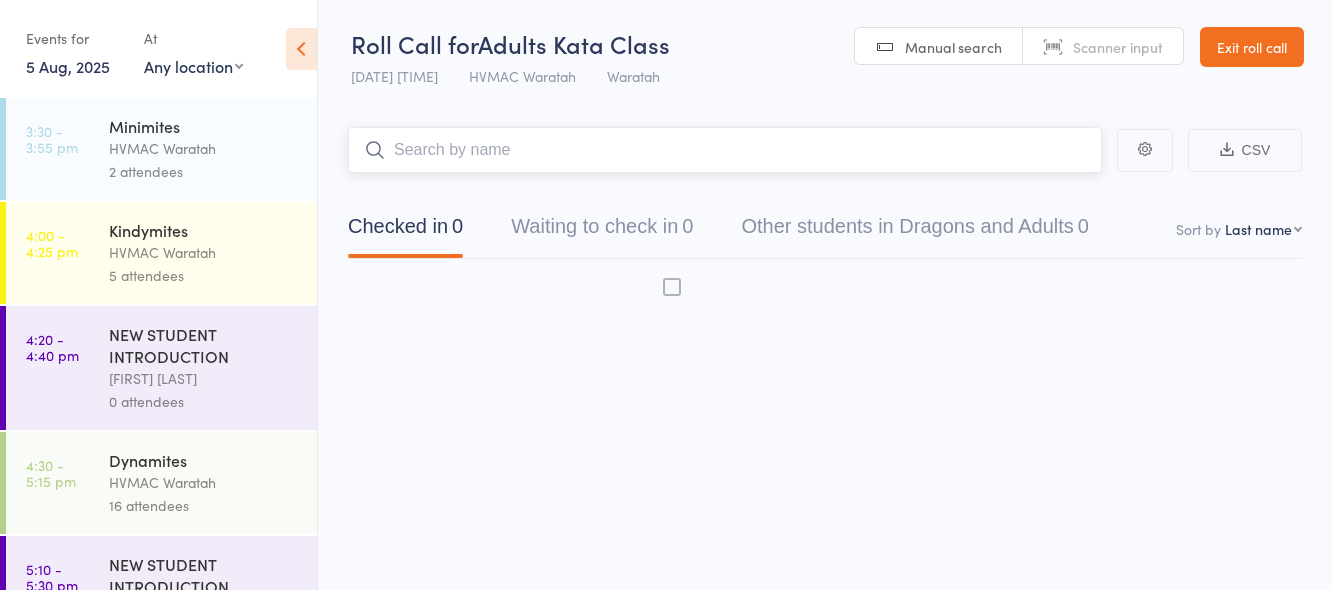 scroll, scrollTop: 1, scrollLeft: 0, axis: vertical 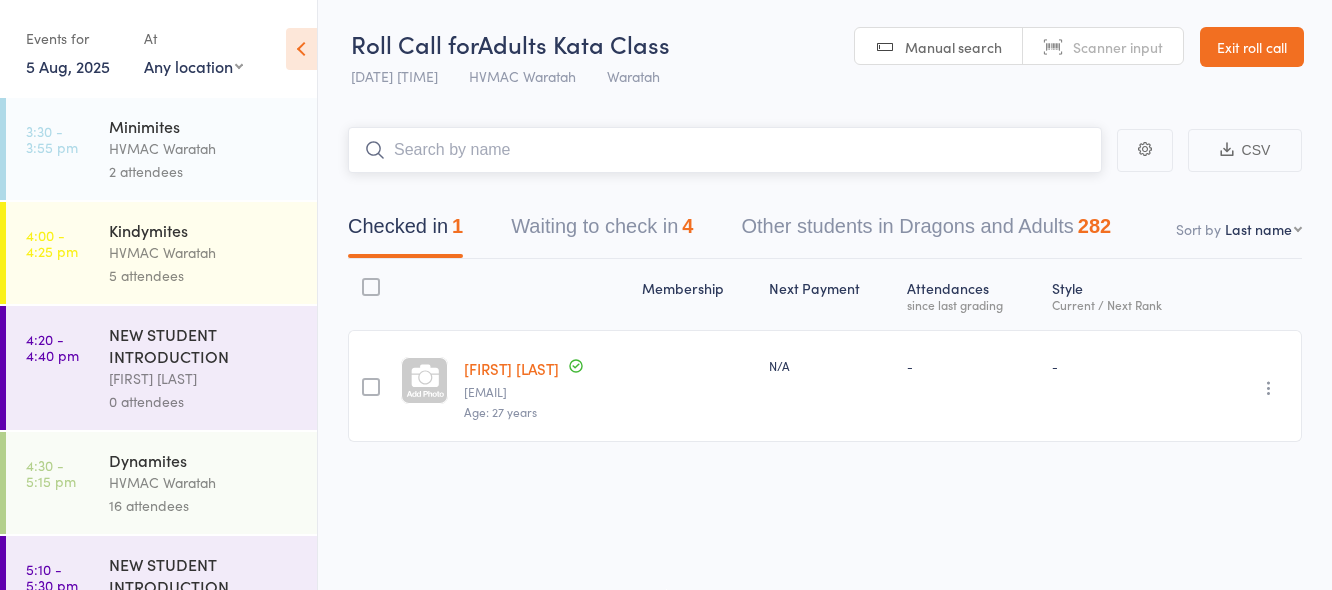 click on "Waiting to check in  4" at bounding box center [602, 231] 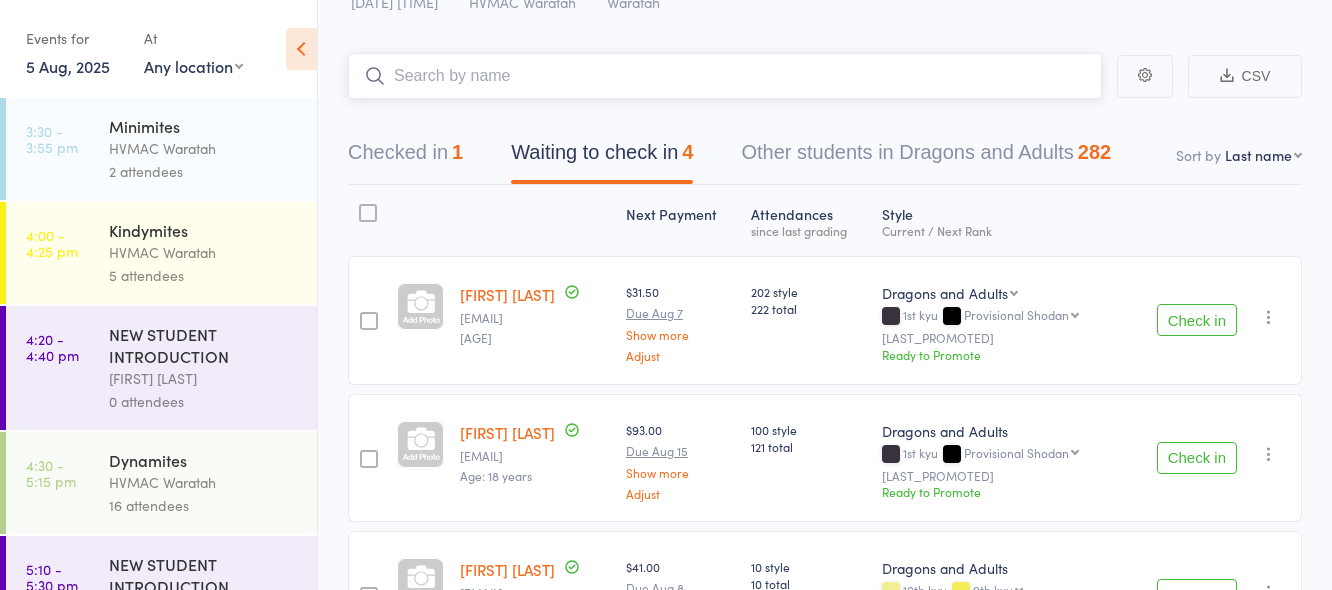 scroll, scrollTop: 71, scrollLeft: 0, axis: vertical 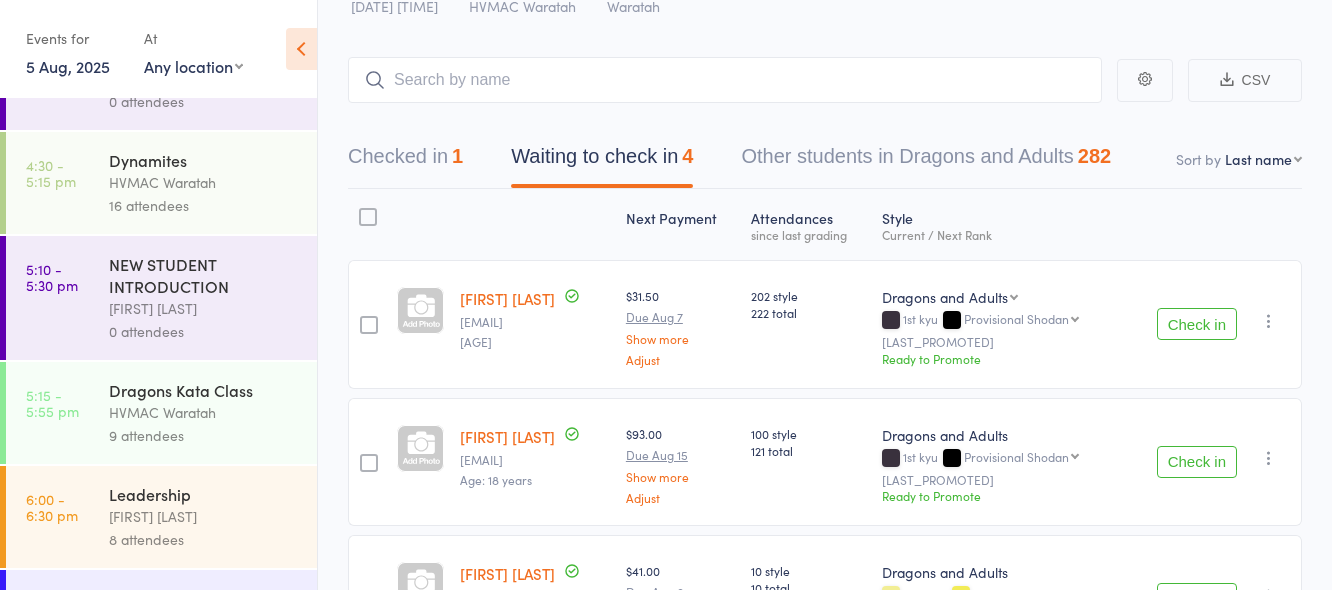 click on "16 attendees" at bounding box center (204, 205) 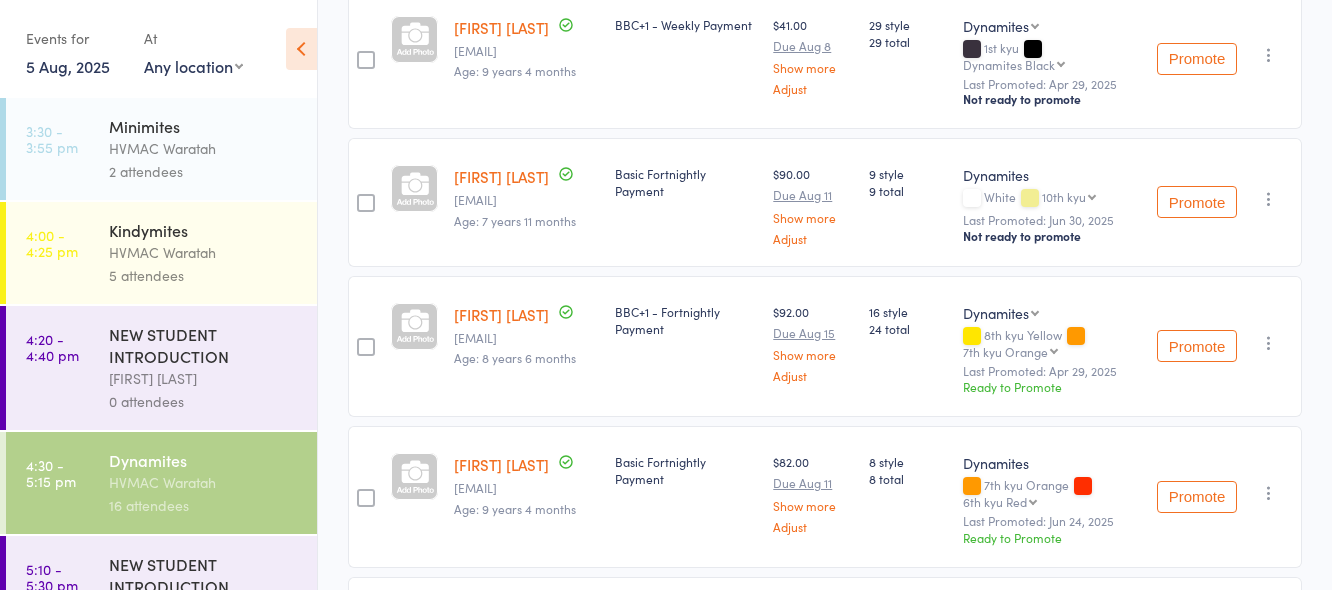 scroll, scrollTop: 601, scrollLeft: 0, axis: vertical 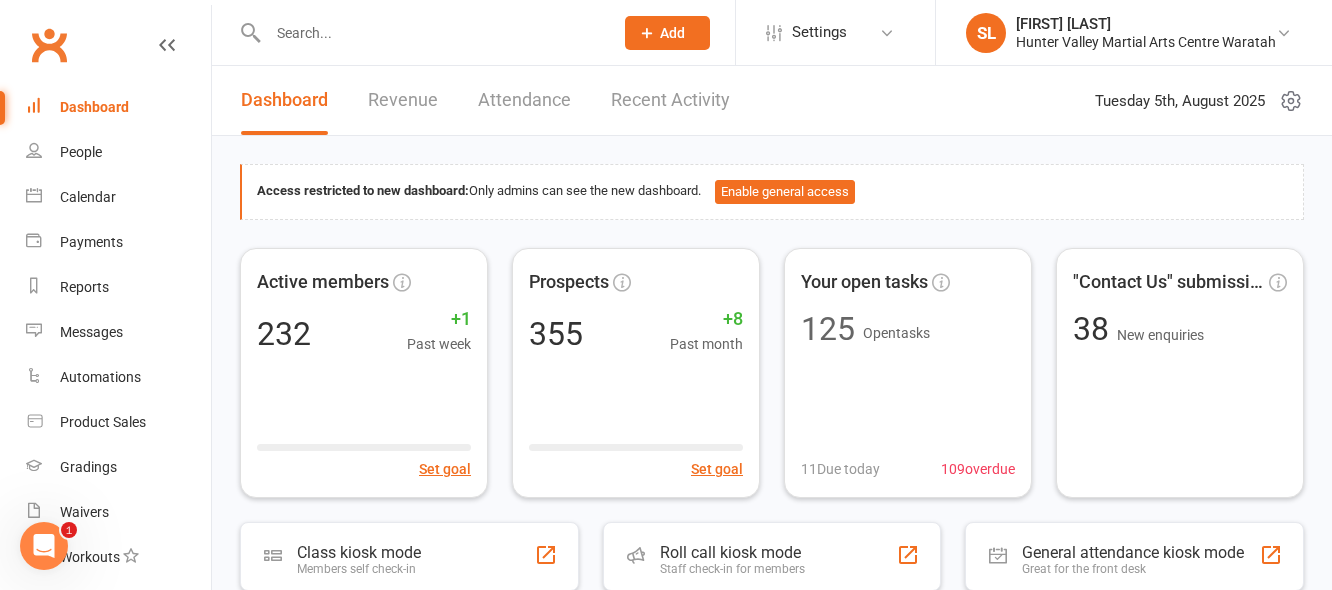 click at bounding box center (430, 33) 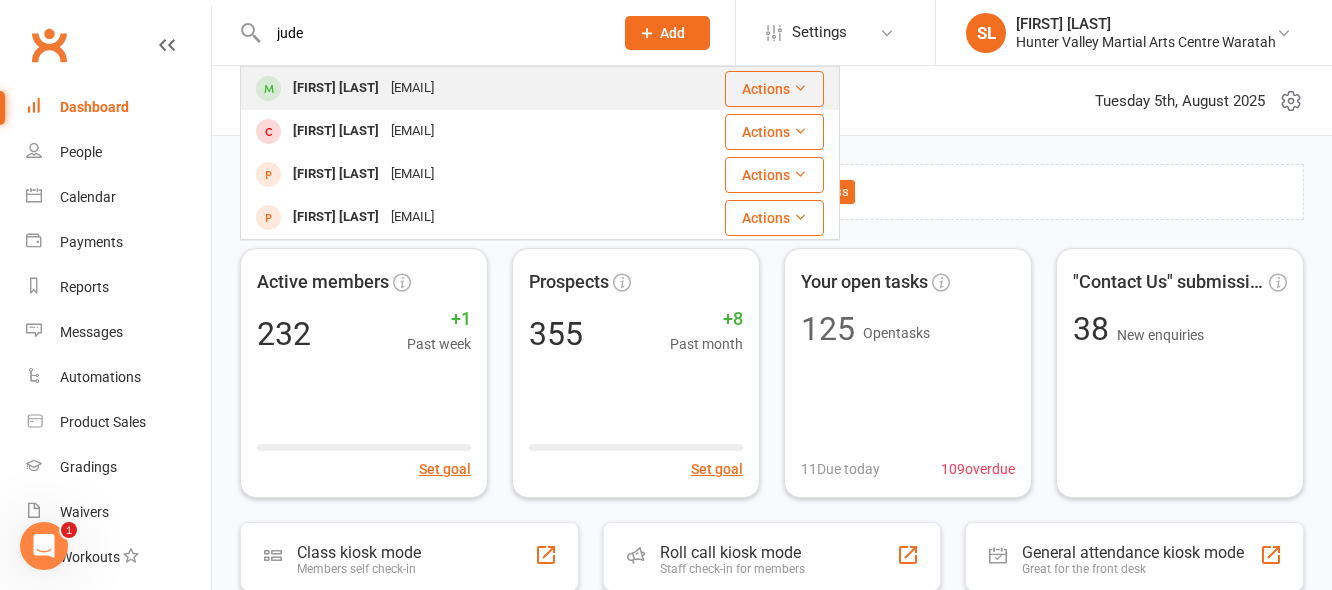 type on "jude" 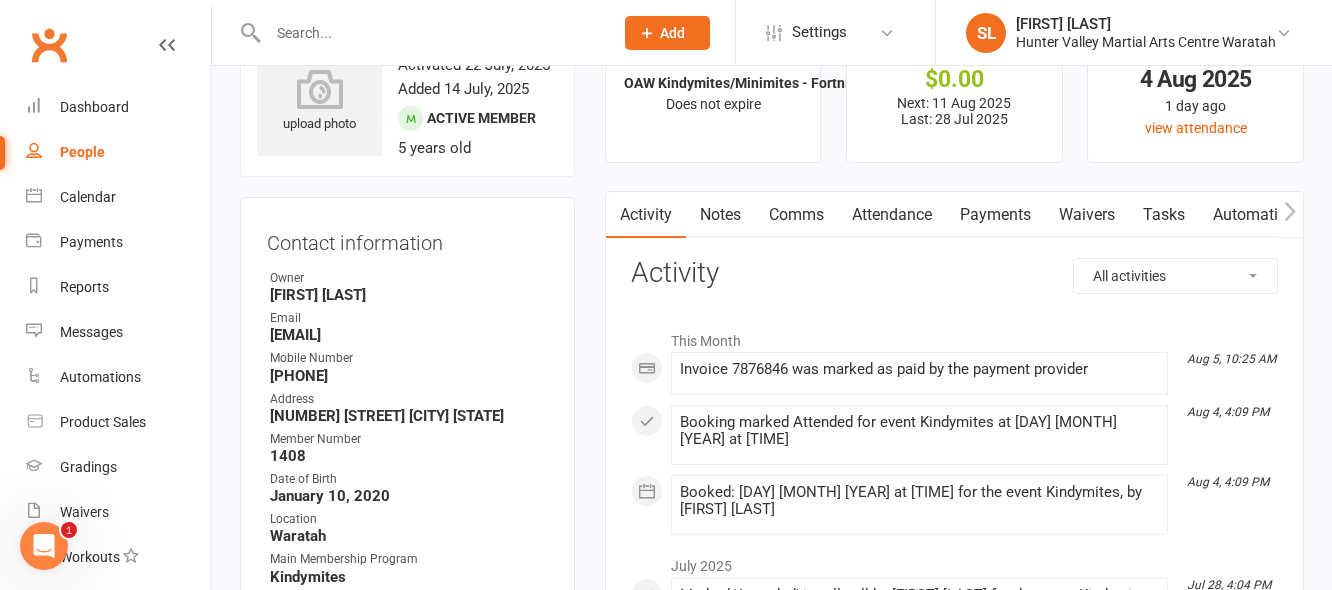 scroll, scrollTop: 200, scrollLeft: 0, axis: vertical 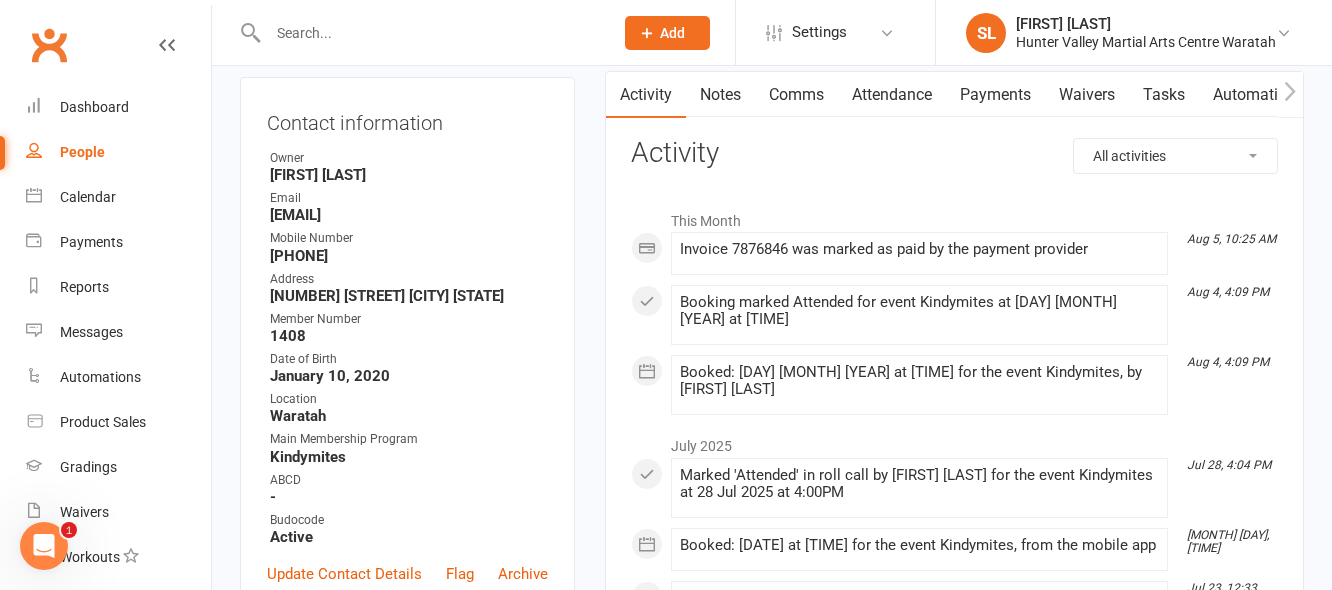 click on "Payments" at bounding box center [995, 95] 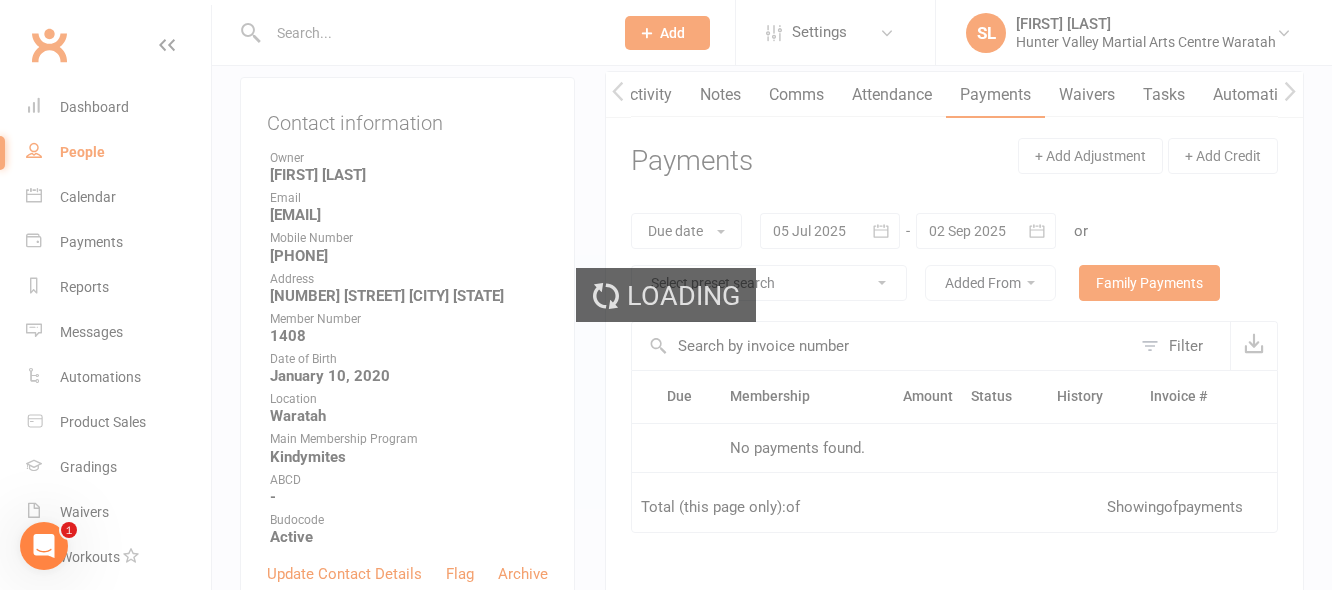 scroll, scrollTop: 0, scrollLeft: 1, axis: horizontal 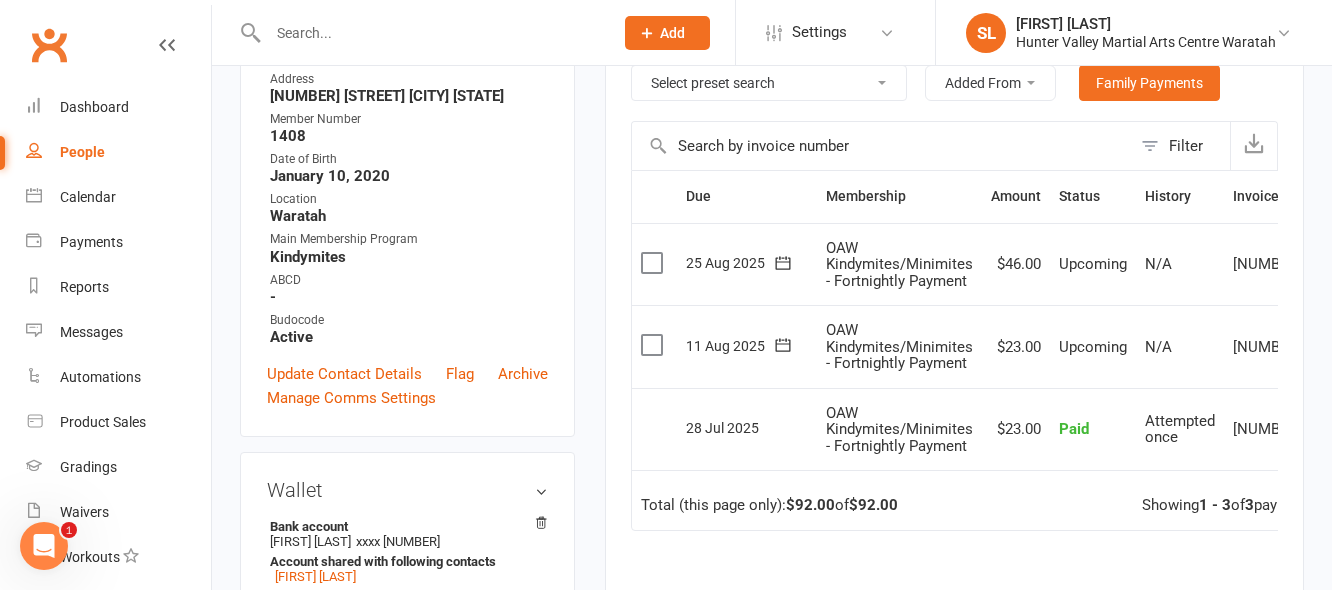 click at bounding box center [430, 33] 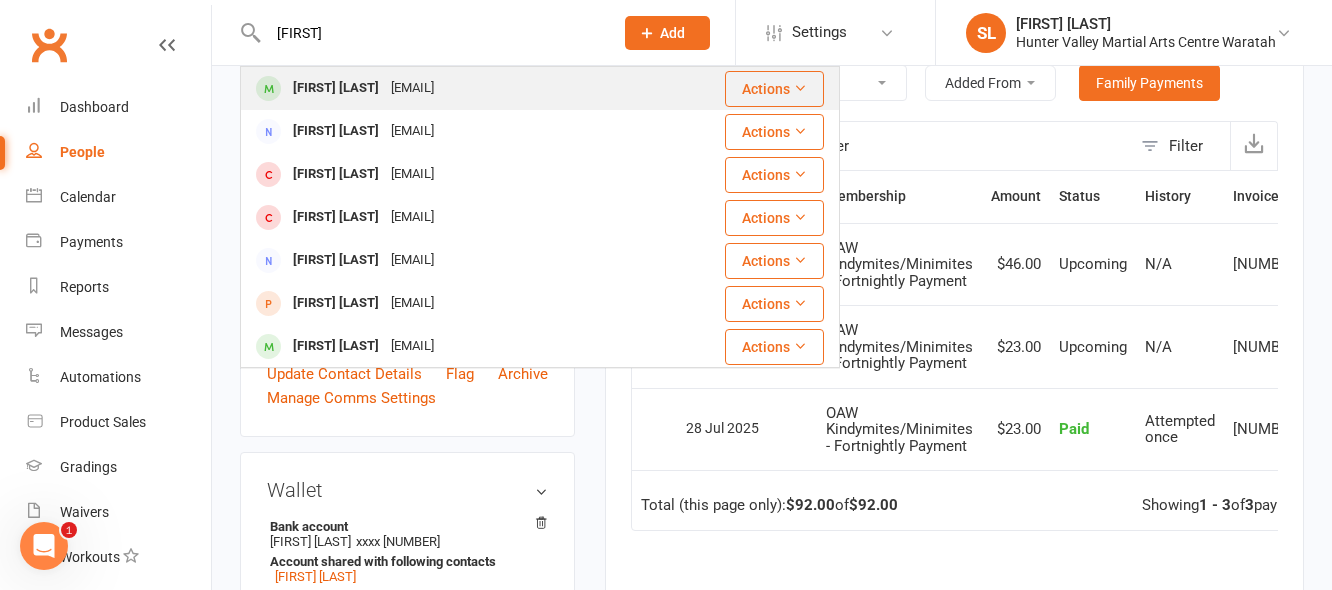 type on "[FIRST]" 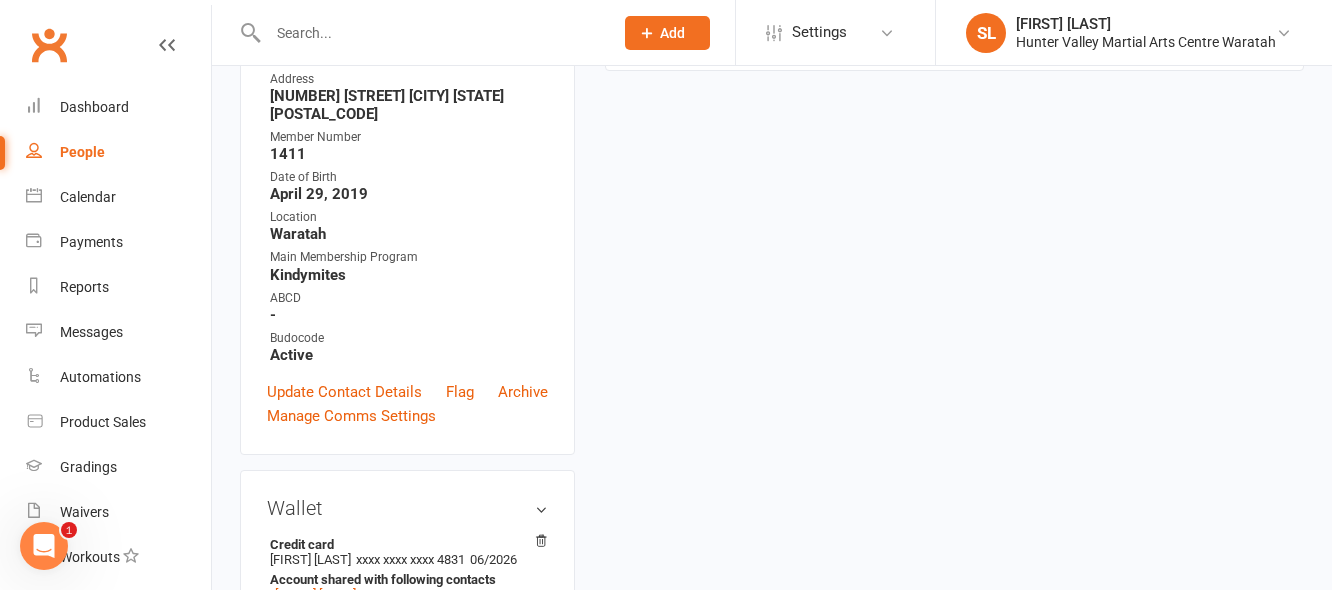 scroll, scrollTop: 0, scrollLeft: 0, axis: both 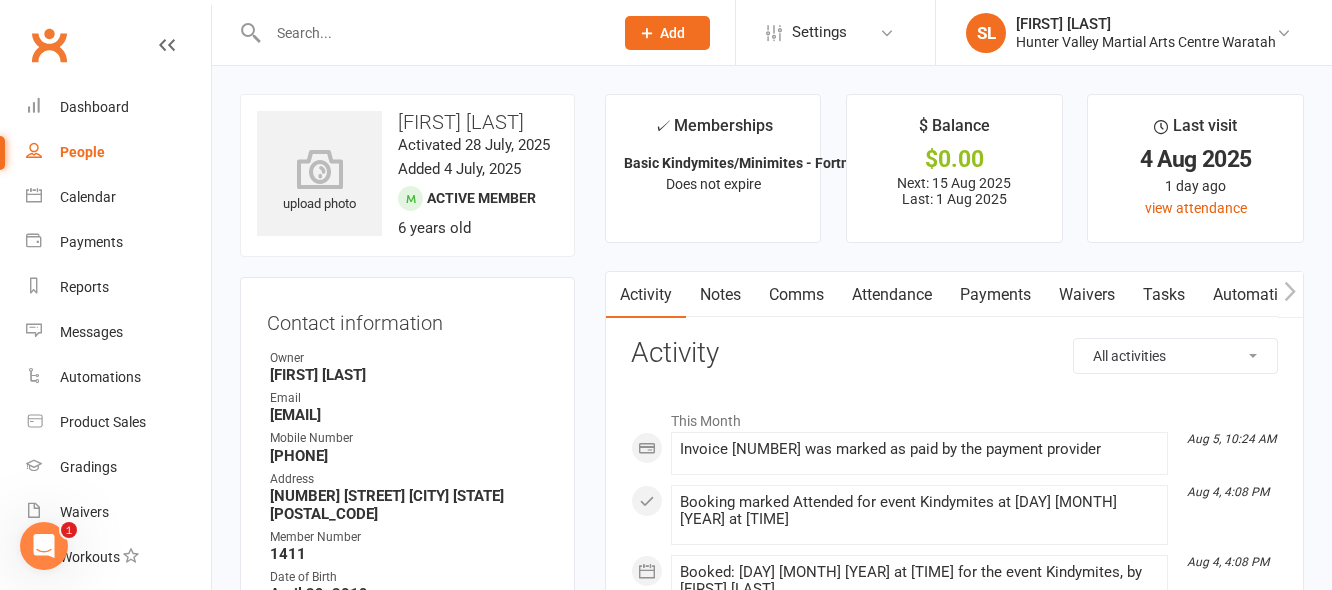 click on "Payments" at bounding box center (995, 295) 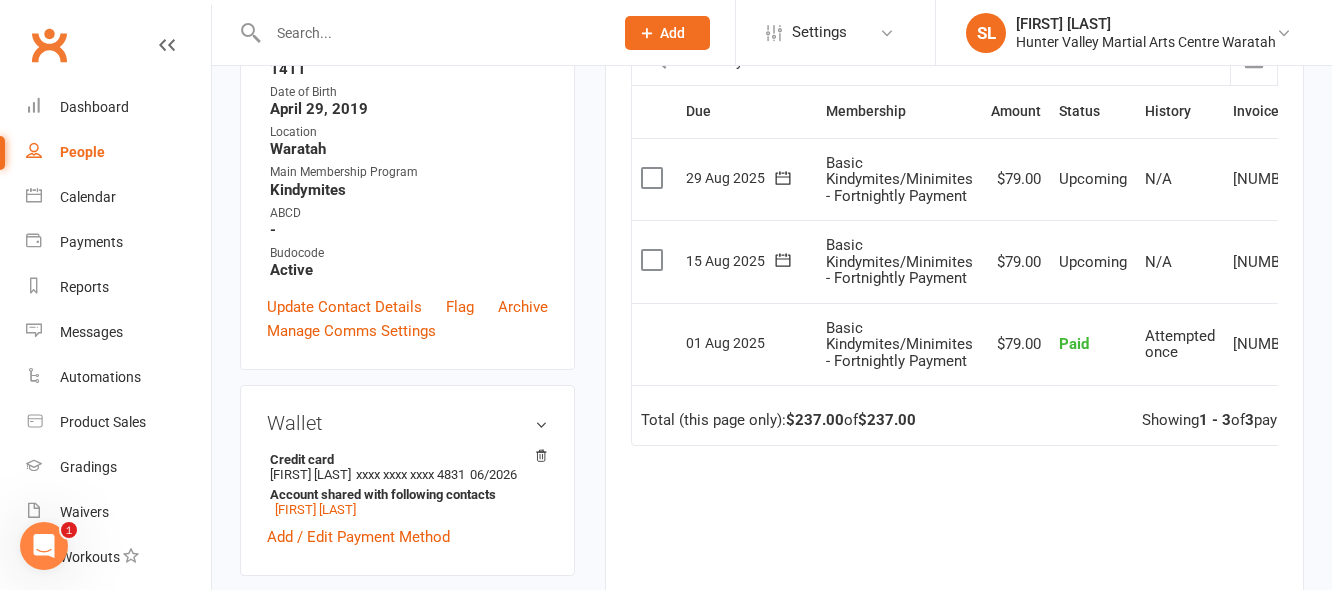 scroll, scrollTop: 500, scrollLeft: 0, axis: vertical 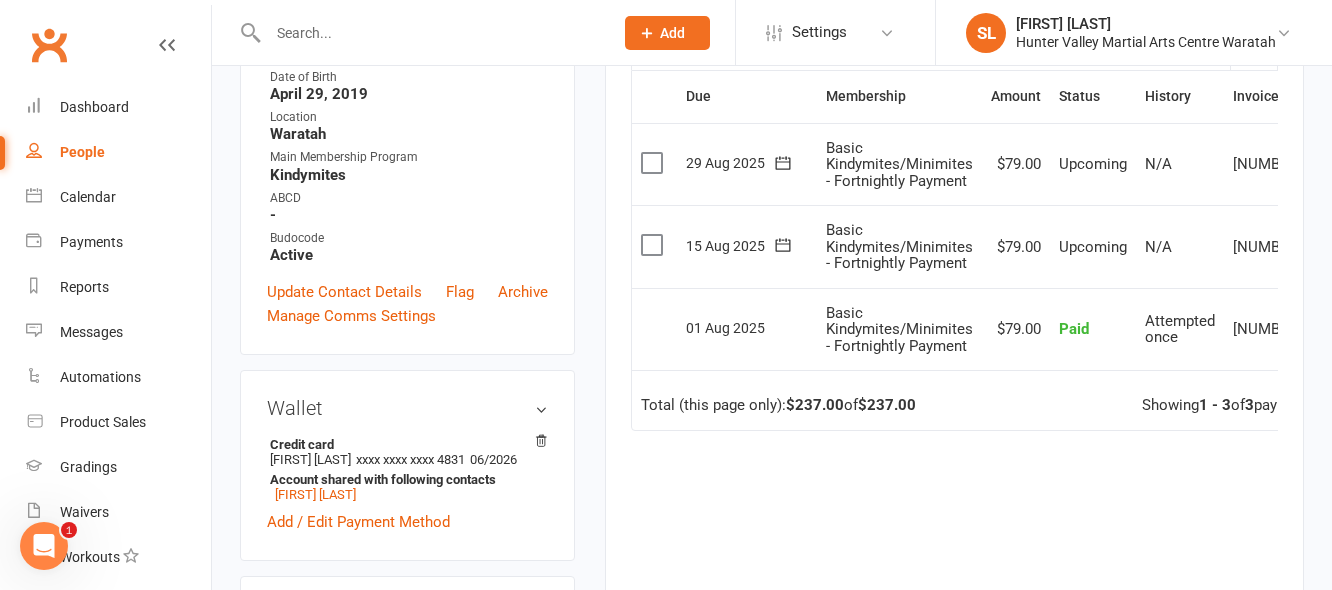 click at bounding box center [430, 33] 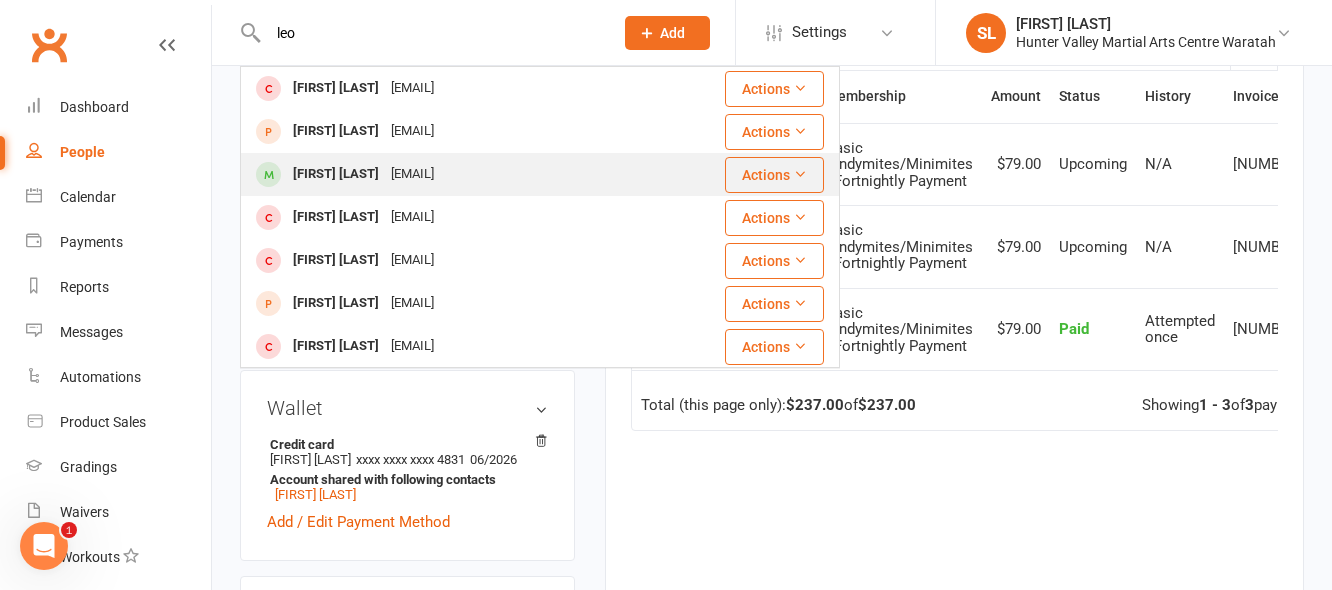 type on "leo" 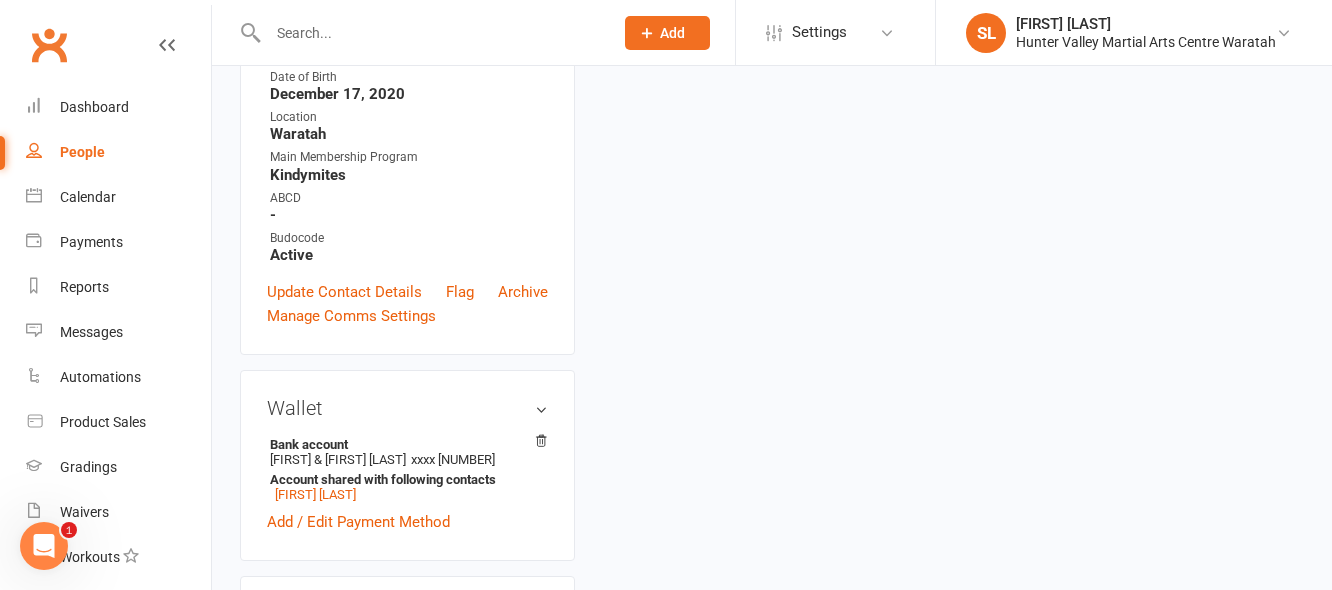 scroll, scrollTop: 0, scrollLeft: 0, axis: both 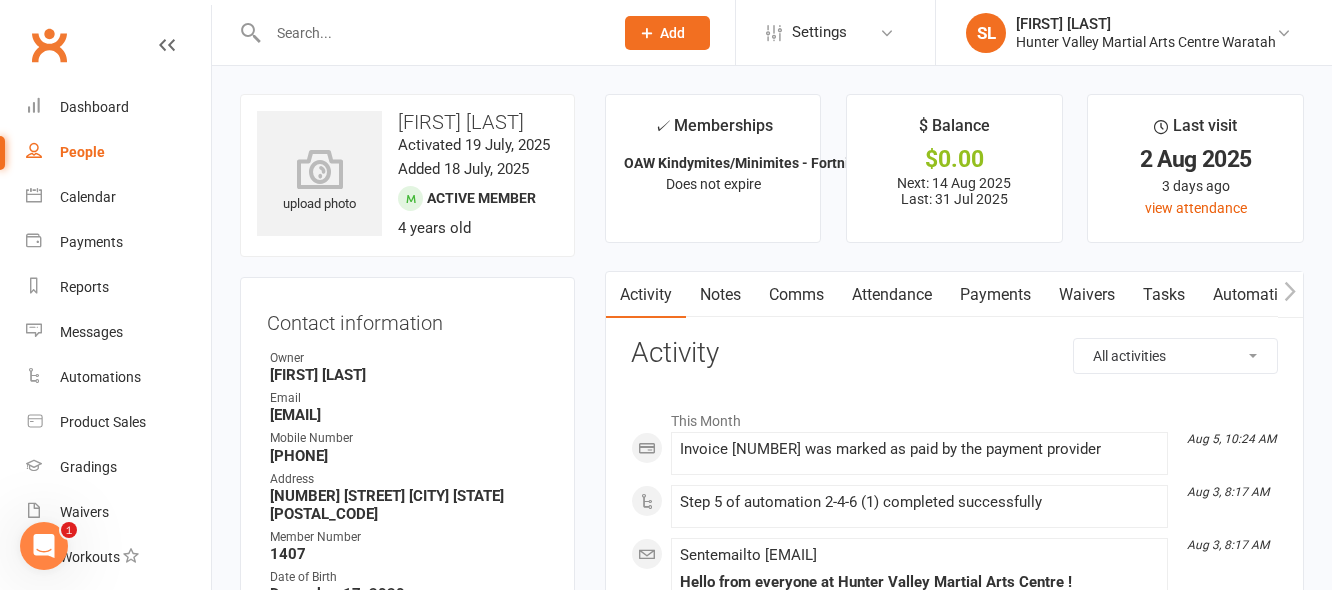 click on "Payments" at bounding box center (995, 295) 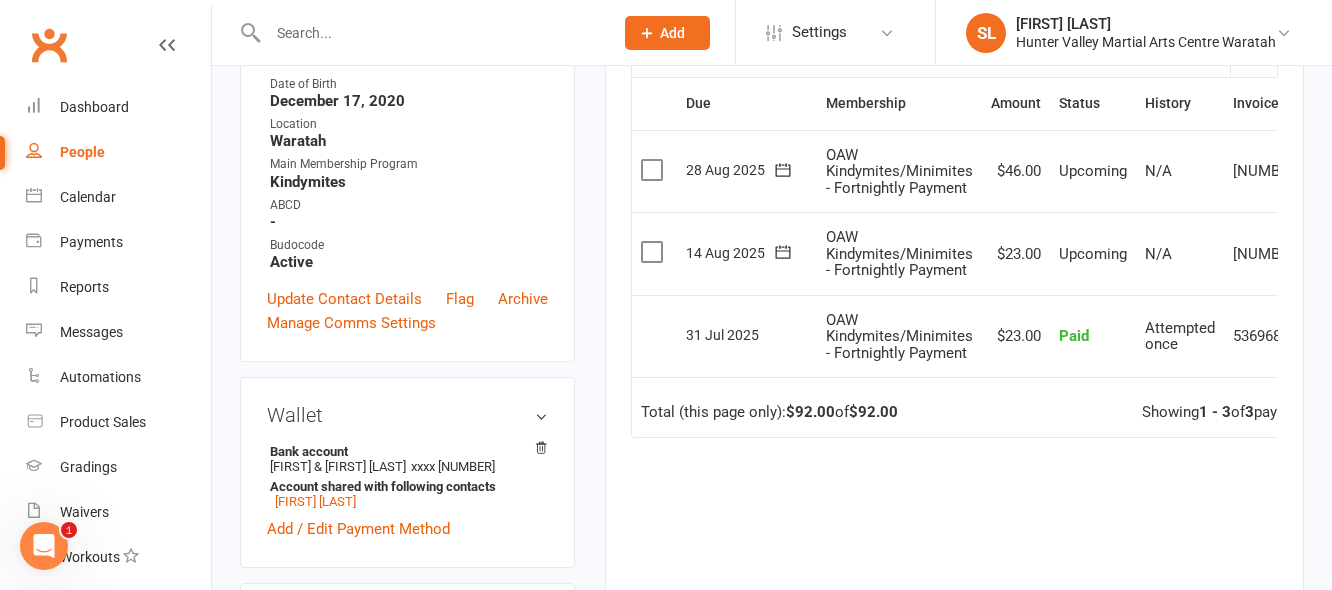scroll, scrollTop: 500, scrollLeft: 0, axis: vertical 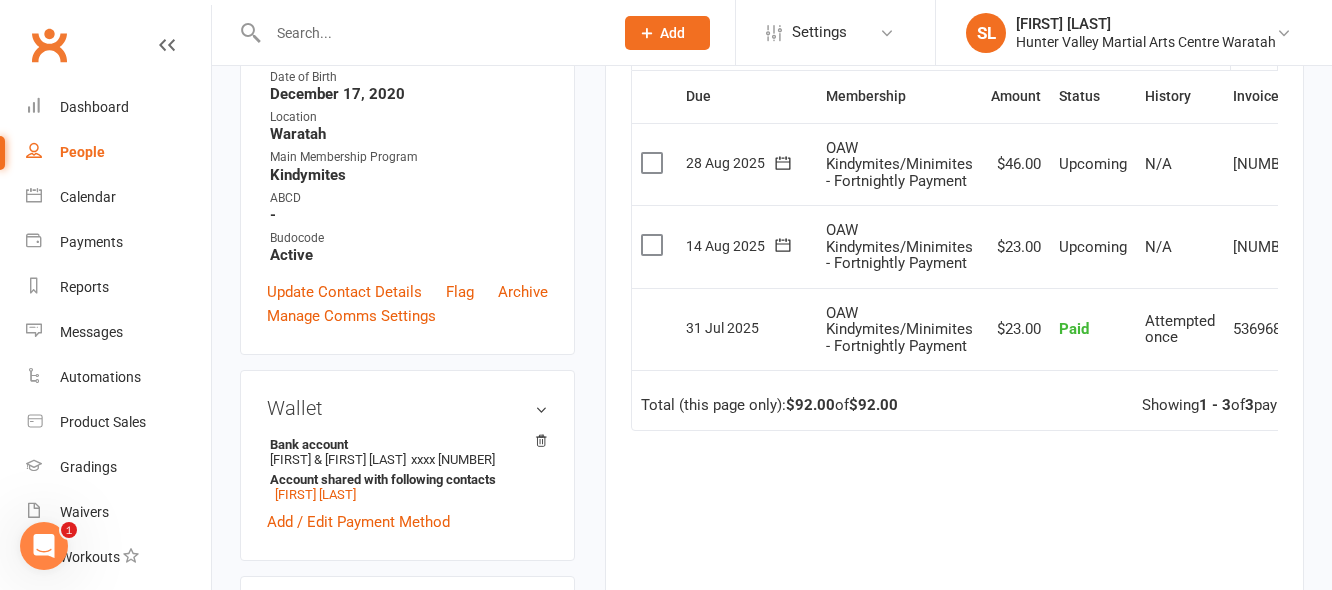 click at bounding box center [430, 33] 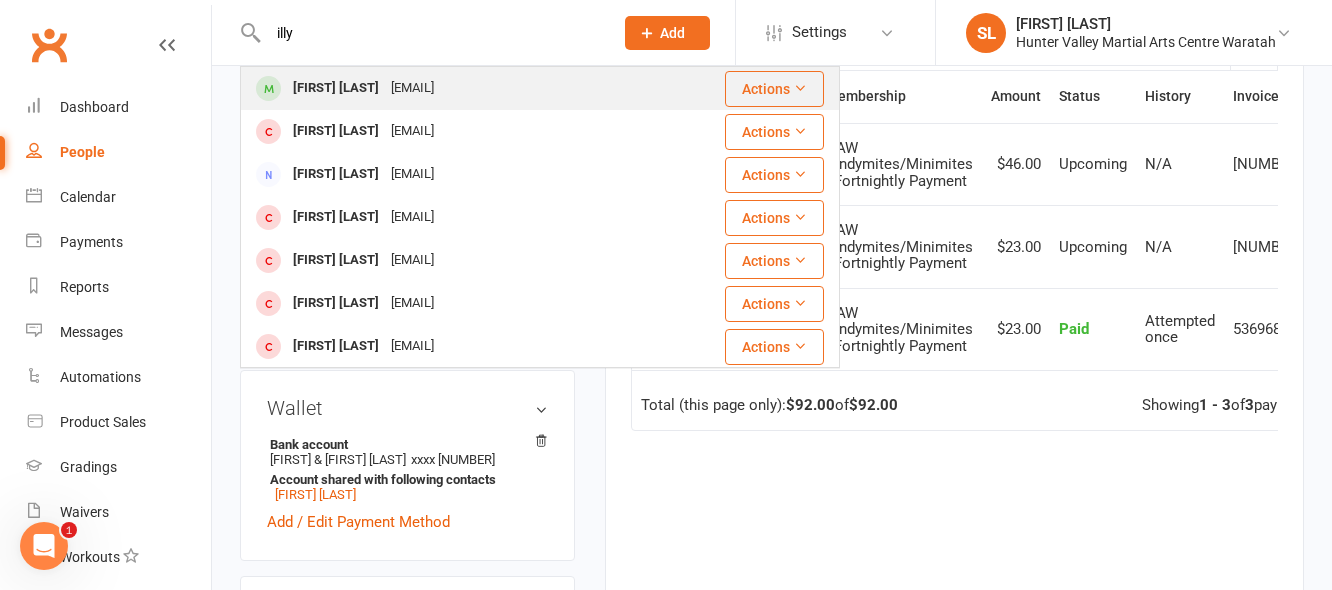 type on "illy" 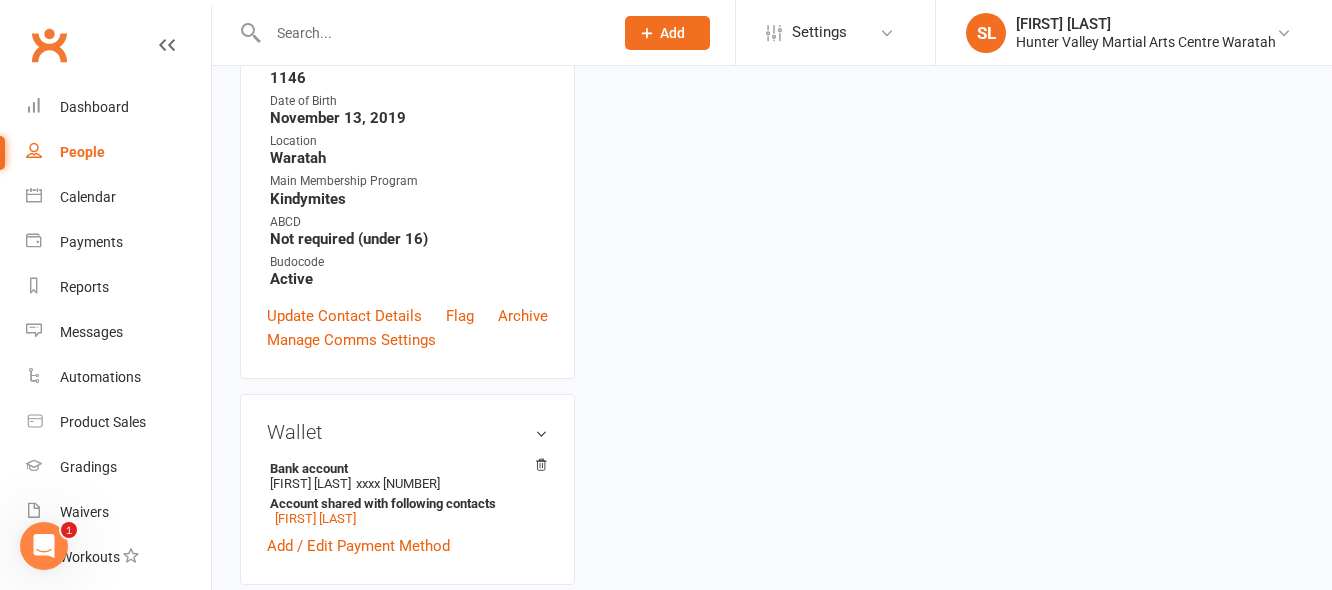 scroll, scrollTop: 0, scrollLeft: 0, axis: both 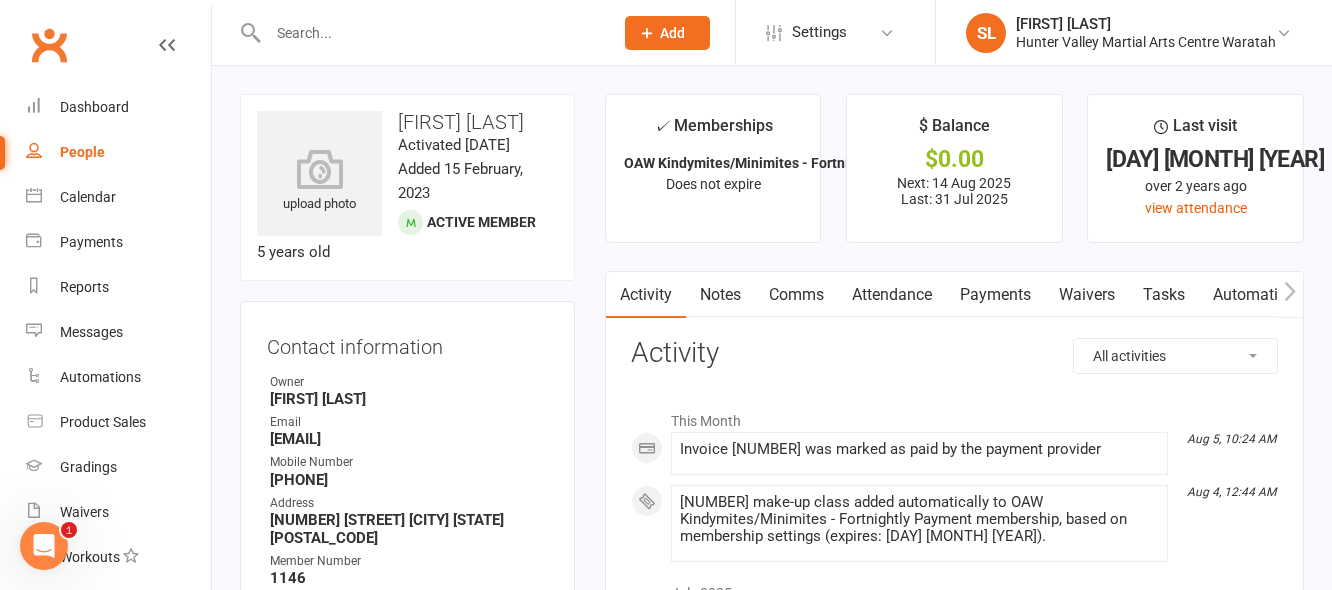 click on "Payments" at bounding box center (995, 295) 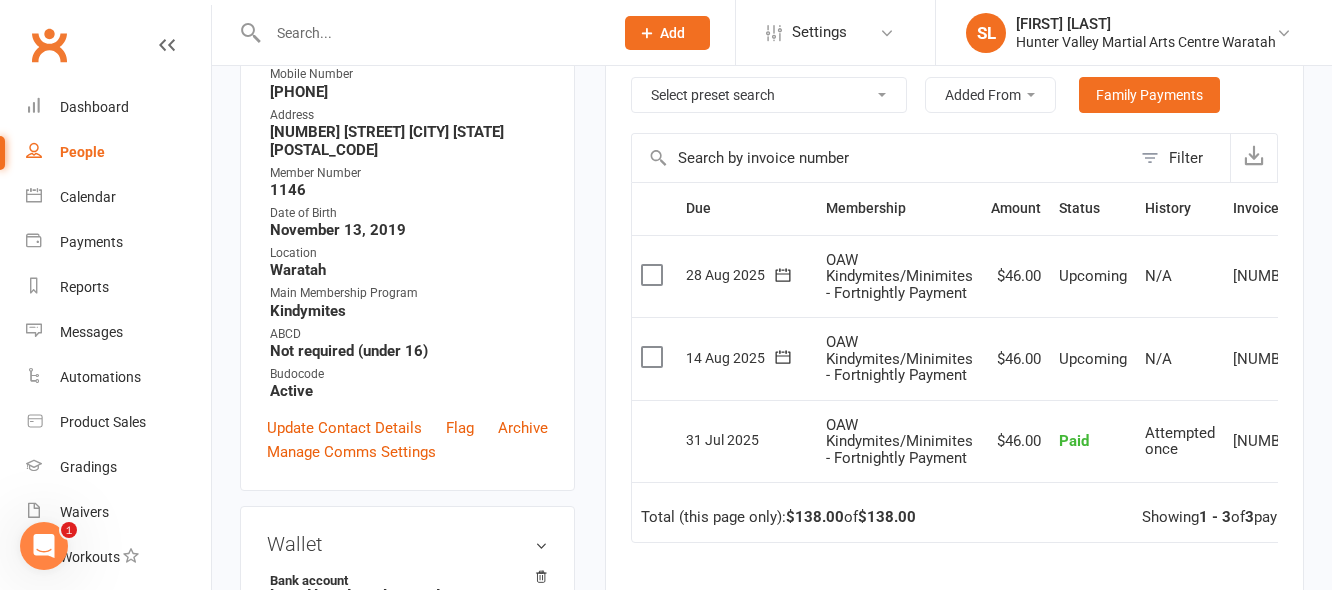 scroll, scrollTop: 400, scrollLeft: 0, axis: vertical 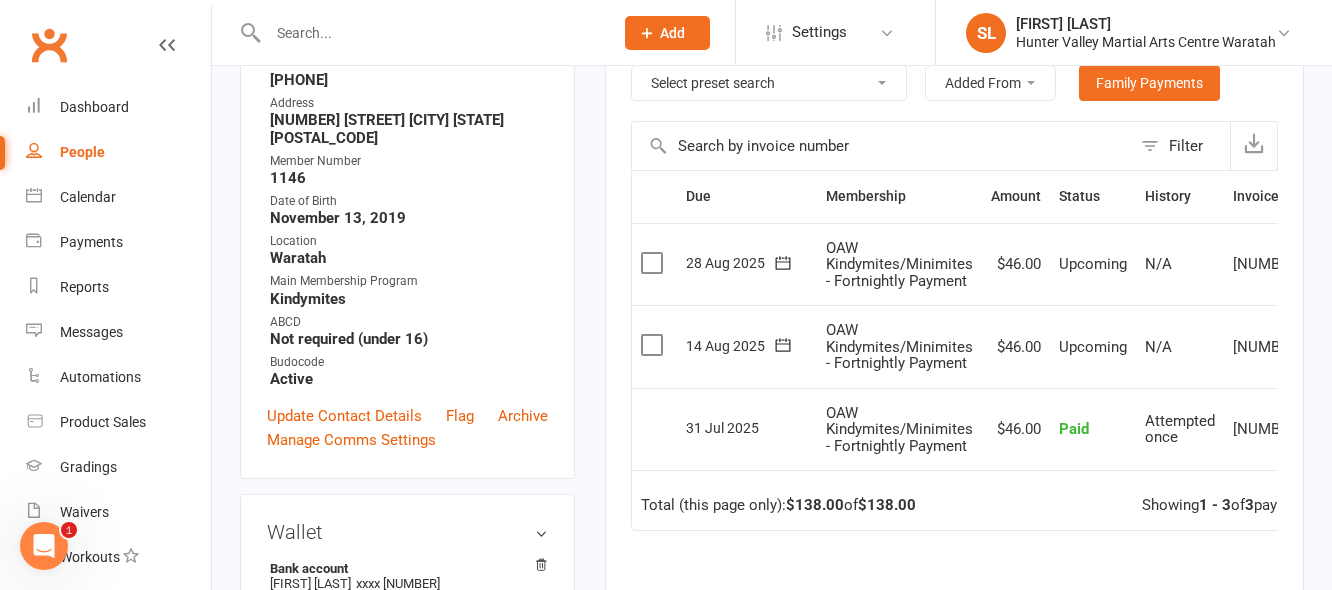 click at bounding box center [430, 33] 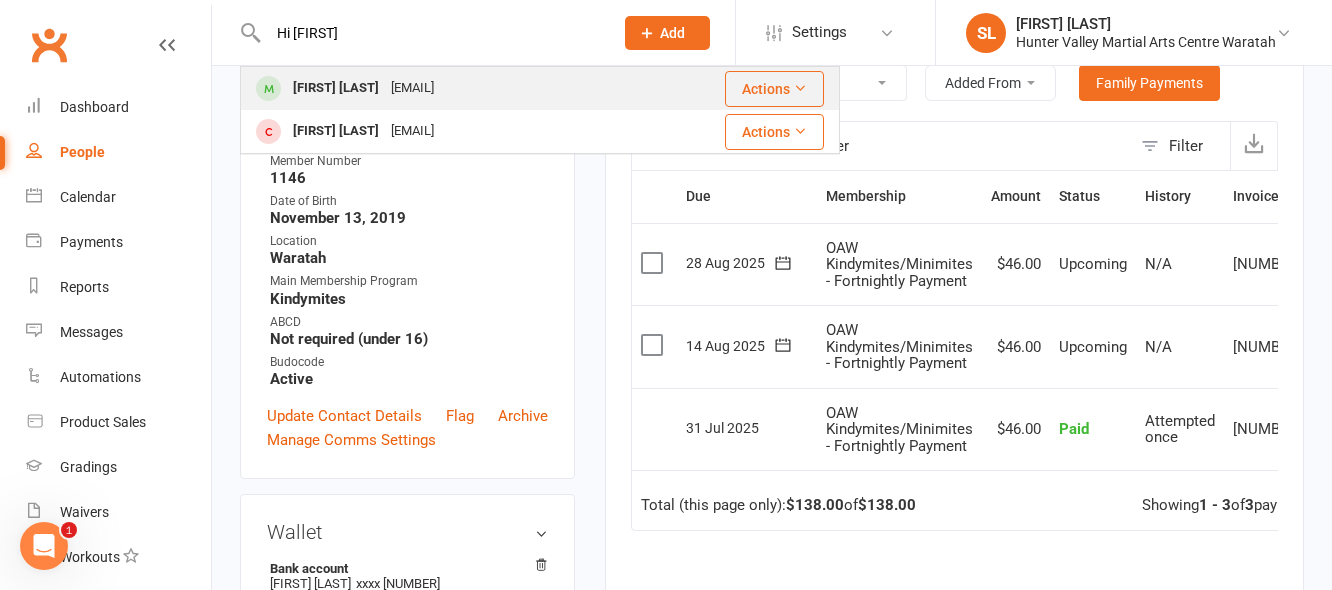 type on "viaan" 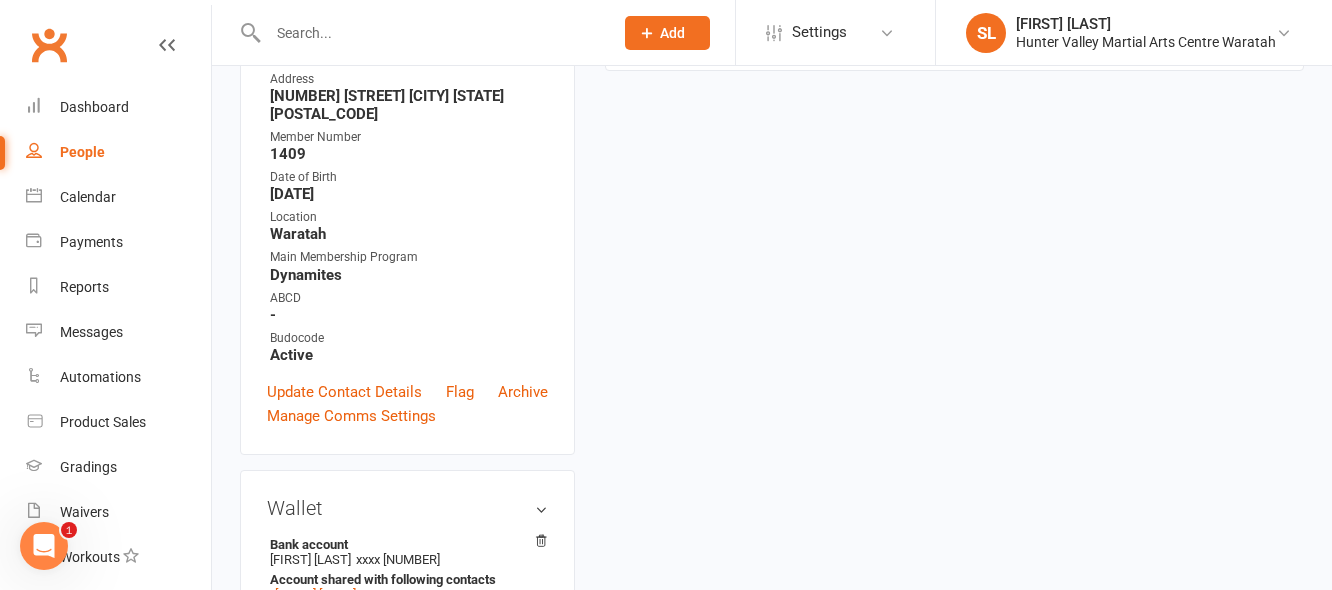 scroll, scrollTop: 0, scrollLeft: 0, axis: both 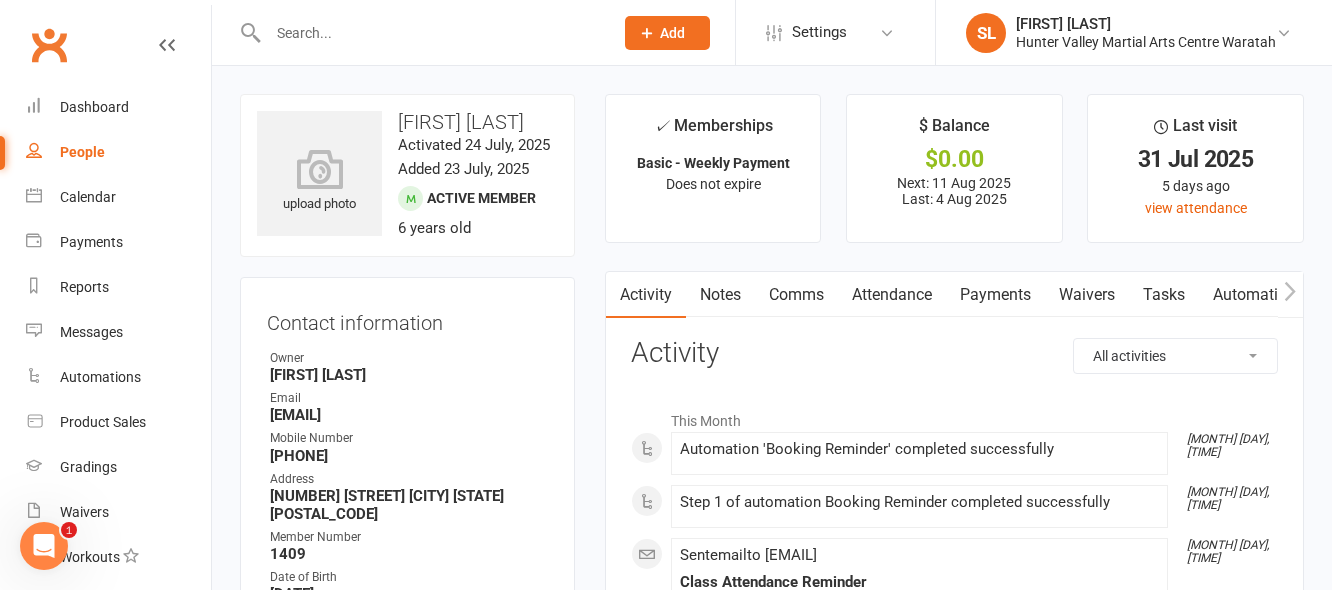 click on "Payments" at bounding box center [995, 295] 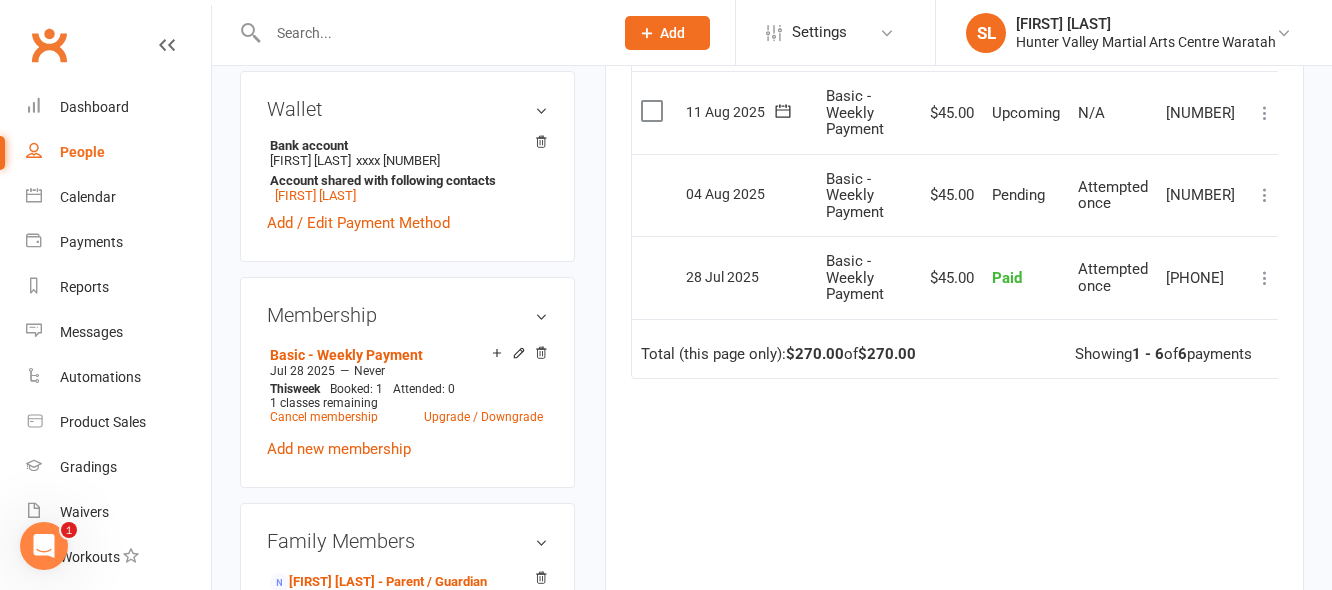 scroll, scrollTop: 800, scrollLeft: 0, axis: vertical 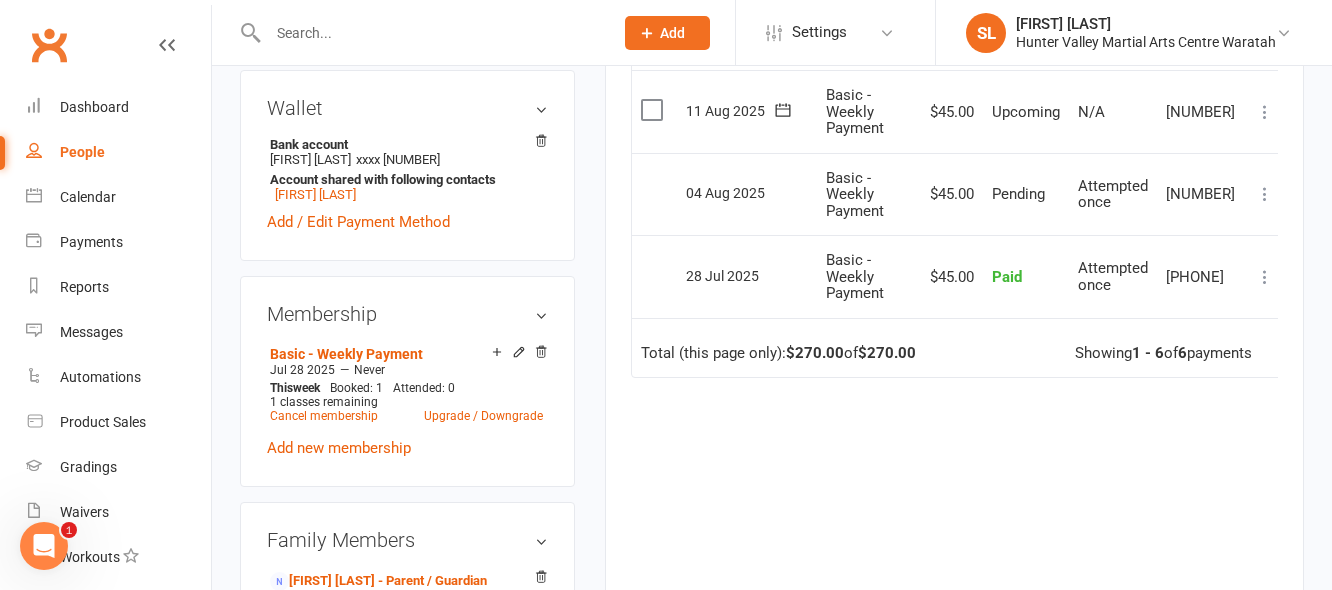 click at bounding box center [430, 33] 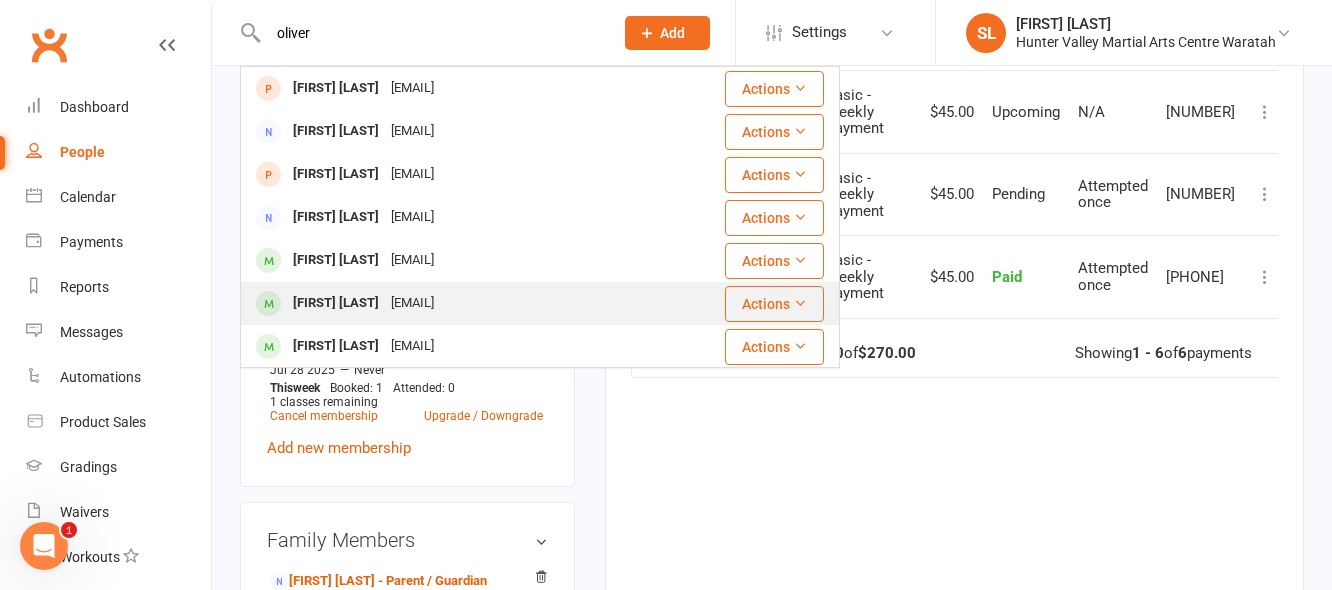 type on "oliver" 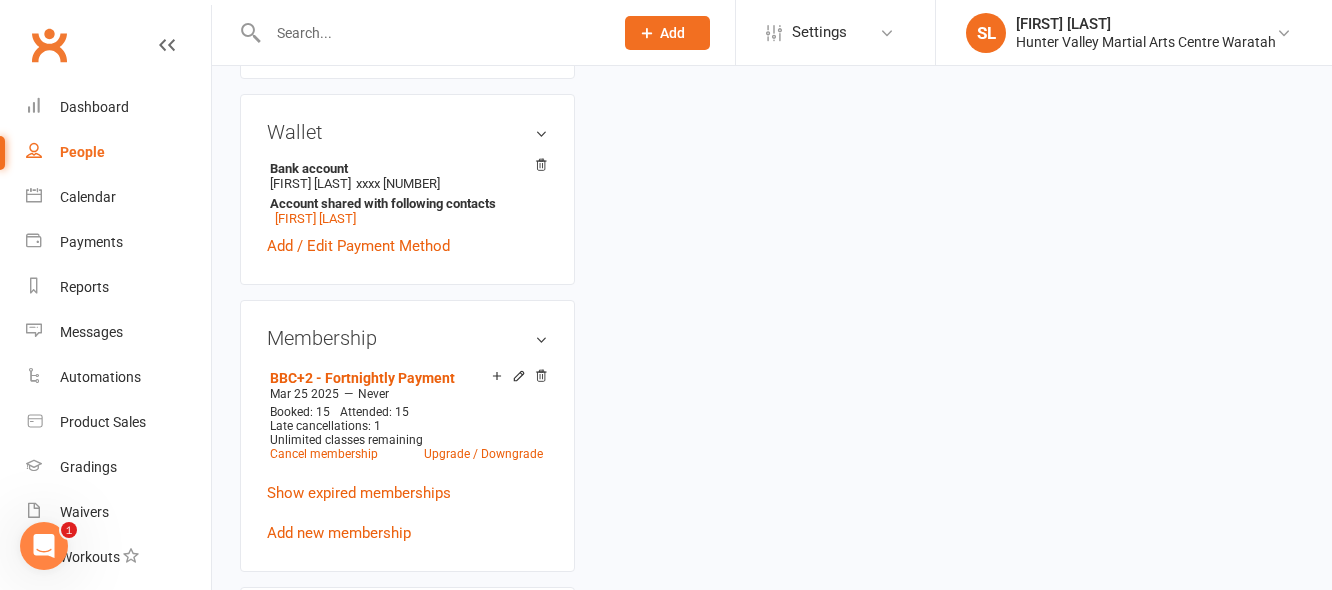scroll, scrollTop: 0, scrollLeft: 0, axis: both 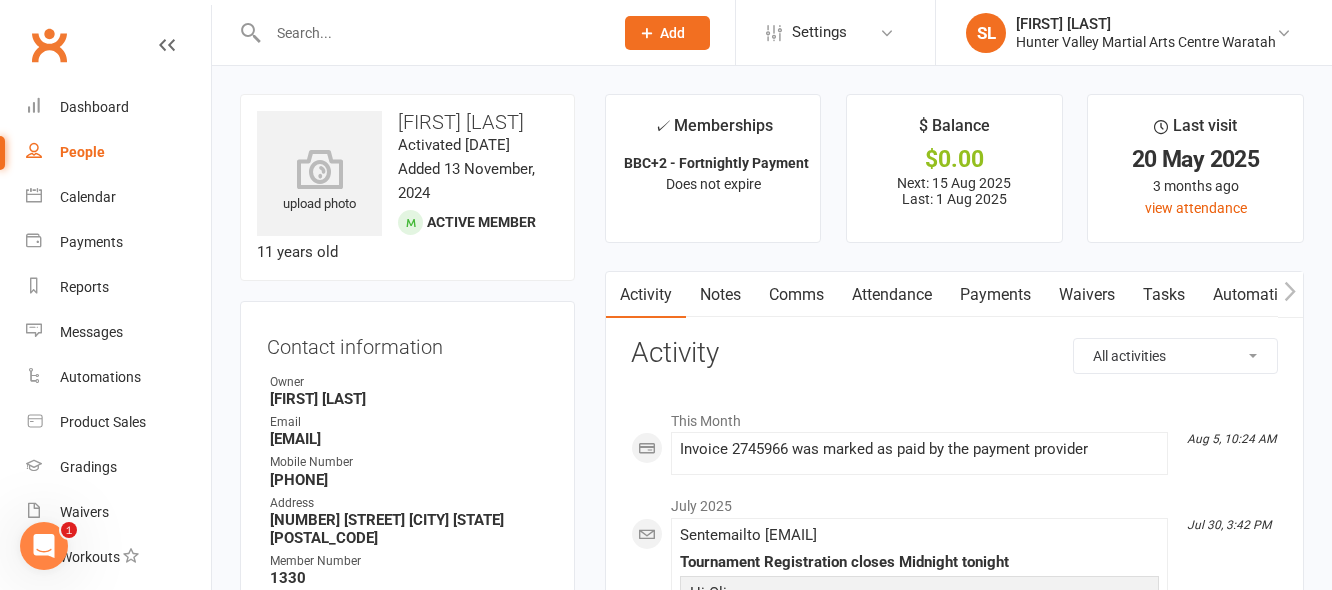 drag, startPoint x: 271, startPoint y: 463, endPoint x: 488, endPoint y: 462, distance: 217.0023 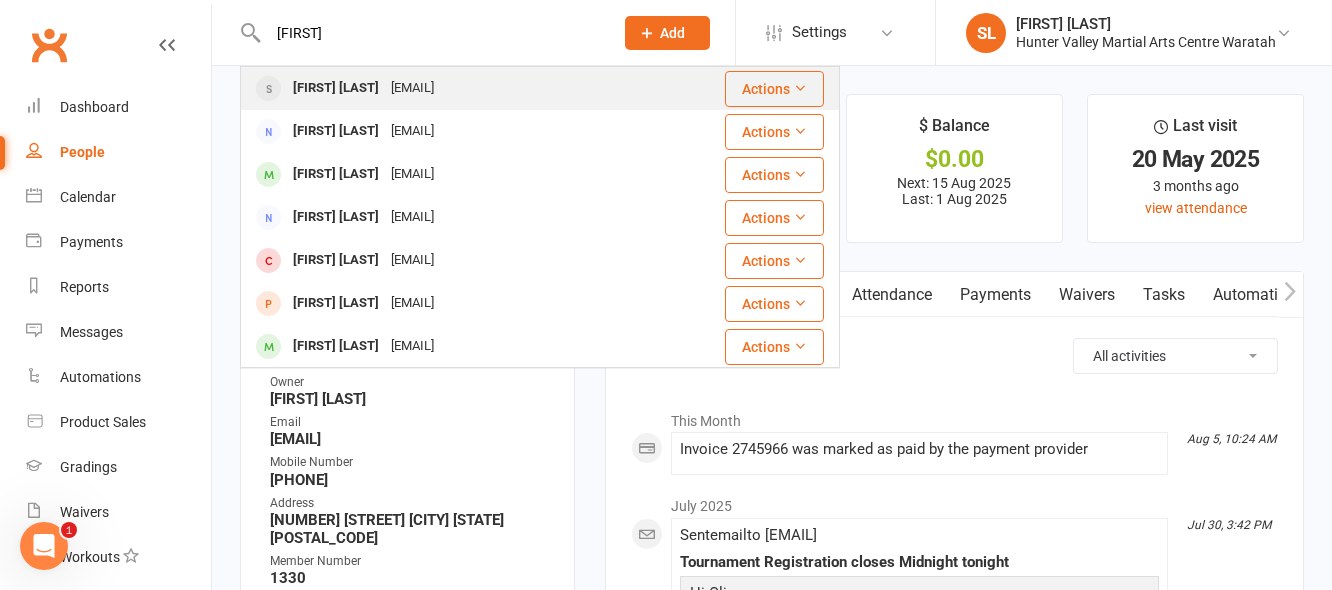 type on "kirsty" 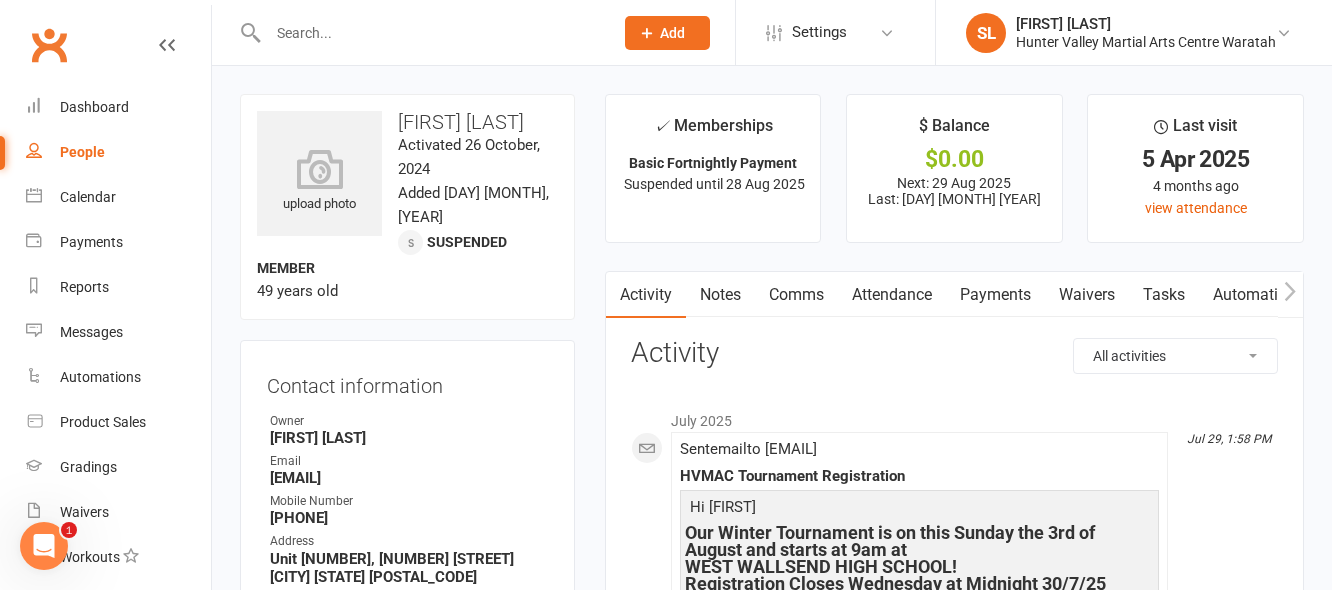 drag, startPoint x: 271, startPoint y: 452, endPoint x: 498, endPoint y: 450, distance: 227.0088 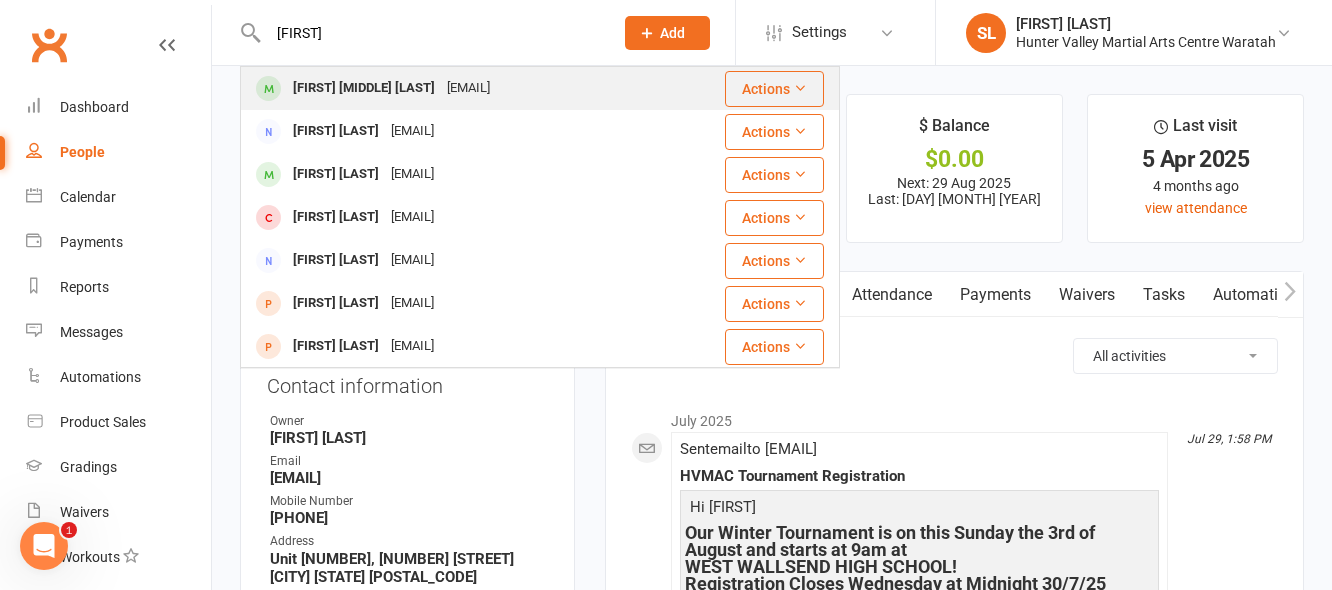 type on "akshan" 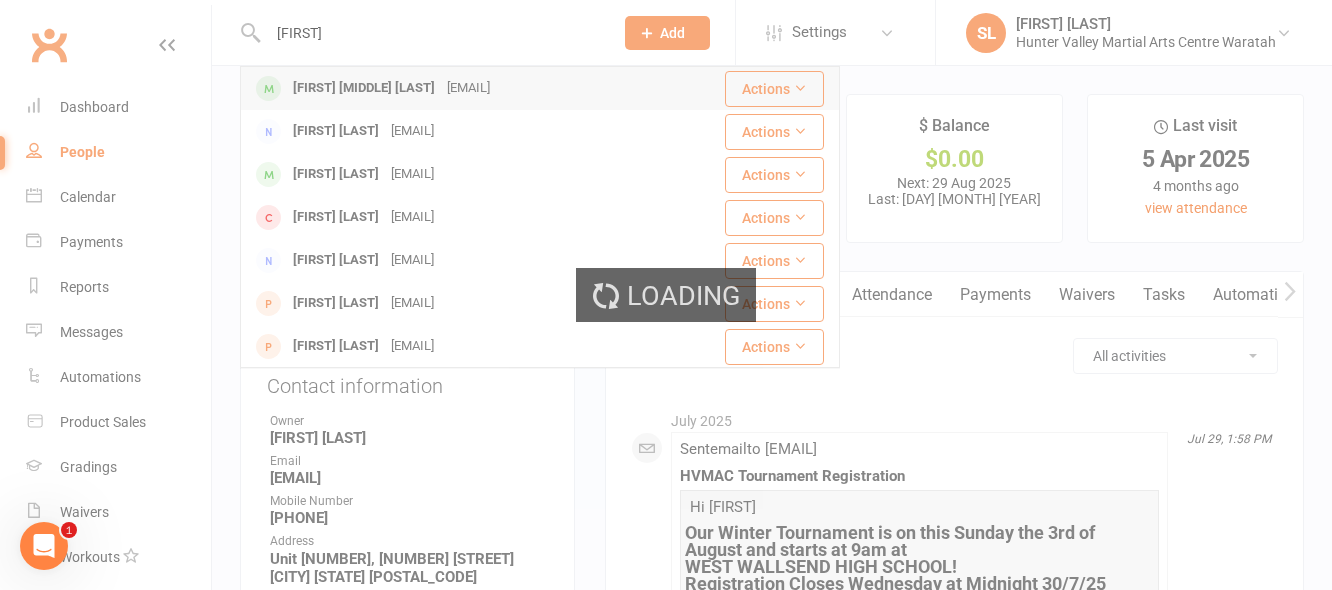 type 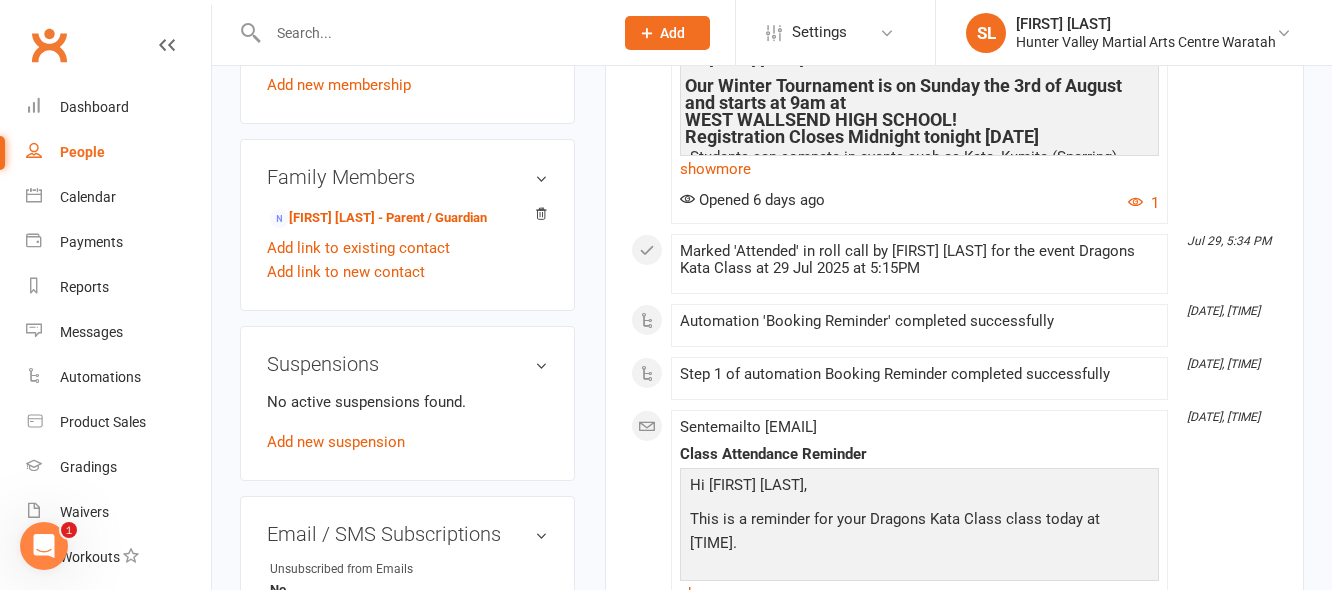 scroll, scrollTop: 1200, scrollLeft: 0, axis: vertical 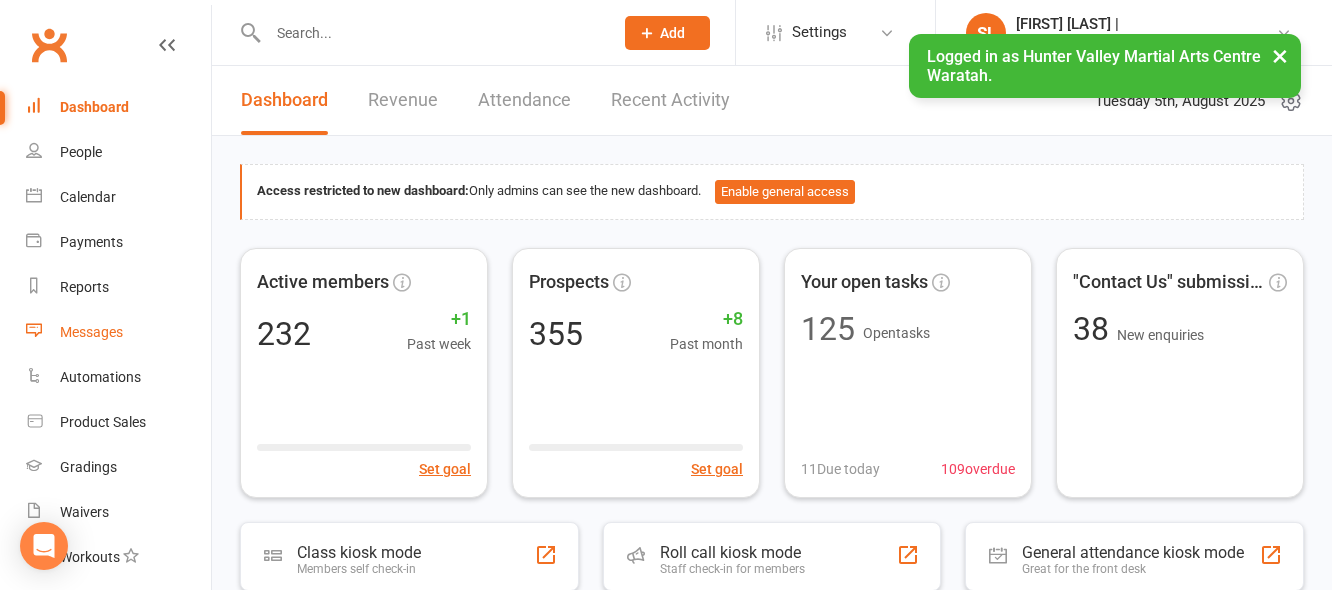 click on "Messages" at bounding box center [91, 332] 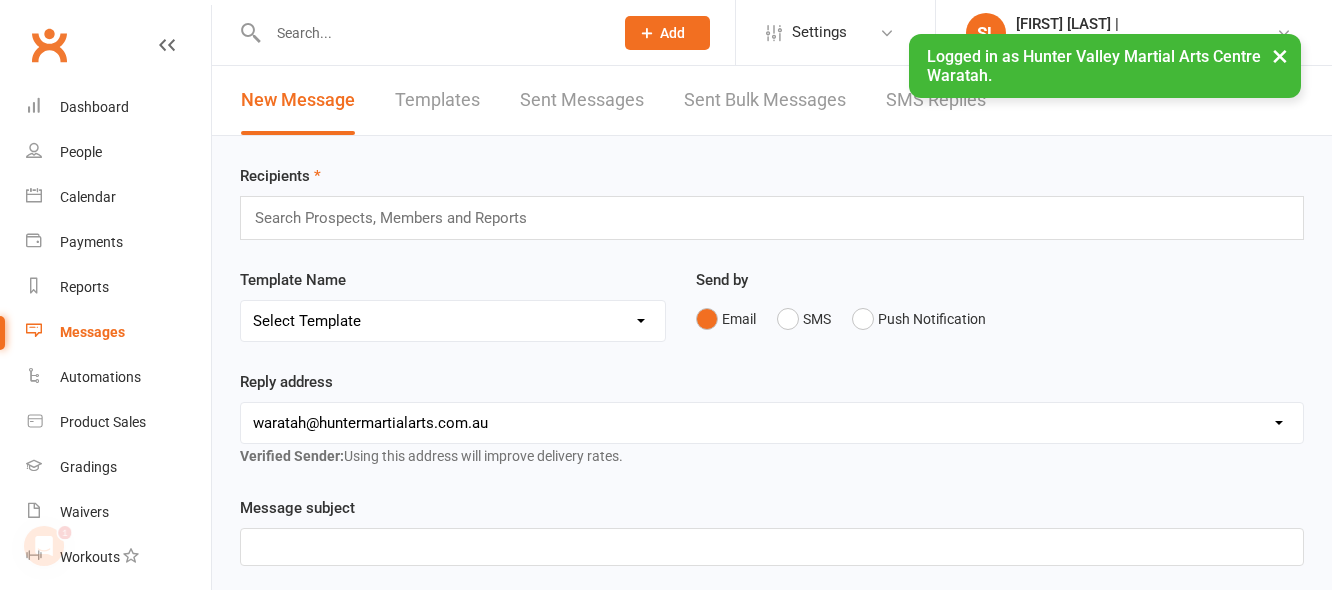 scroll, scrollTop: 0, scrollLeft: 0, axis: both 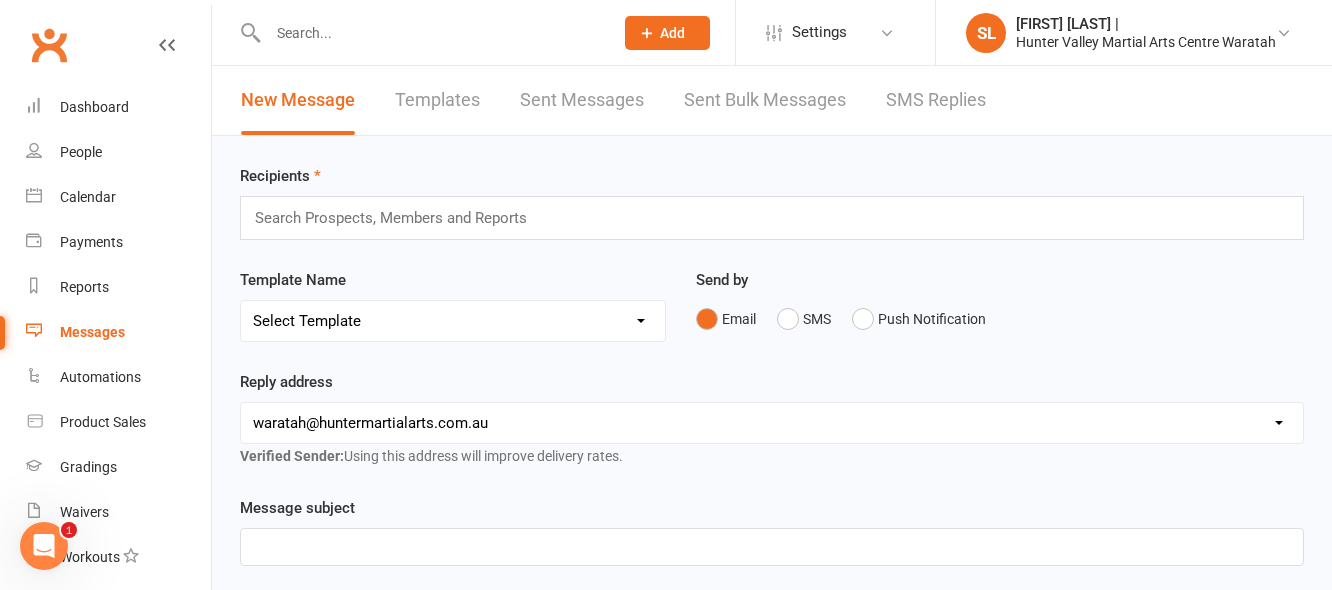 click on "Templates" at bounding box center (437, 100) 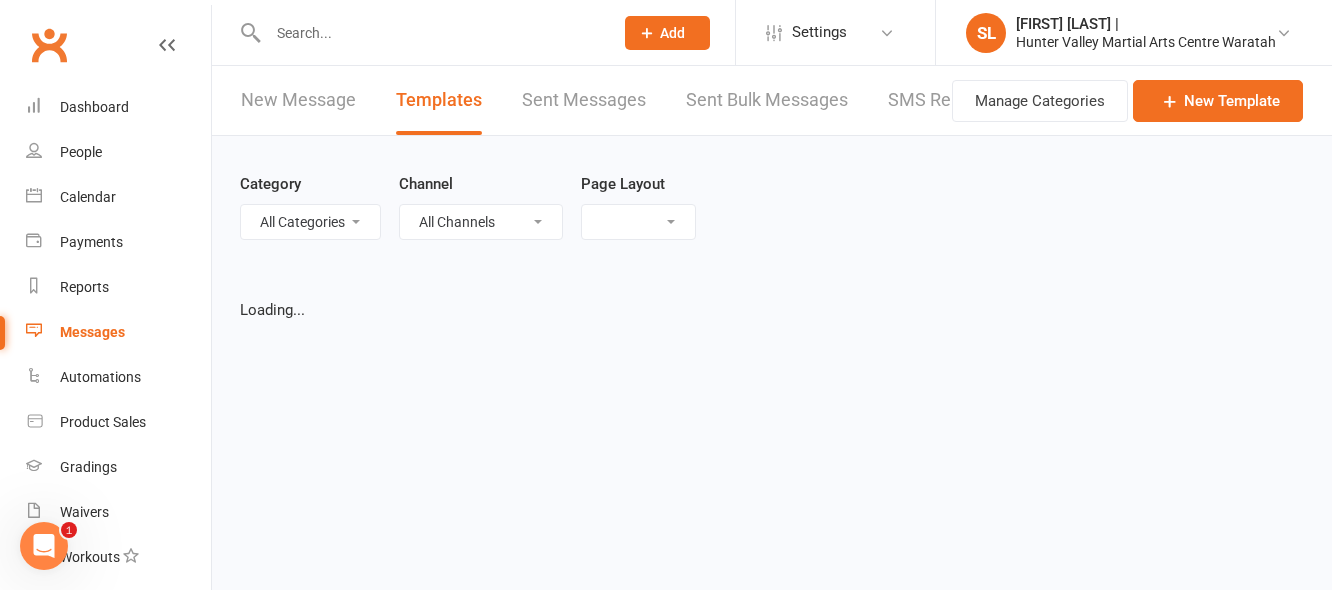 select on "grid" 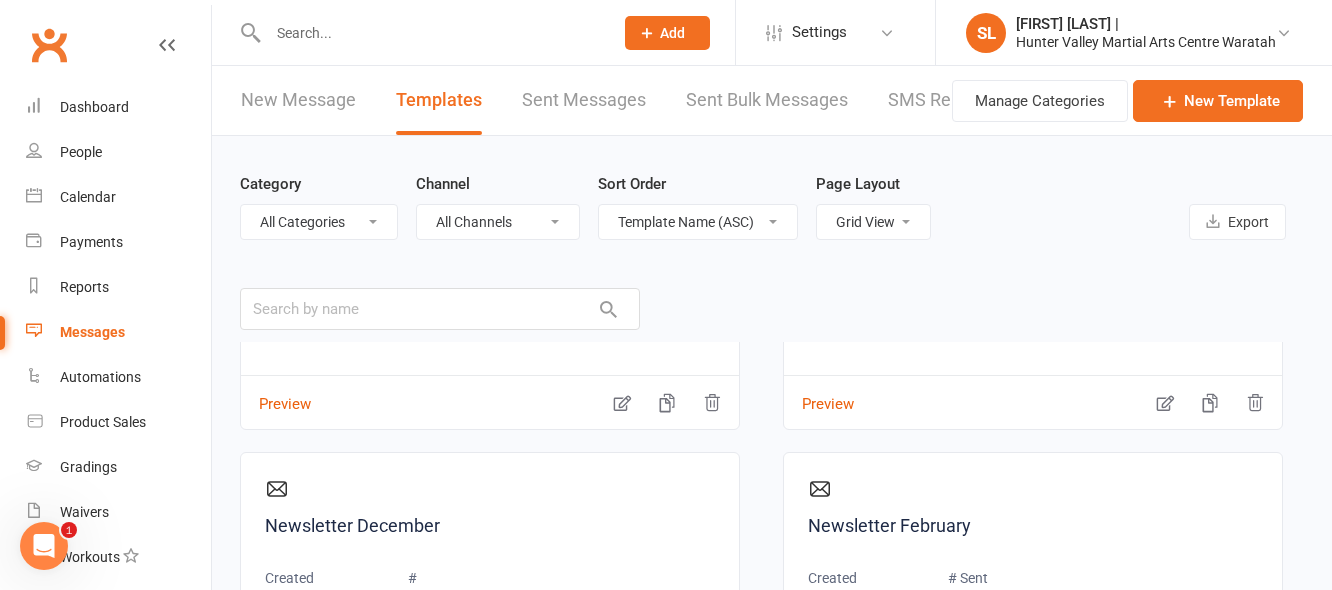 scroll, scrollTop: 8300, scrollLeft: 0, axis: vertical 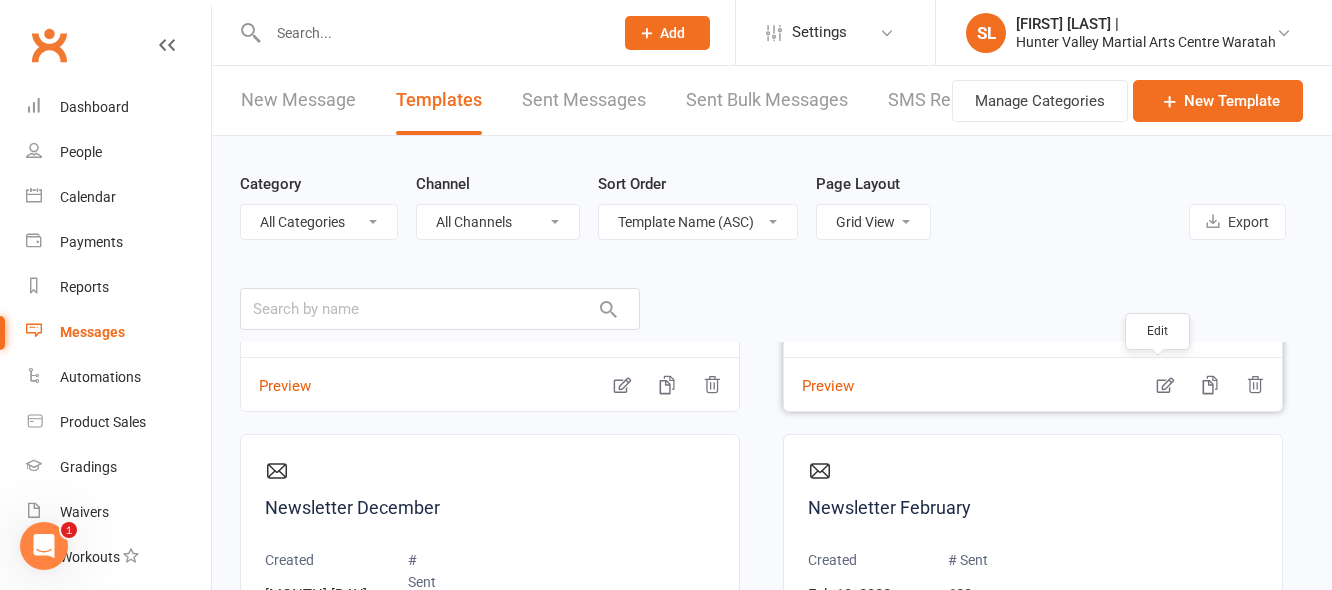 click 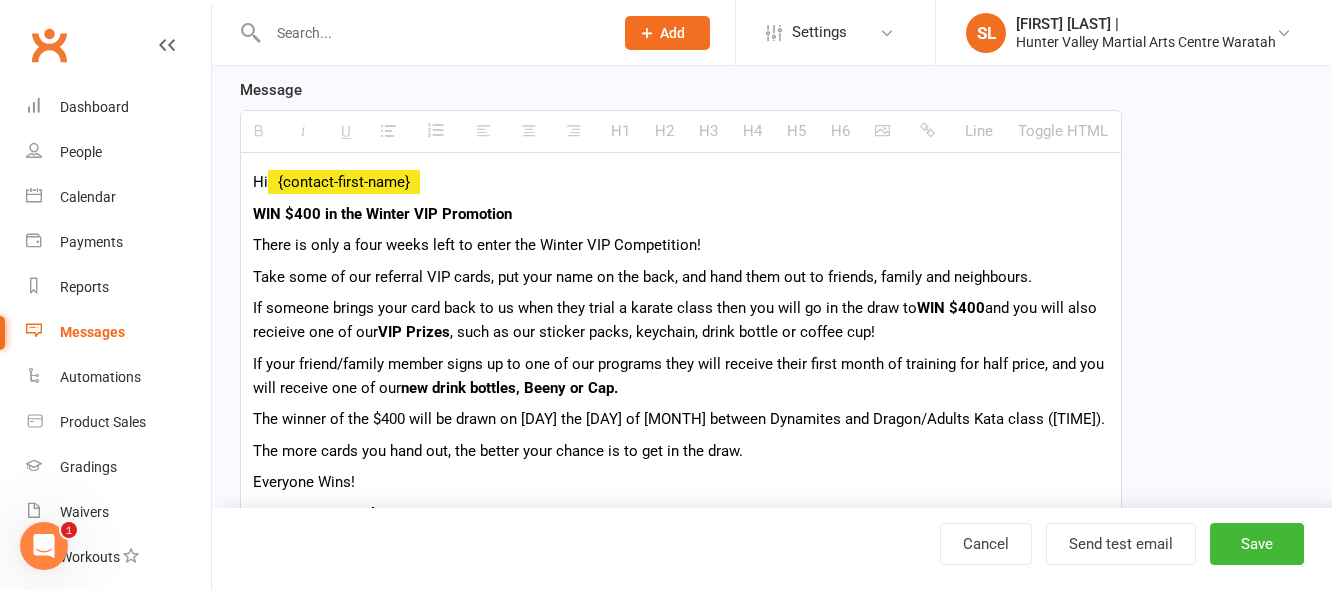 scroll, scrollTop: 400, scrollLeft: 0, axis: vertical 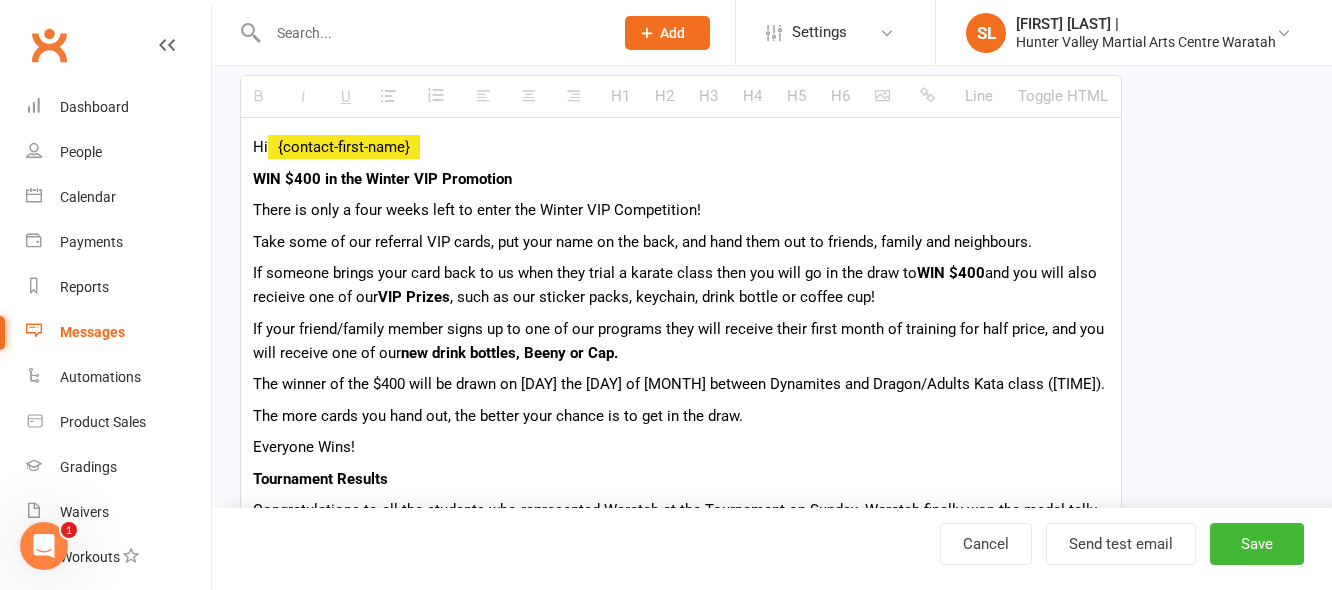 click on "new drink bottles, Beeny or Cap." at bounding box center (509, 353) 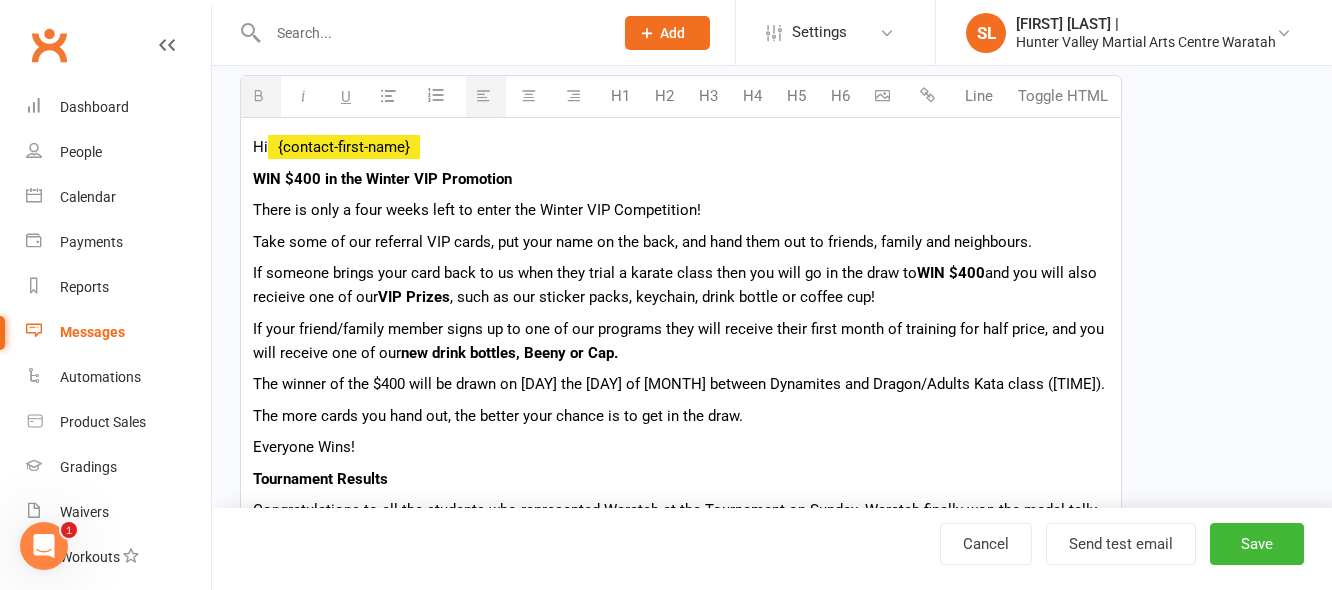 type 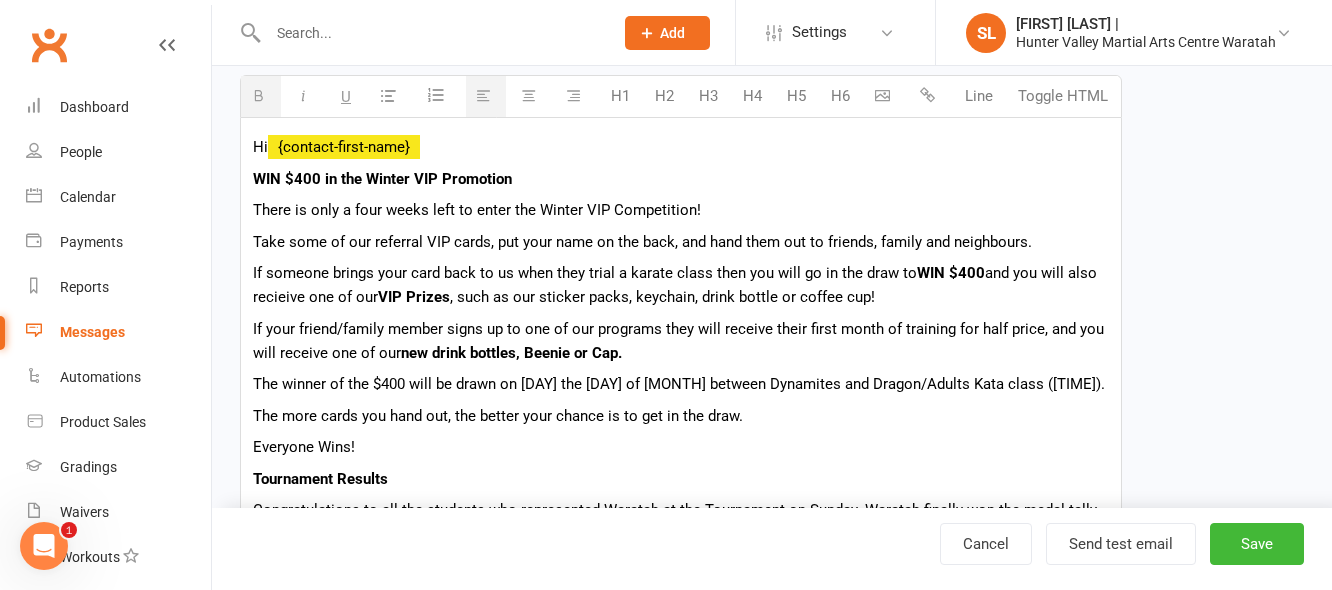 click on "new drink bottles, Beenie or Cap." at bounding box center [511, 353] 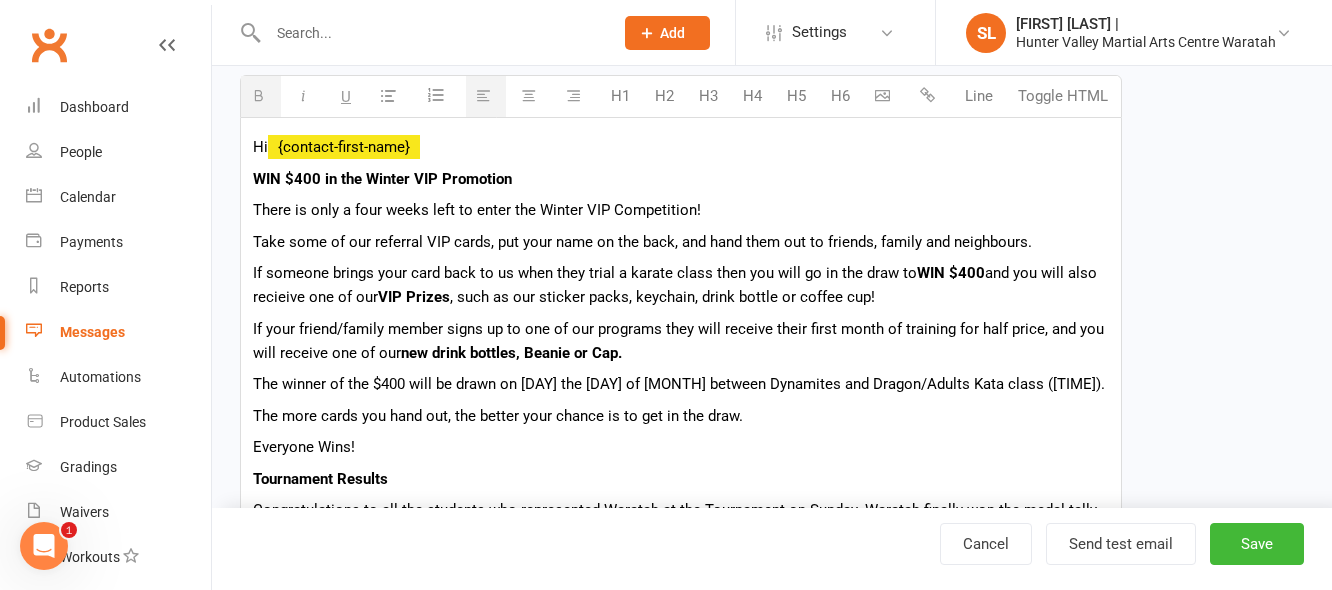 click on "If your friend/family member signs up to one of our programs they will receive their first month of training for half price, and you will receive one of our  new drink bottles, Beanie or Cap." at bounding box center (681, 341) 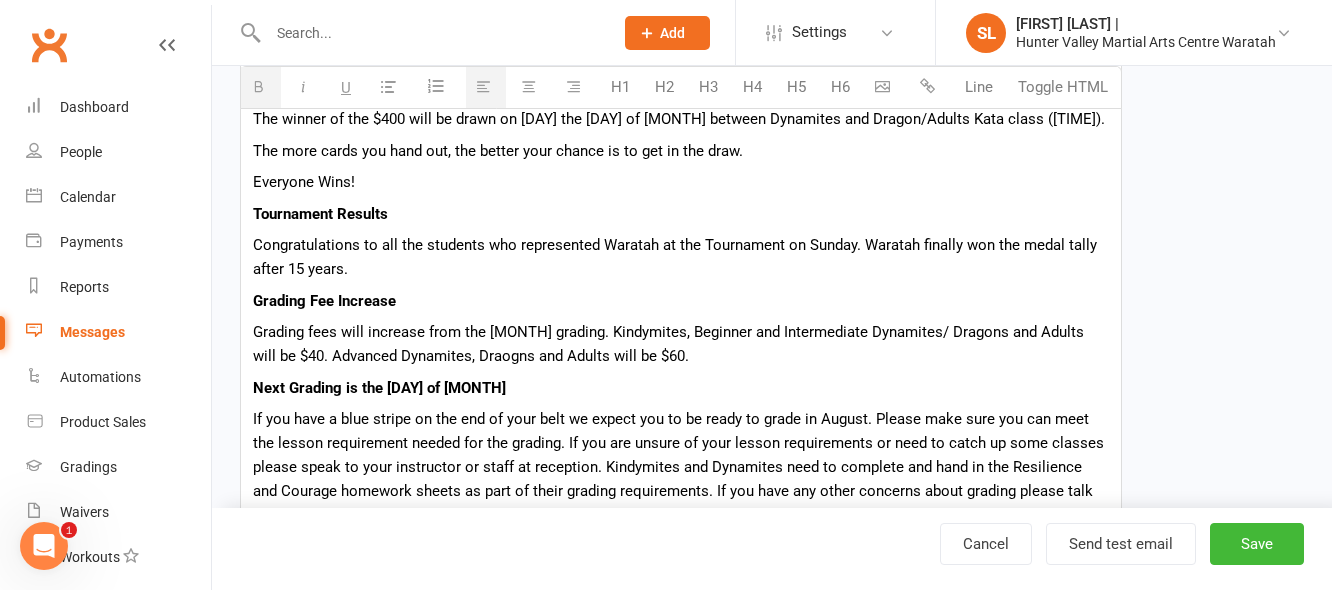 scroll, scrollTop: 700, scrollLeft: 0, axis: vertical 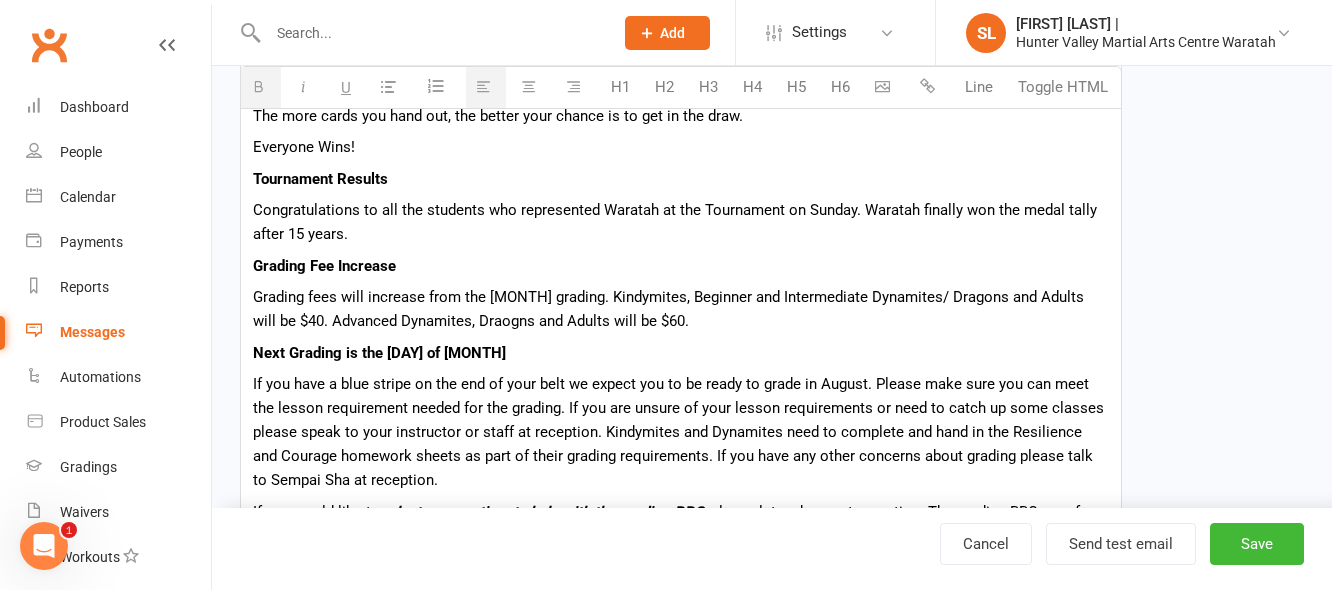 click on "Congratulations to all the students who represented Waratah at the Tournament on Sunday. Waratah finally won the medal tally after 15 years." at bounding box center [681, 222] 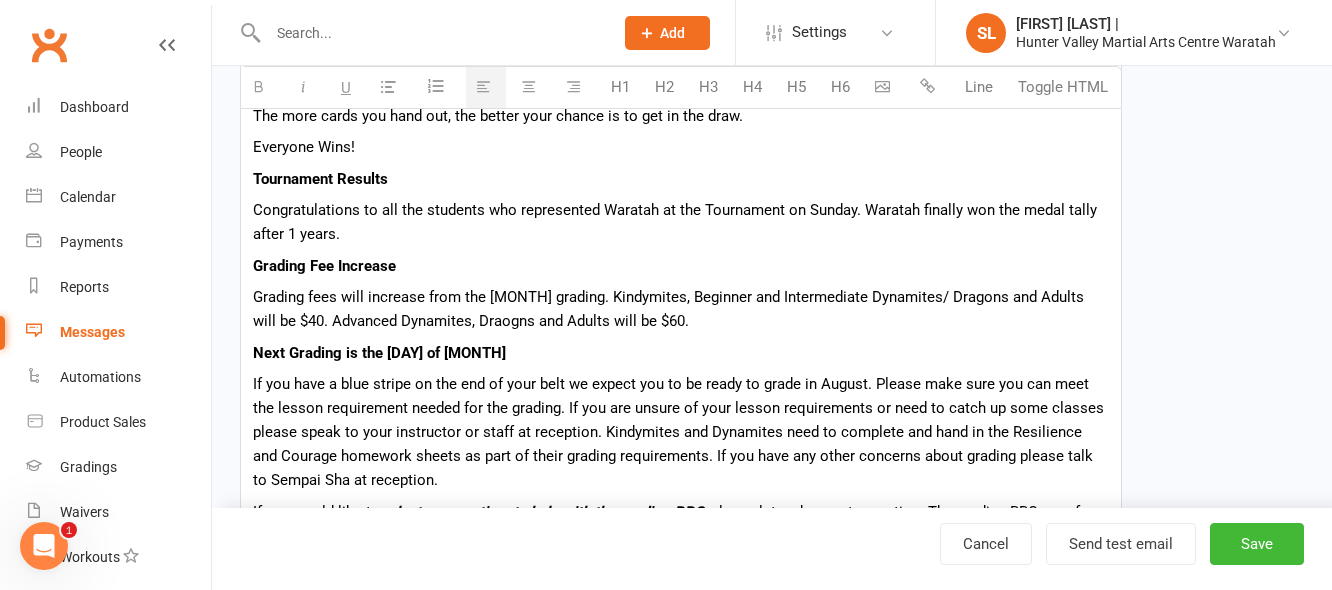 click on "Congratulations to all the students who represented Waratah at the Tournament on Sunday. Waratah finally won the medal tally after 1 years." at bounding box center (681, 222) 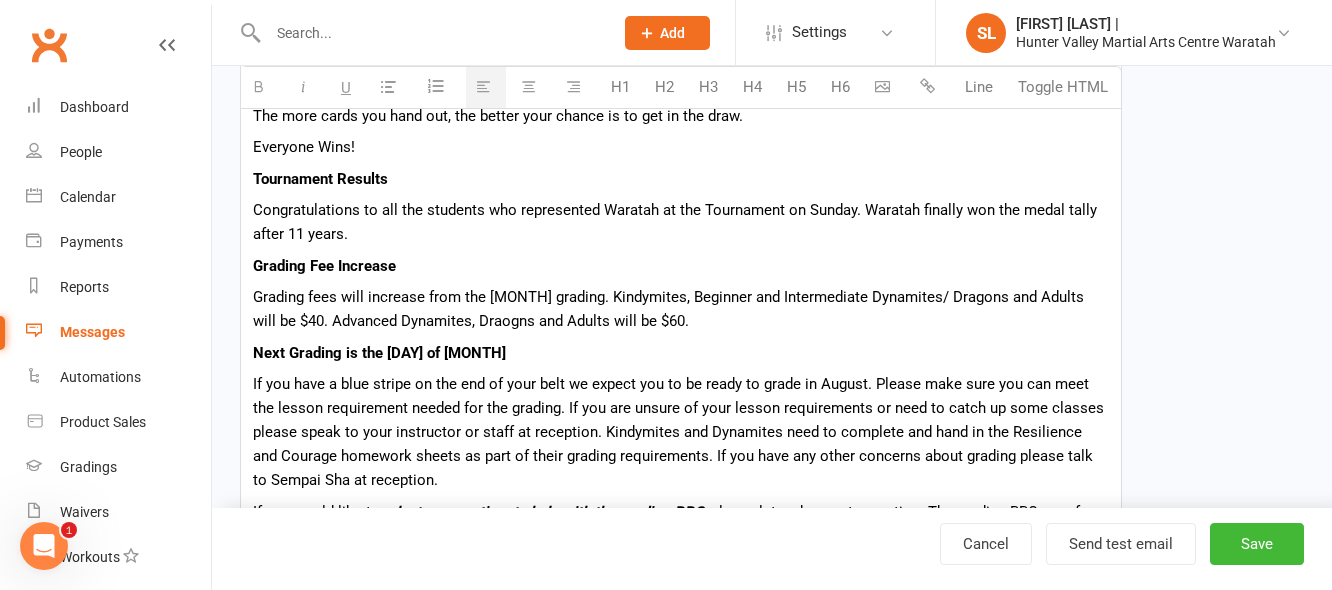 click on "Congratulations to all the students who represented Waratah at the Tournament on Sunday. Waratah finally won the medal tally after 11 years." at bounding box center [681, 222] 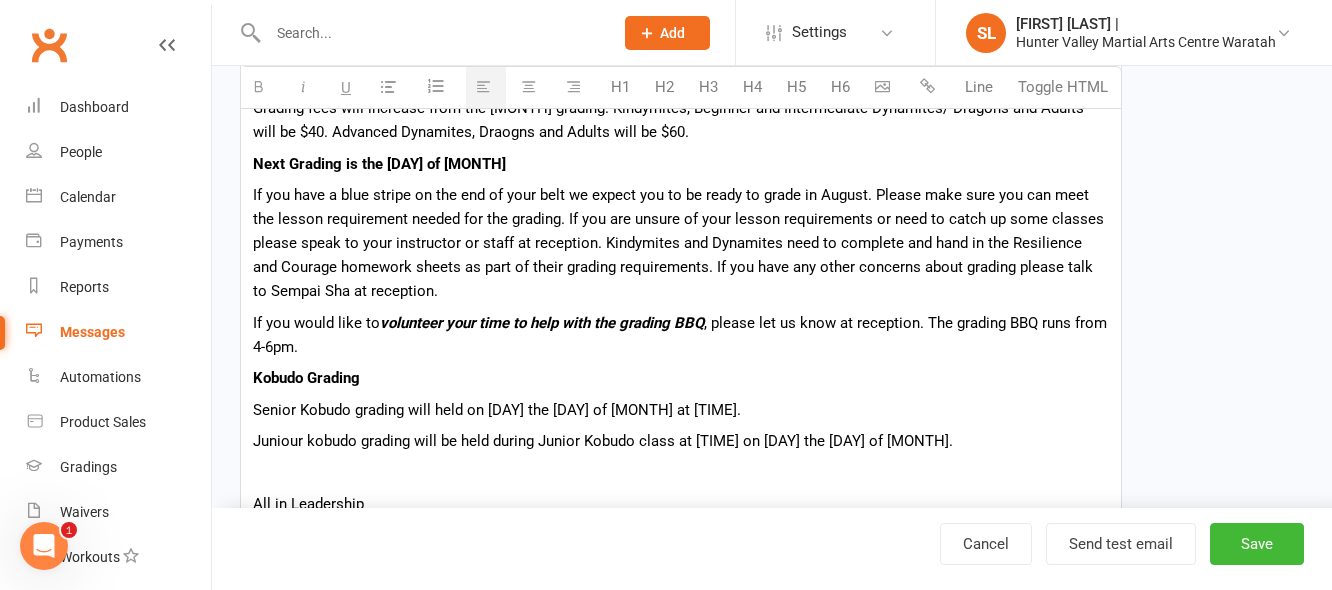 scroll, scrollTop: 900, scrollLeft: 0, axis: vertical 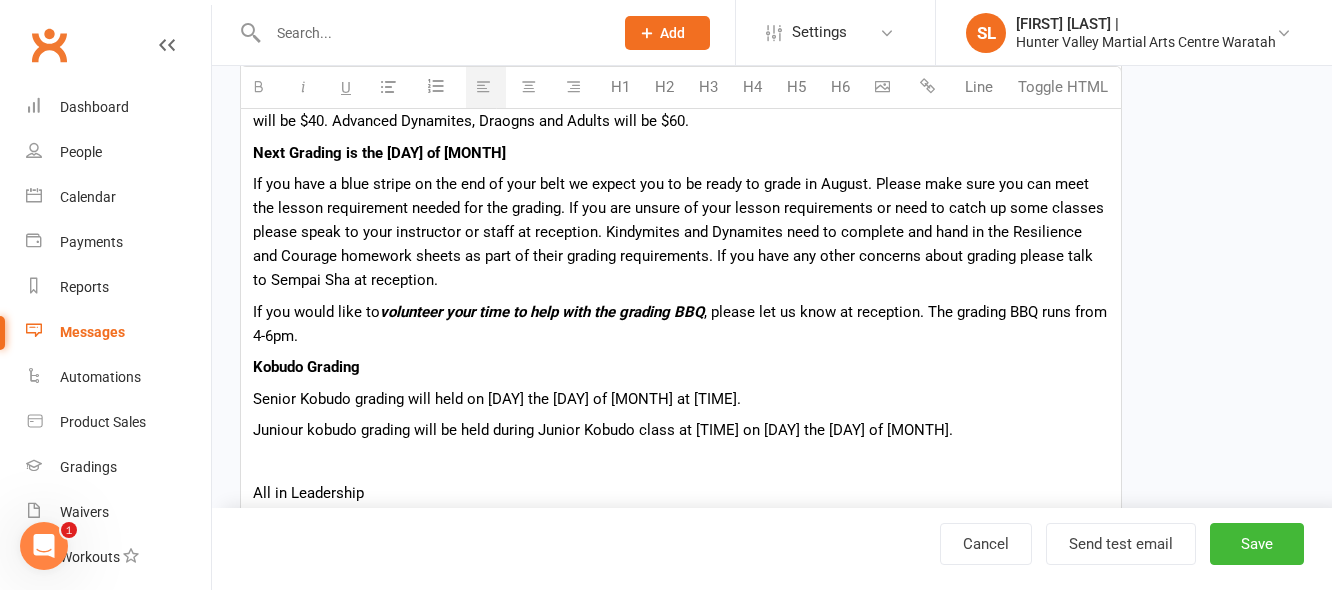 click on "If you have a blue stripe on the end of your belt we expect you to be ready to grade in August. Please make sure you can meet the lesson requirement needed for the grading. If you are unsure of your lesson requirements or need to catch up some classes please speak to your instructor or staff at reception. Kindymites and Dynamites need to complete and hand in the Resilience and Courage homework sheets as part of their grading requirements. If you have any other concerns about grading please talk to Sempai Sha at reception." at bounding box center (681, 232) 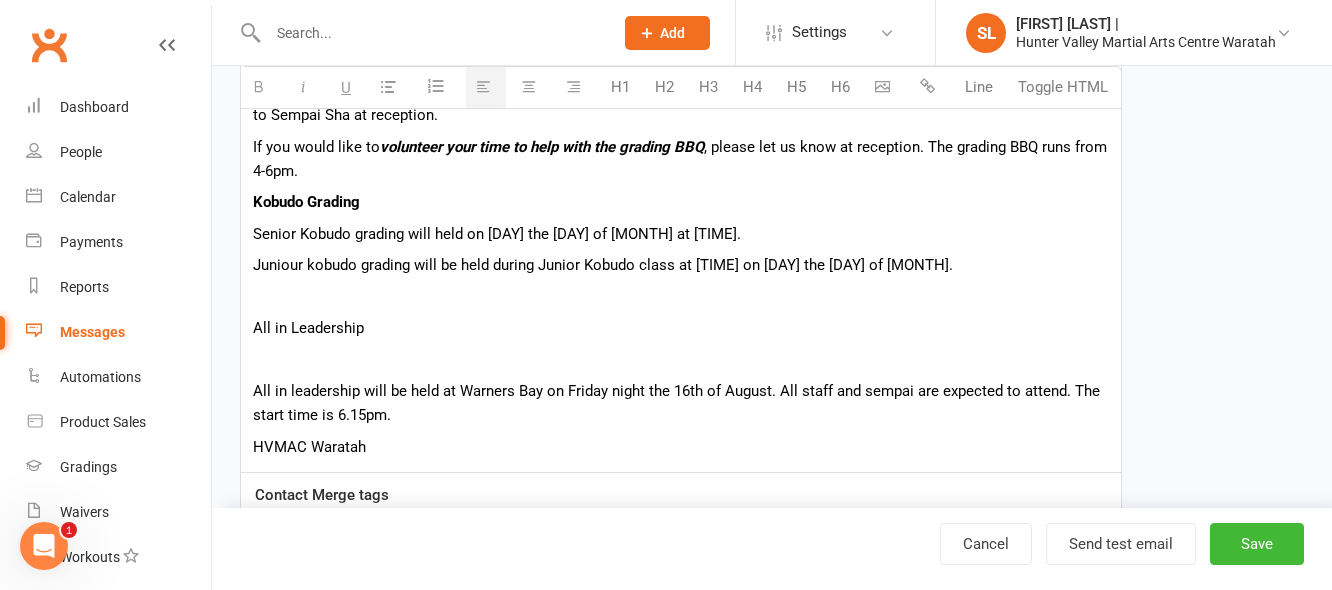 scroll, scrollTop: 1100, scrollLeft: 0, axis: vertical 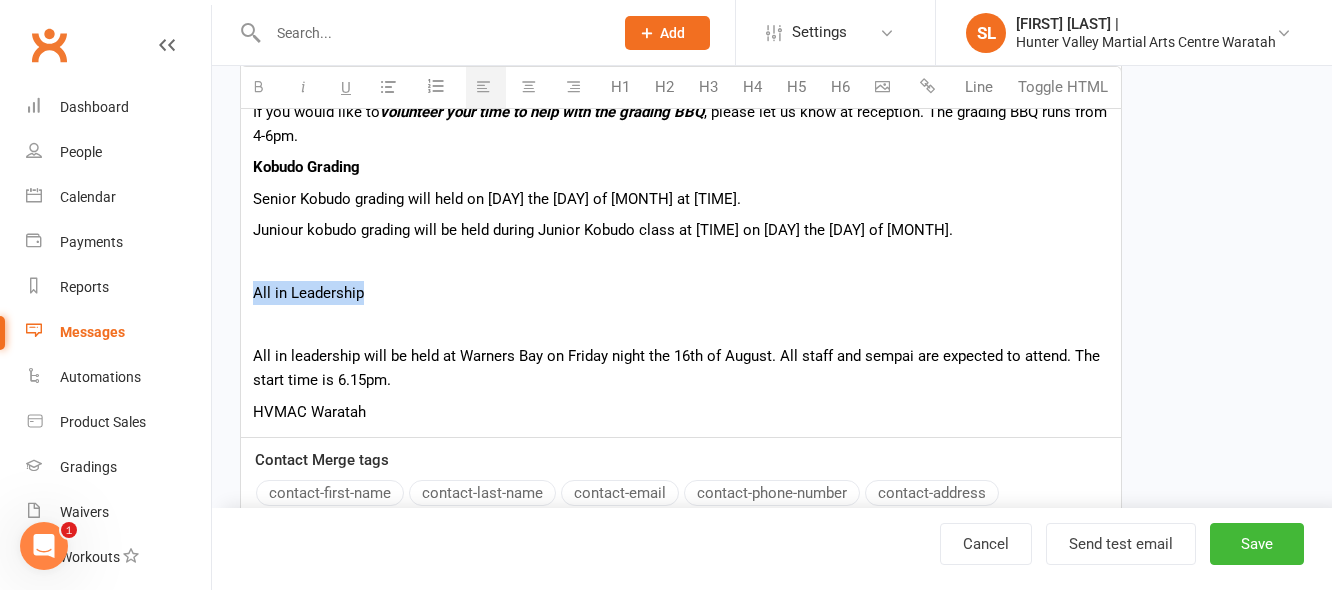 drag, startPoint x: 372, startPoint y: 309, endPoint x: 243, endPoint y: 321, distance: 129.55693 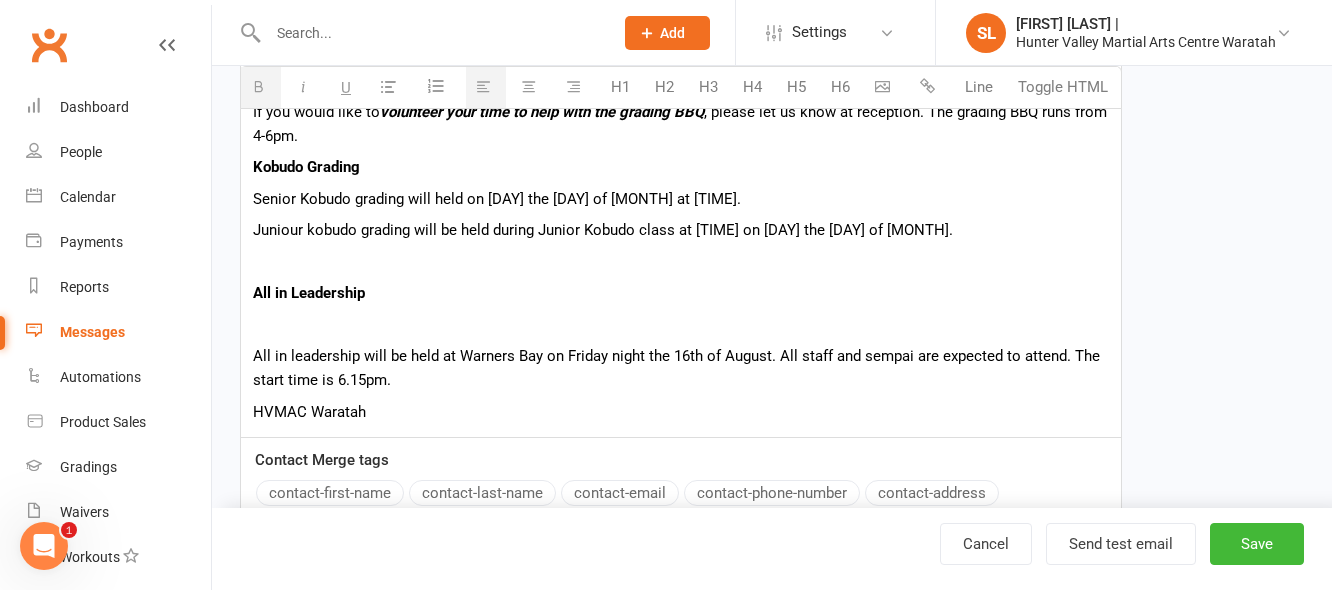 click at bounding box center [681, 325] 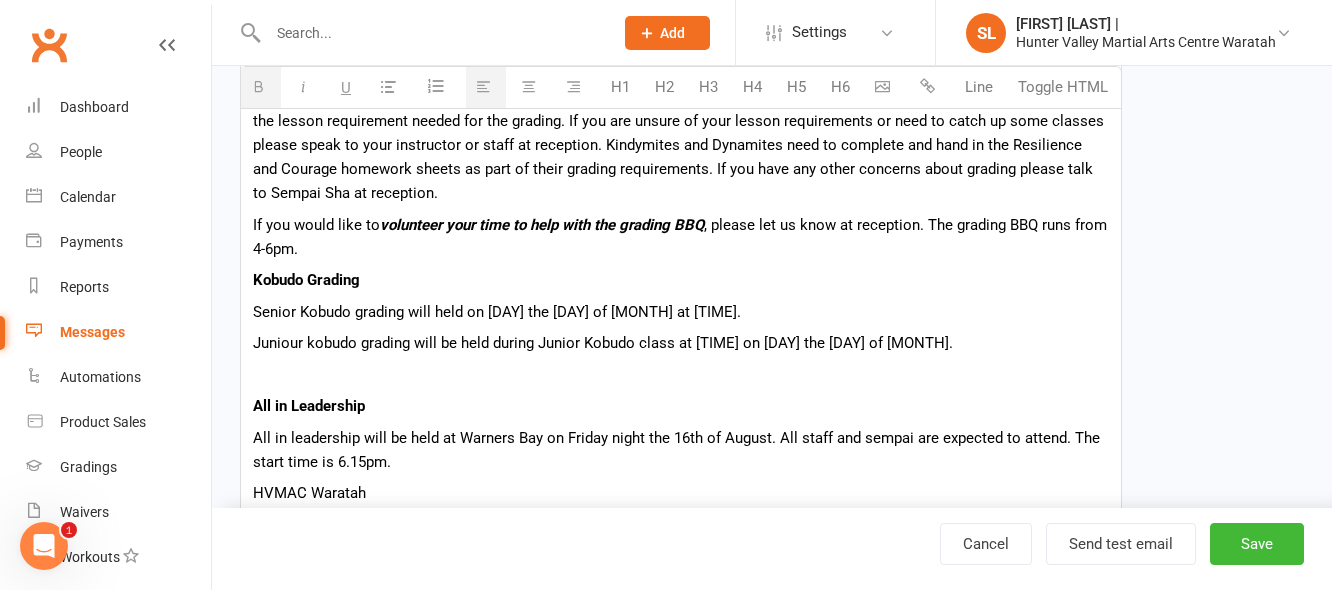 scroll, scrollTop: 1000, scrollLeft: 0, axis: vertical 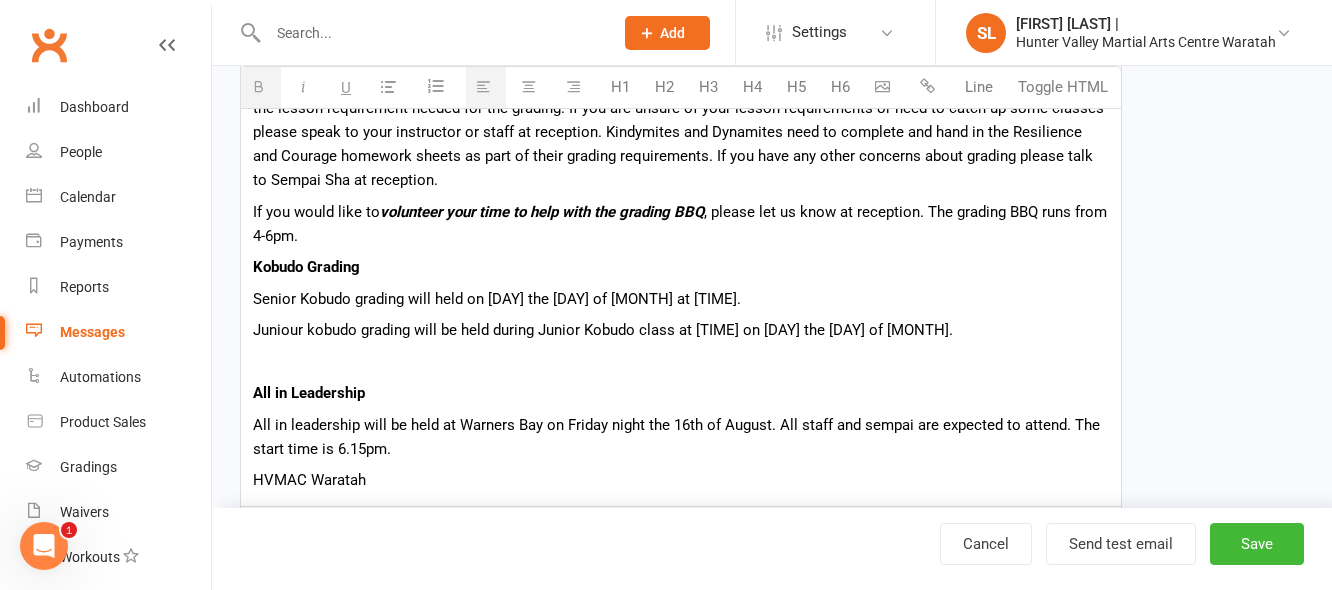 click at bounding box center [681, 362] 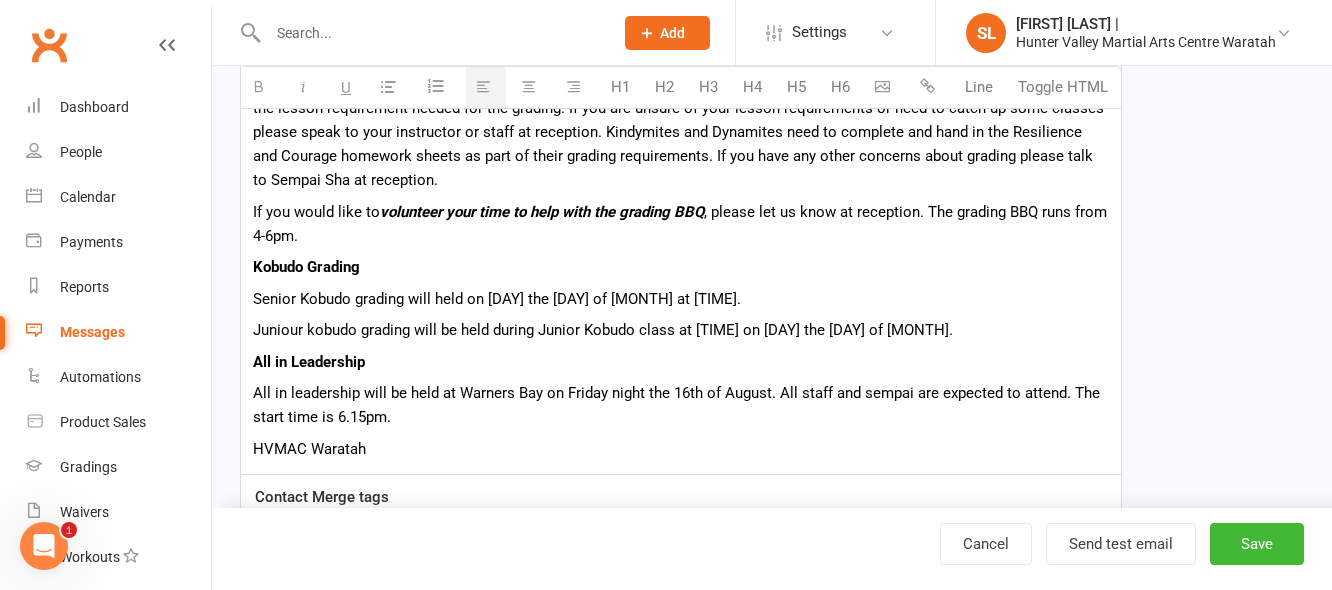 click on "All in leadership will be held at Warners Bay on Friday night the 16th of August. All staff and sempai are expected to attend. The start time is 6.15pm." at bounding box center (681, 405) 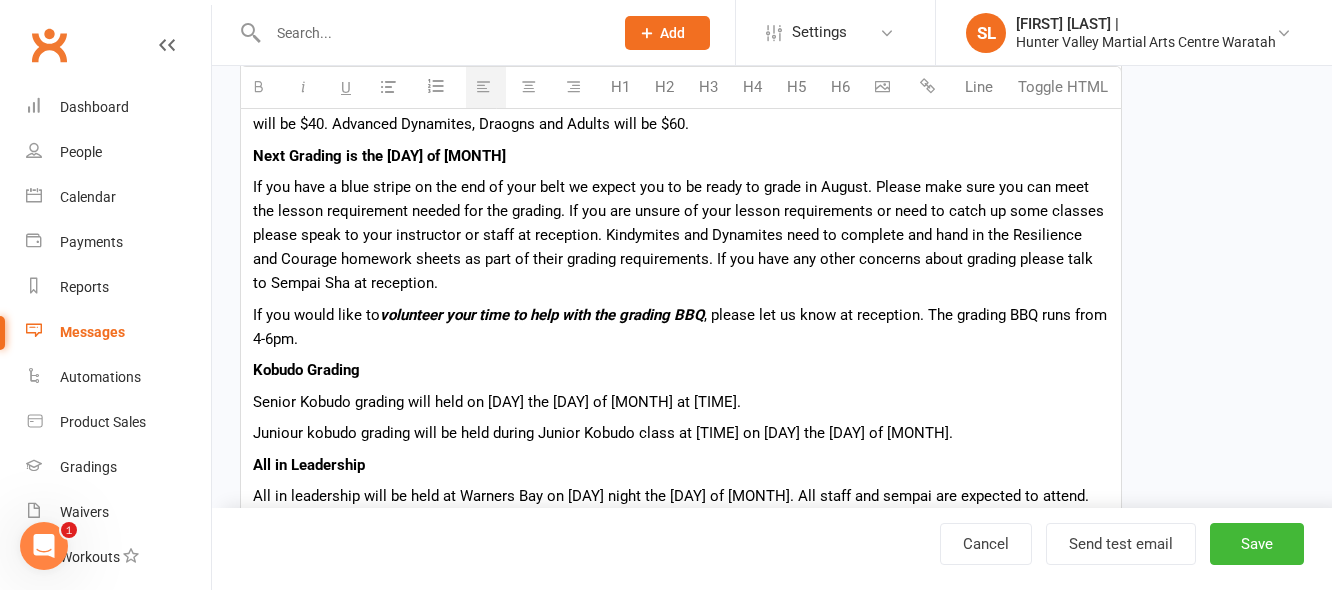 scroll, scrollTop: 1100, scrollLeft: 0, axis: vertical 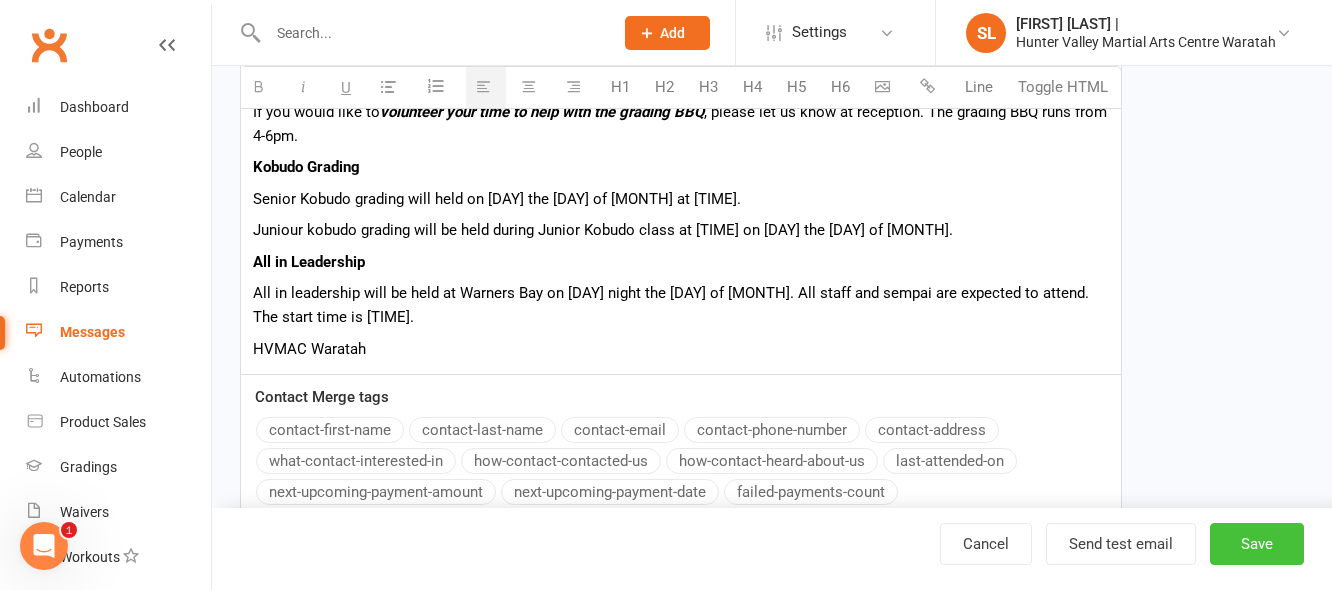click on "Save" at bounding box center [1257, 544] 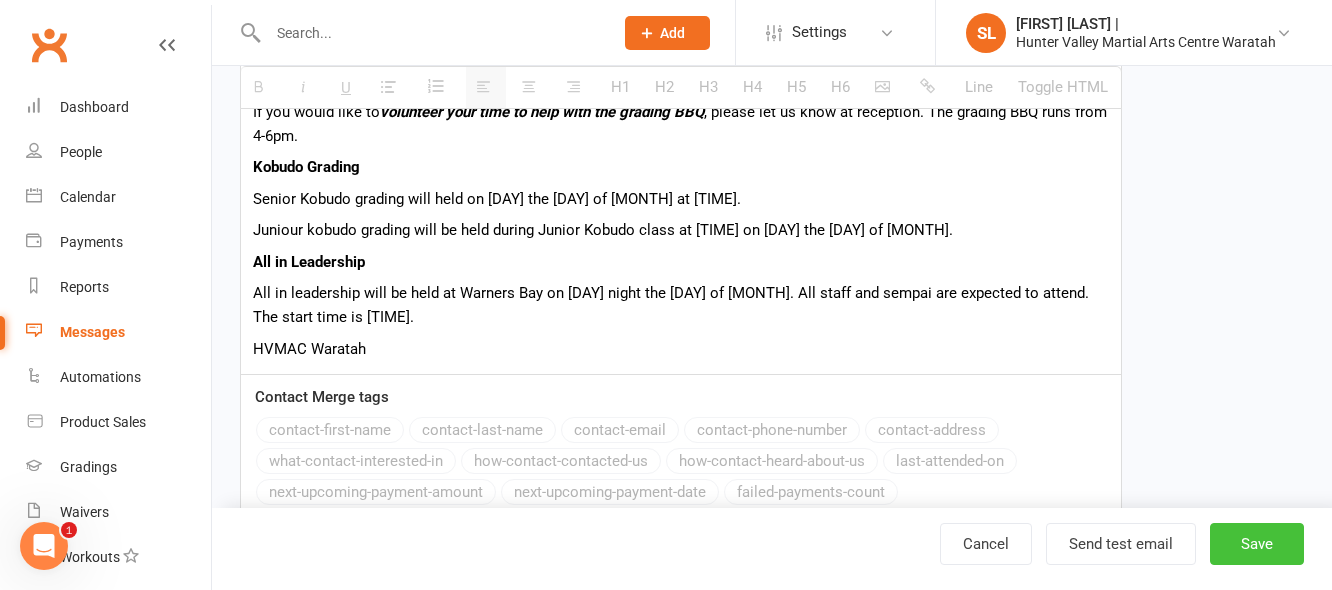 select on "grid" 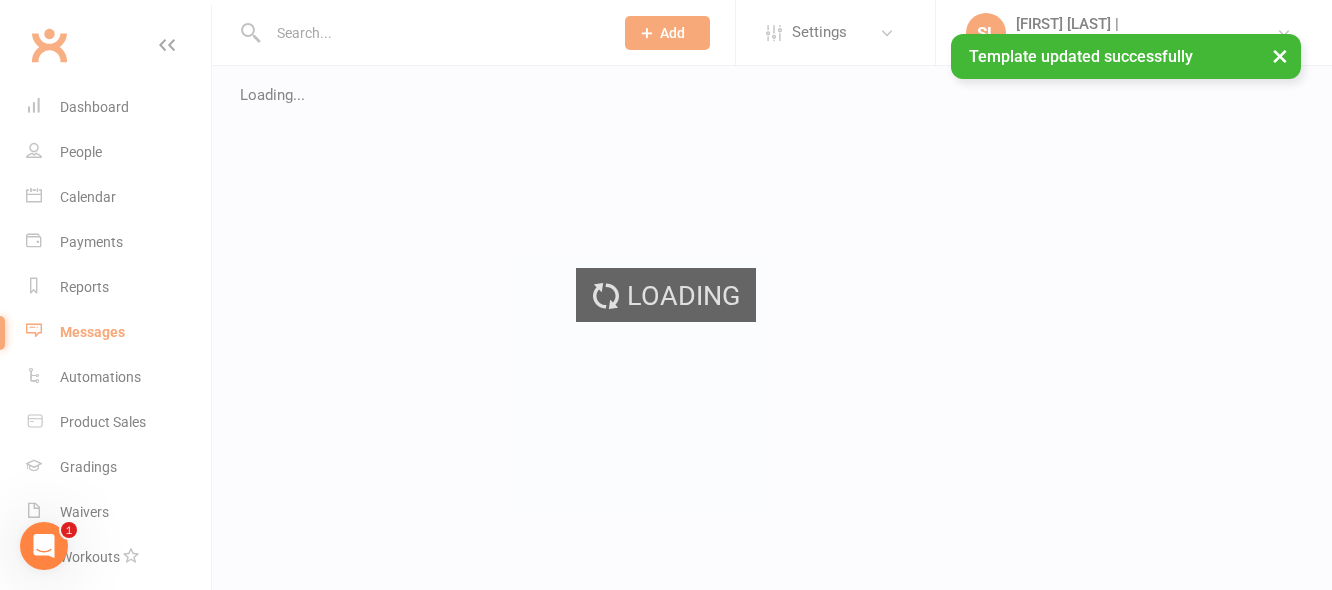 scroll, scrollTop: 0, scrollLeft: 0, axis: both 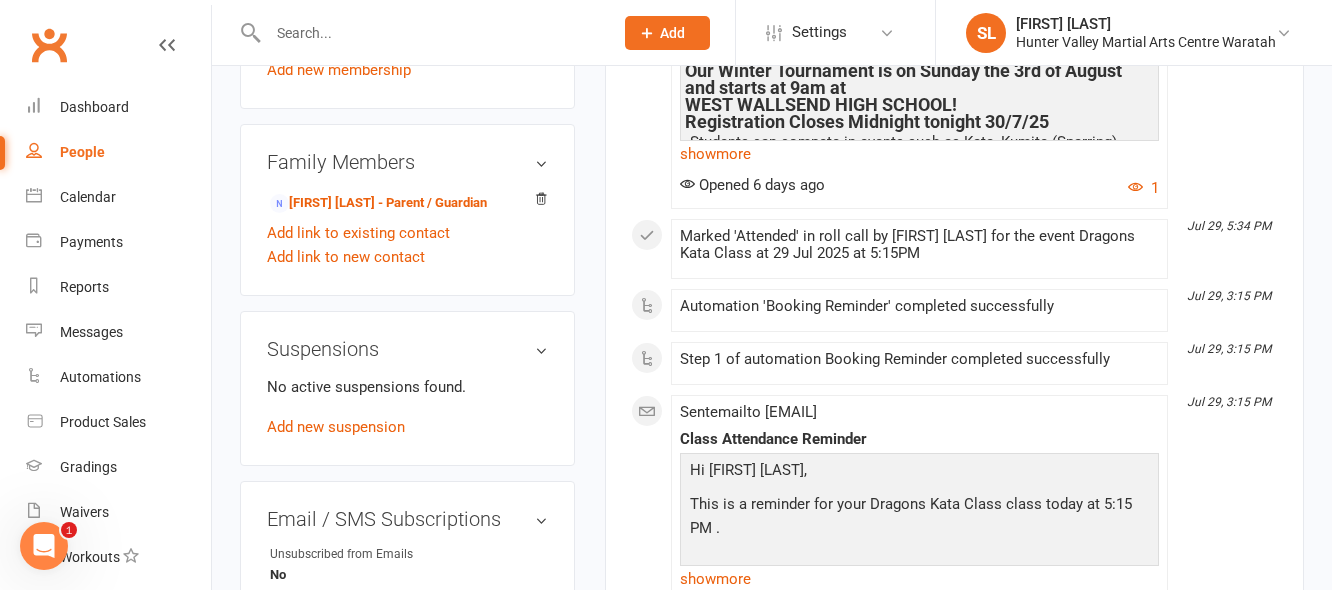click at bounding box center [430, 33] 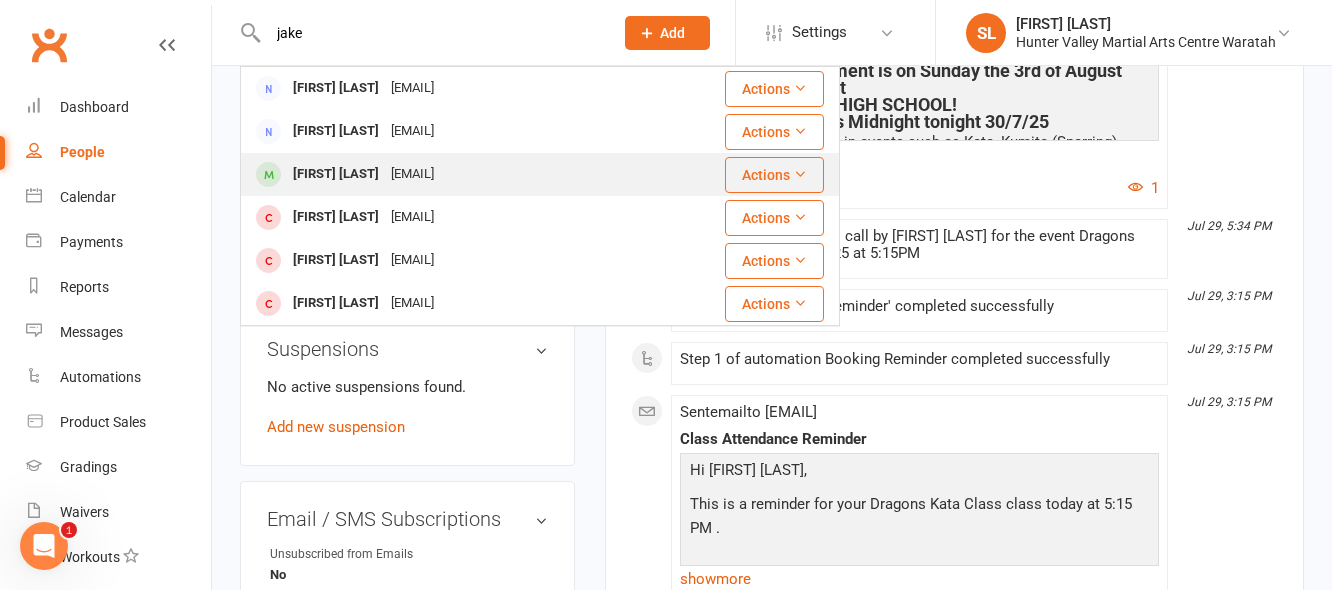 type on "jake" 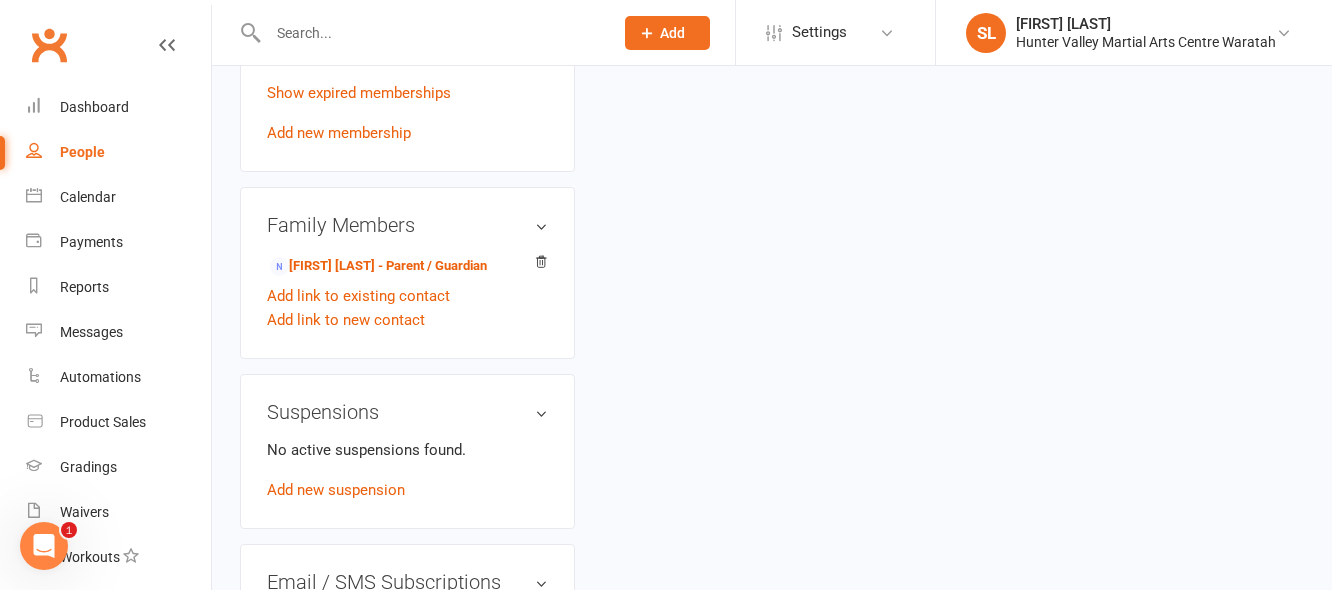 scroll, scrollTop: 0, scrollLeft: 0, axis: both 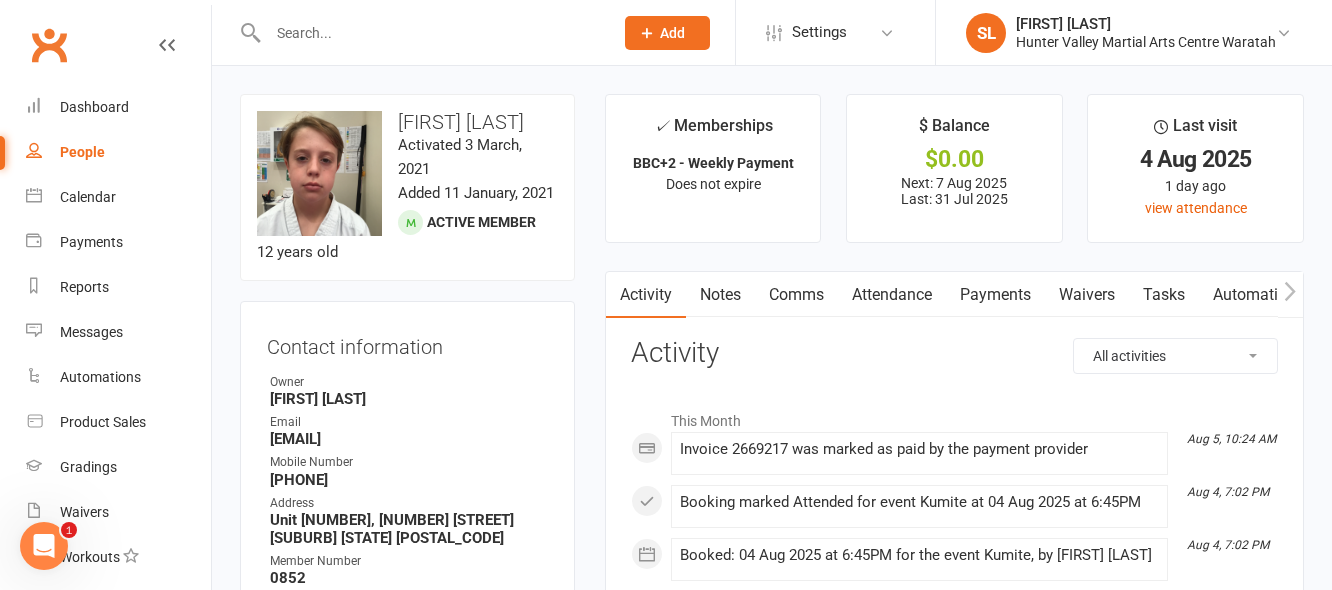 click on "Payments" at bounding box center [995, 295] 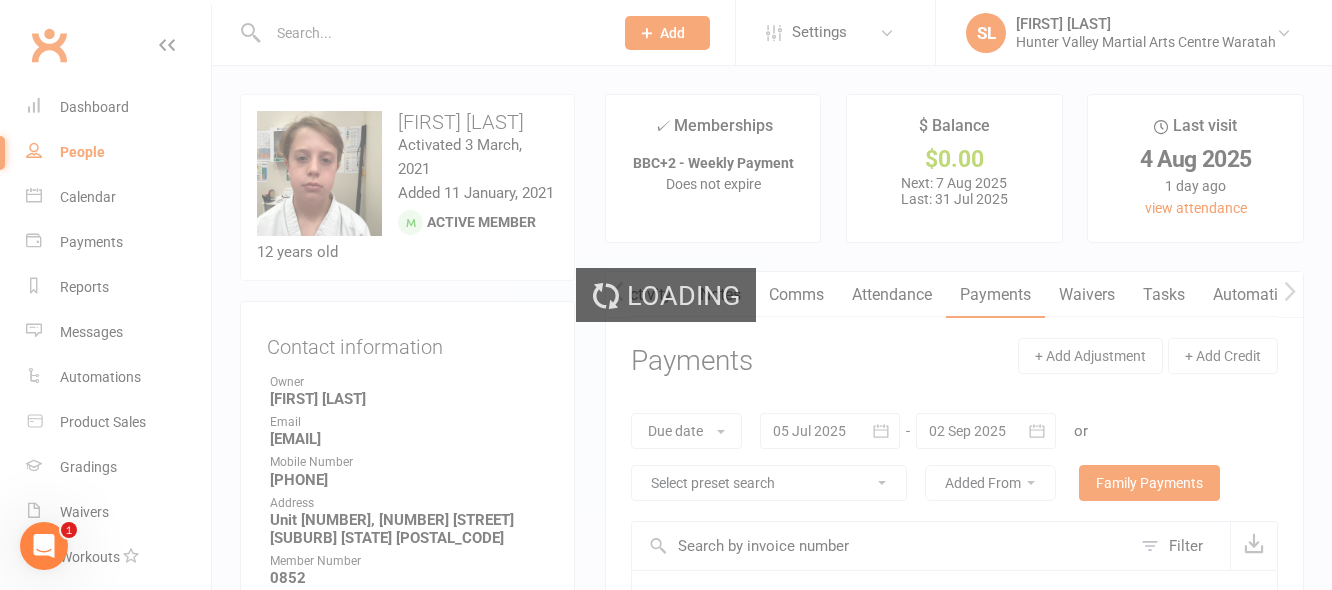 scroll, scrollTop: 0, scrollLeft: 1, axis: horizontal 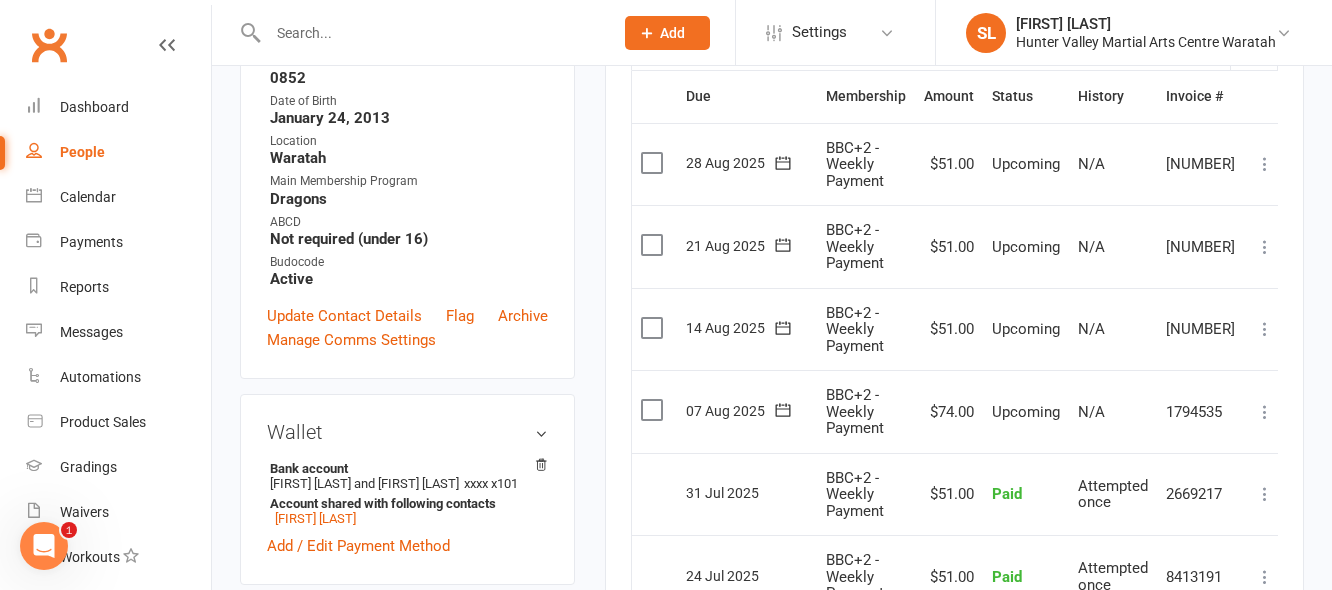 click at bounding box center (1265, 412) 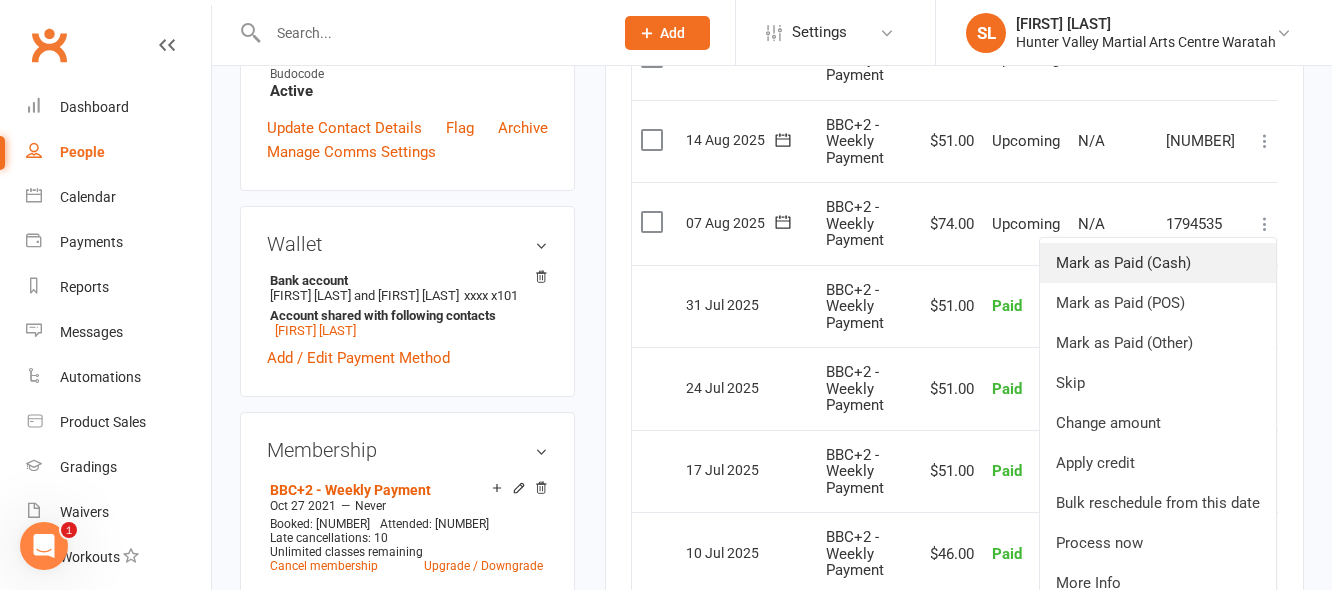 scroll, scrollTop: 700, scrollLeft: 0, axis: vertical 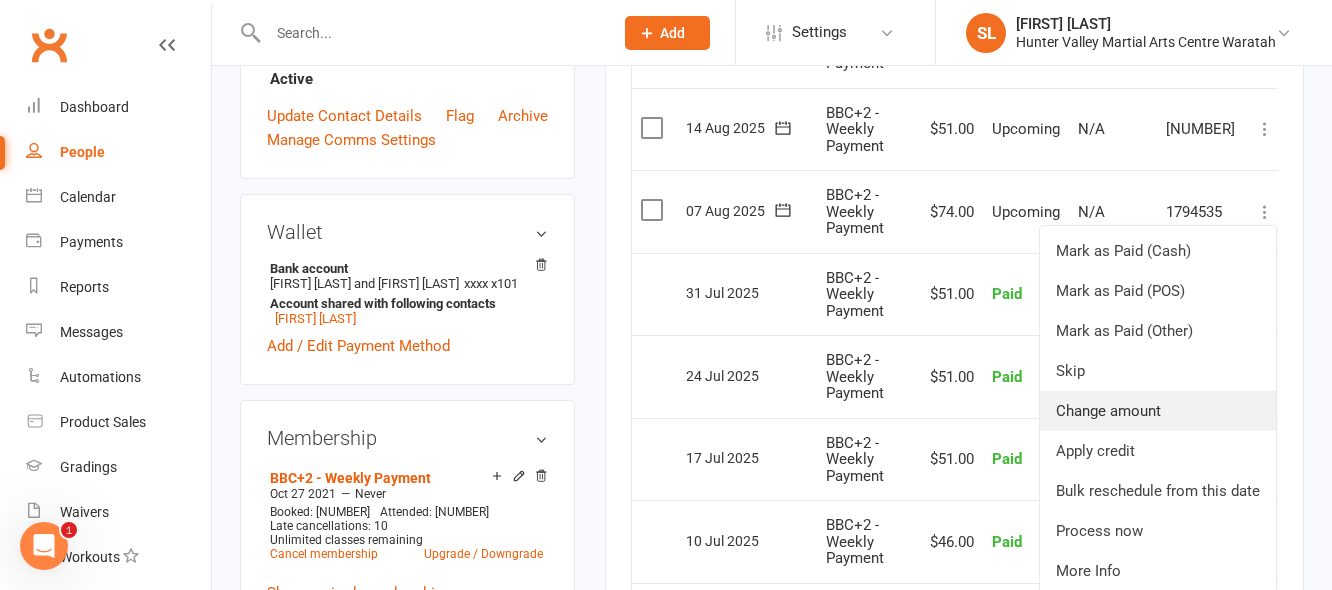 click on "Change amount" at bounding box center [1158, 411] 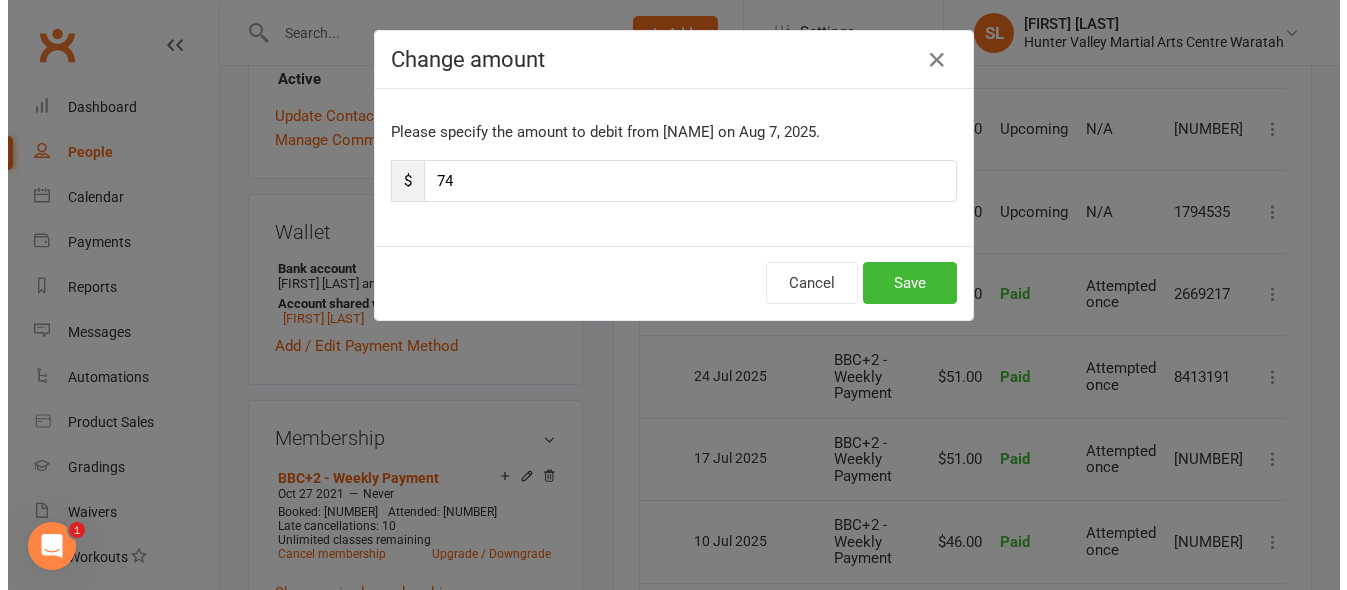scroll, scrollTop: 652, scrollLeft: 0, axis: vertical 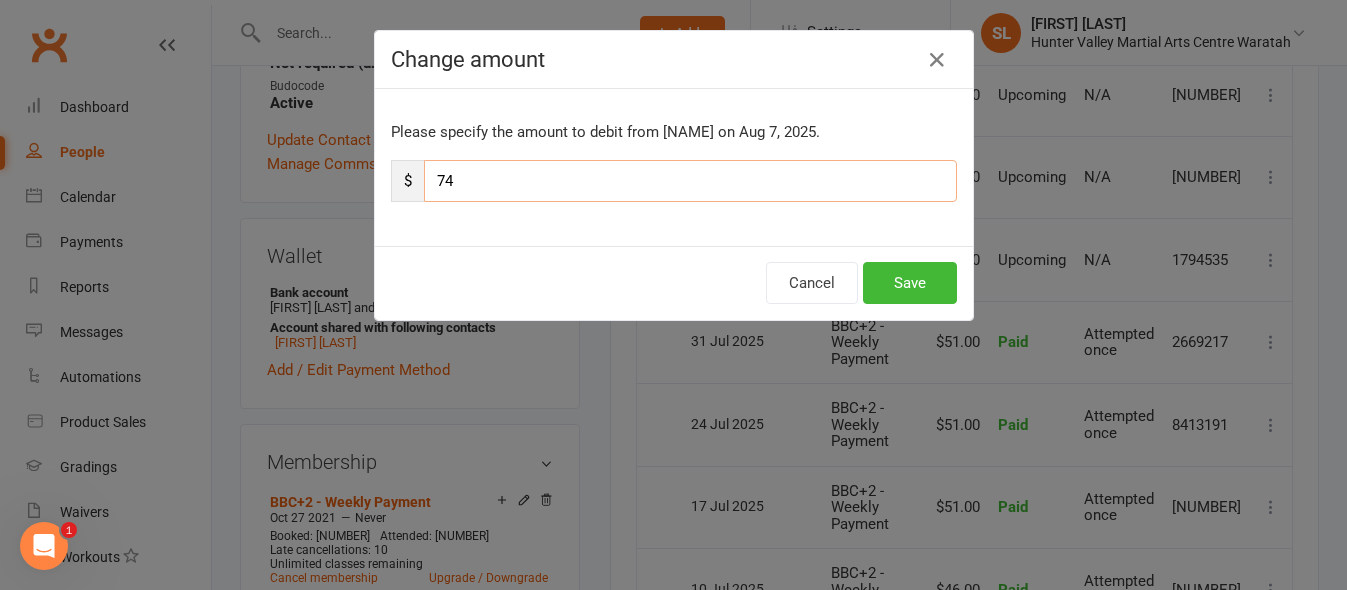 click on "74" at bounding box center [690, 181] 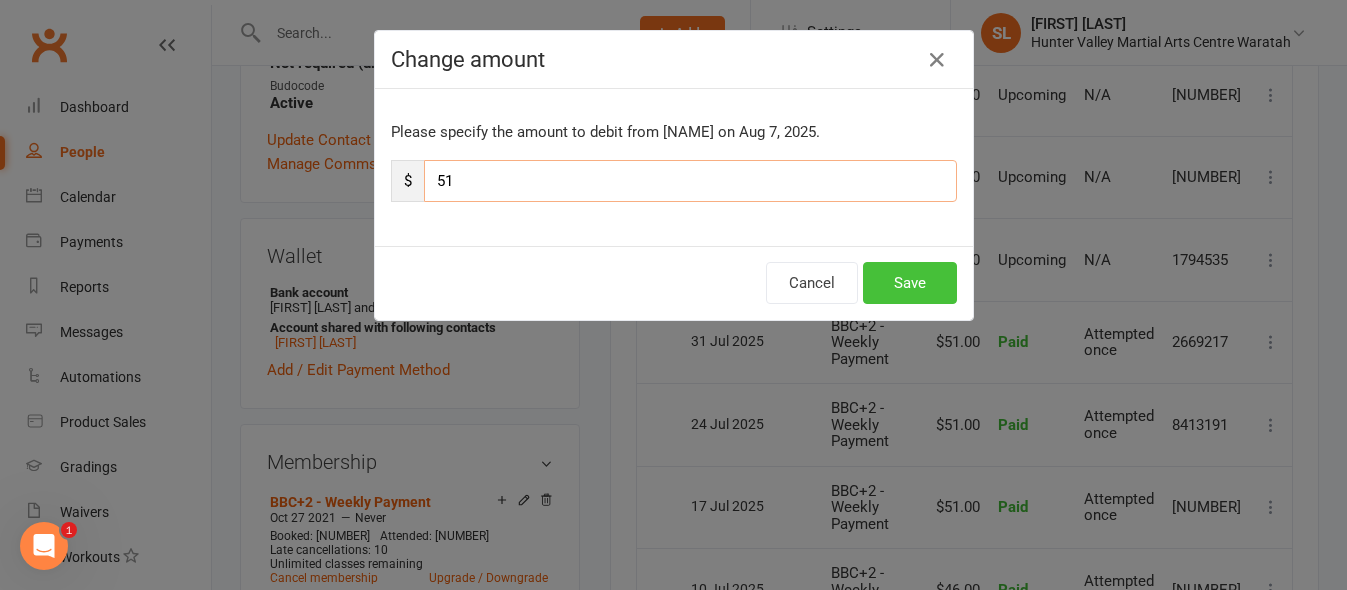 type on "51" 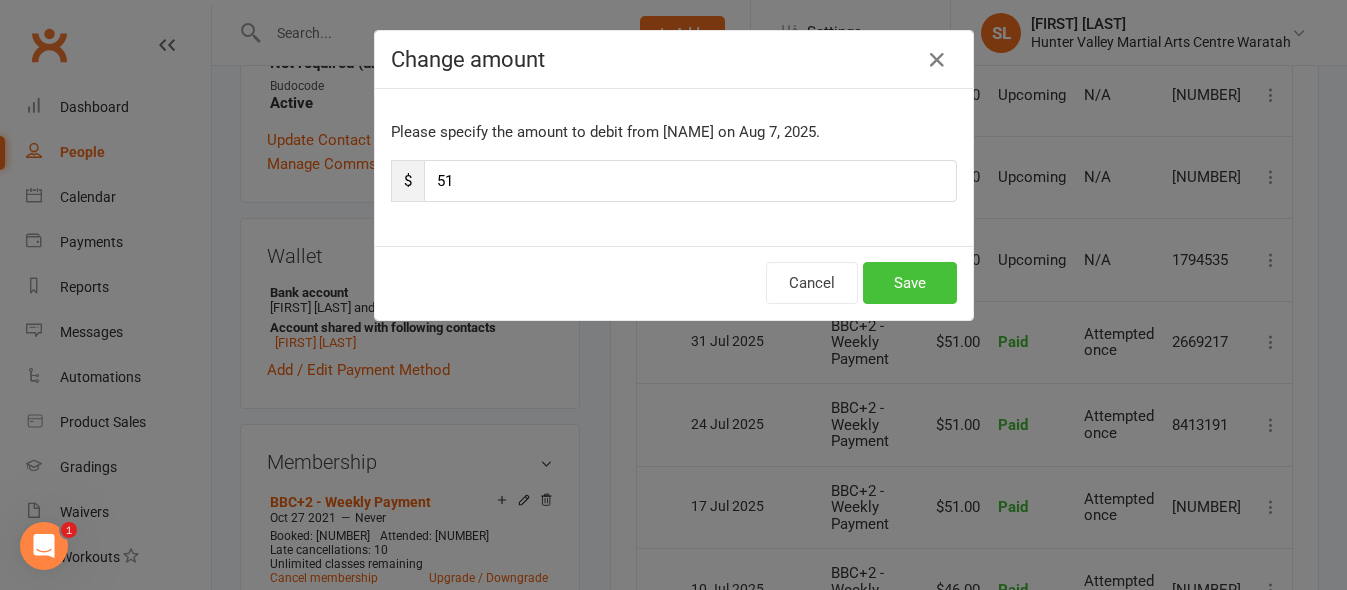 click on "Save" at bounding box center [910, 283] 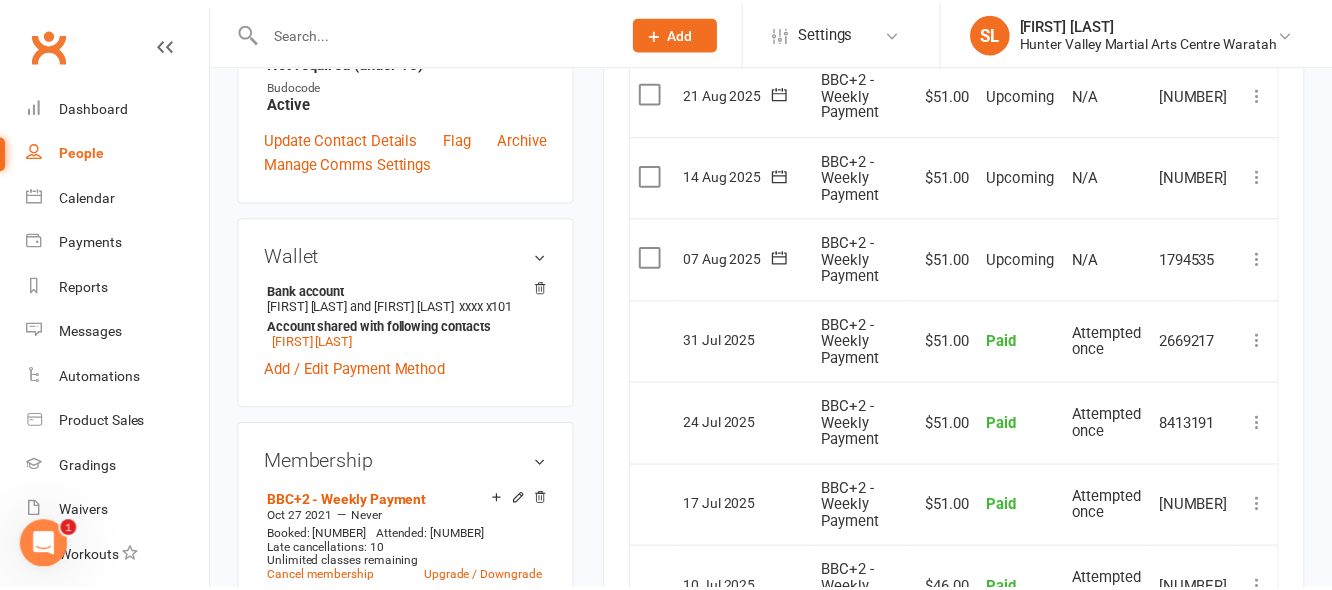 scroll, scrollTop: 700, scrollLeft: 0, axis: vertical 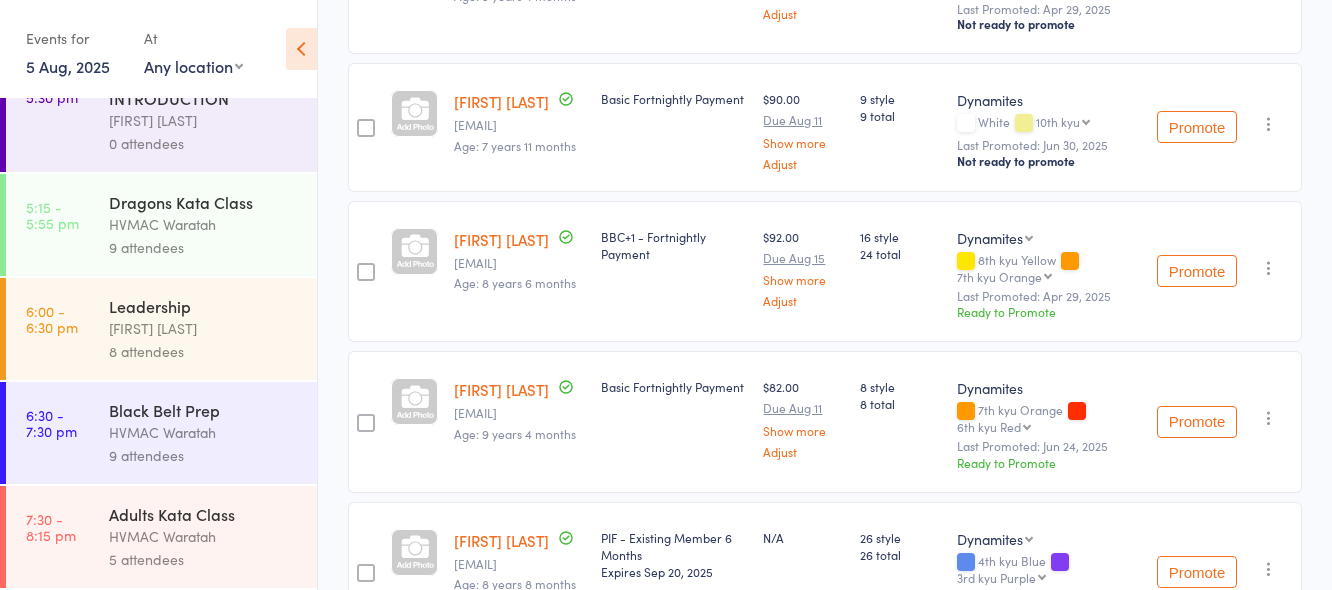 click on "Dragons Kata Class" at bounding box center [204, 202] 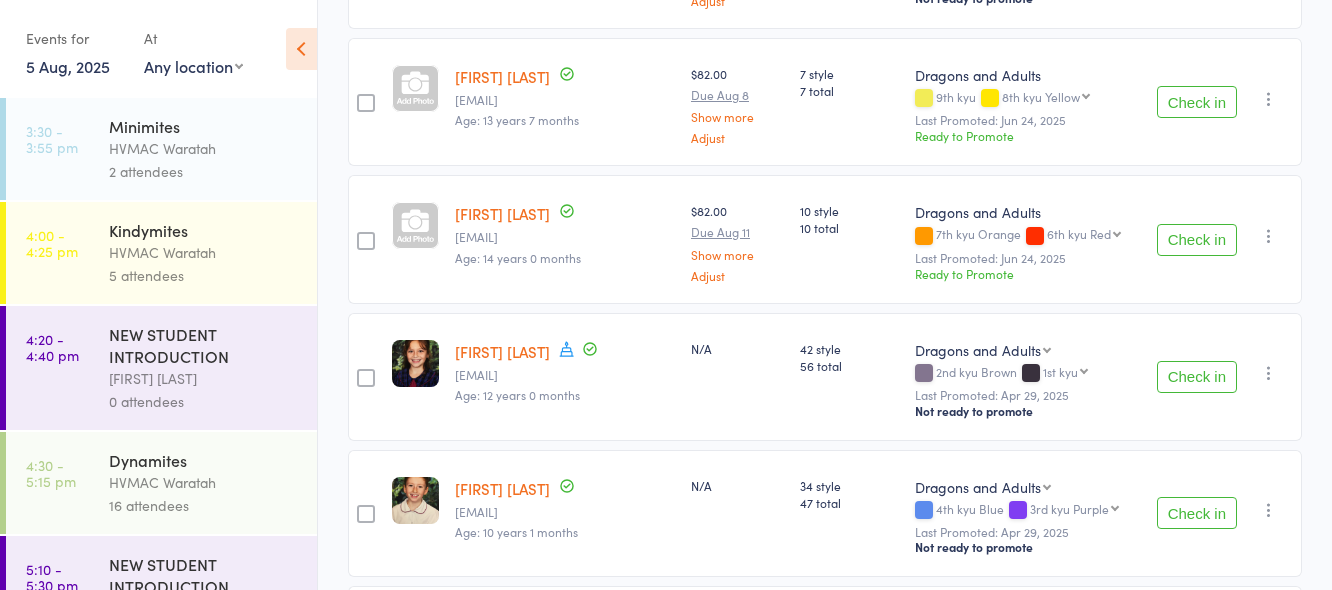 scroll, scrollTop: 1001, scrollLeft: 0, axis: vertical 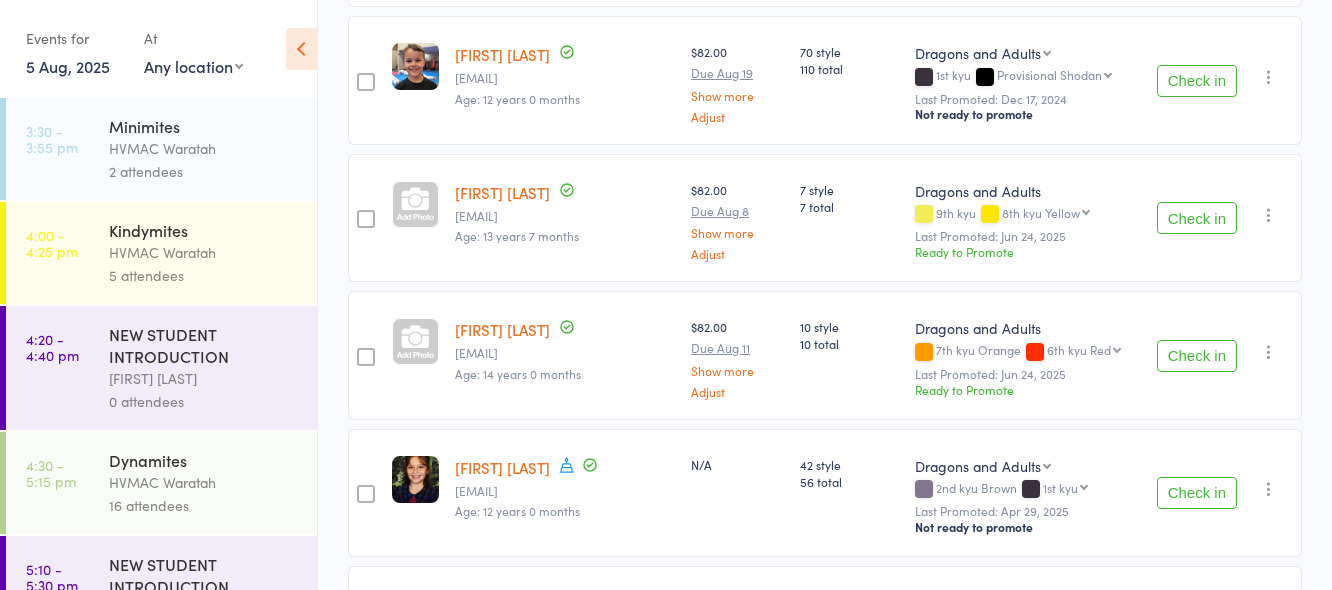 click on "Check in" at bounding box center [1197, 218] 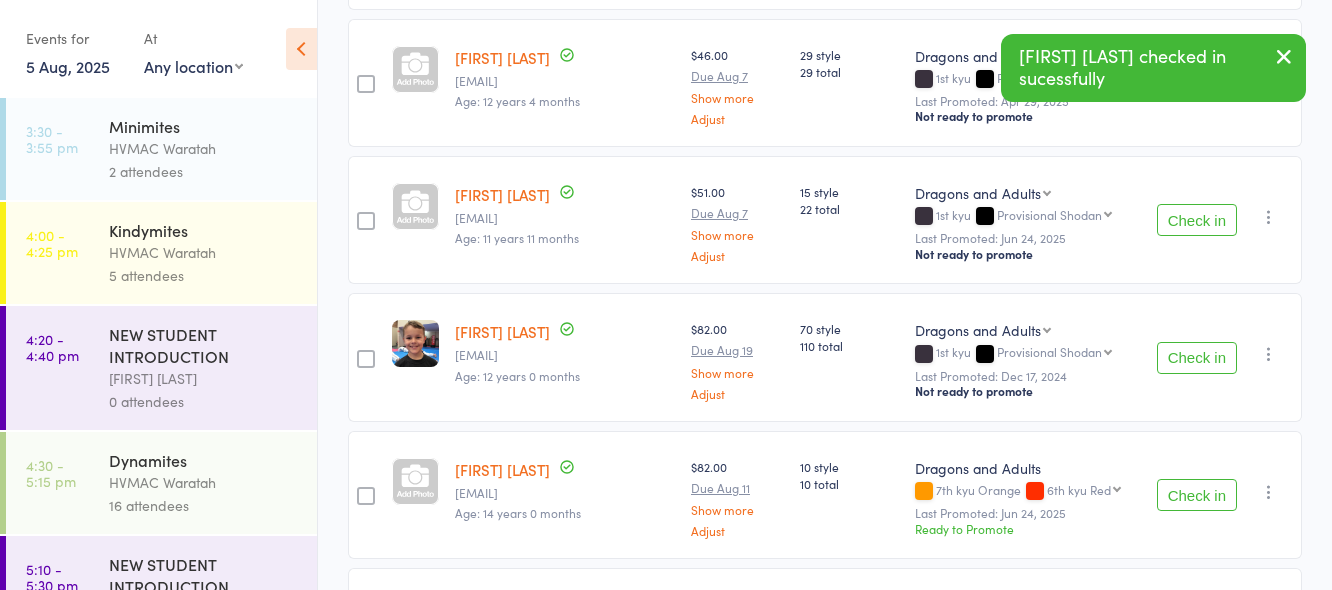 scroll, scrollTop: 701, scrollLeft: 0, axis: vertical 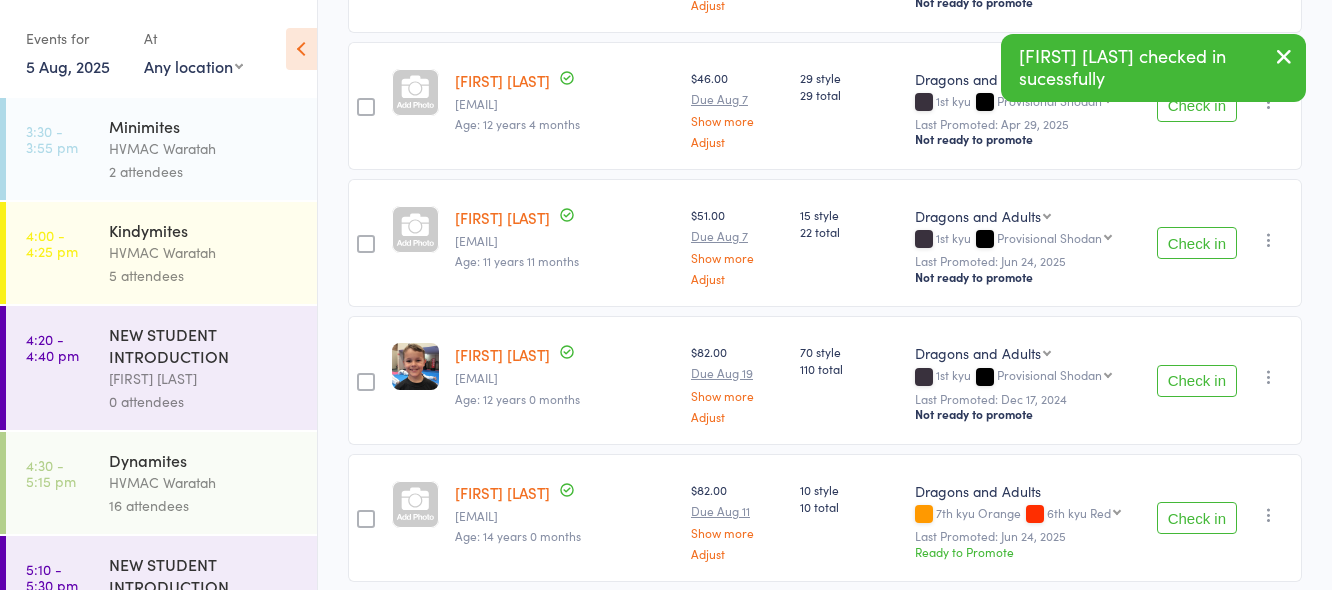 click on "Check in" at bounding box center [1197, 381] 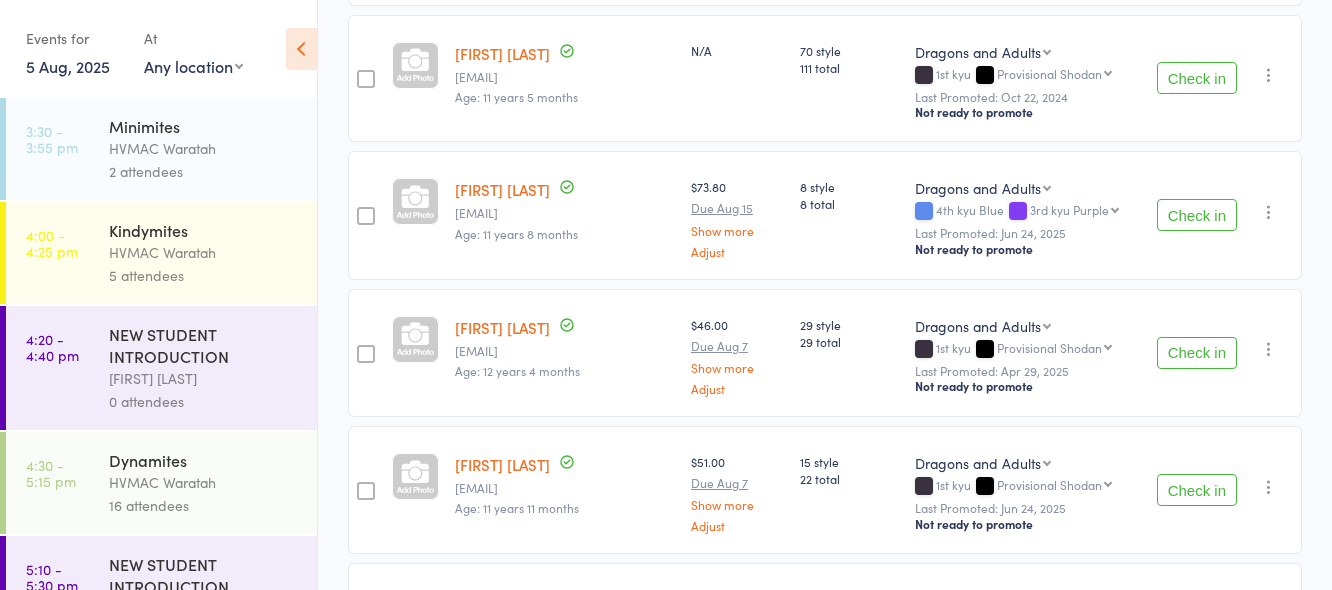scroll, scrollTop: 0, scrollLeft: 0, axis: both 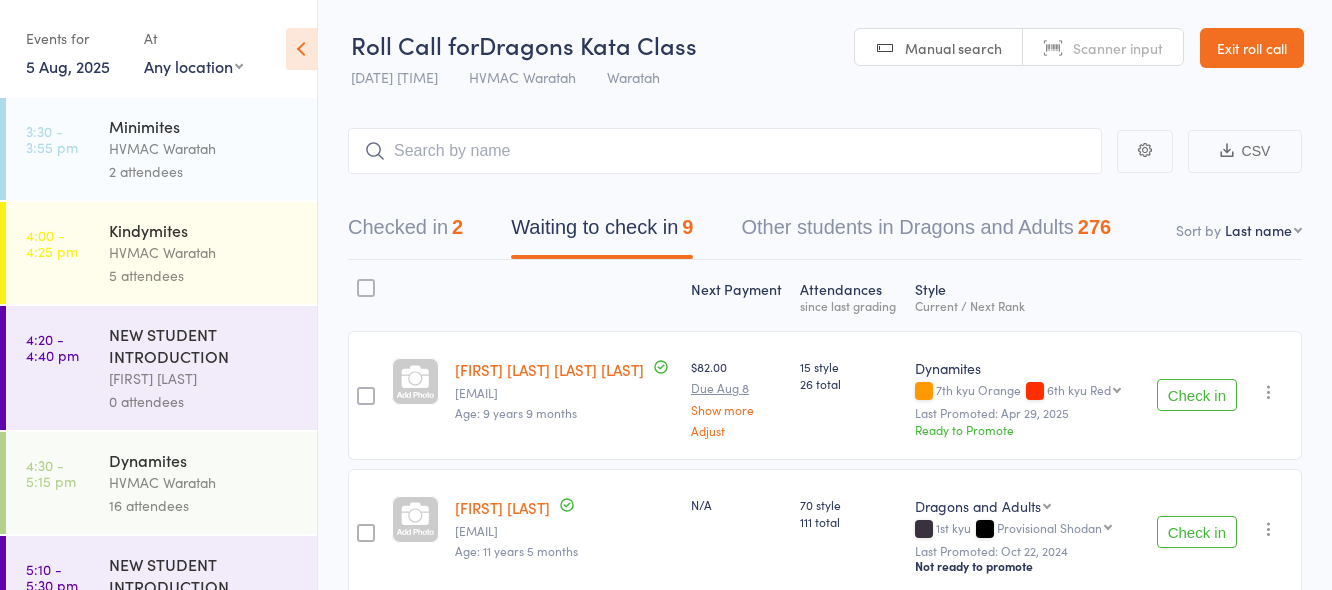 click on "Checked in  2" at bounding box center (405, 232) 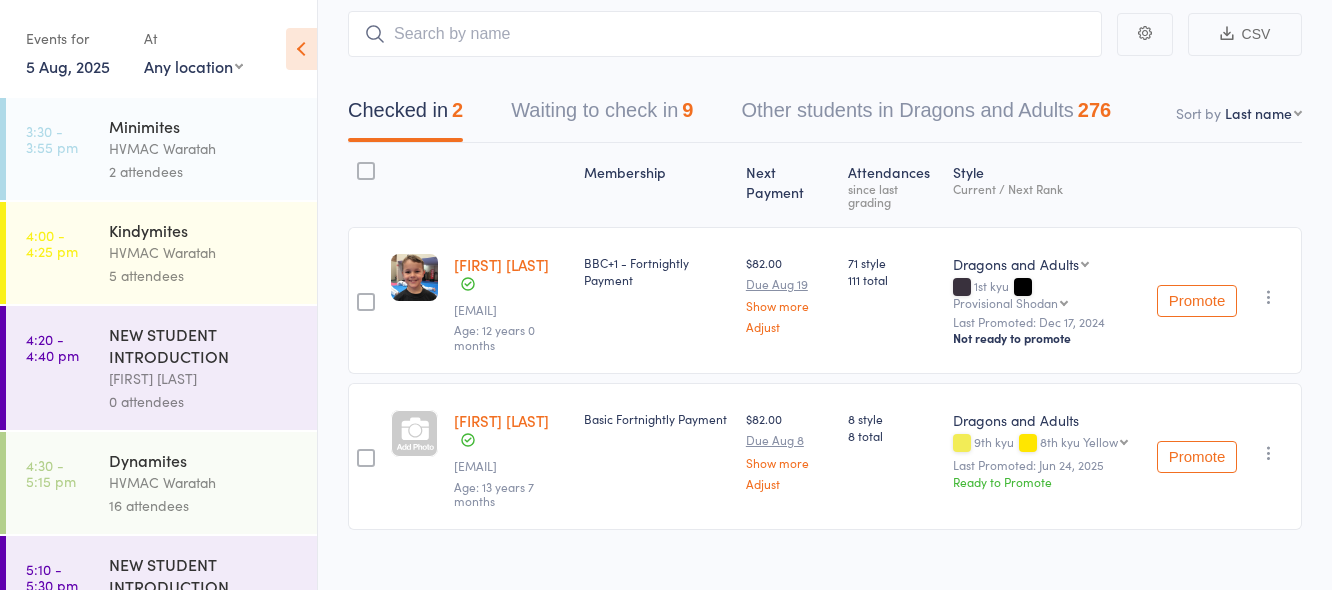 scroll, scrollTop: 122, scrollLeft: 0, axis: vertical 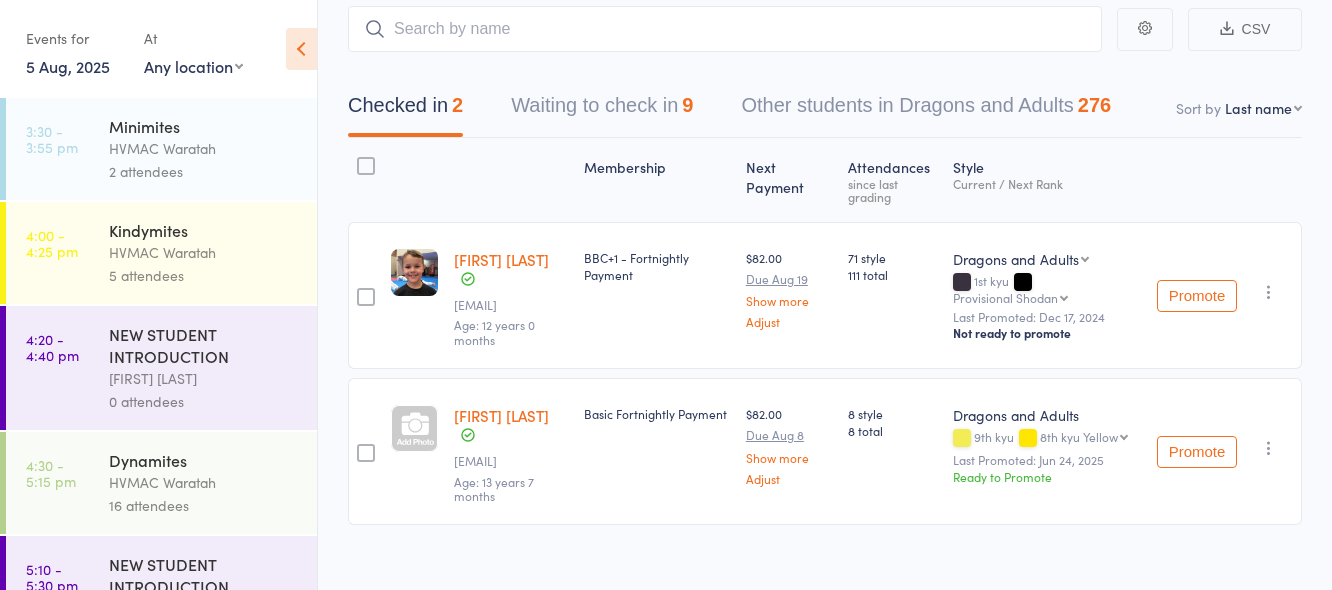 click on "Waiting to check in  9" at bounding box center (602, 110) 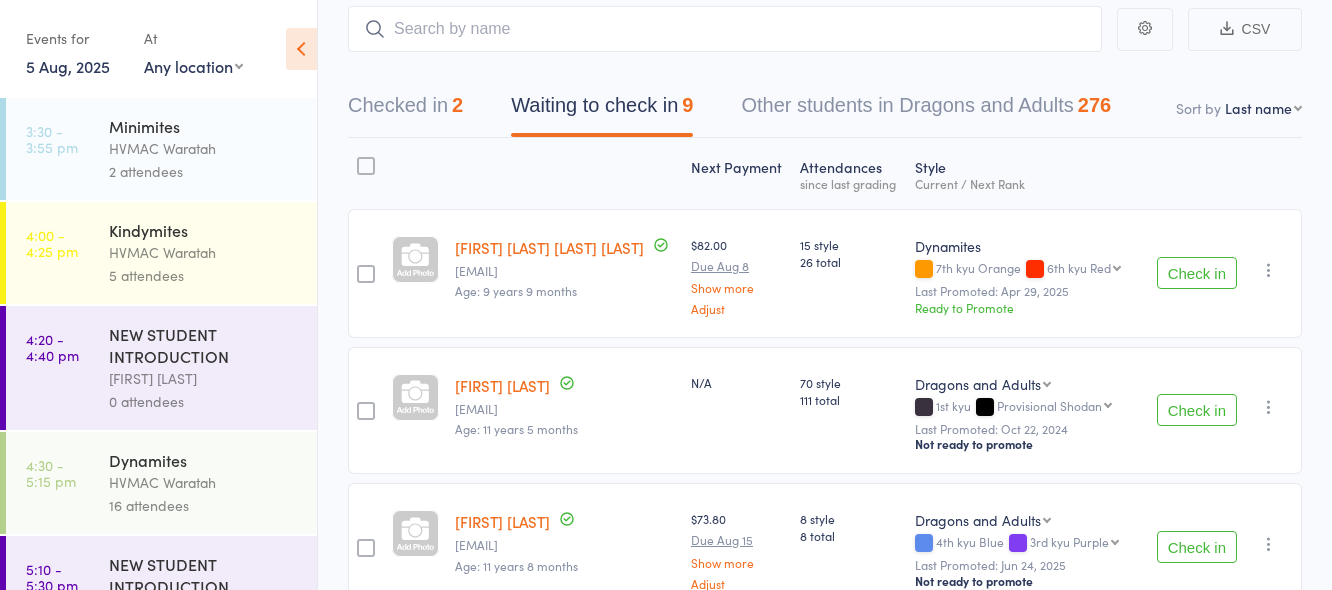 click on "Check in" at bounding box center (1197, 410) 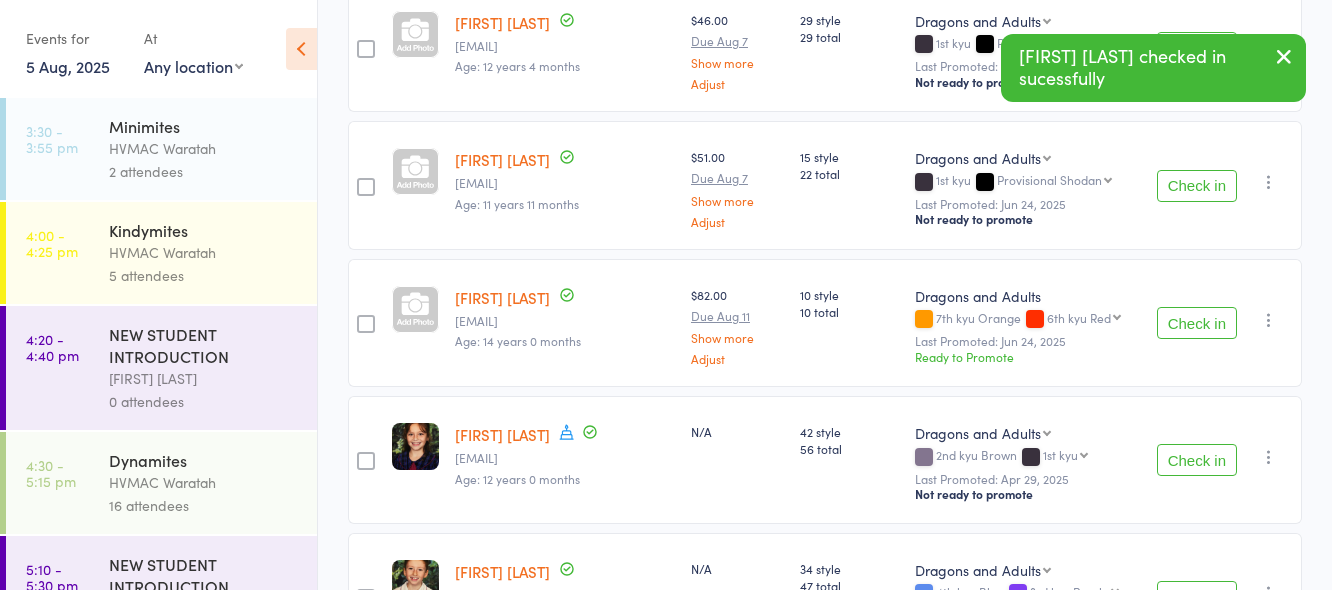 scroll, scrollTop: 522, scrollLeft: 0, axis: vertical 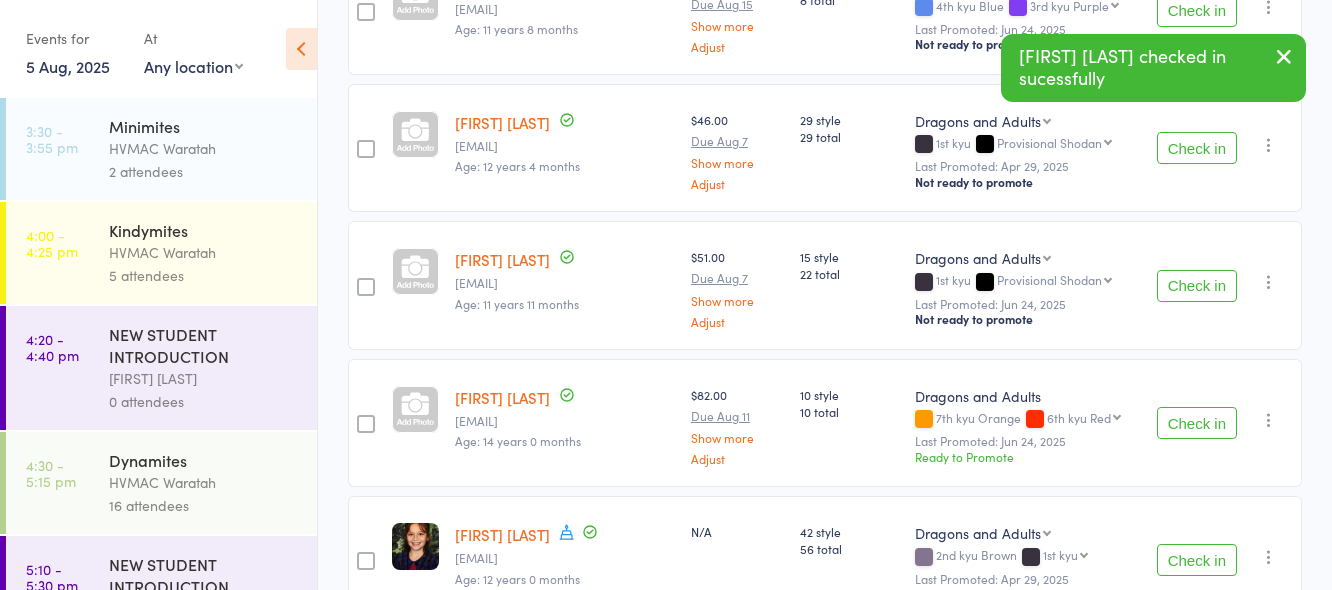 click on "Check in" at bounding box center [1197, 148] 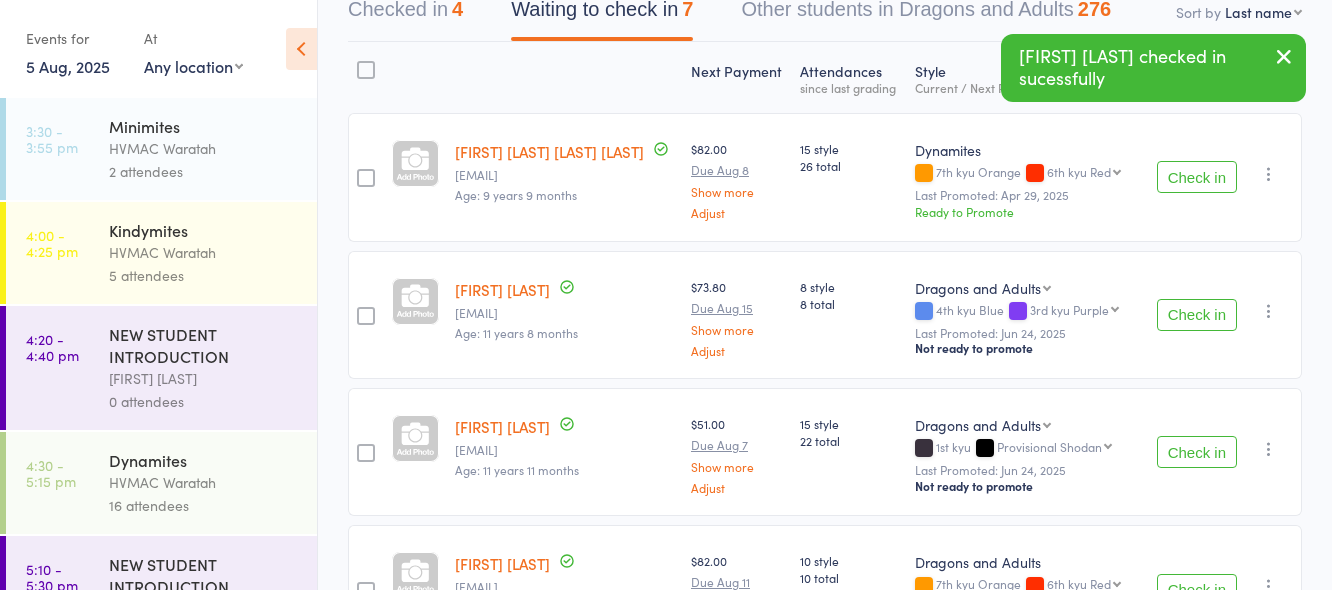 scroll, scrollTop: 122, scrollLeft: 0, axis: vertical 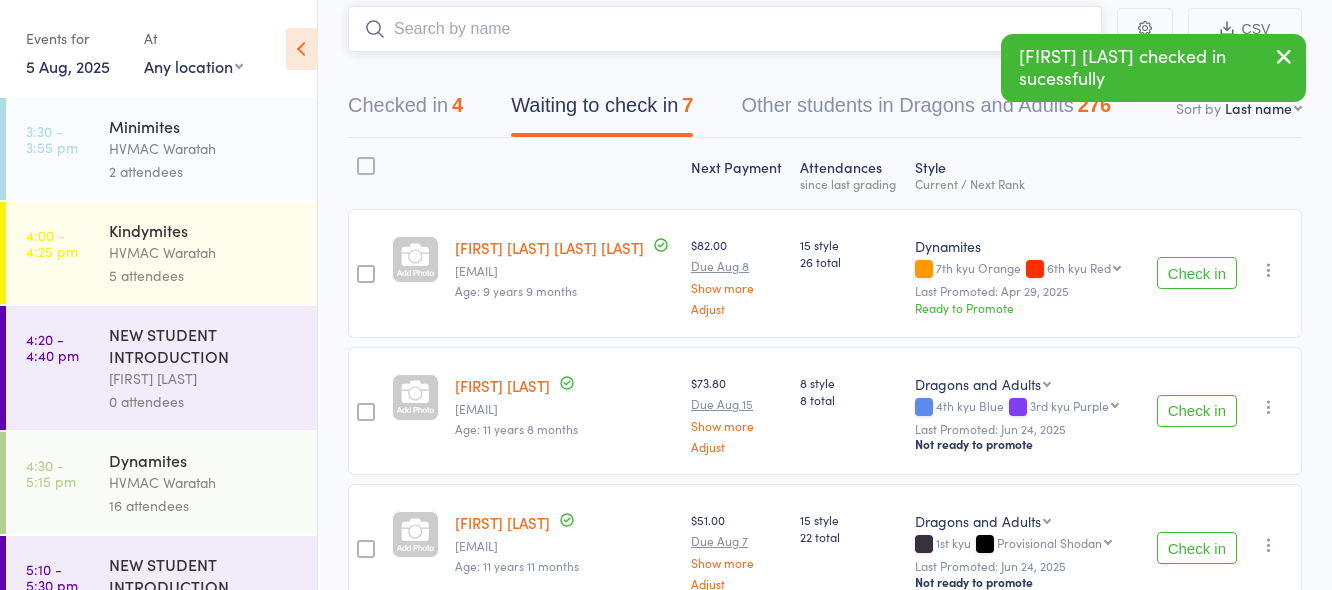 click at bounding box center [725, 29] 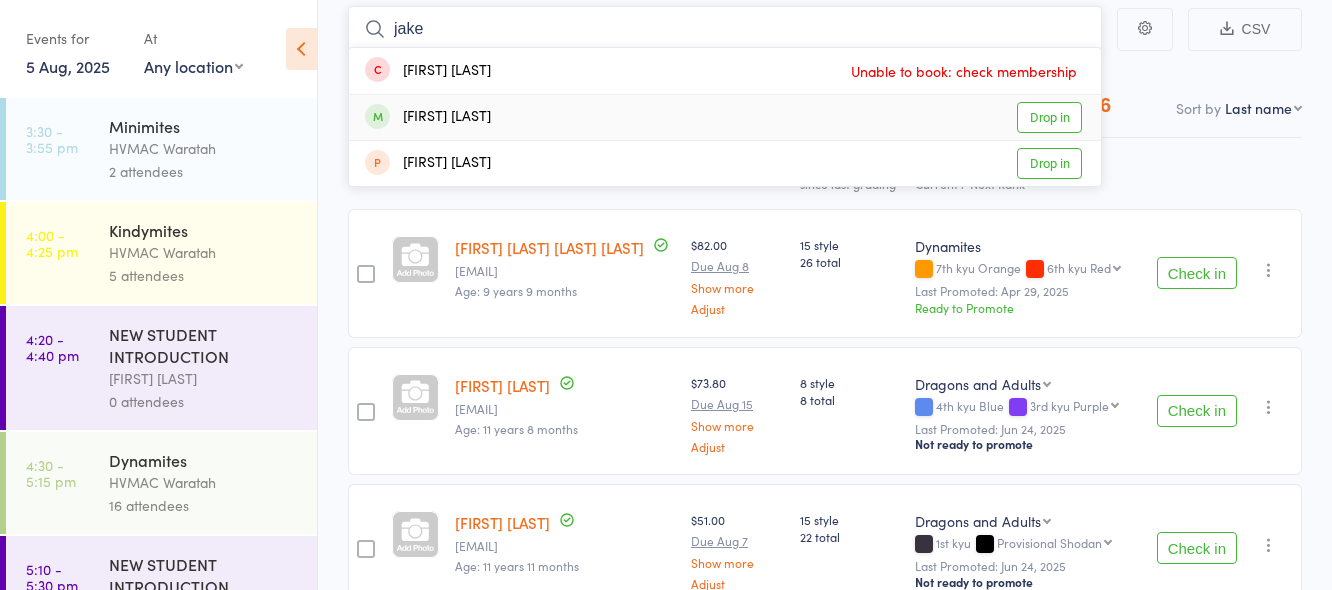 type on "jake" 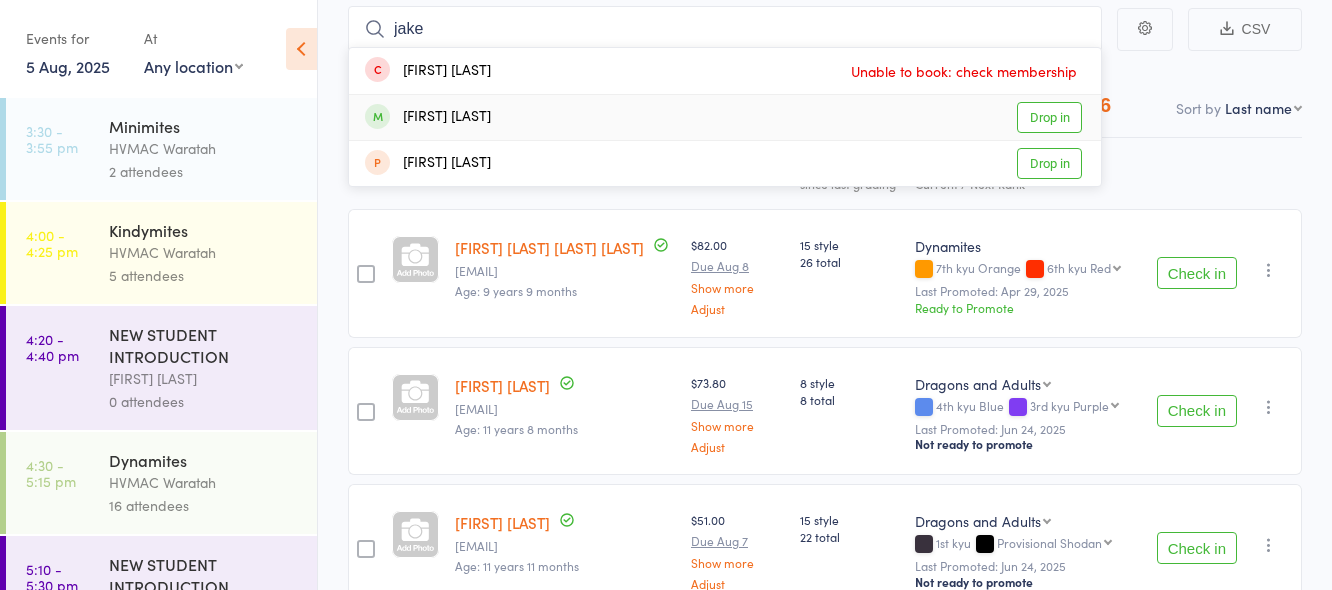 click on "Drop in" at bounding box center [1049, 117] 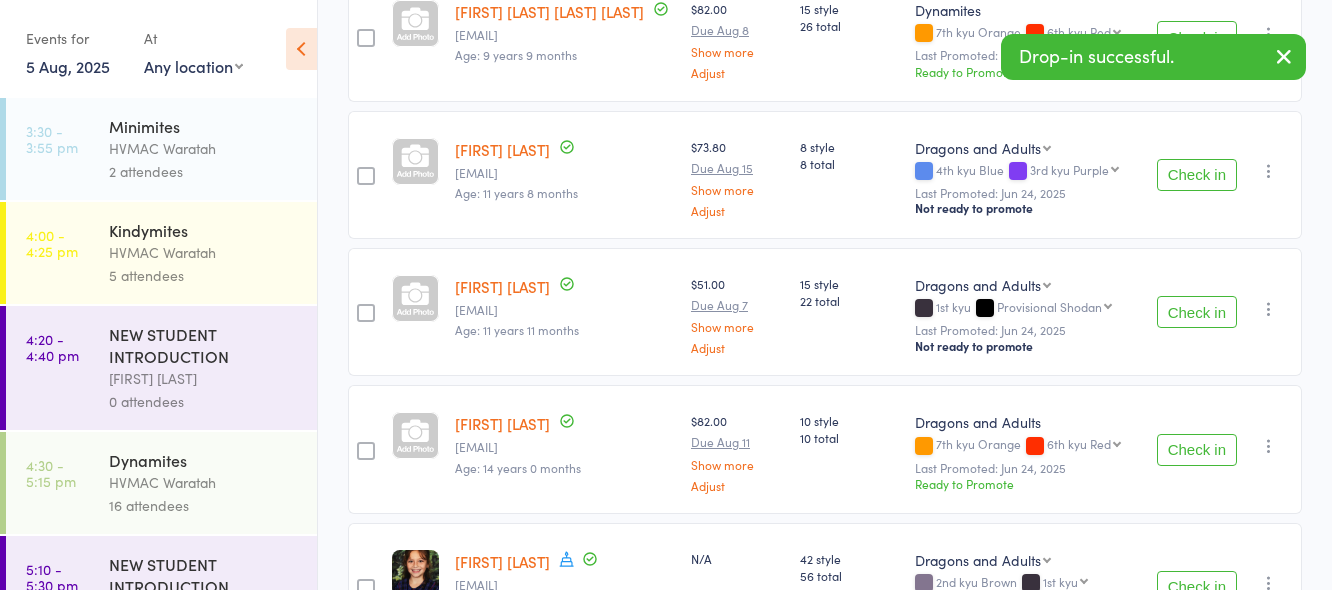 scroll, scrollTop: 422, scrollLeft: 0, axis: vertical 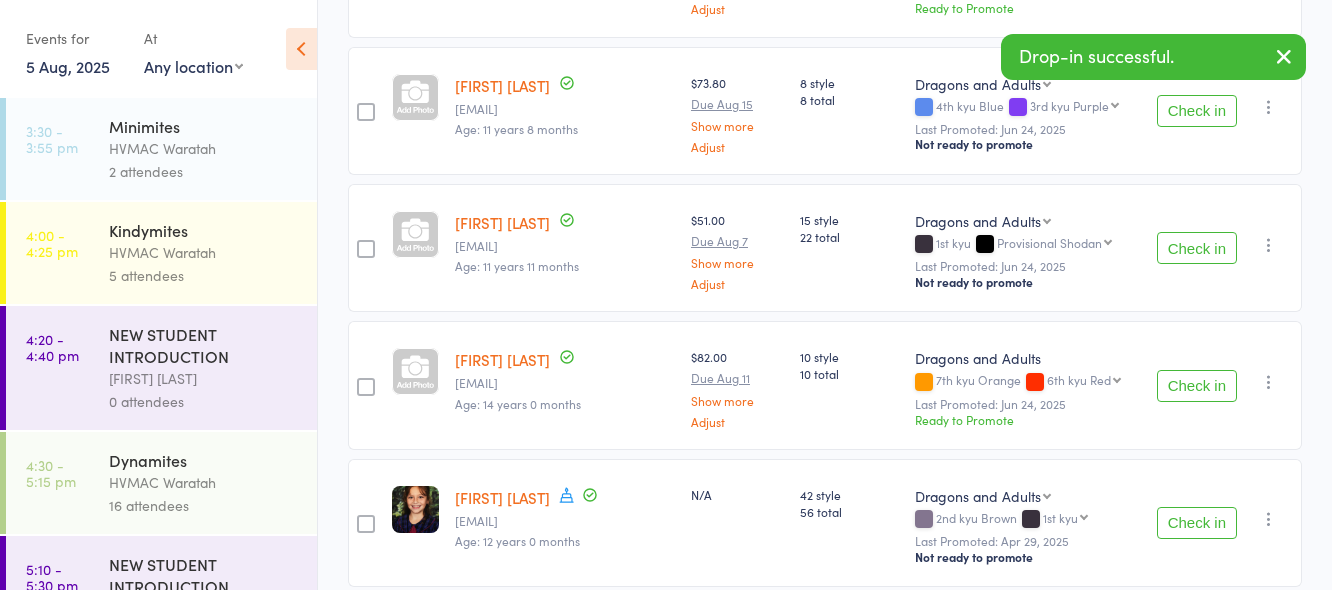 click on "Check in" at bounding box center [1197, 248] 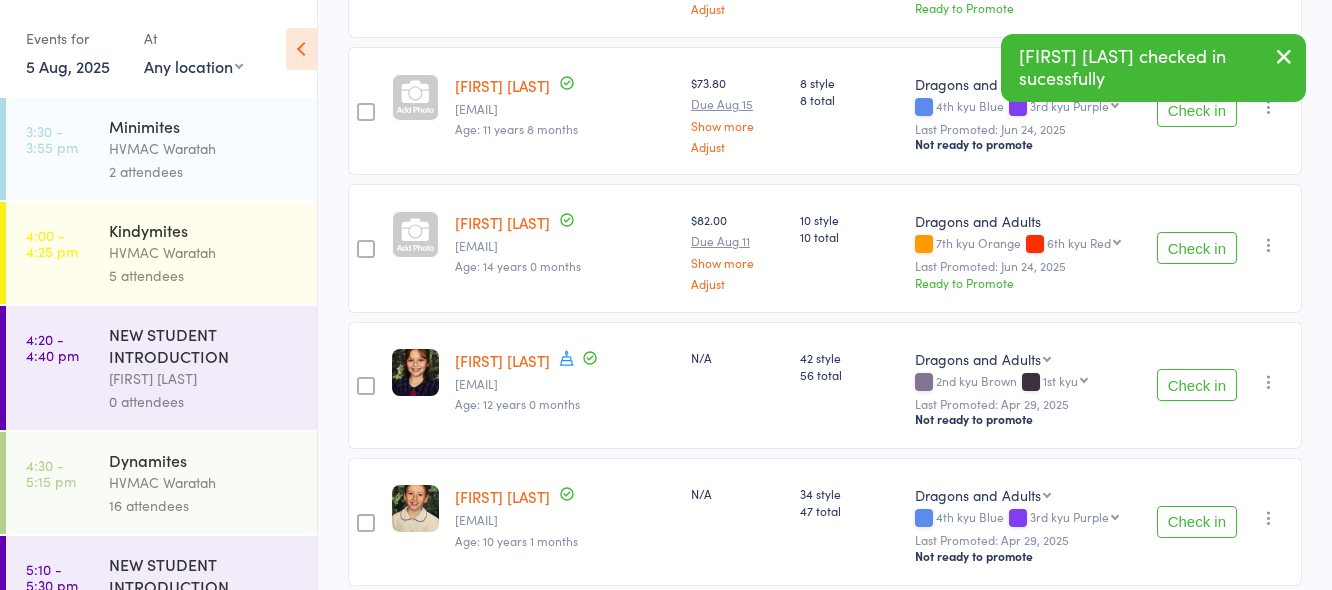 click on "Check in" at bounding box center [1197, 385] 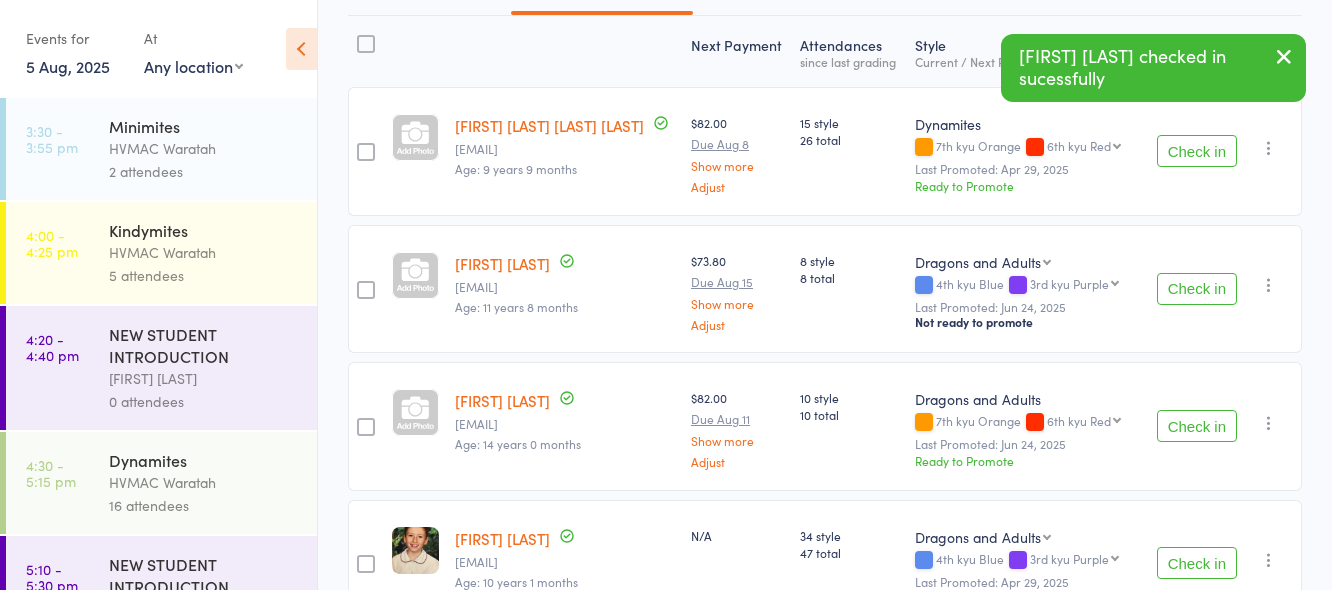 scroll, scrollTop: 0, scrollLeft: 0, axis: both 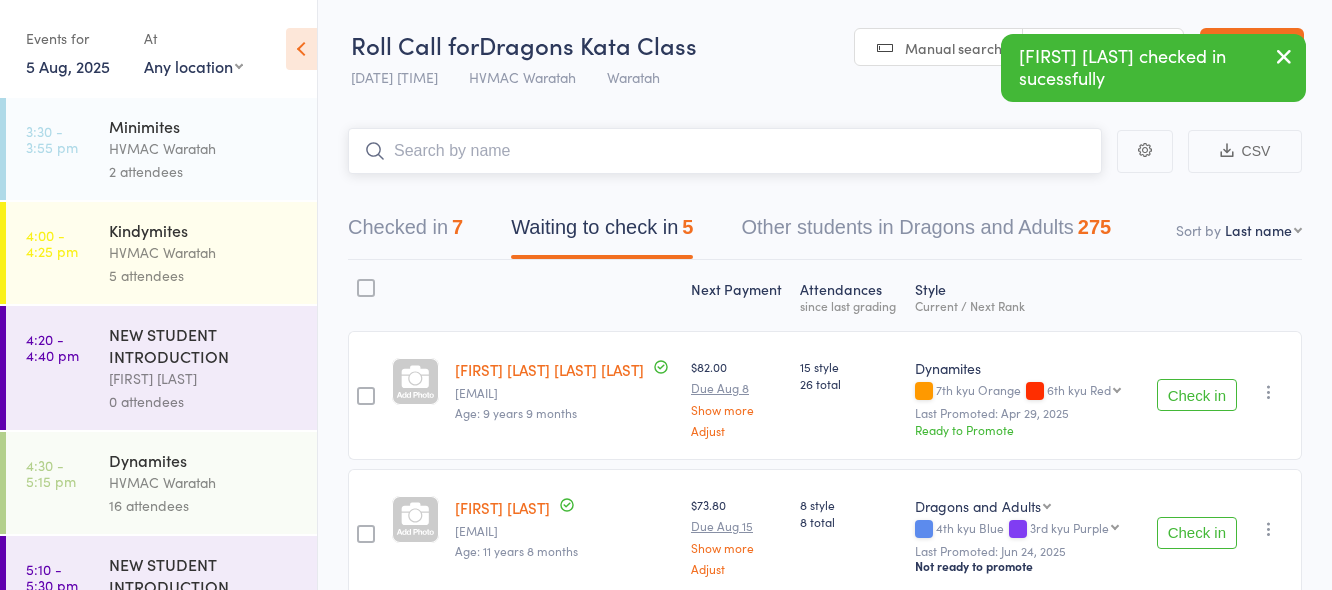 click at bounding box center [725, 151] 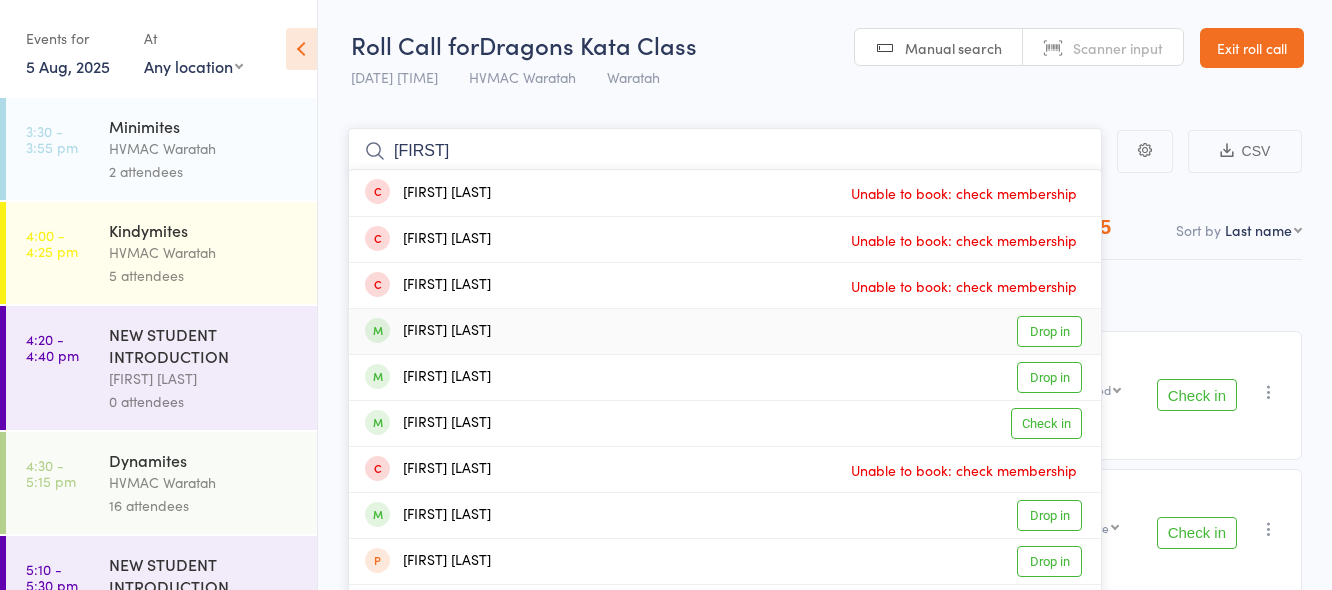 type on "samuel" 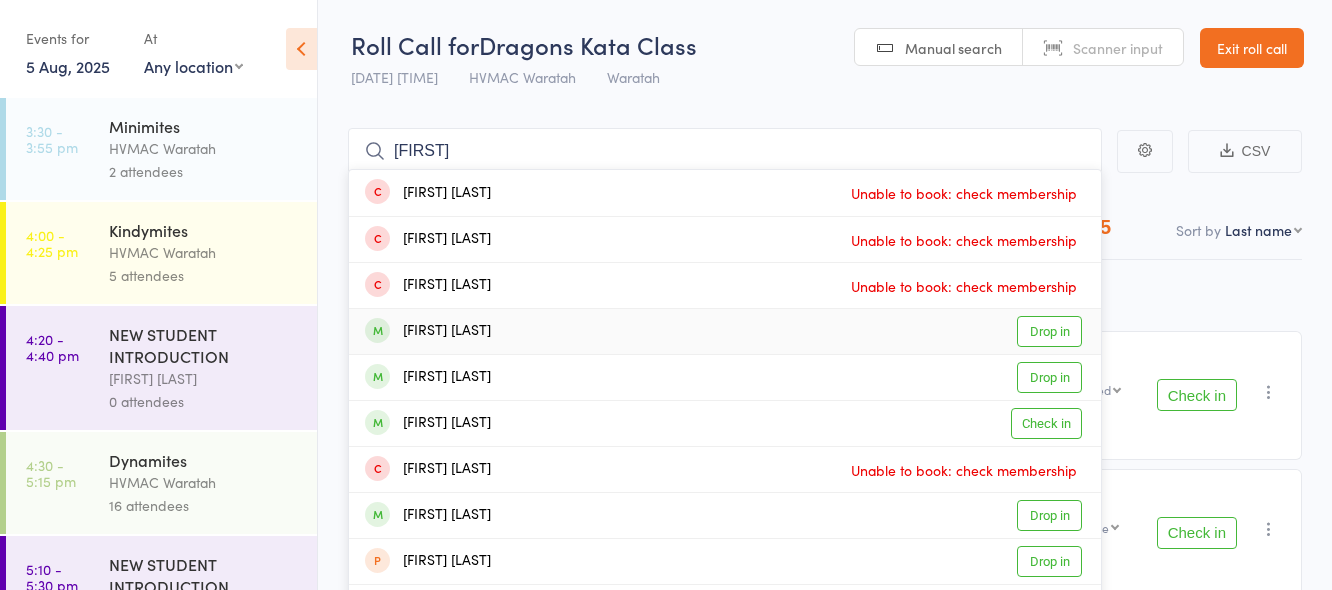 click on "Drop in" at bounding box center (1049, 331) 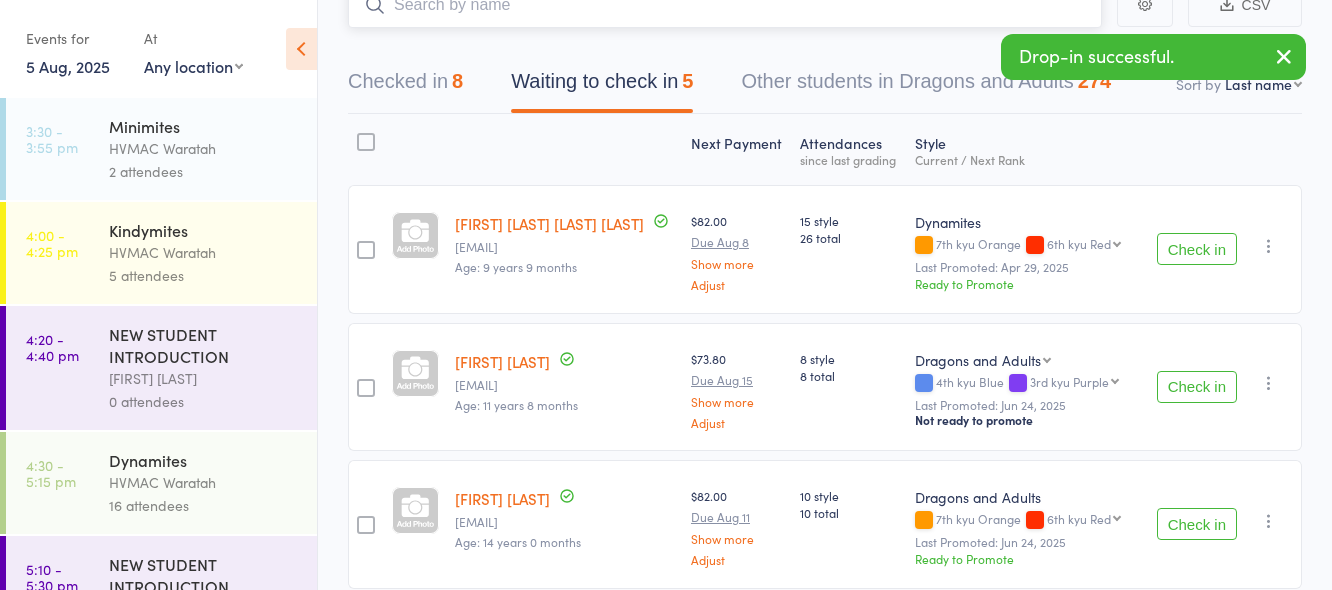 scroll, scrollTop: 0, scrollLeft: 0, axis: both 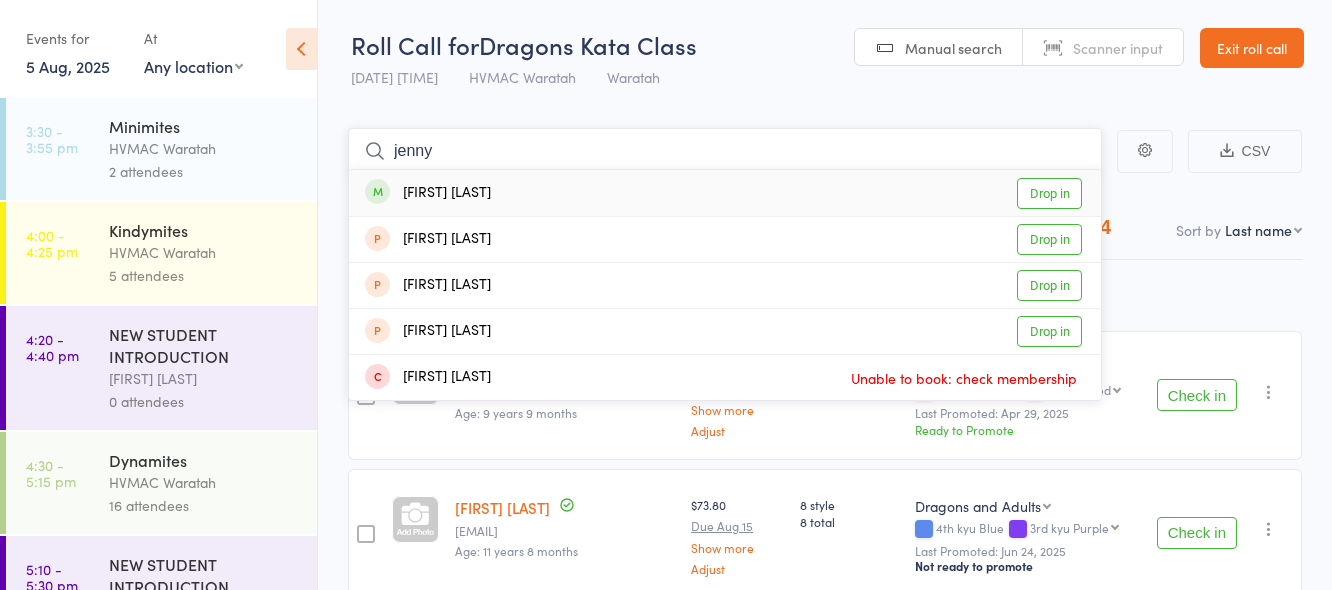 type on "jenny" 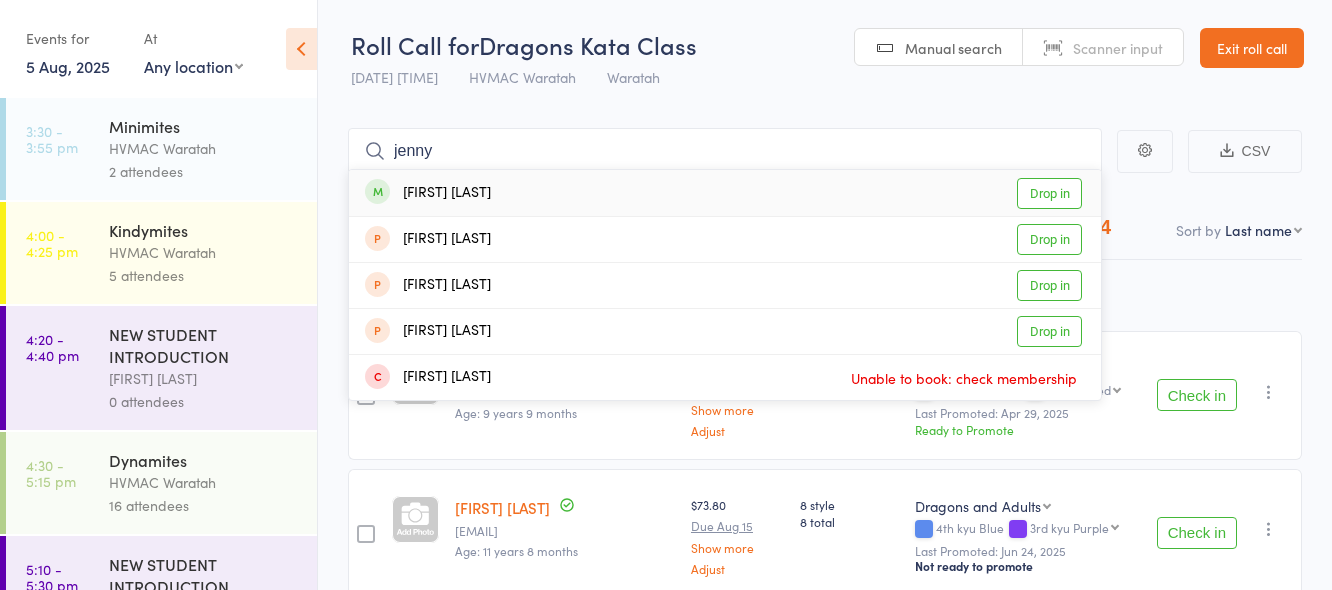 click on "Drop in" at bounding box center [1049, 193] 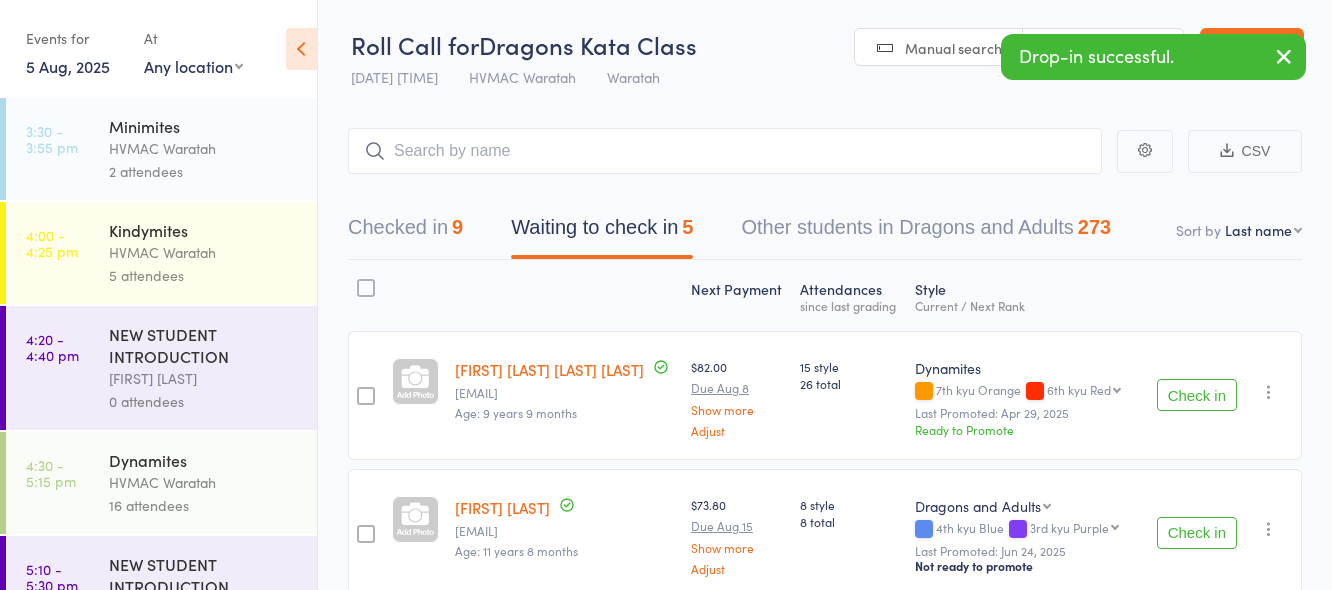 click on "Check in" at bounding box center [1197, 395] 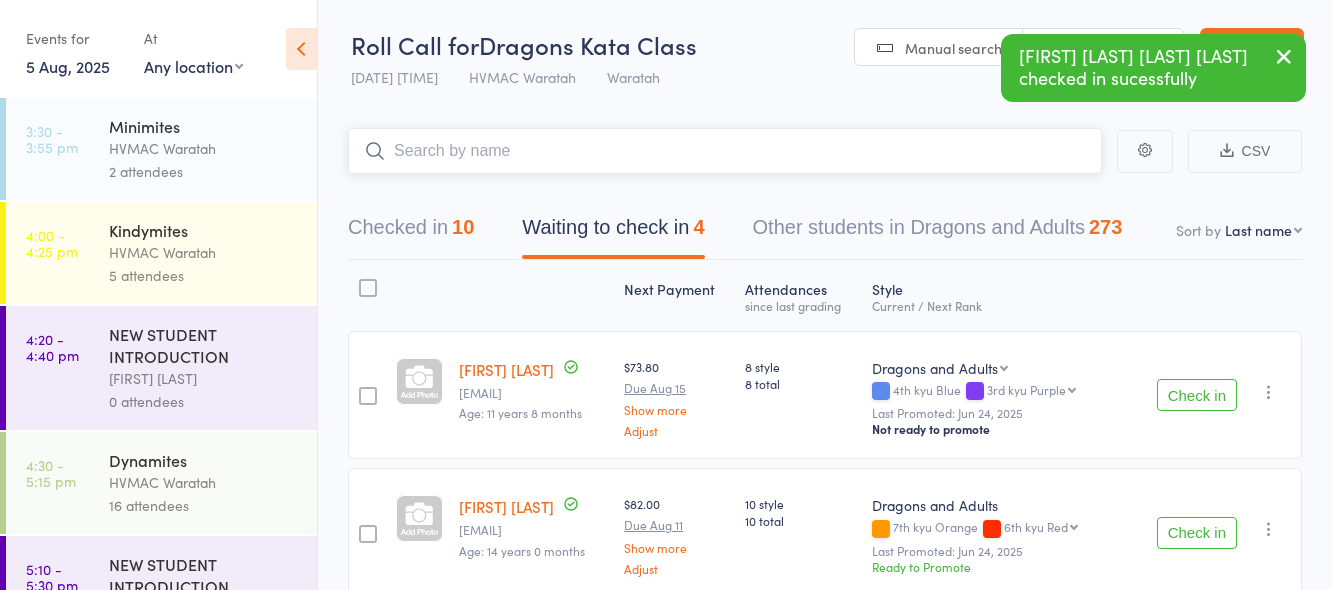 click at bounding box center [725, 151] 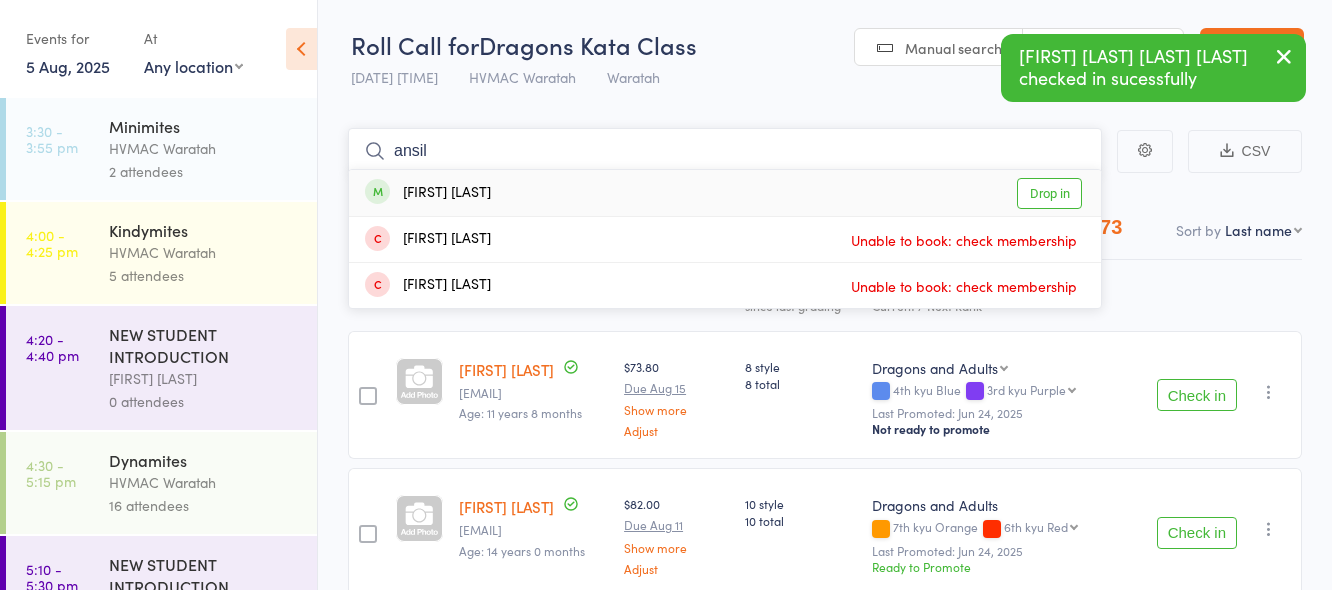 type on "ansil" 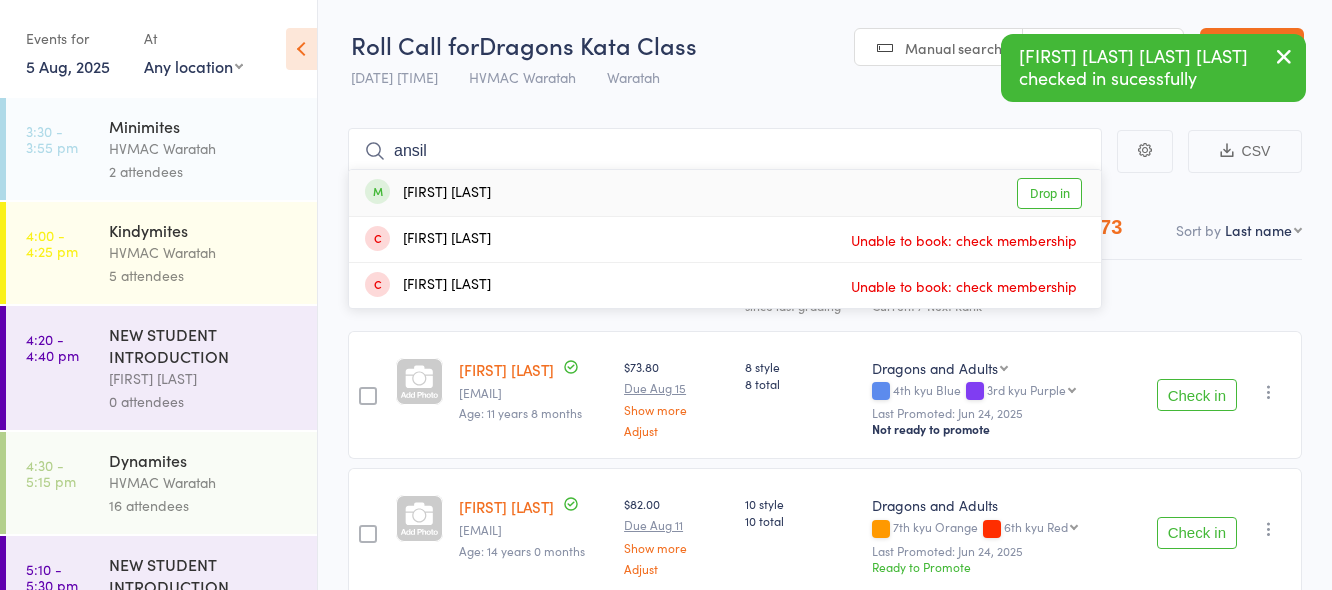 click on "Drop in" at bounding box center [1049, 193] 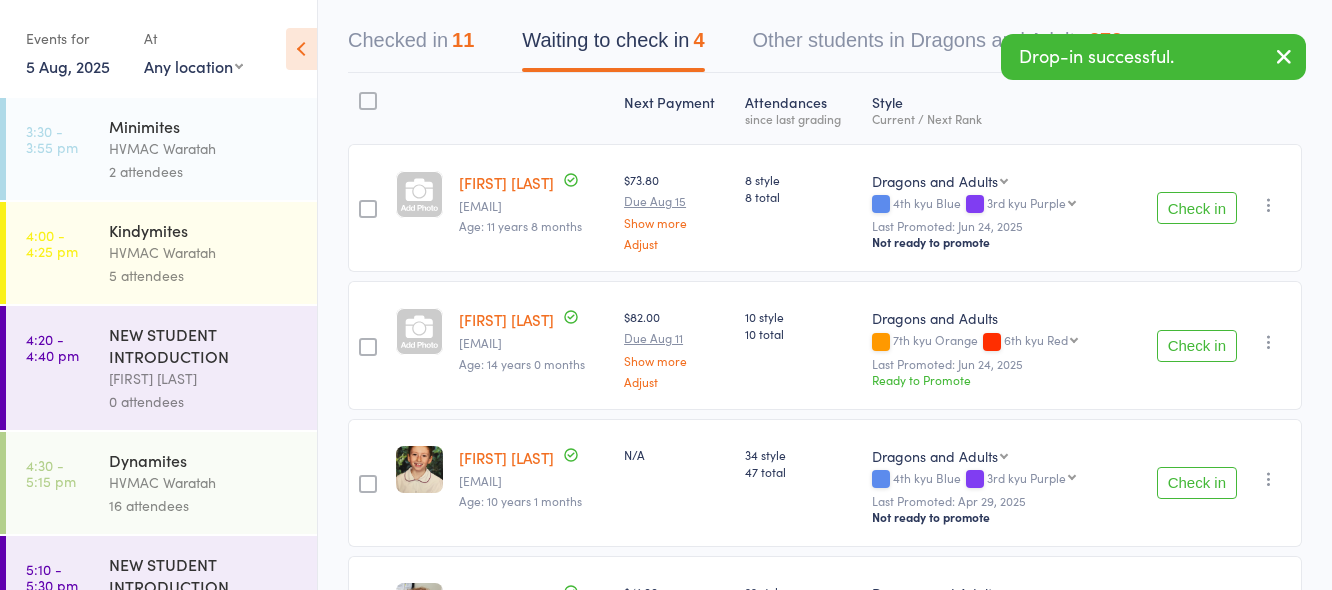 scroll, scrollTop: 200, scrollLeft: 0, axis: vertical 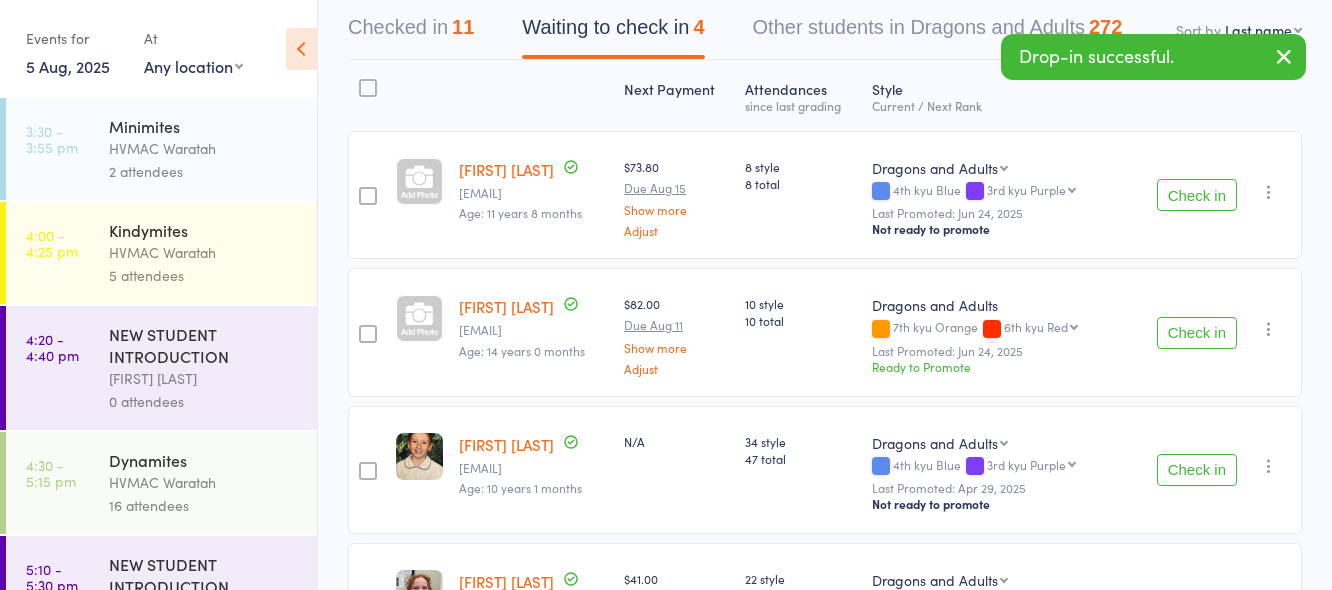 click on "Check in" at bounding box center [1197, 333] 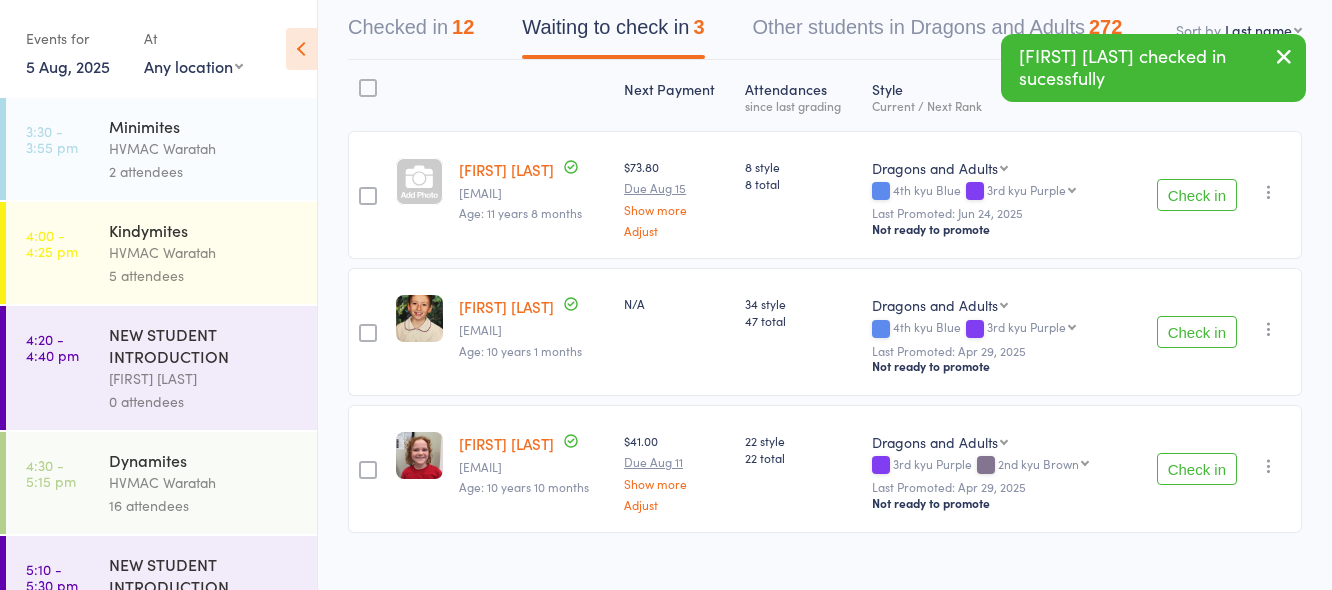 click on "Check in" at bounding box center [1197, 195] 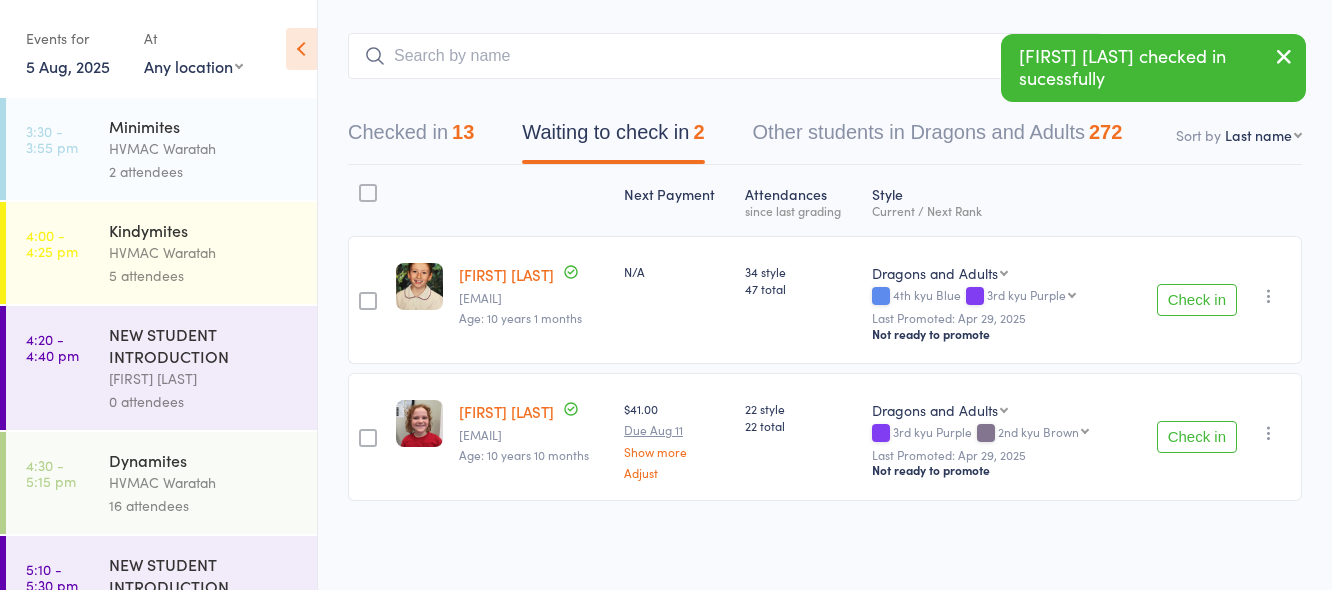 click on "Check in" at bounding box center [1197, 300] 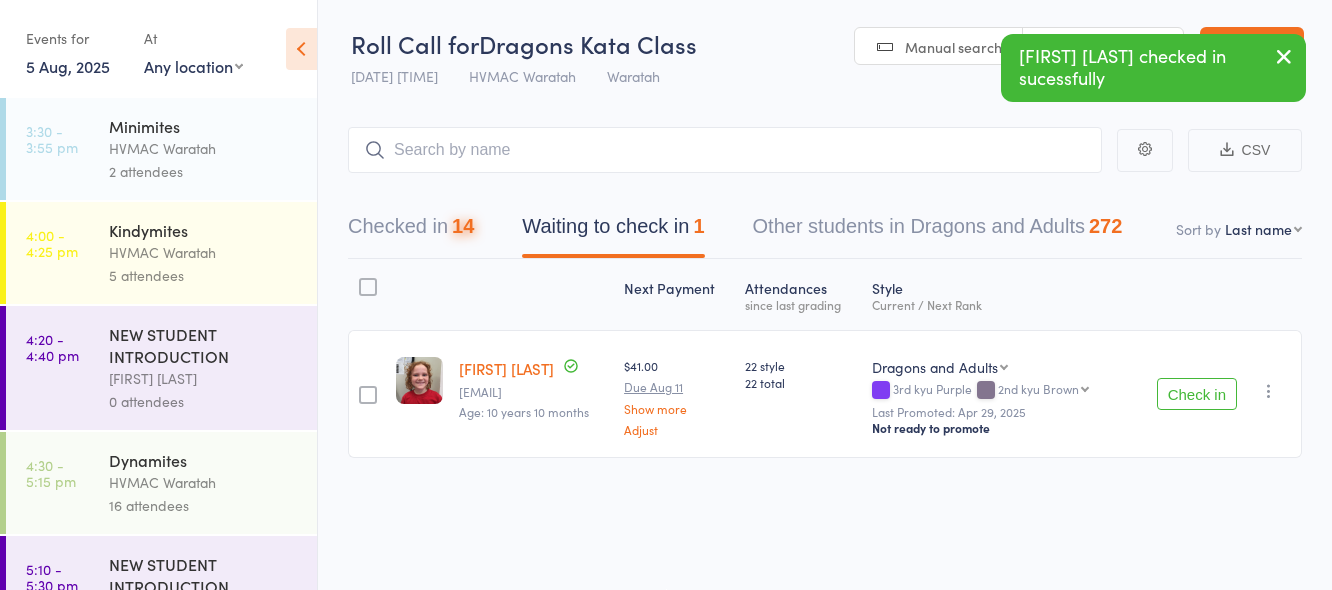 scroll, scrollTop: 1, scrollLeft: 0, axis: vertical 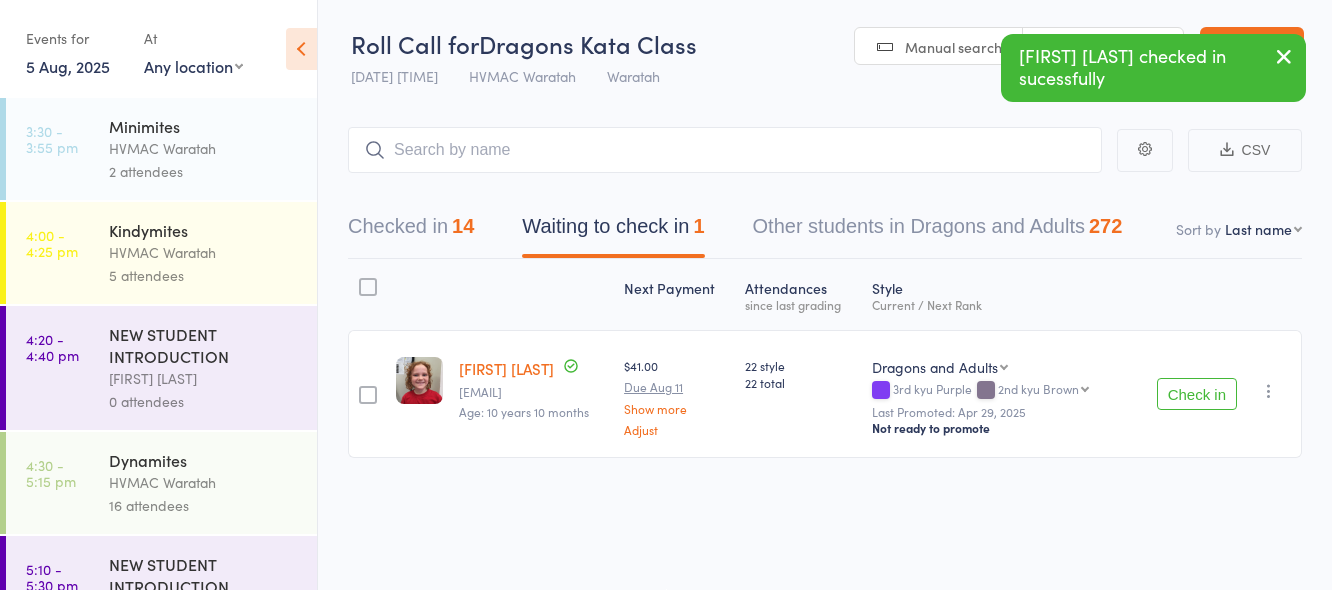 click on "Check in" at bounding box center [1197, 394] 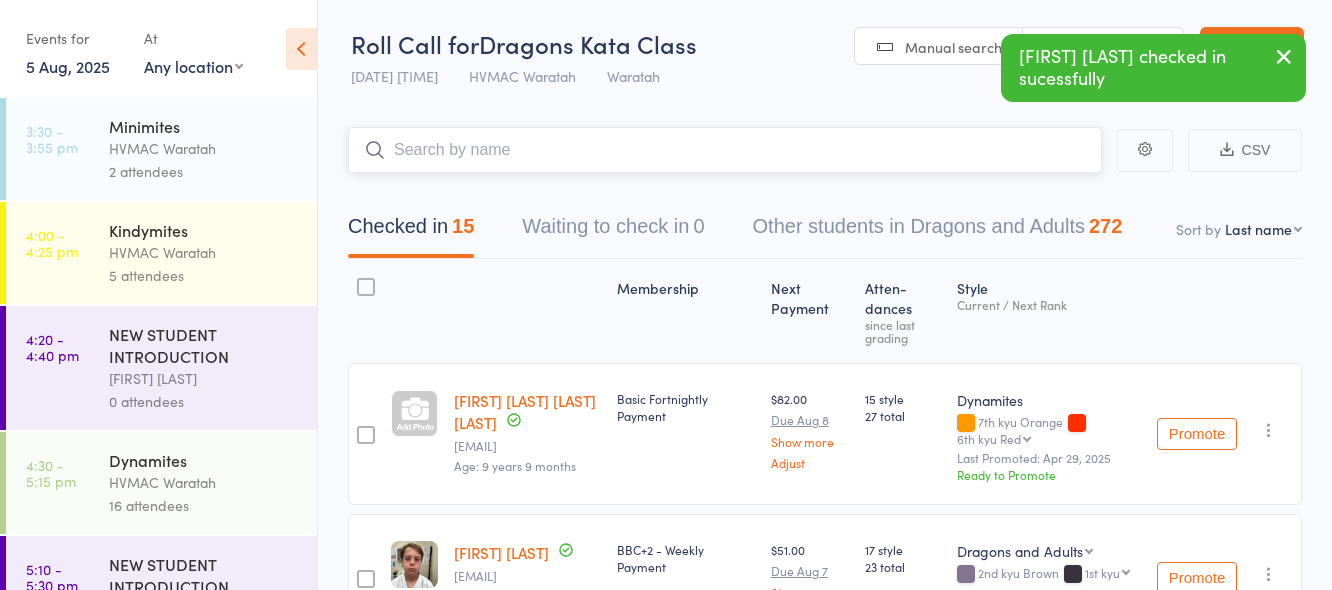 click at bounding box center (725, 150) 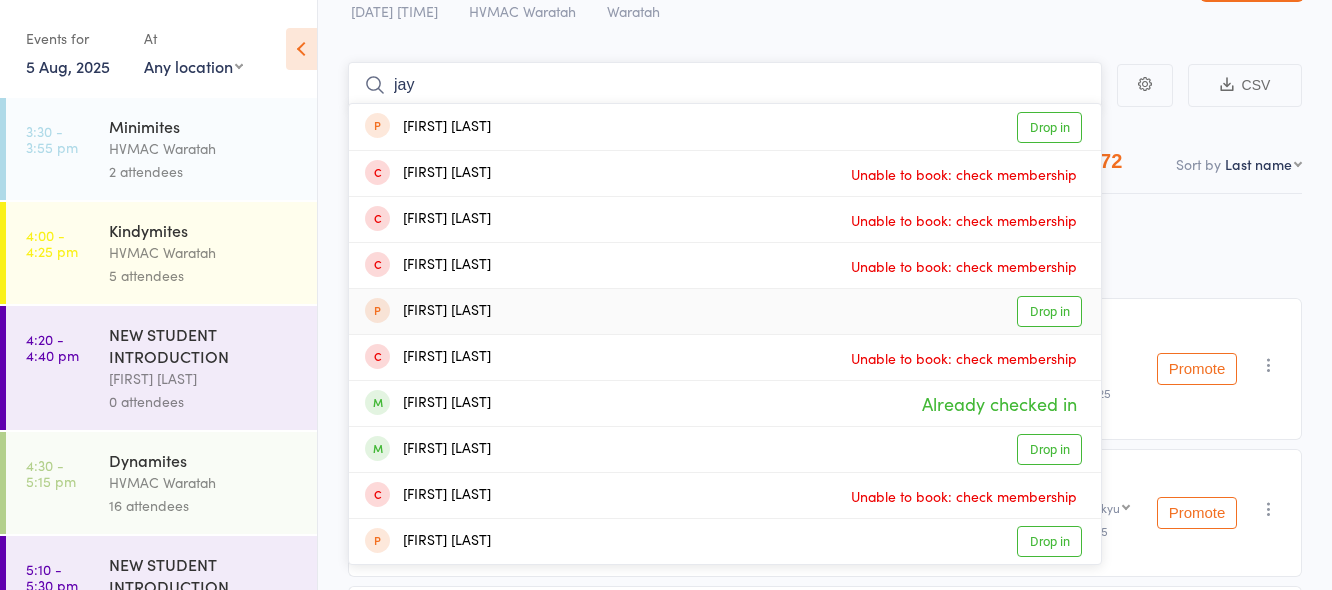 scroll, scrollTop: 101, scrollLeft: 0, axis: vertical 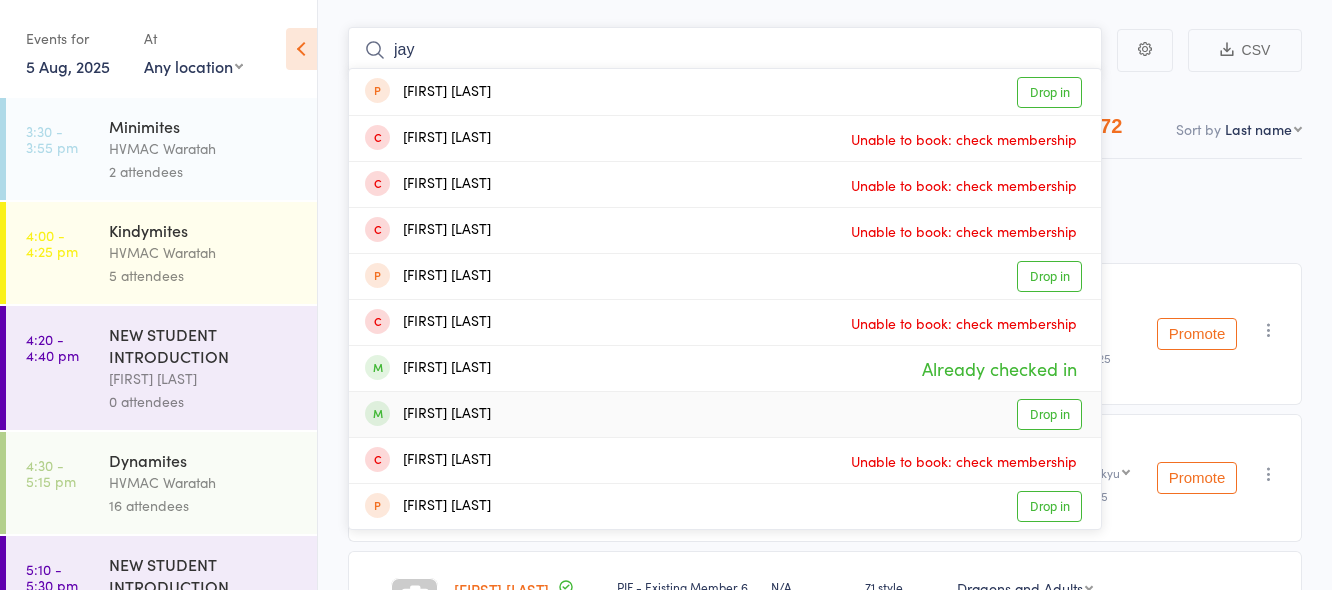 type on "jay" 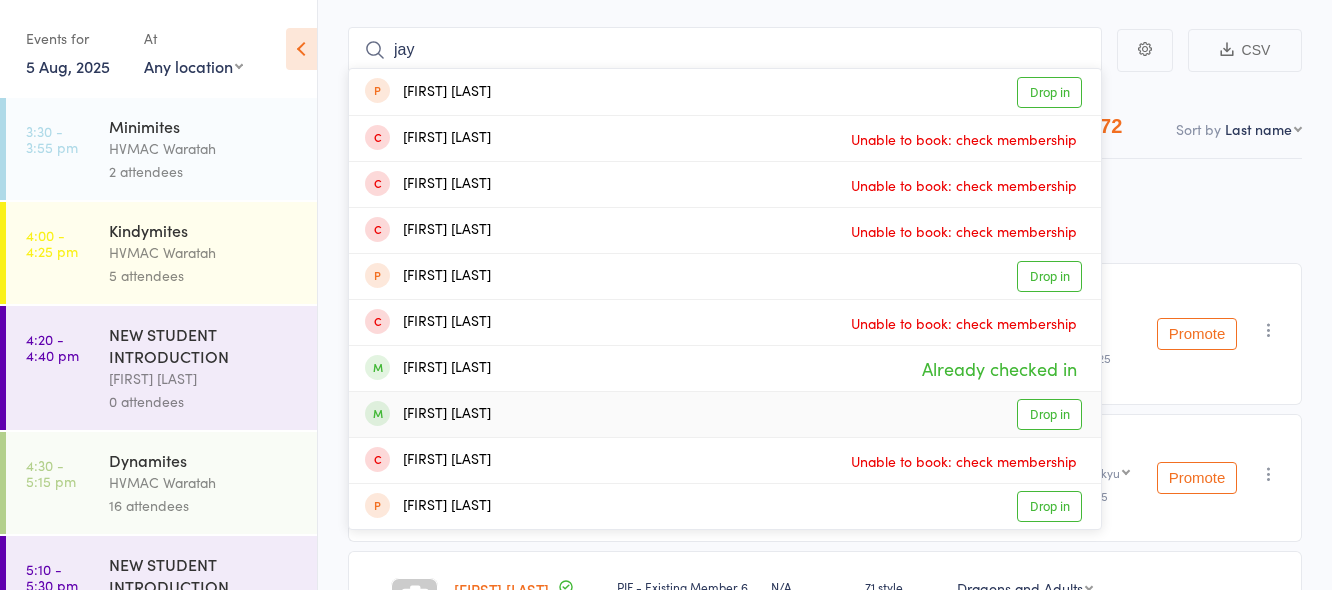 click on "Drop in" at bounding box center [1049, 414] 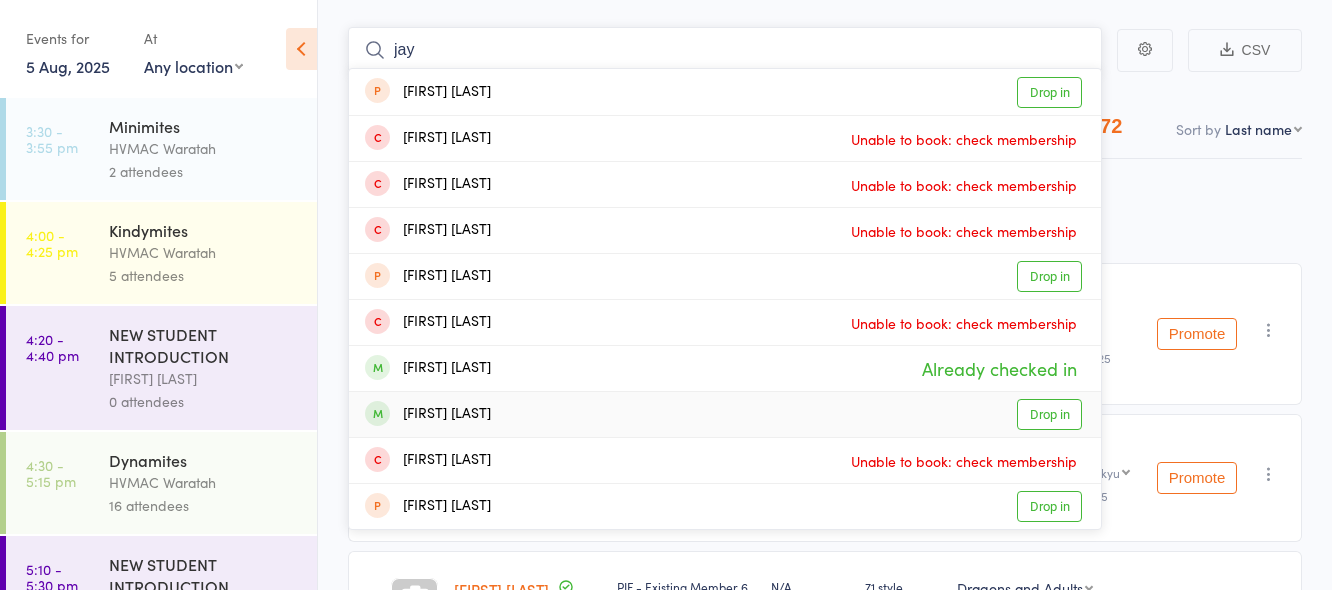 type 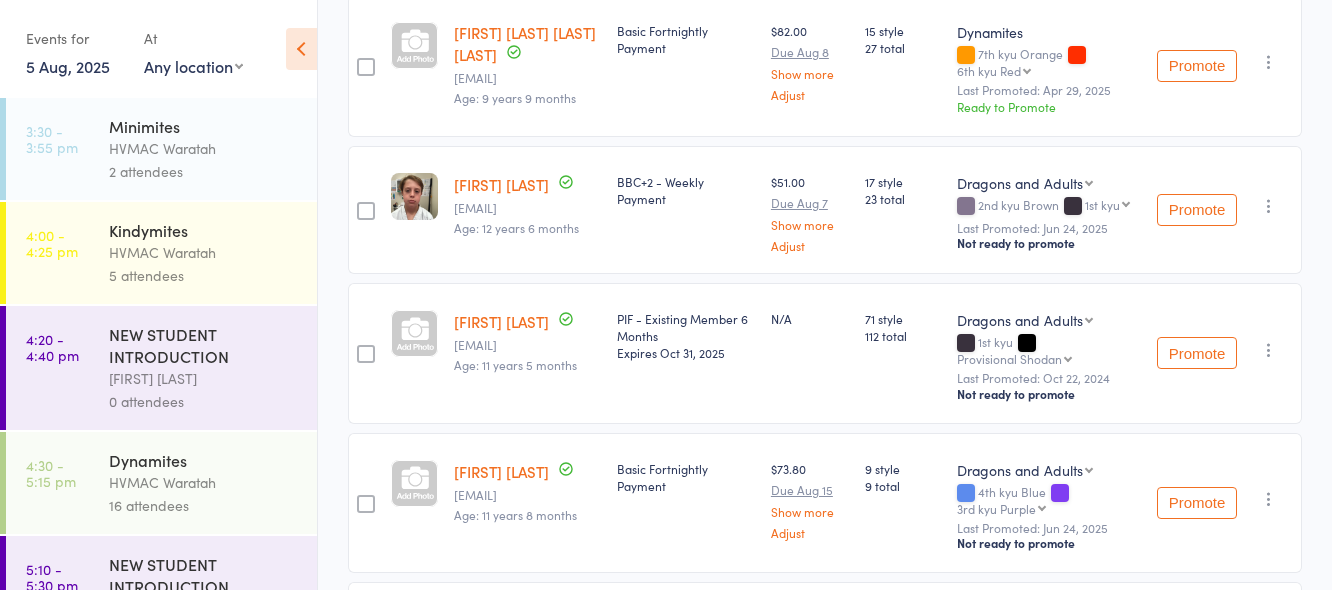 scroll, scrollTop: 401, scrollLeft: 0, axis: vertical 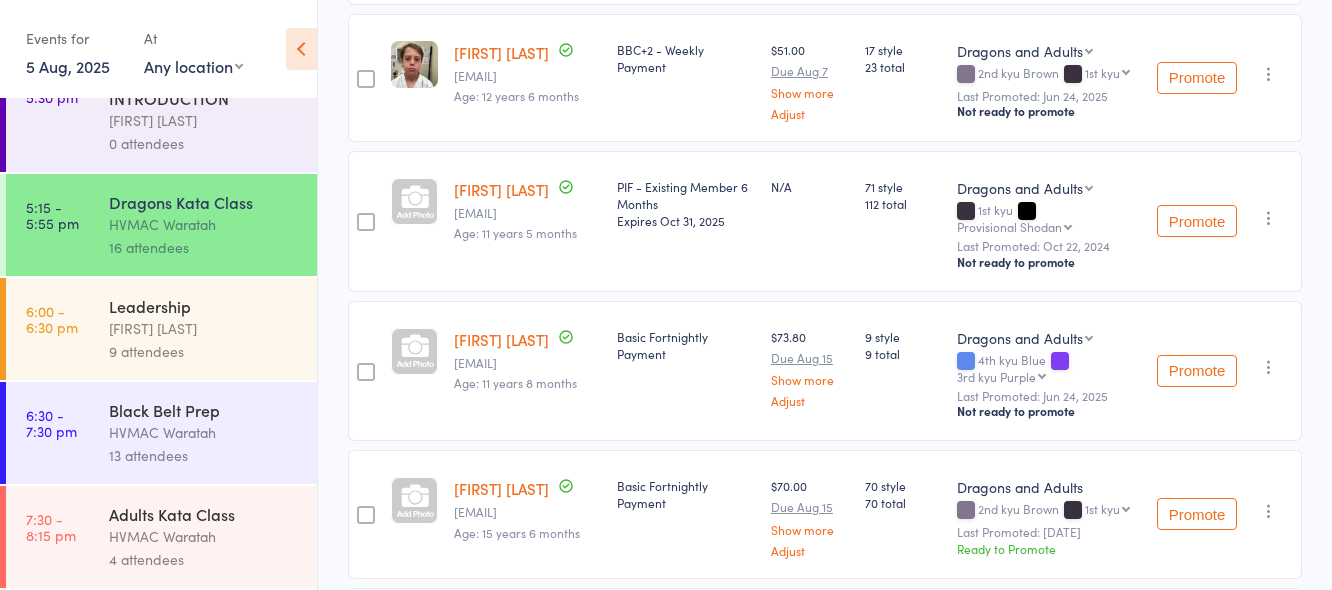 click on "Leadership" at bounding box center (204, 306) 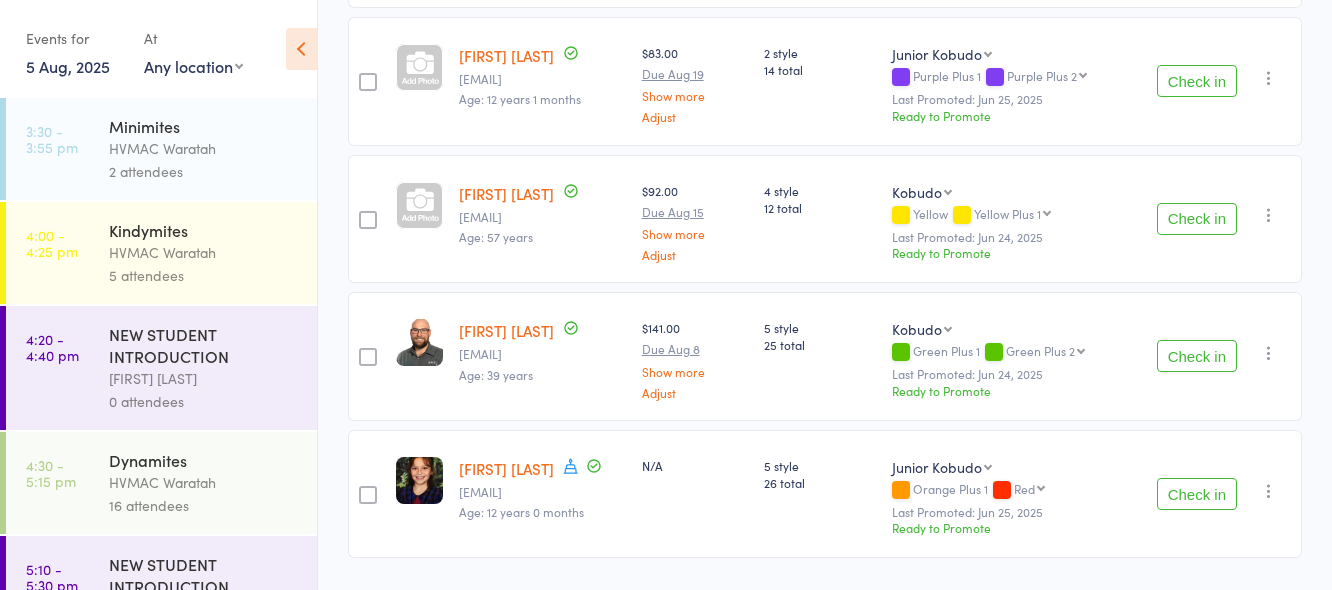 scroll, scrollTop: 1059, scrollLeft: 0, axis: vertical 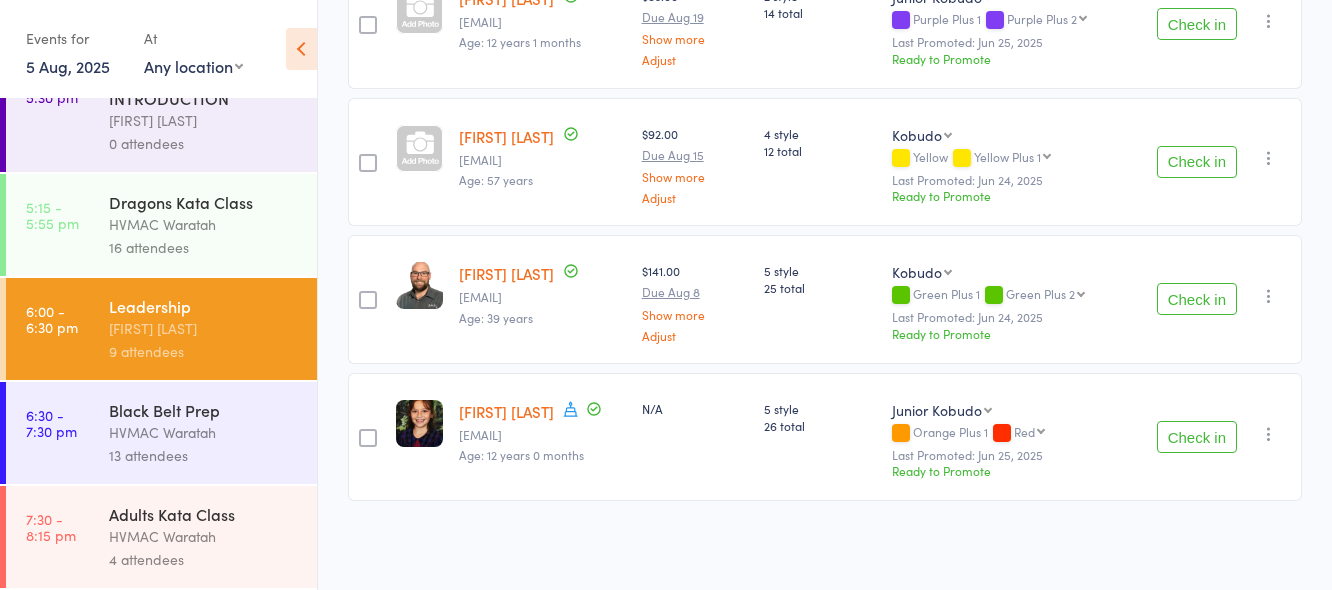 click on "HVMAC Waratah" at bounding box center (204, 432) 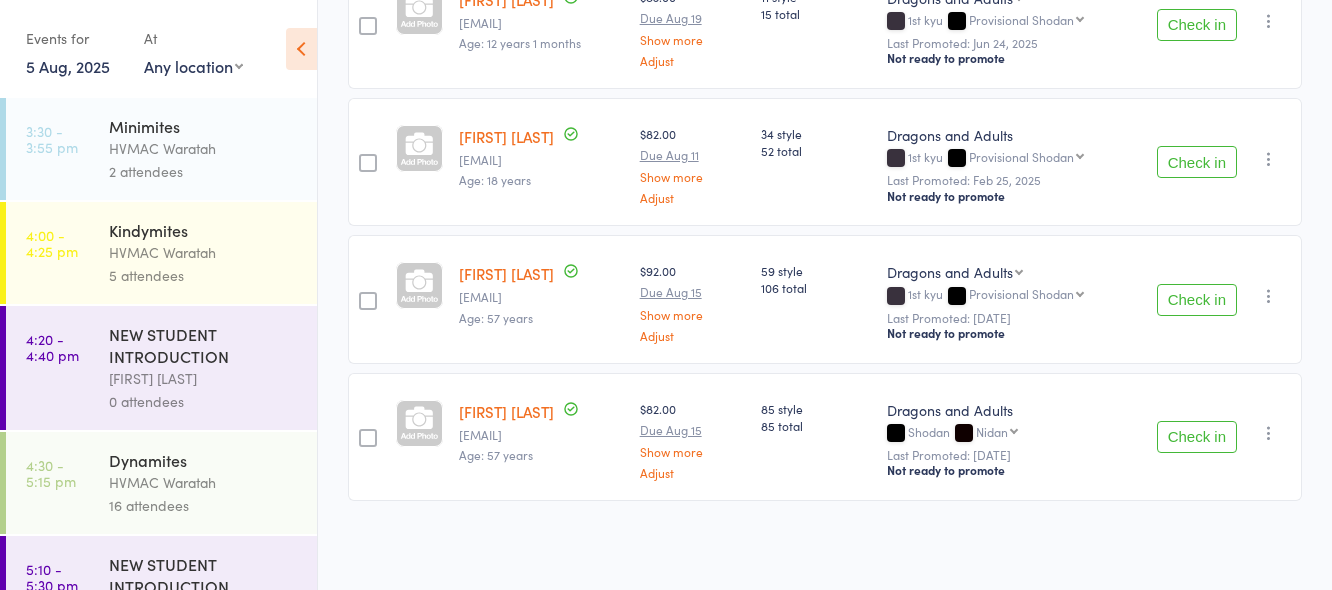scroll, scrollTop: 1610, scrollLeft: 0, axis: vertical 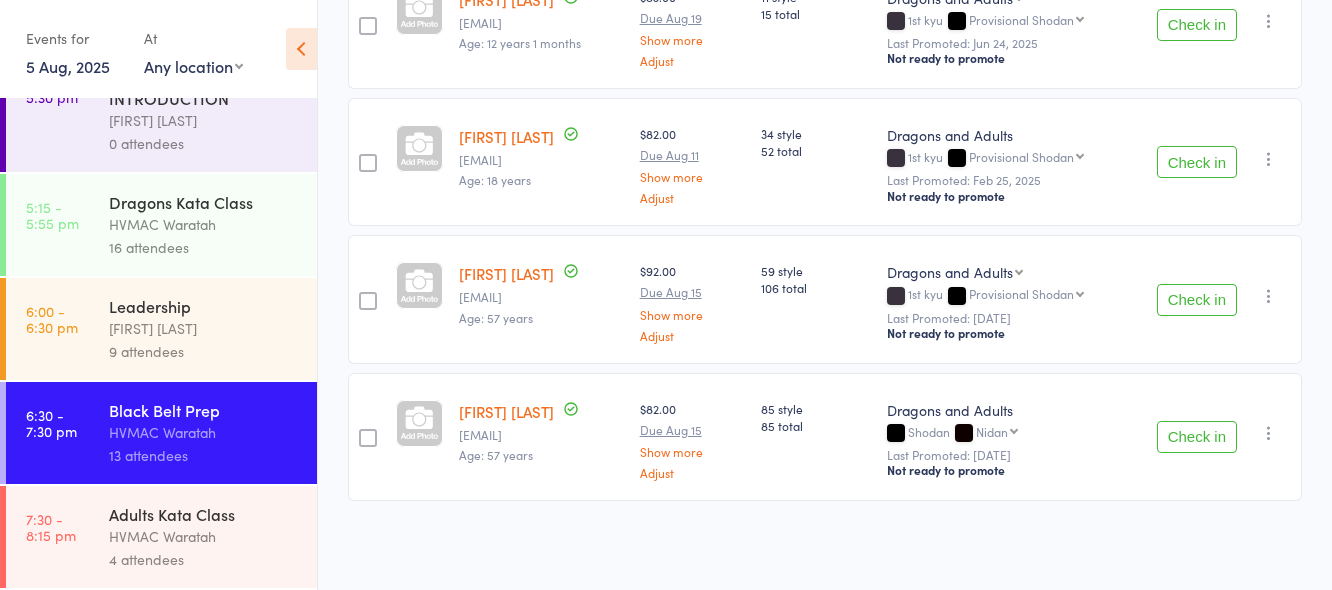 click on "Adults Kata Class" at bounding box center [204, 514] 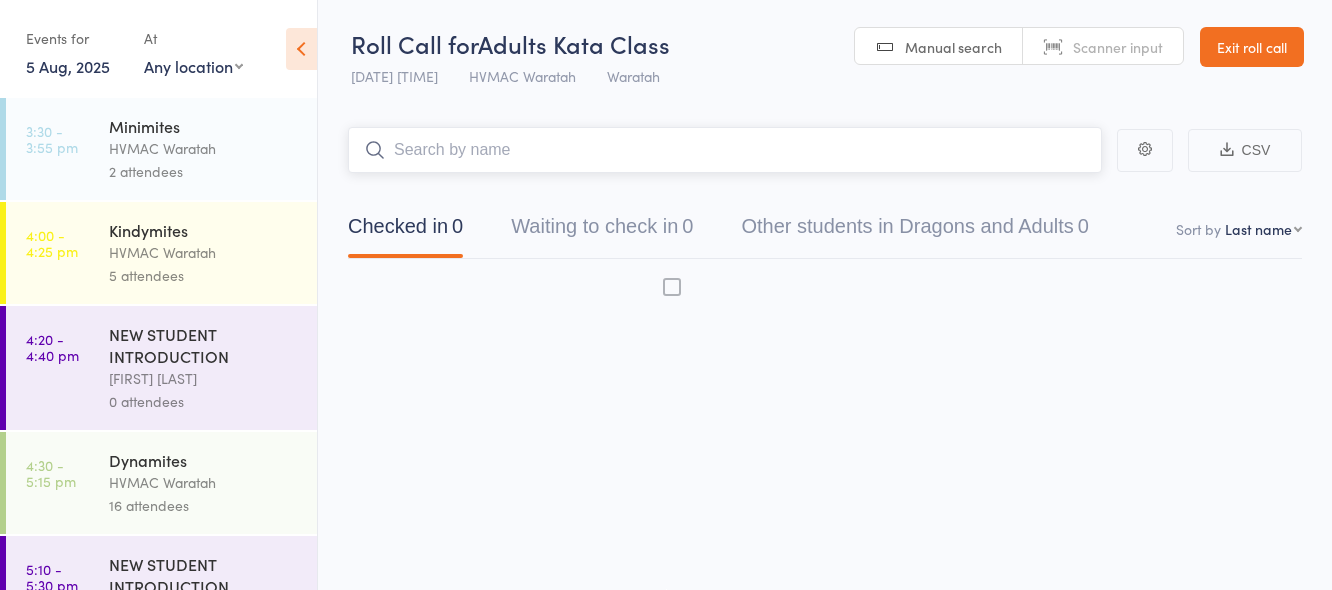 scroll, scrollTop: 1, scrollLeft: 0, axis: vertical 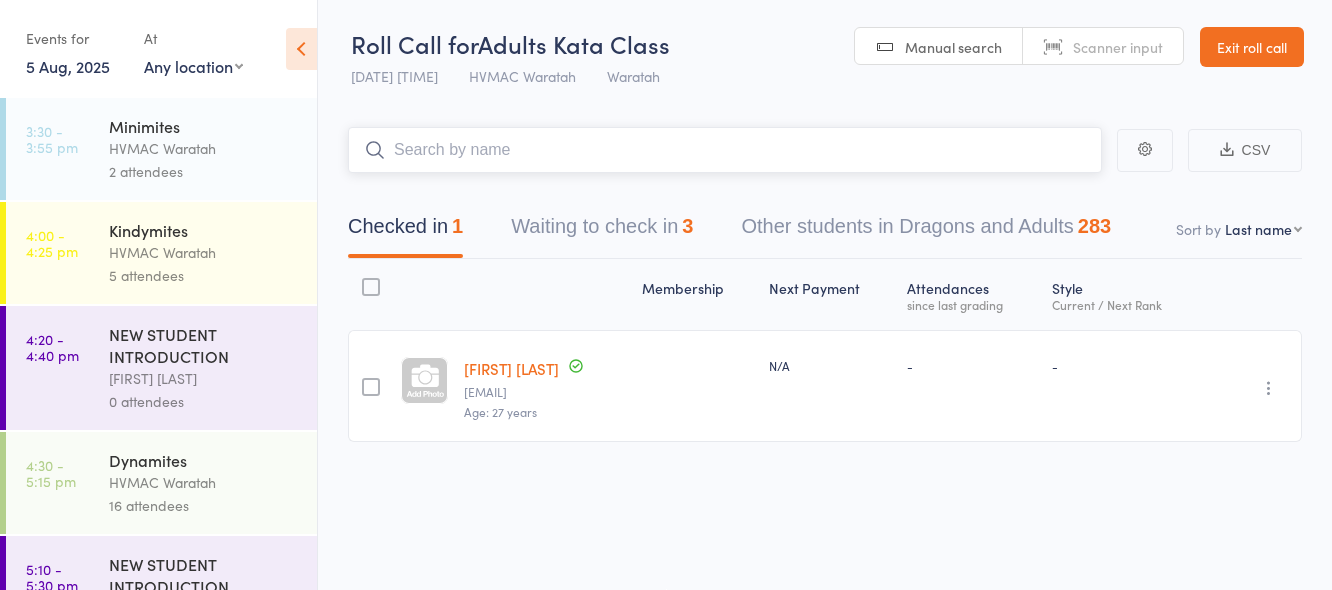click on "Waiting to check in  3" at bounding box center [602, 231] 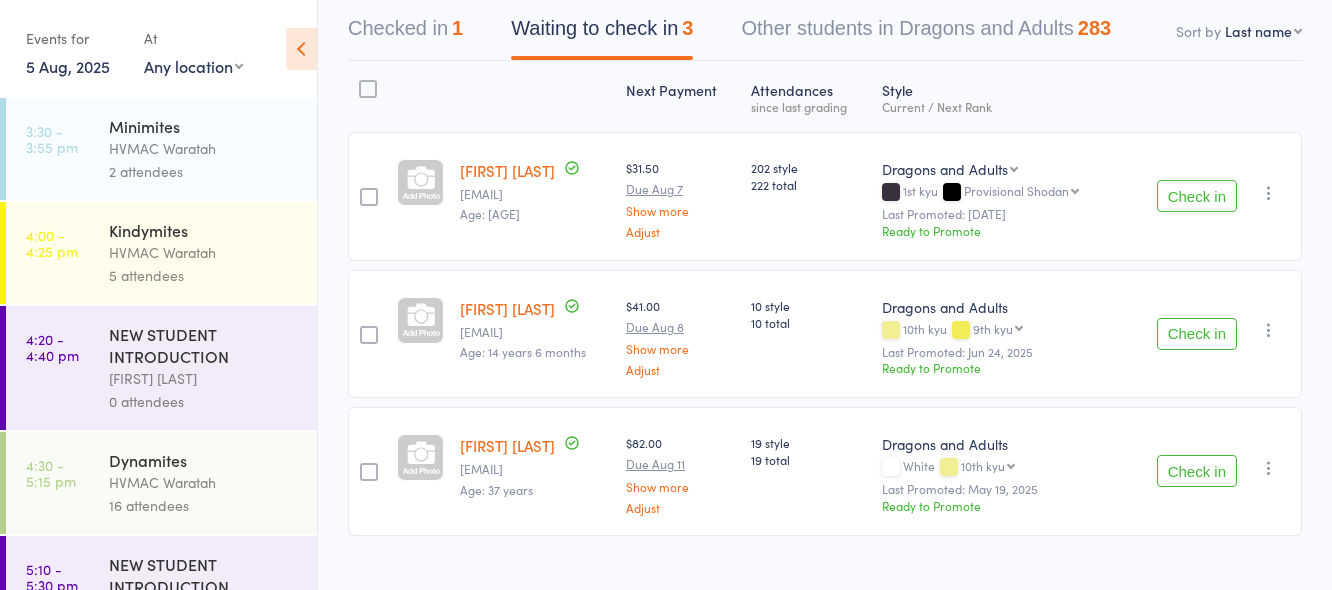 scroll, scrollTop: 234, scrollLeft: 0, axis: vertical 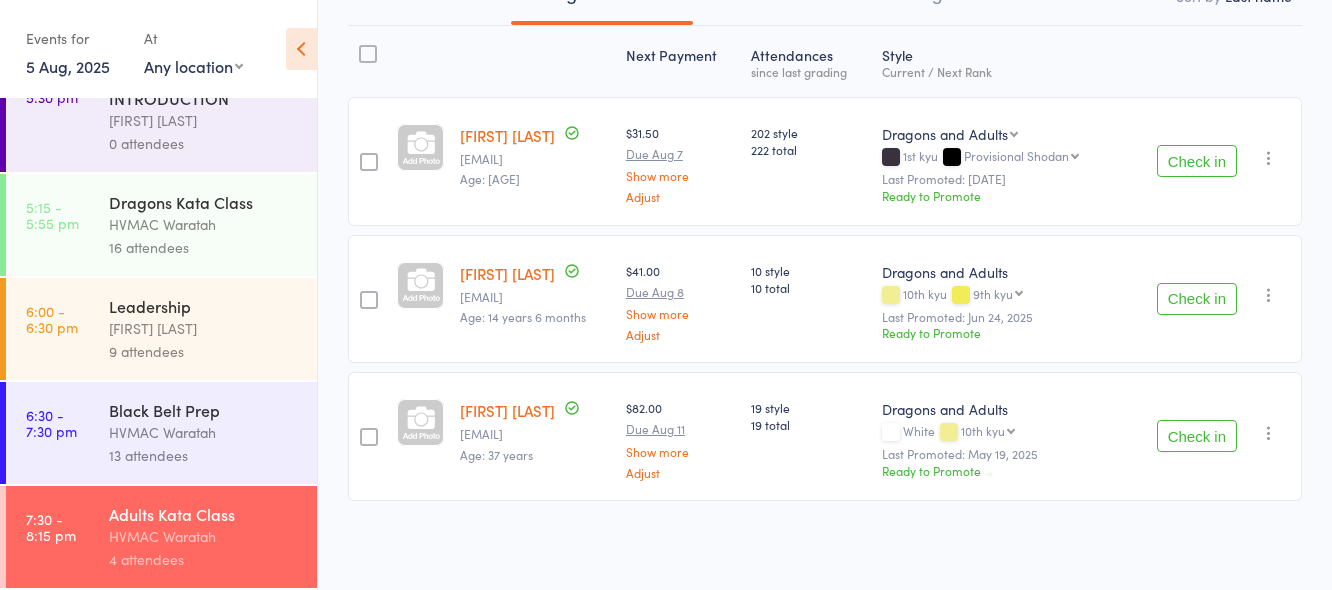 click on "HVMAC Waratah" at bounding box center (204, 432) 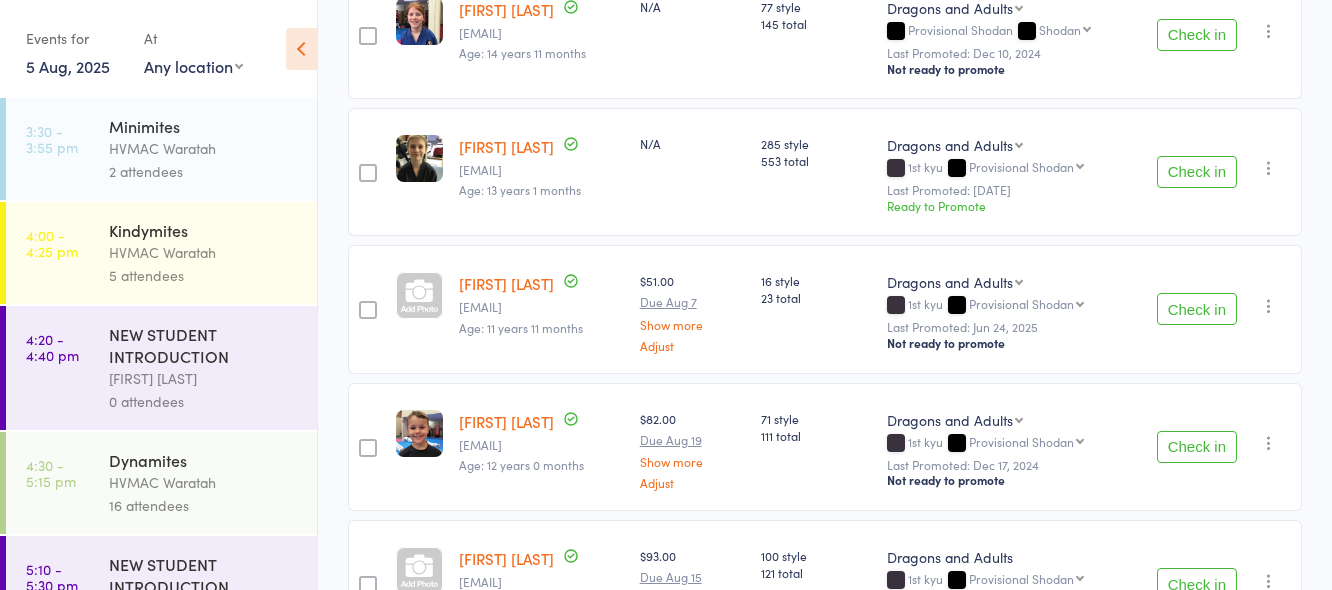 scroll, scrollTop: 1010, scrollLeft: 0, axis: vertical 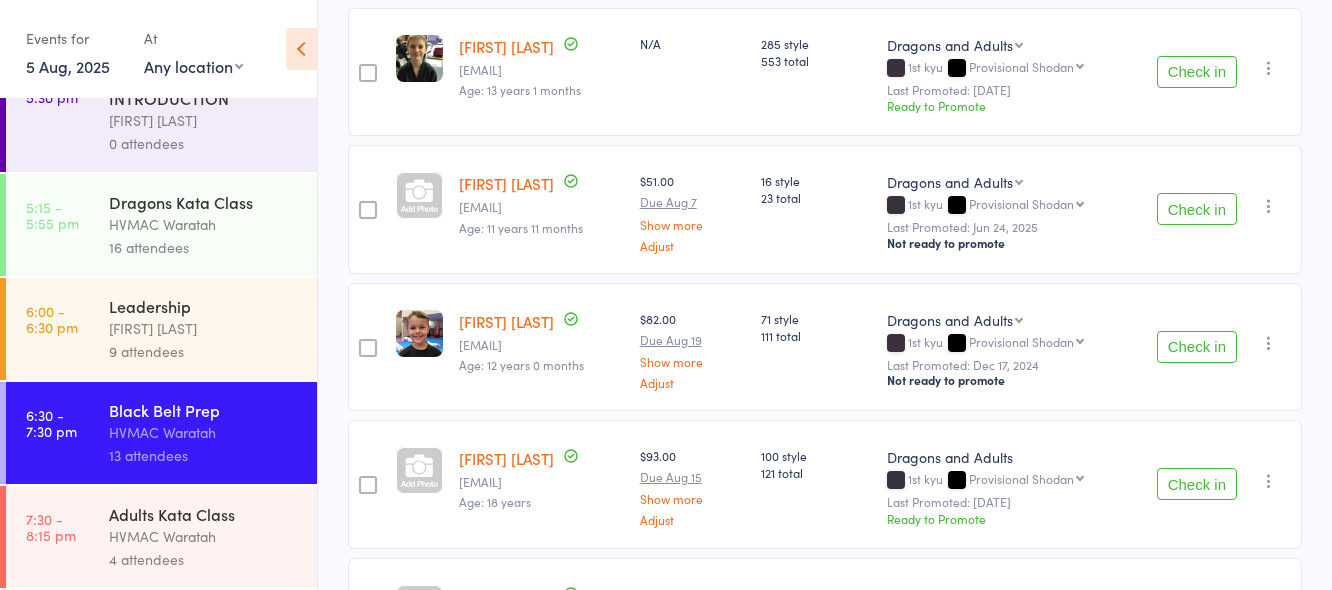 click on "HVMAC Waratah" at bounding box center (204, 536) 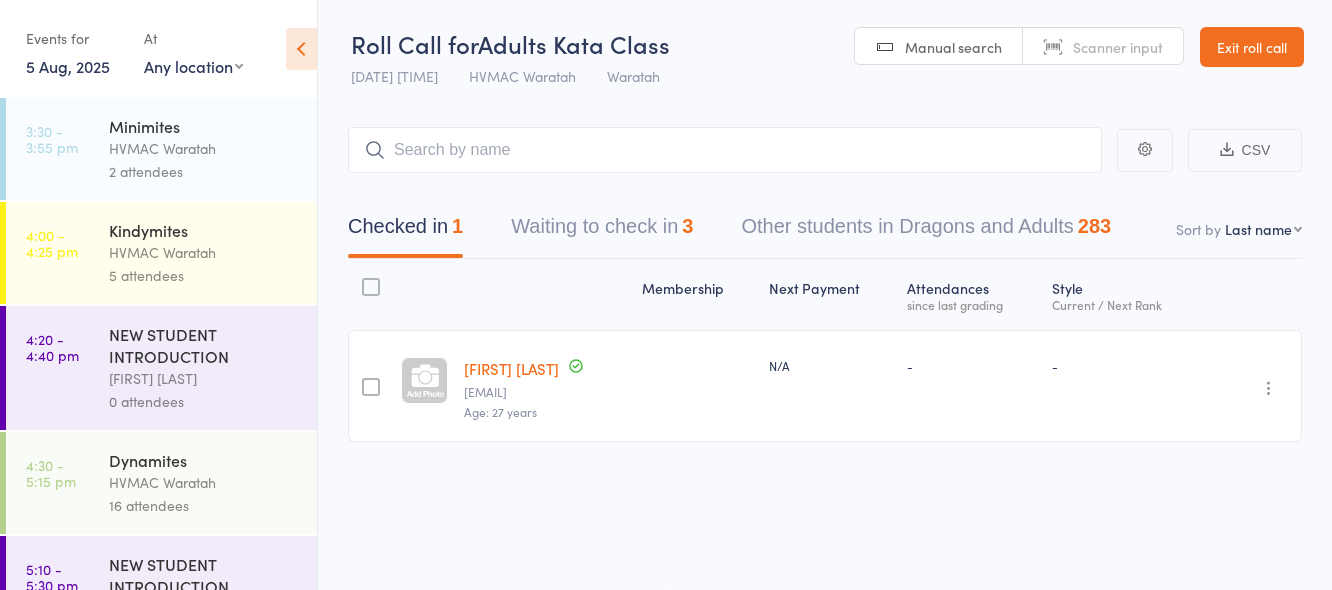 click on "Waiting to check in  3" at bounding box center (602, 231) 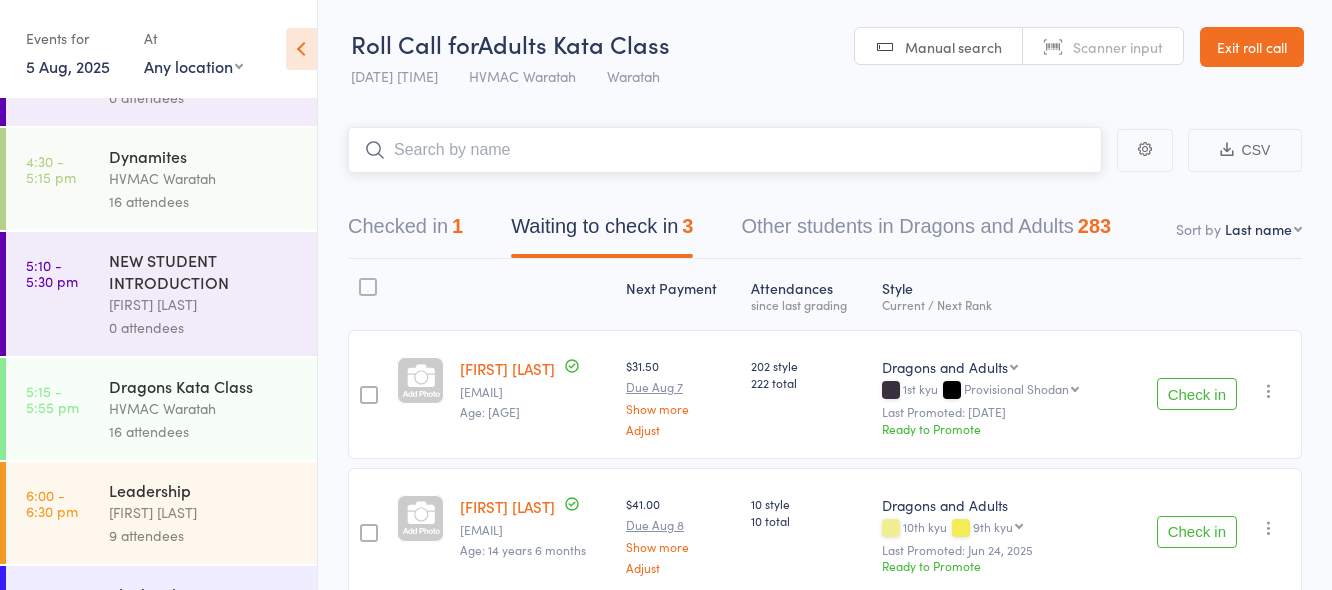 scroll, scrollTop: 488, scrollLeft: 0, axis: vertical 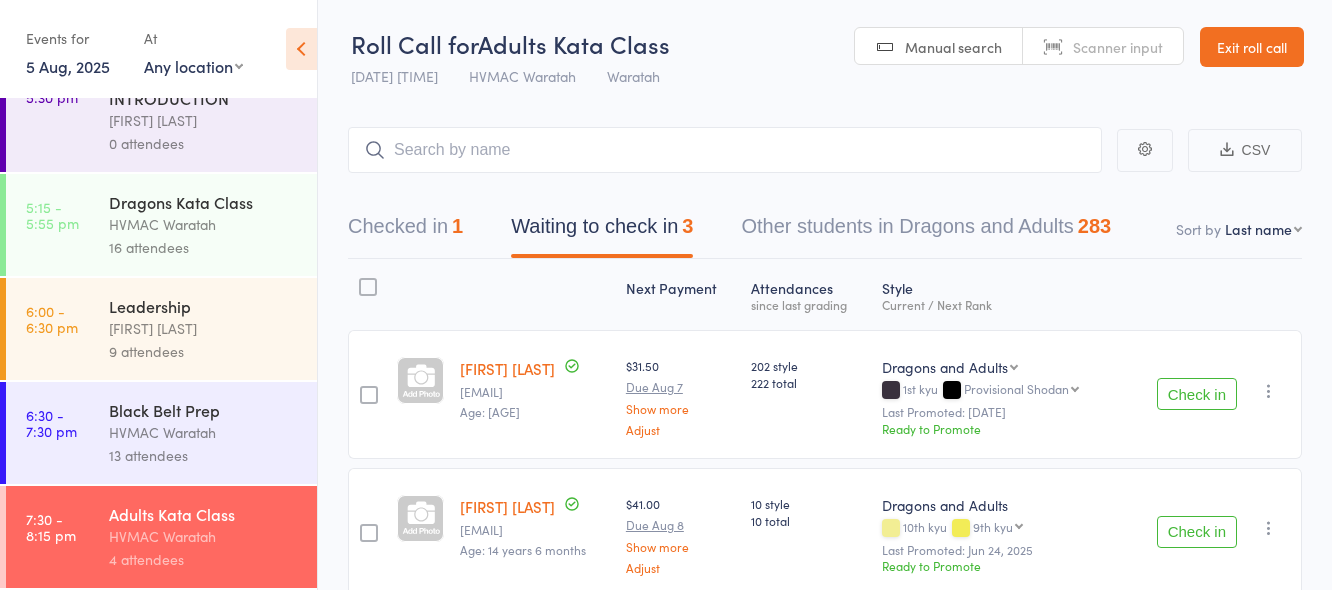 click on "9 attendees" at bounding box center [204, 351] 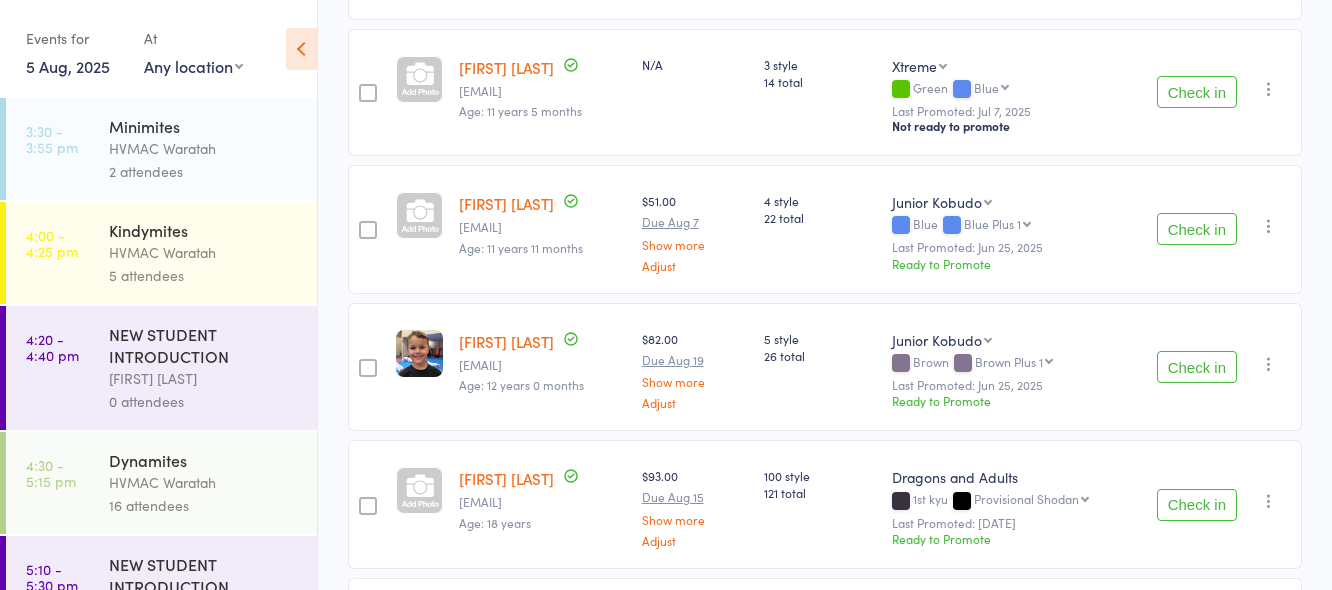 scroll, scrollTop: 501, scrollLeft: 0, axis: vertical 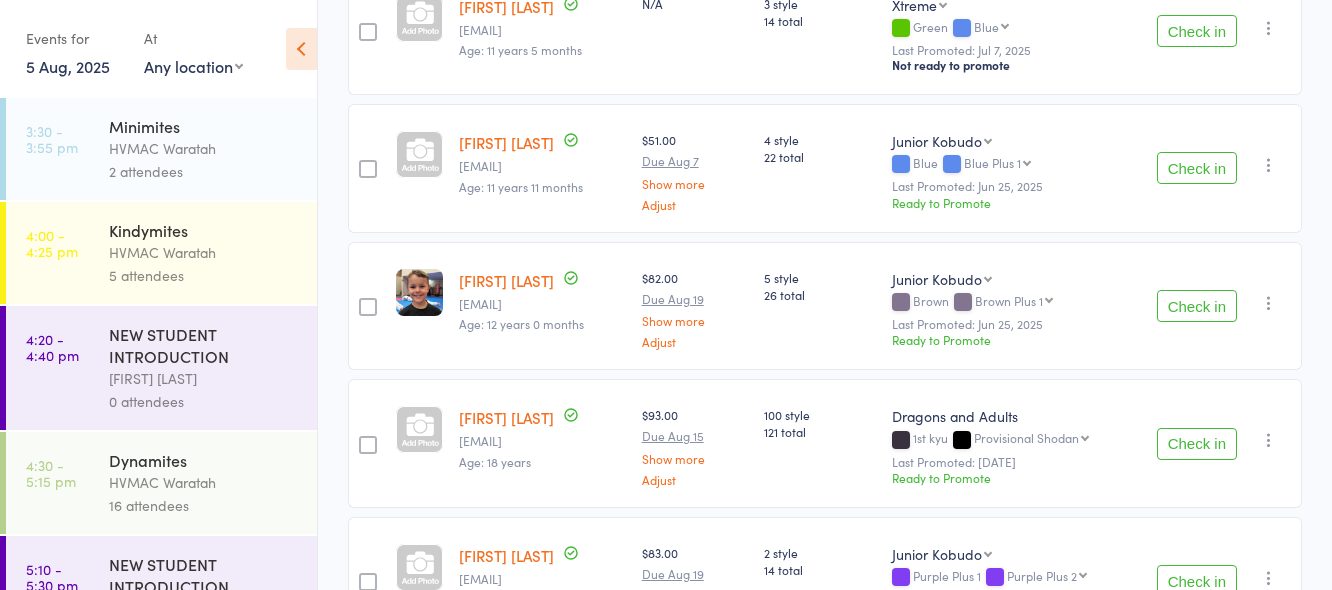 click on "Check in" at bounding box center [1197, 168] 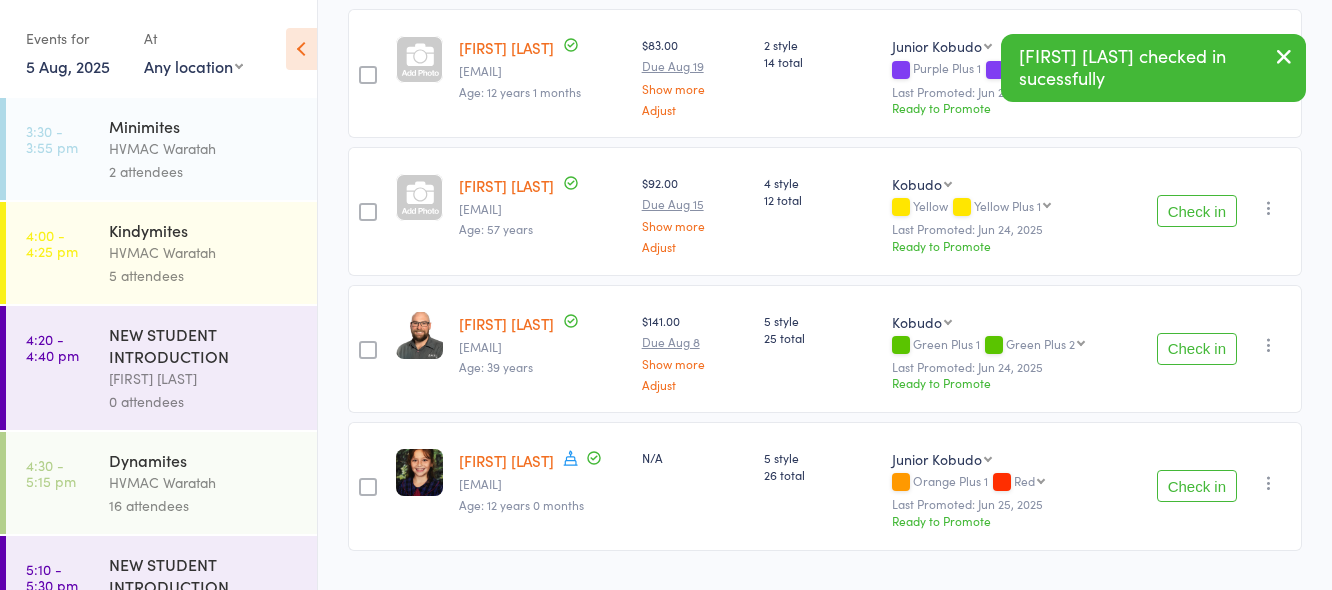 scroll, scrollTop: 901, scrollLeft: 0, axis: vertical 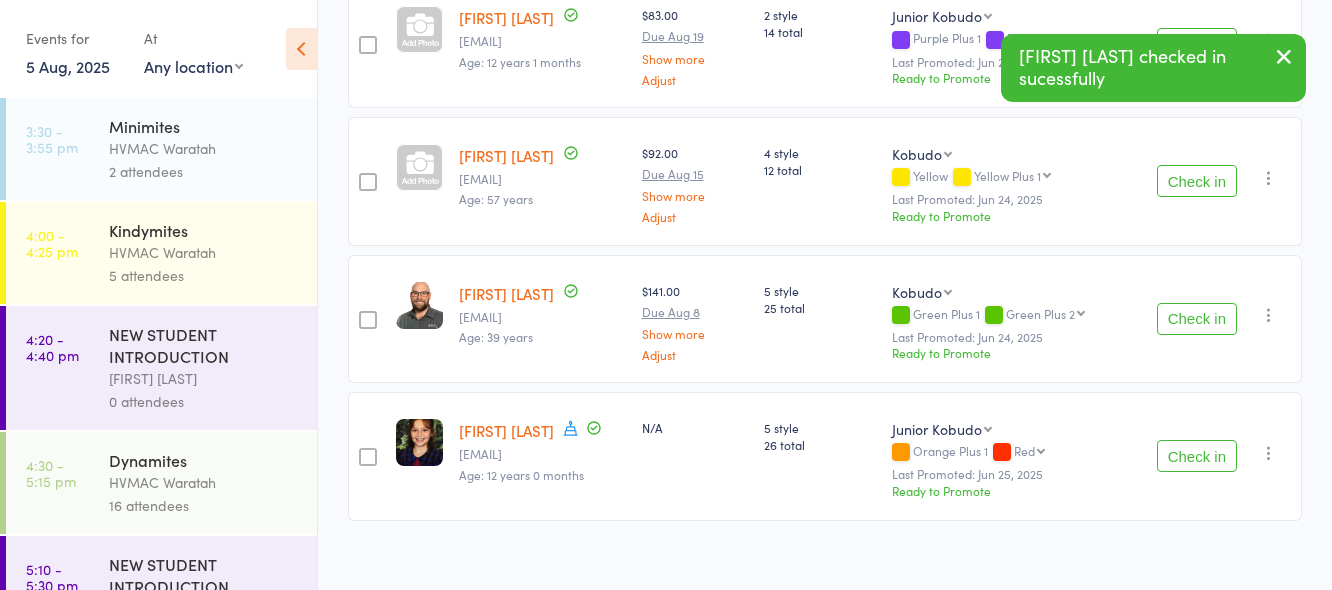 click on "Check in" at bounding box center (1197, 456) 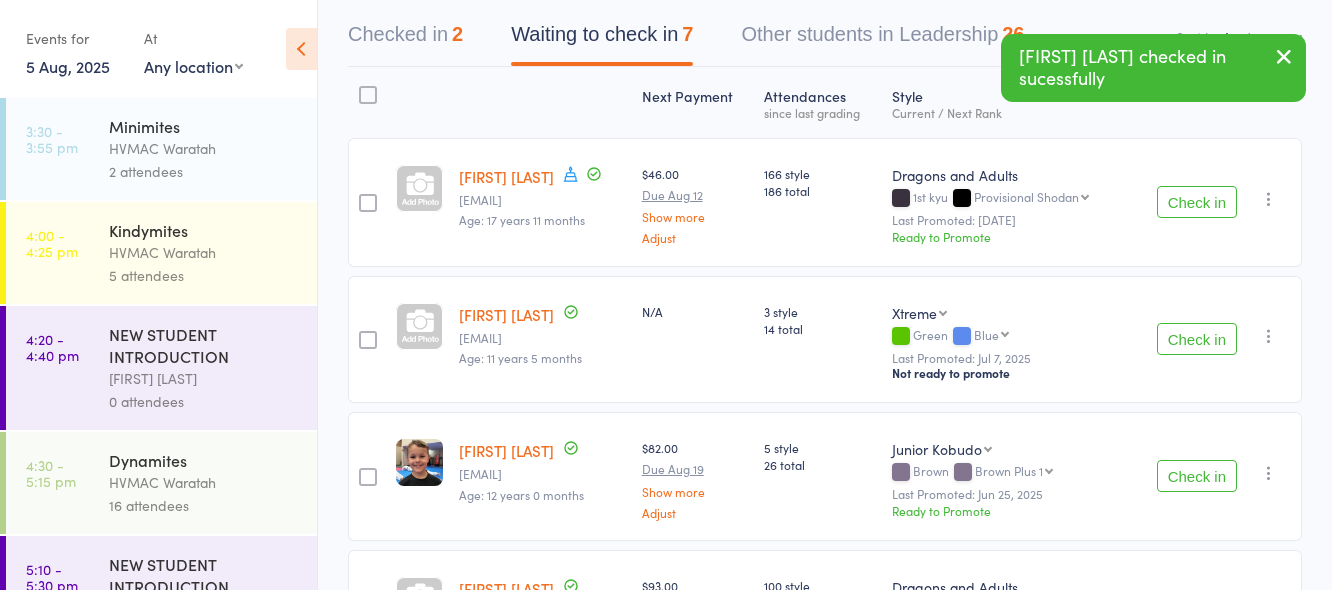 scroll, scrollTop: 184, scrollLeft: 0, axis: vertical 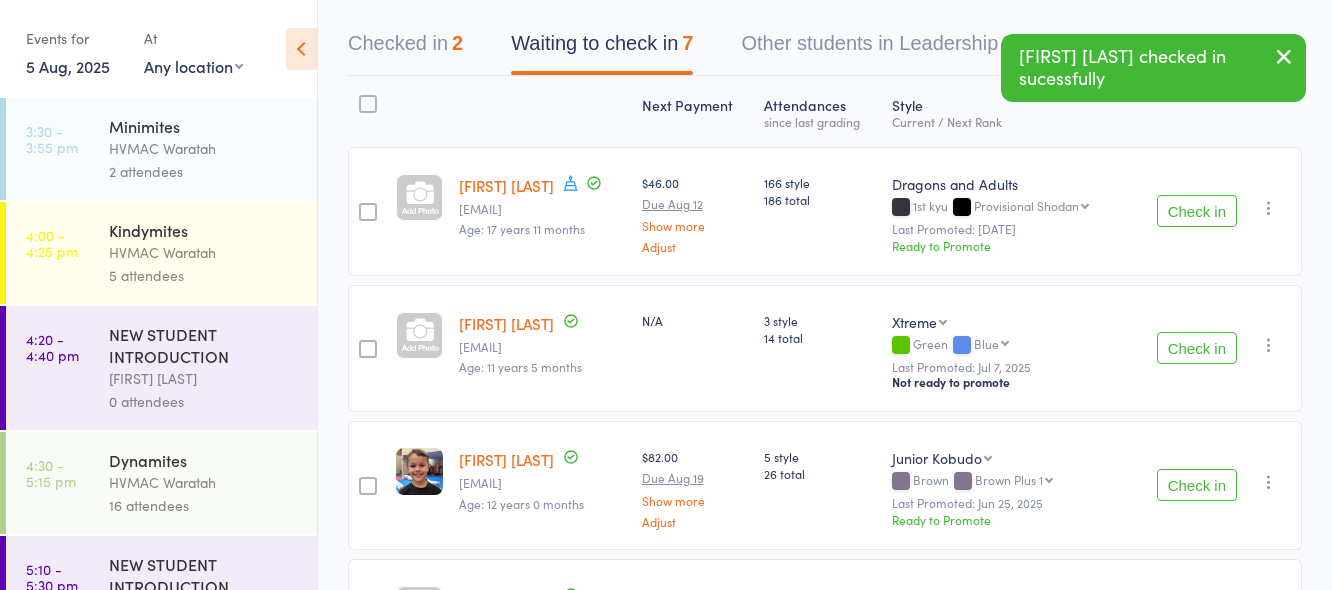 click on "Check in" at bounding box center (1197, 348) 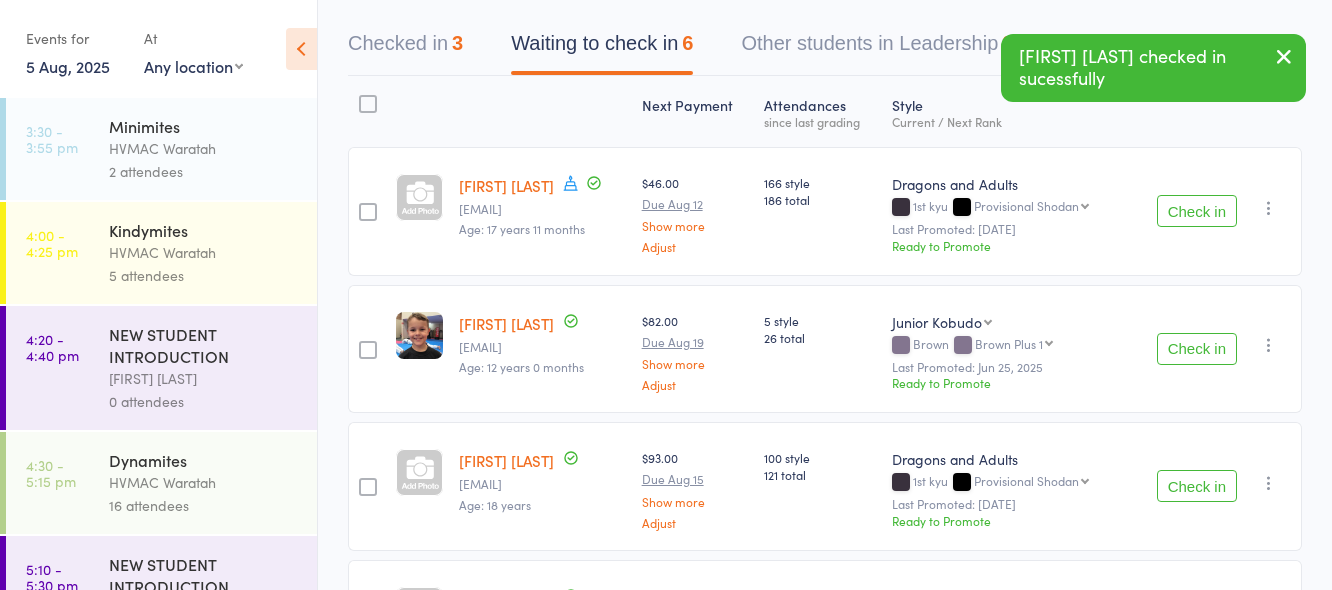click on "Check in" at bounding box center (1197, 349) 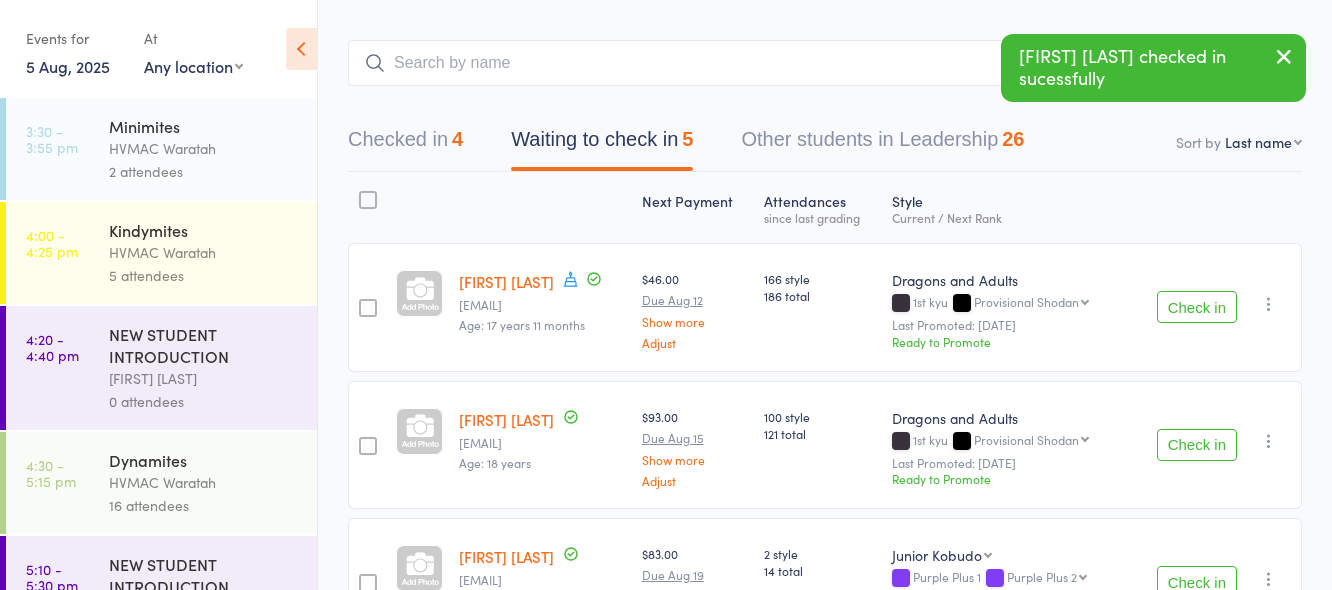 scroll, scrollTop: 0, scrollLeft: 0, axis: both 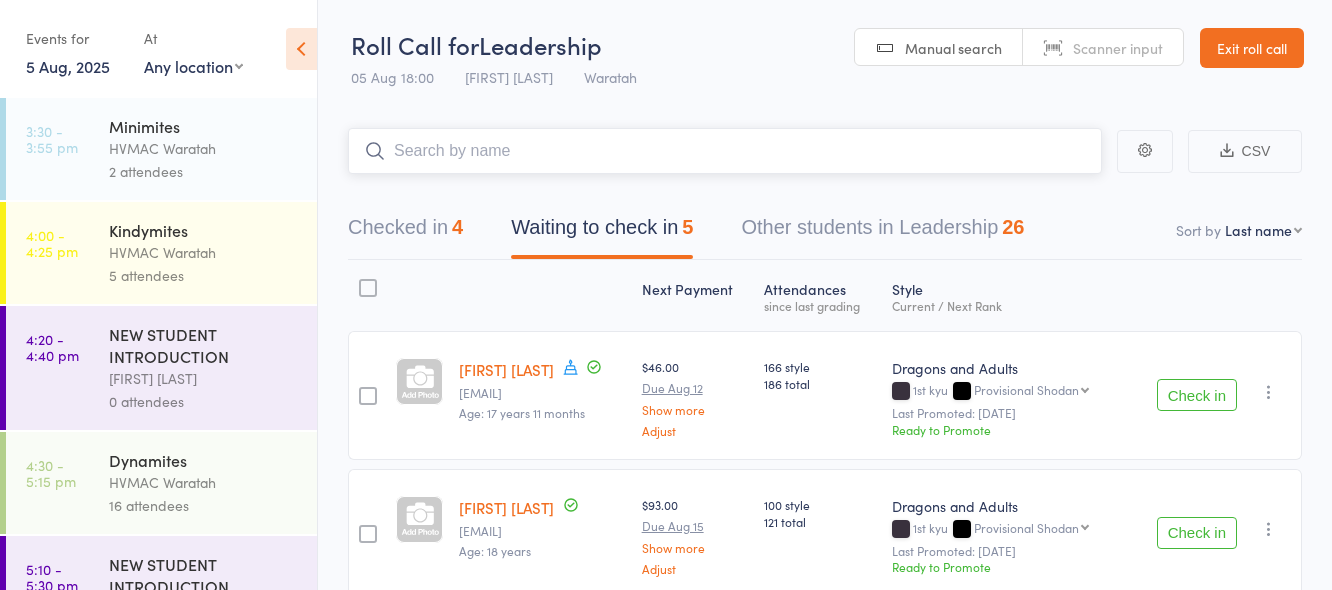 click at bounding box center [725, 151] 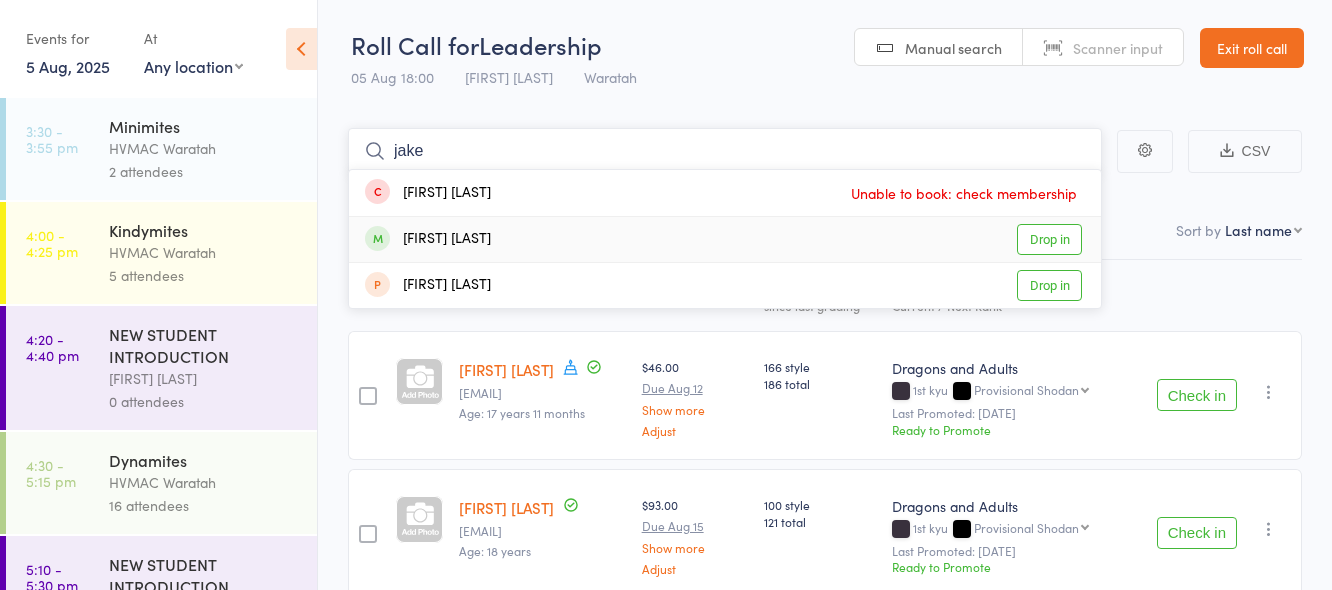 type on "jake" 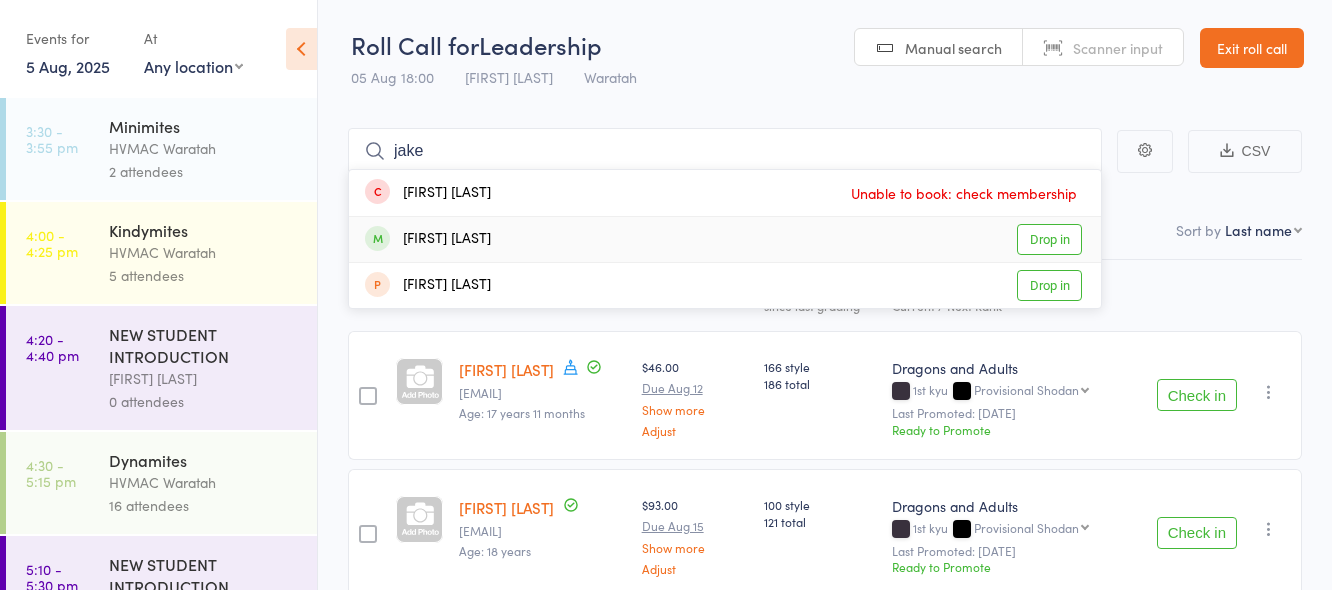 click on "Drop in" at bounding box center [1049, 239] 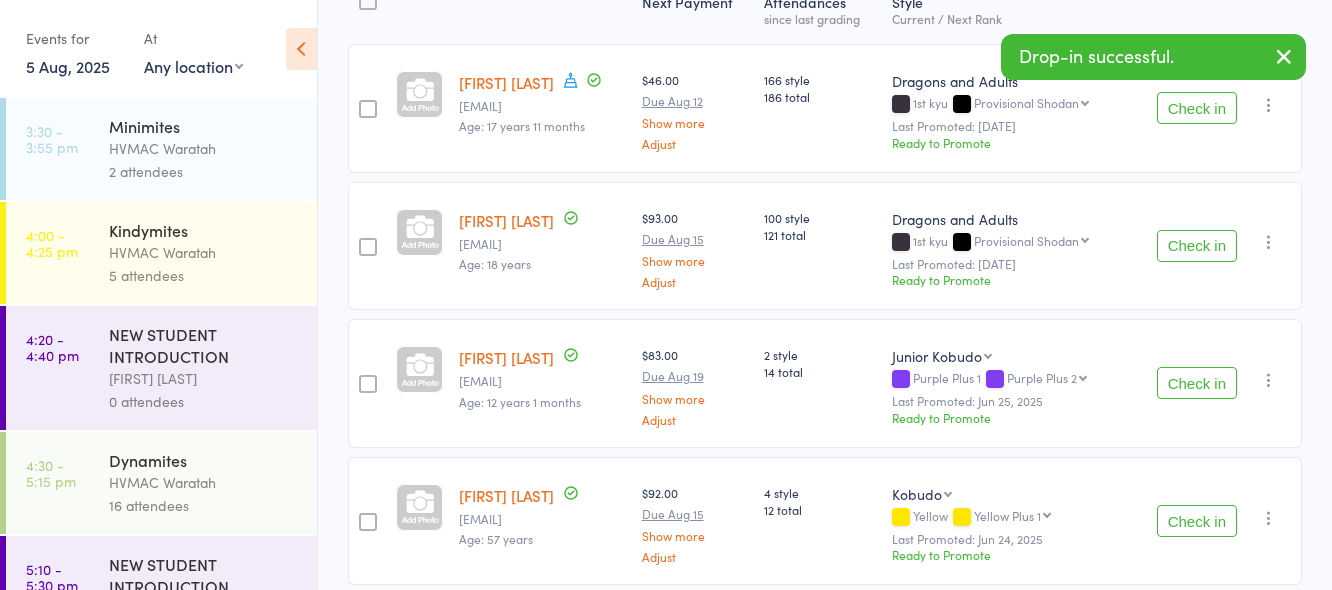 scroll, scrollTop: 300, scrollLeft: 0, axis: vertical 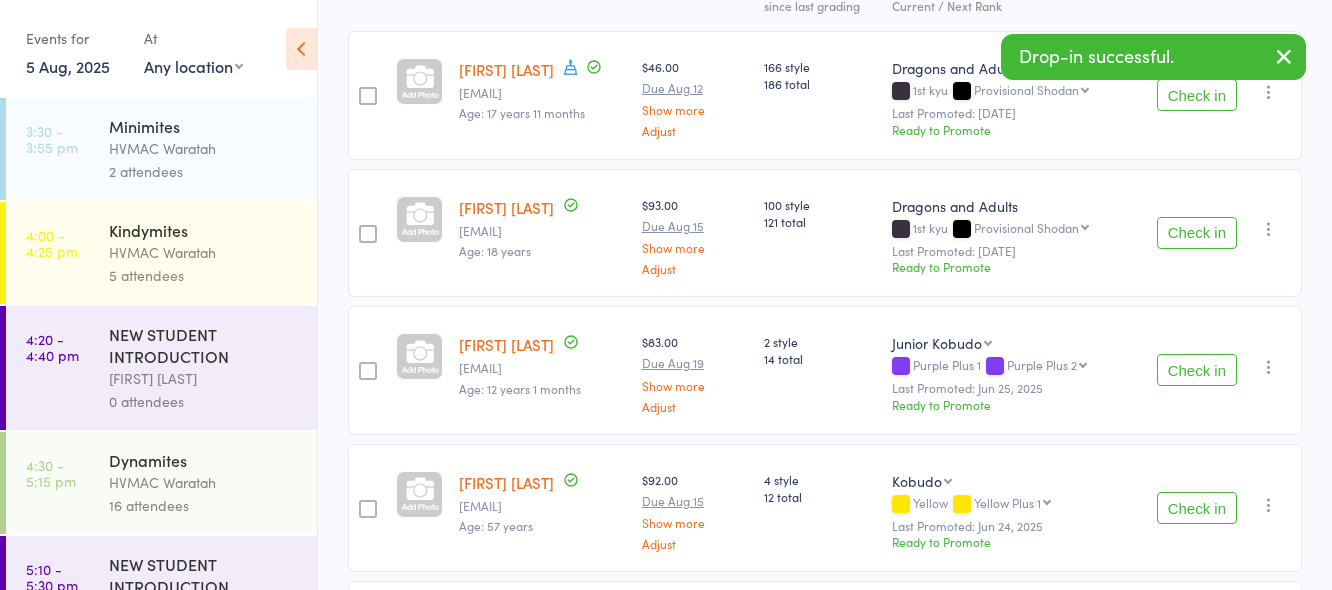 click on "Check in" at bounding box center [1197, 370] 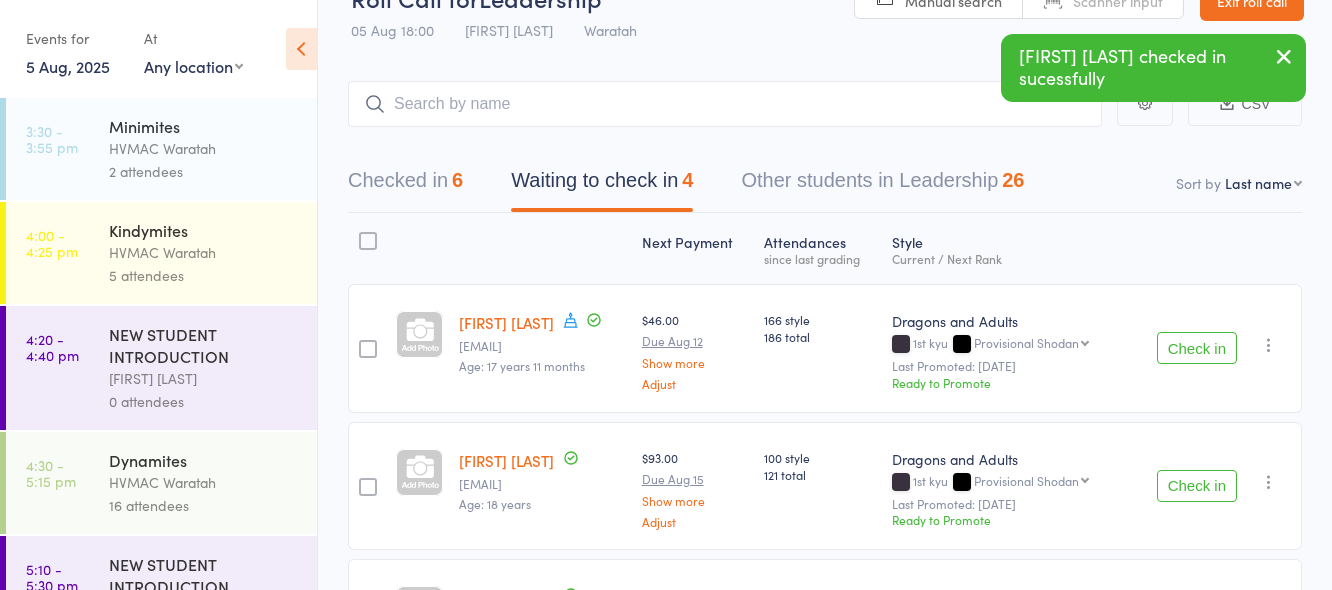 scroll, scrollTop: 0, scrollLeft: 0, axis: both 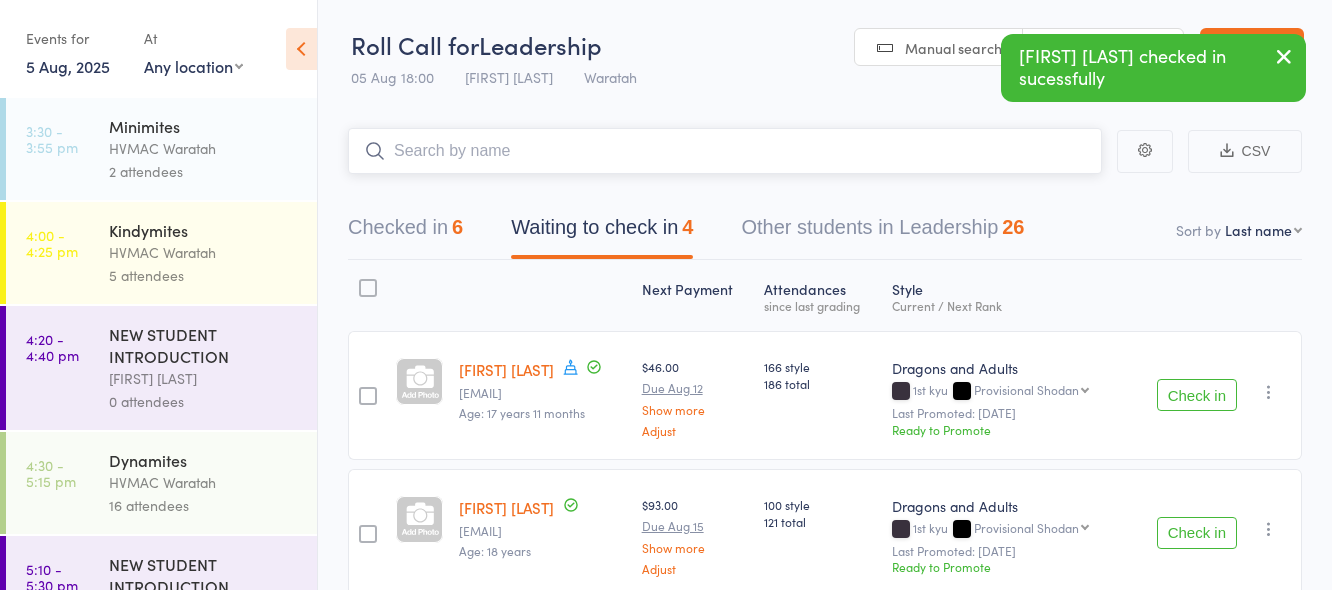 click at bounding box center [725, 151] 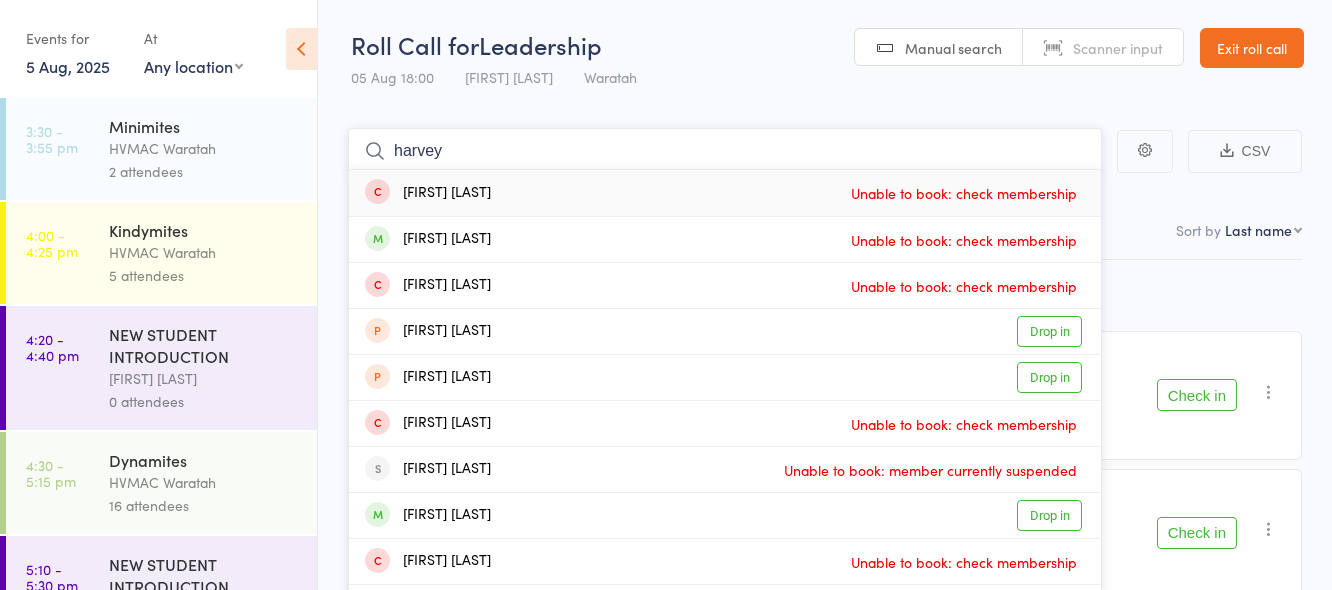 type on "harvey" 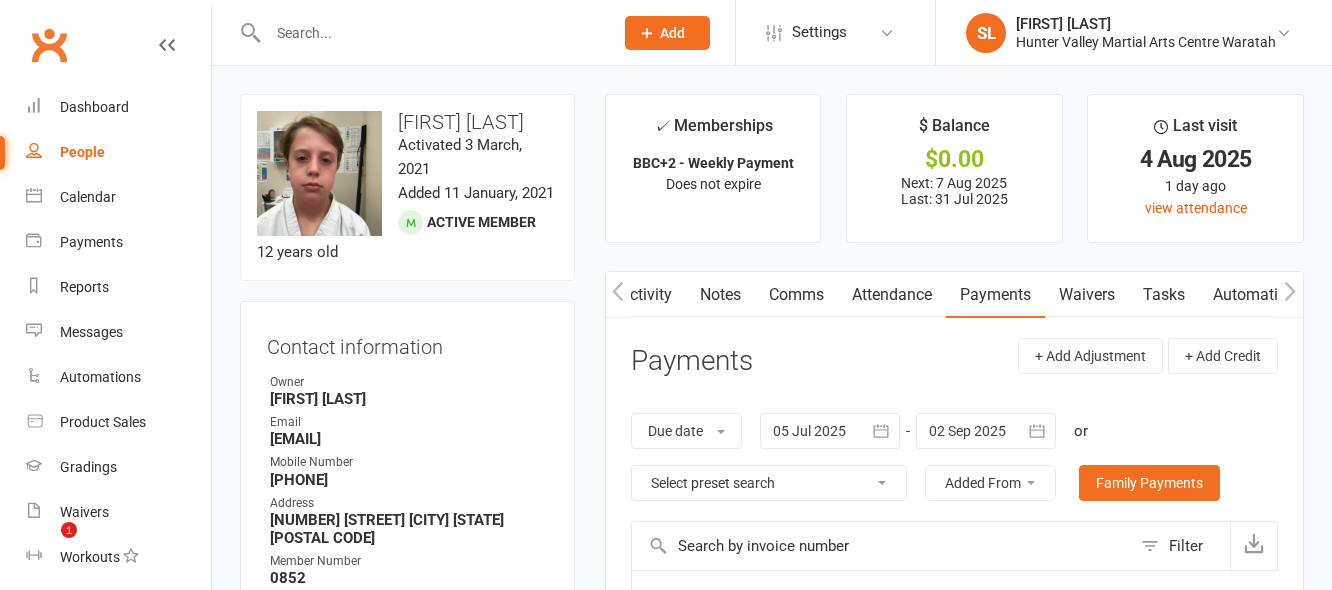 scroll, scrollTop: 700, scrollLeft: 0, axis: vertical 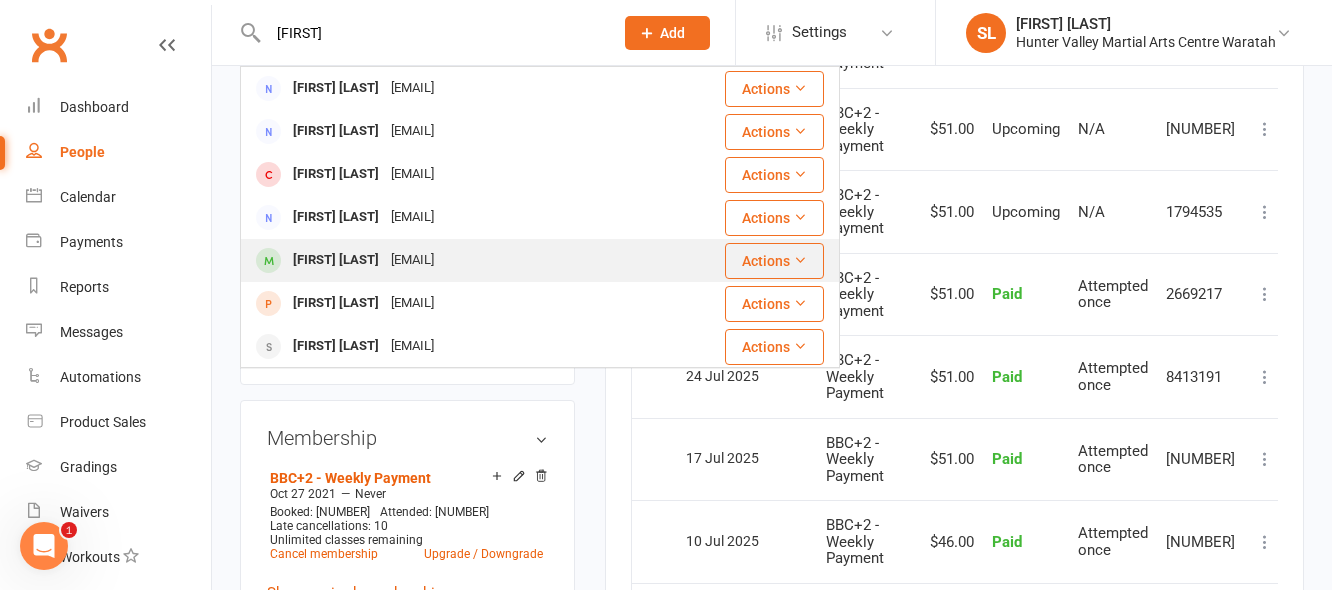 type on "[FIRST]" 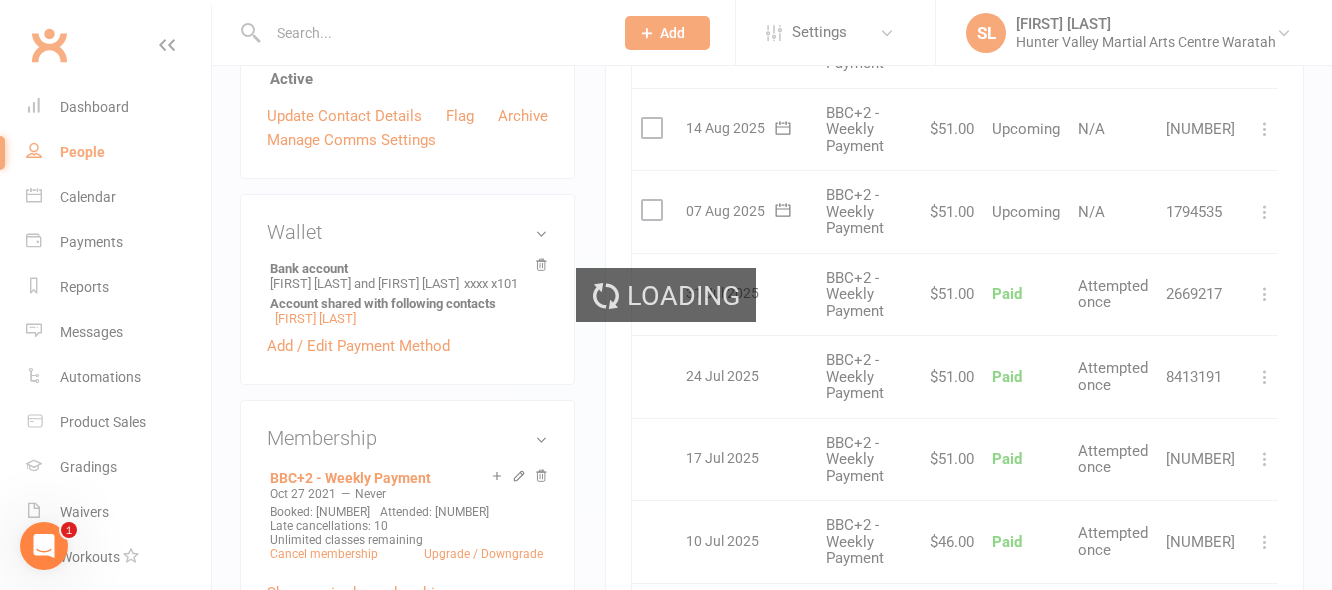scroll, scrollTop: 0, scrollLeft: 0, axis: both 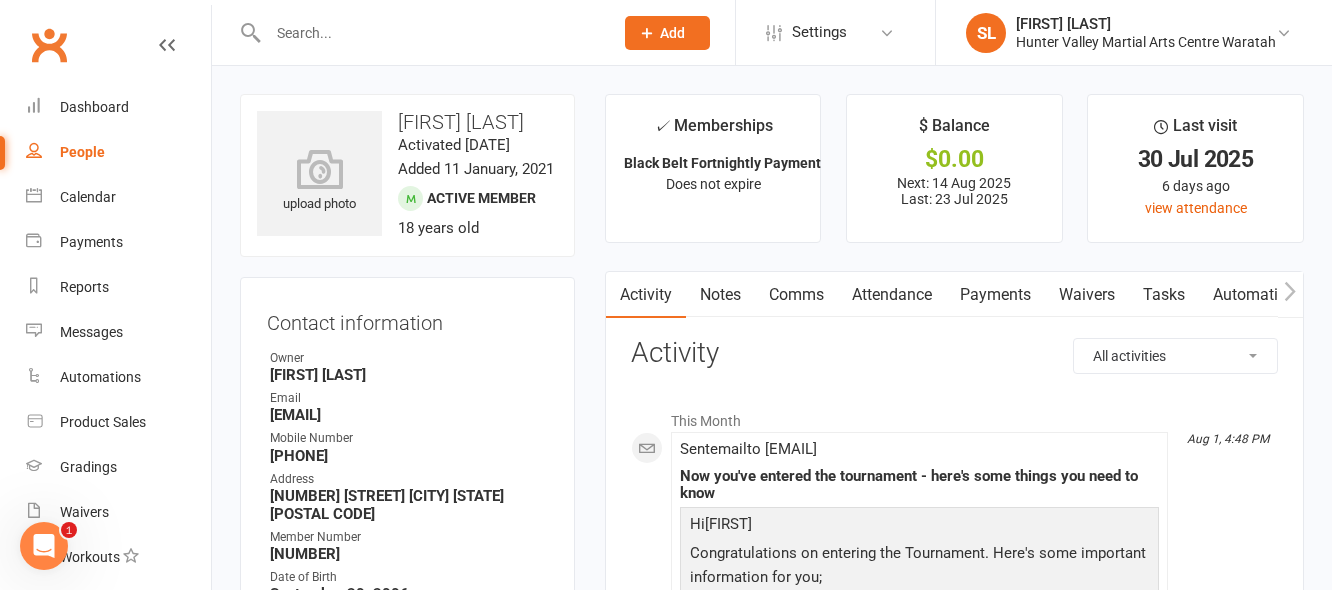 click on "Payments" at bounding box center (995, 295) 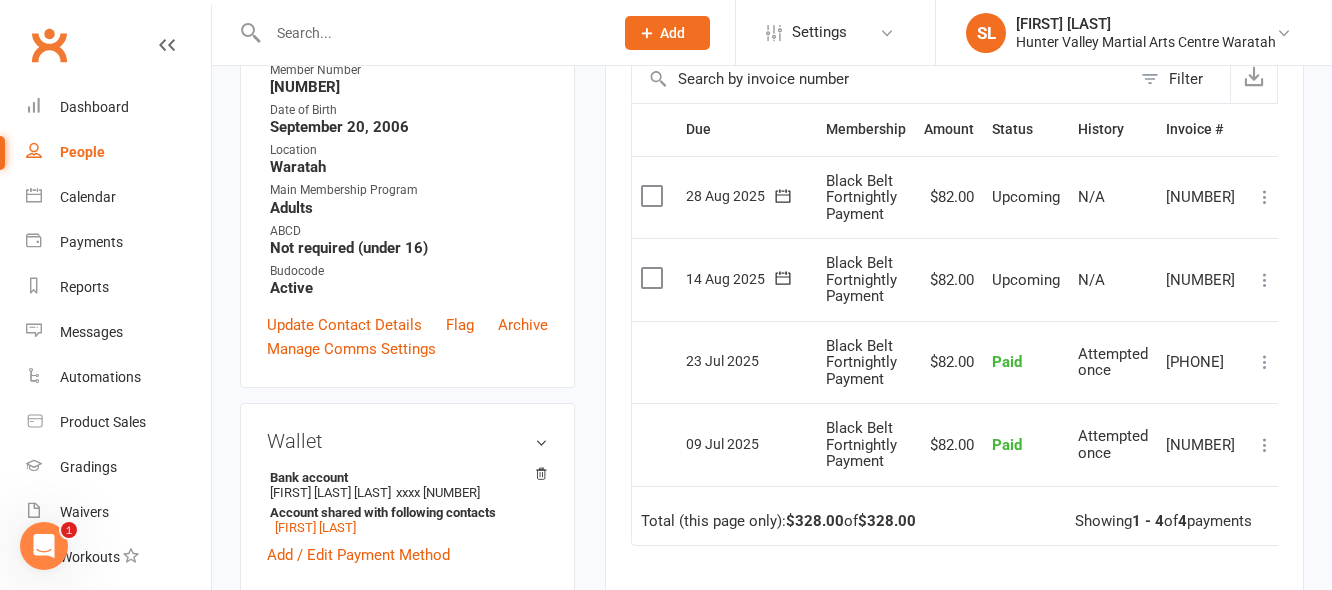 scroll, scrollTop: 500, scrollLeft: 0, axis: vertical 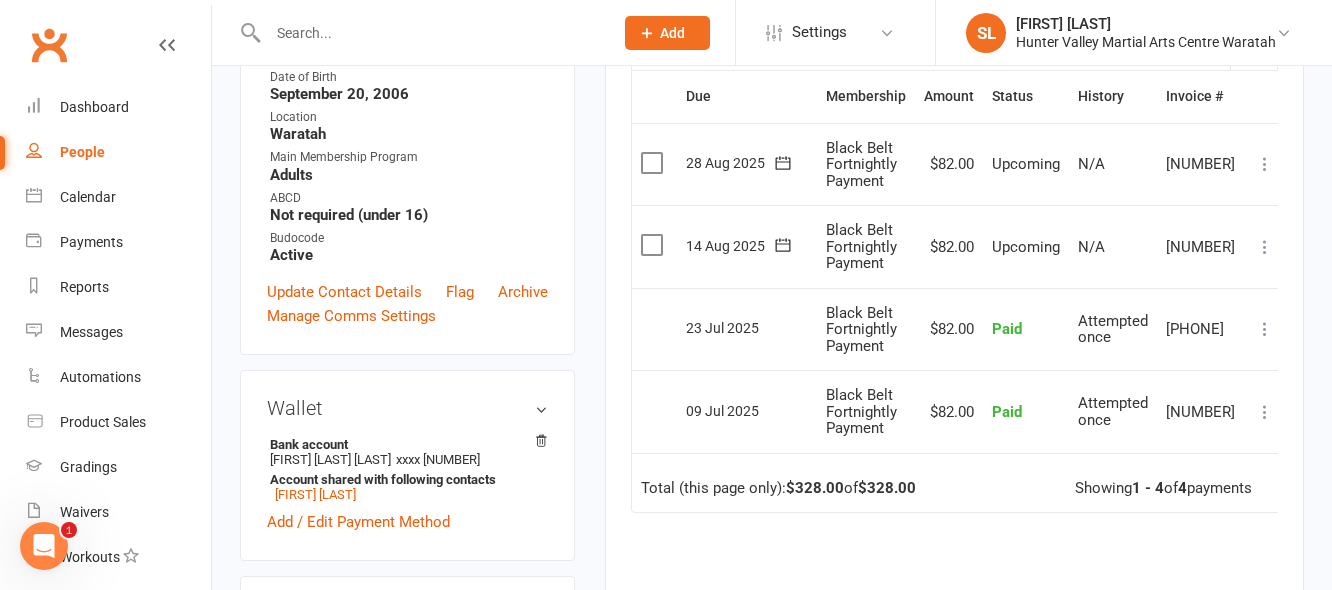 click at bounding box center (430, 33) 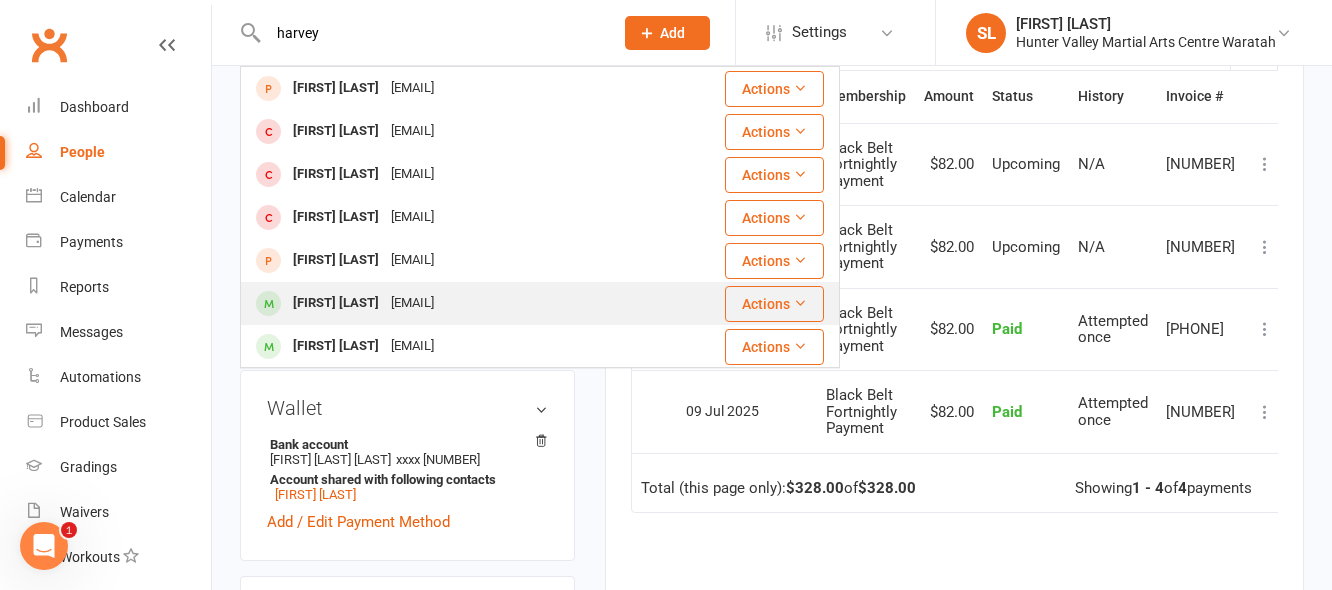 type on "harvey" 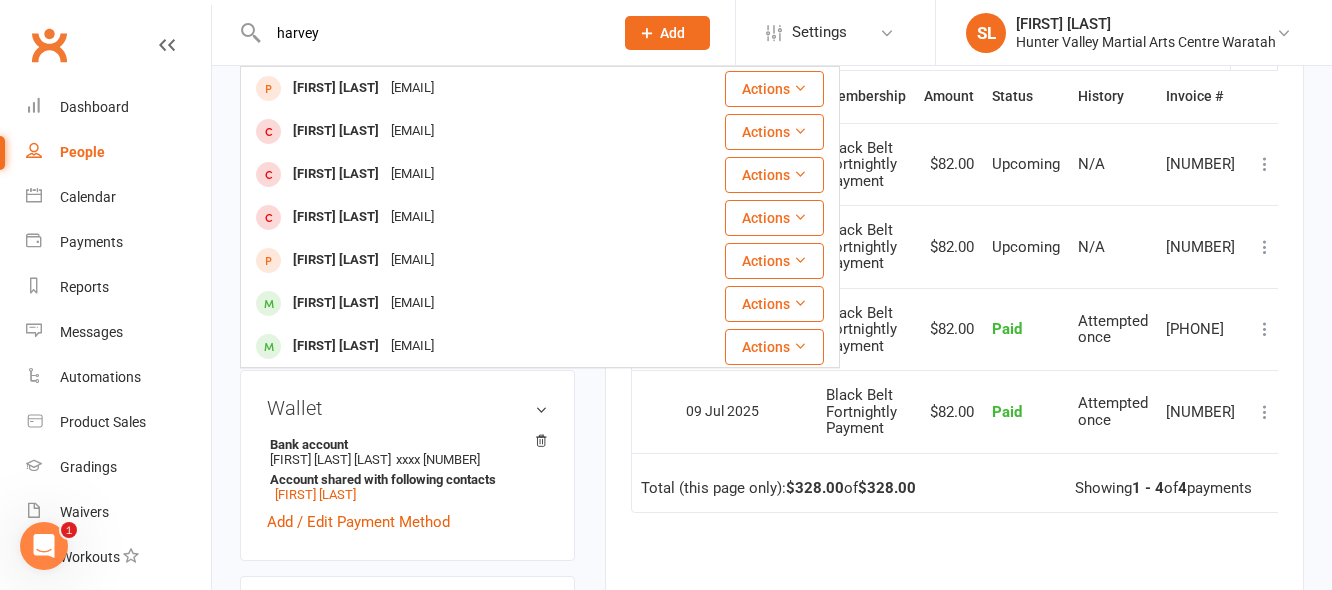 click on "[FIRST] [LAST]" at bounding box center [336, 303] 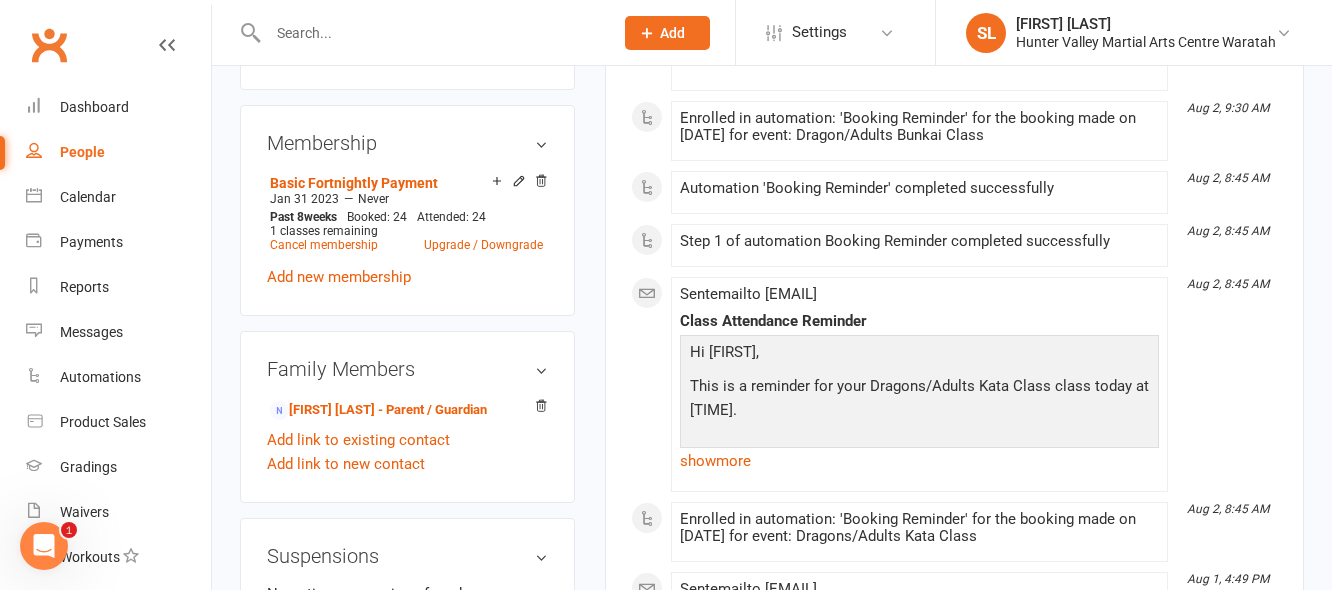 scroll, scrollTop: 1000, scrollLeft: 0, axis: vertical 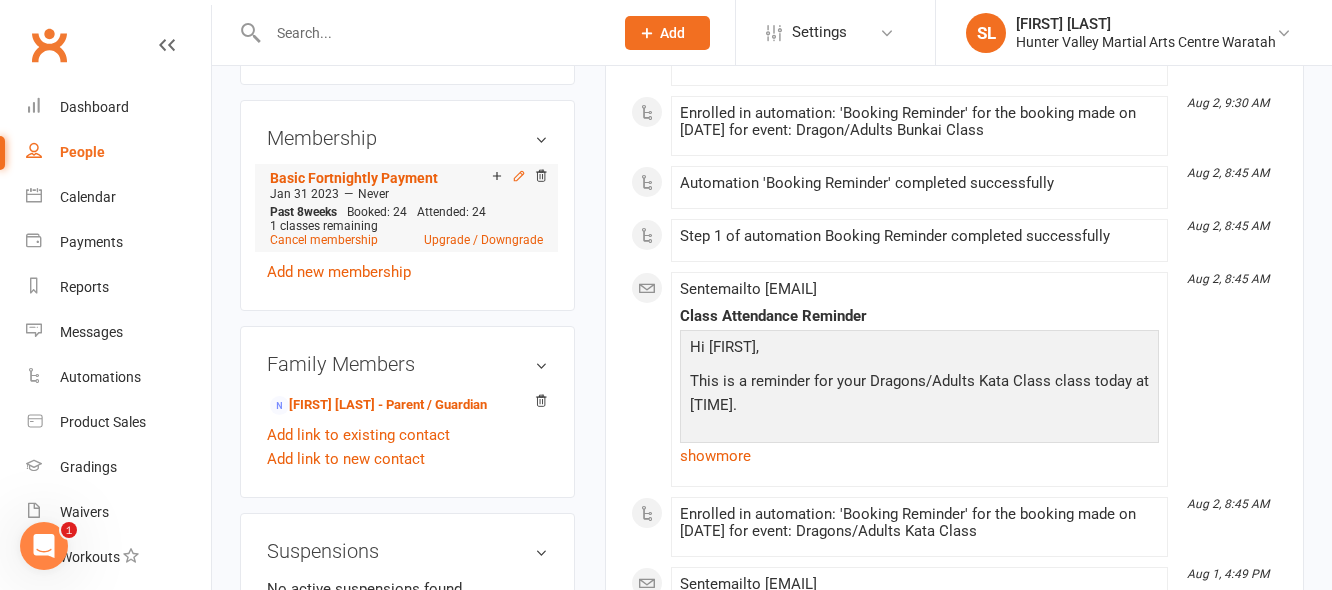 click 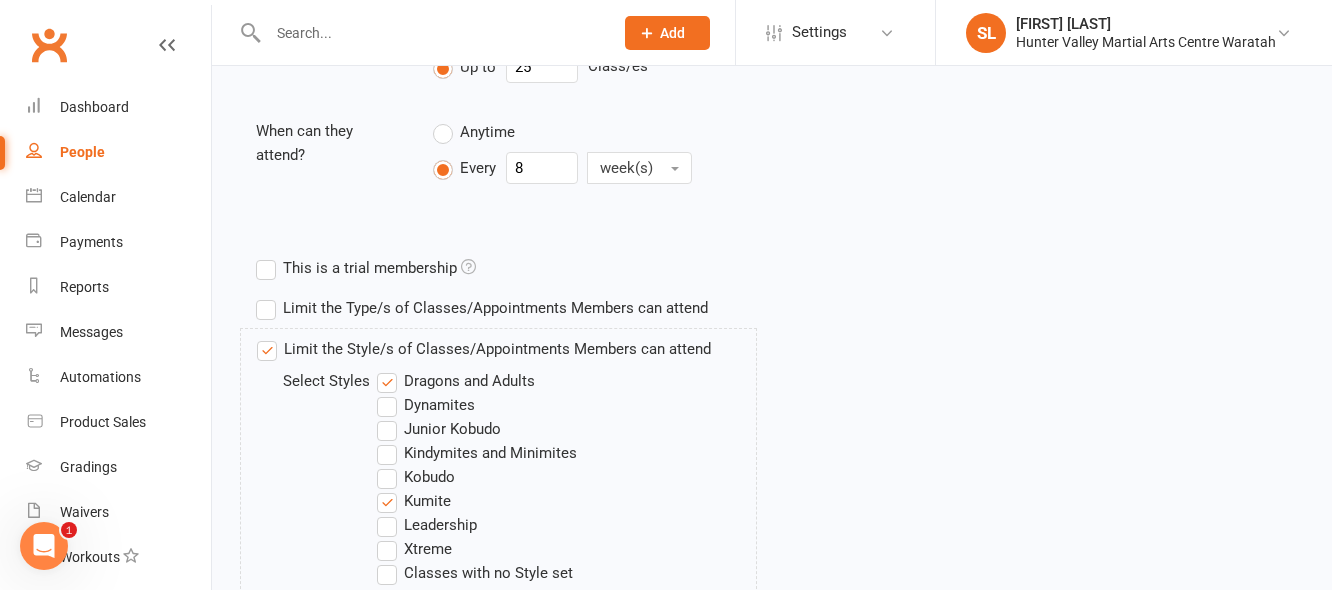 scroll, scrollTop: 600, scrollLeft: 0, axis: vertical 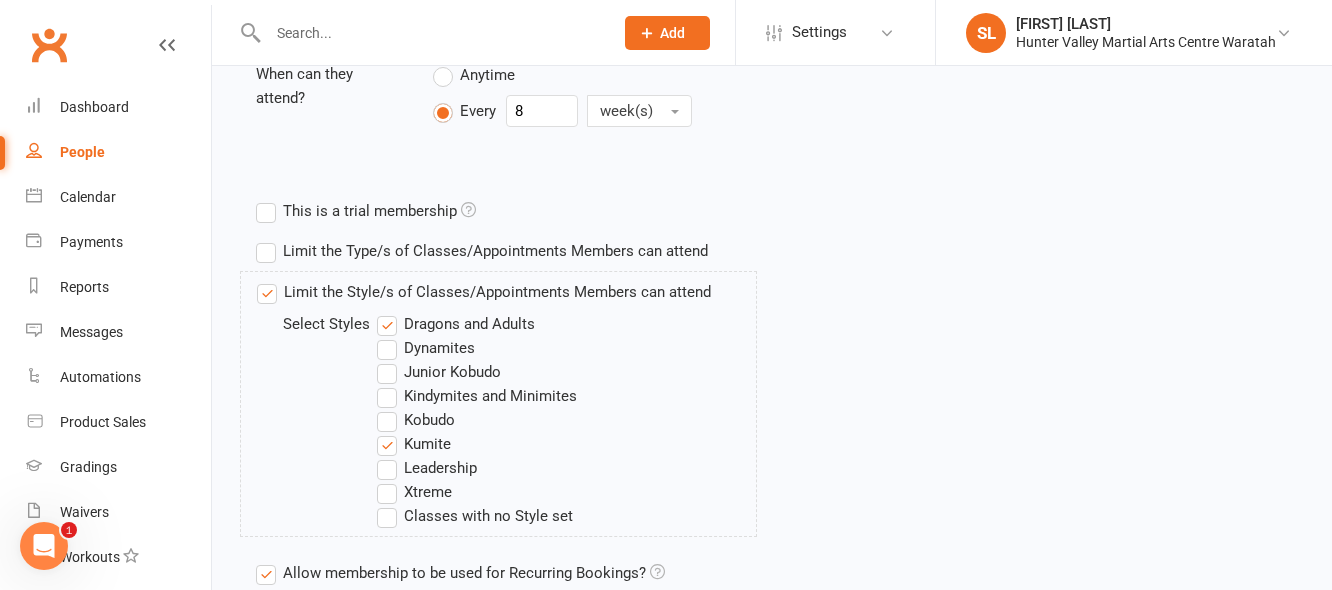 click on "Leadership" at bounding box center [427, 468] 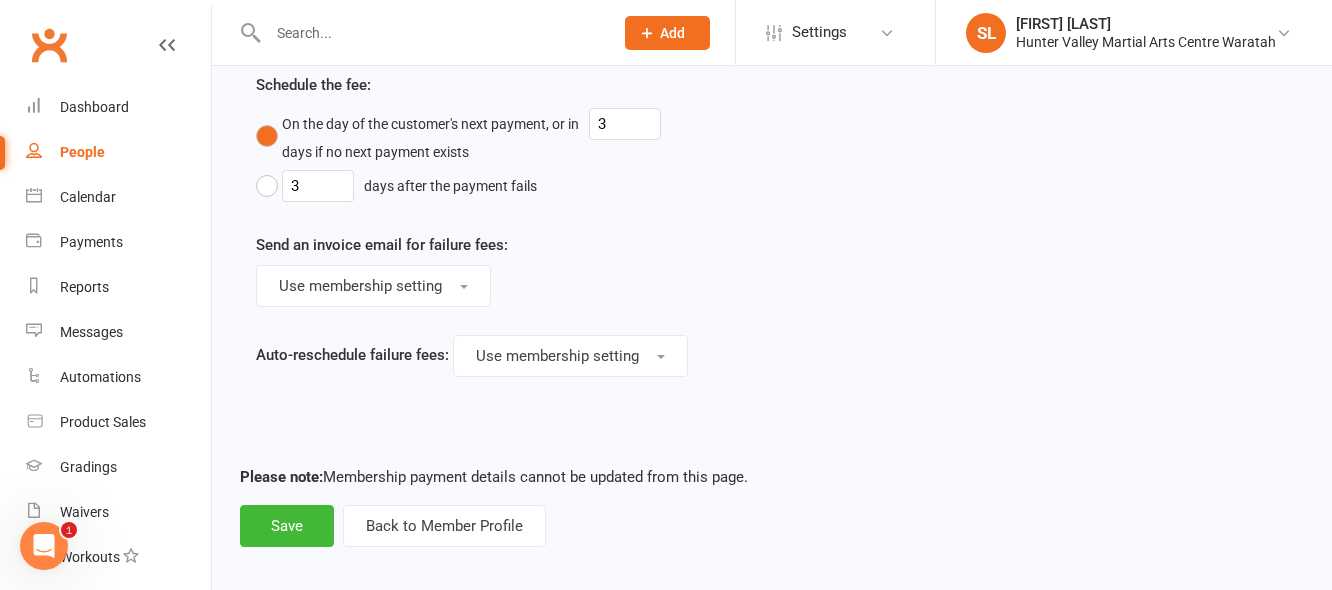 scroll, scrollTop: 1629, scrollLeft: 0, axis: vertical 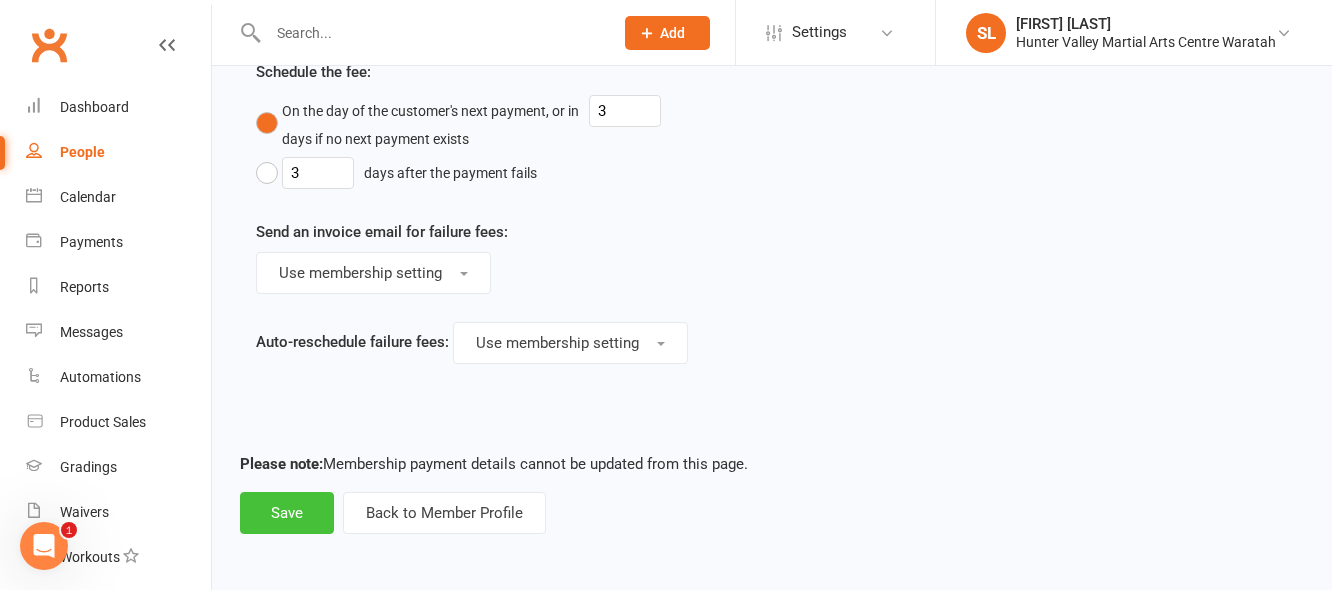 click on "Save" at bounding box center (287, 513) 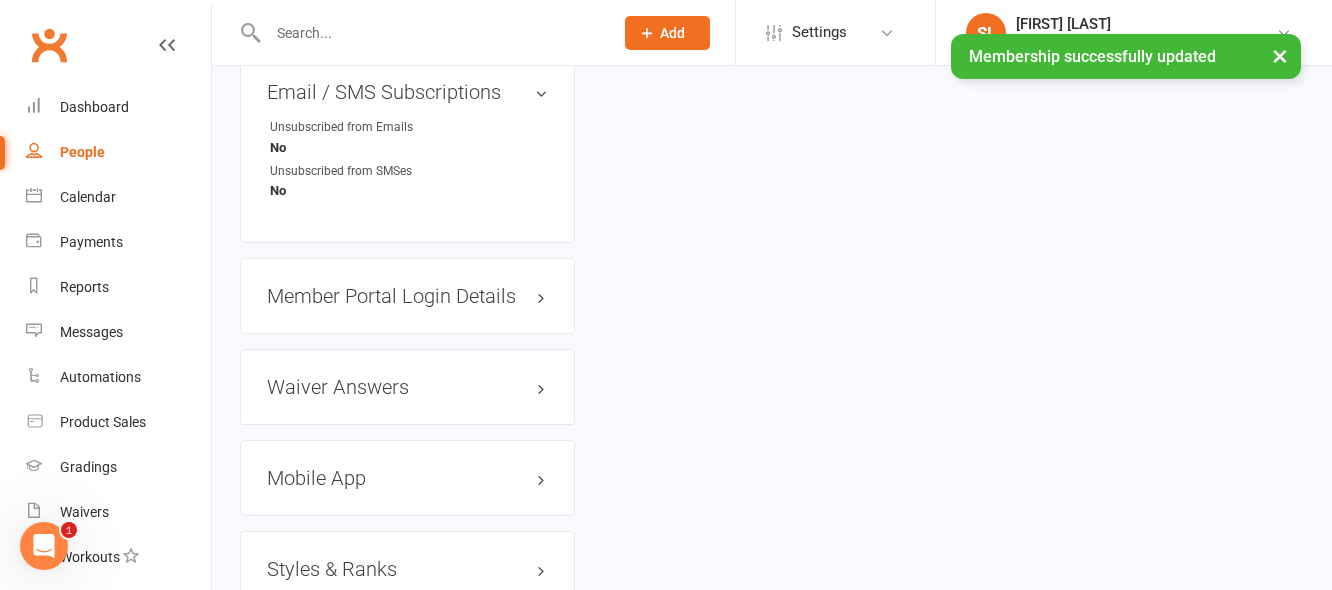 scroll, scrollTop: 0, scrollLeft: 0, axis: both 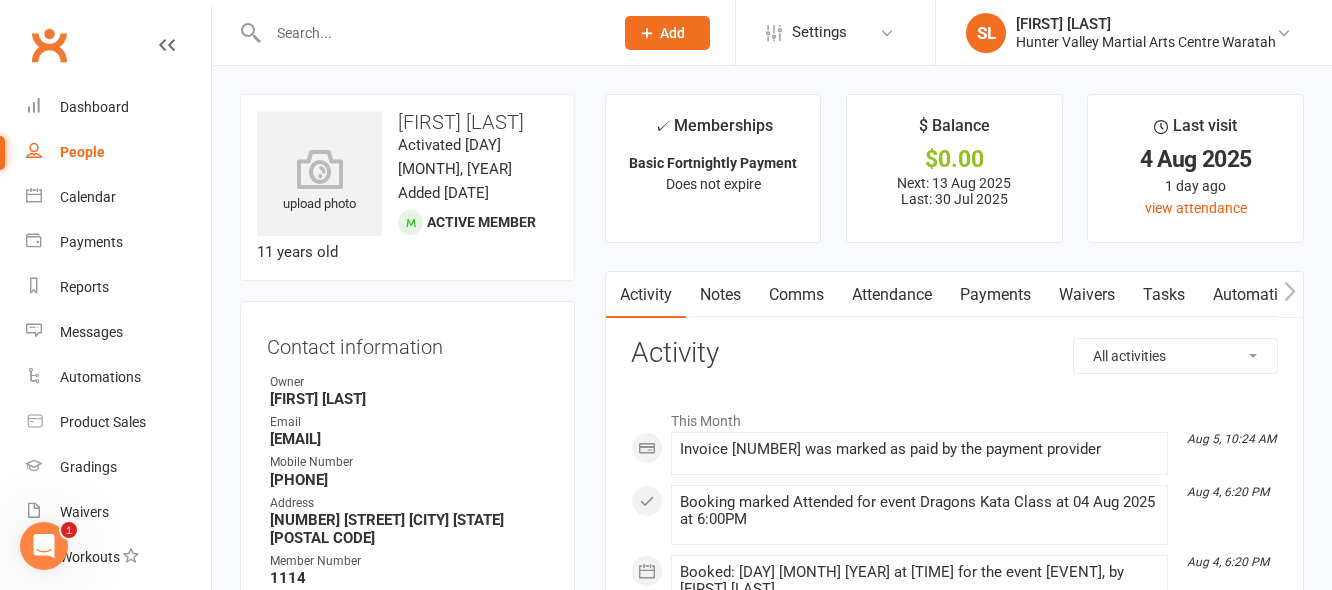 click at bounding box center [430, 33] 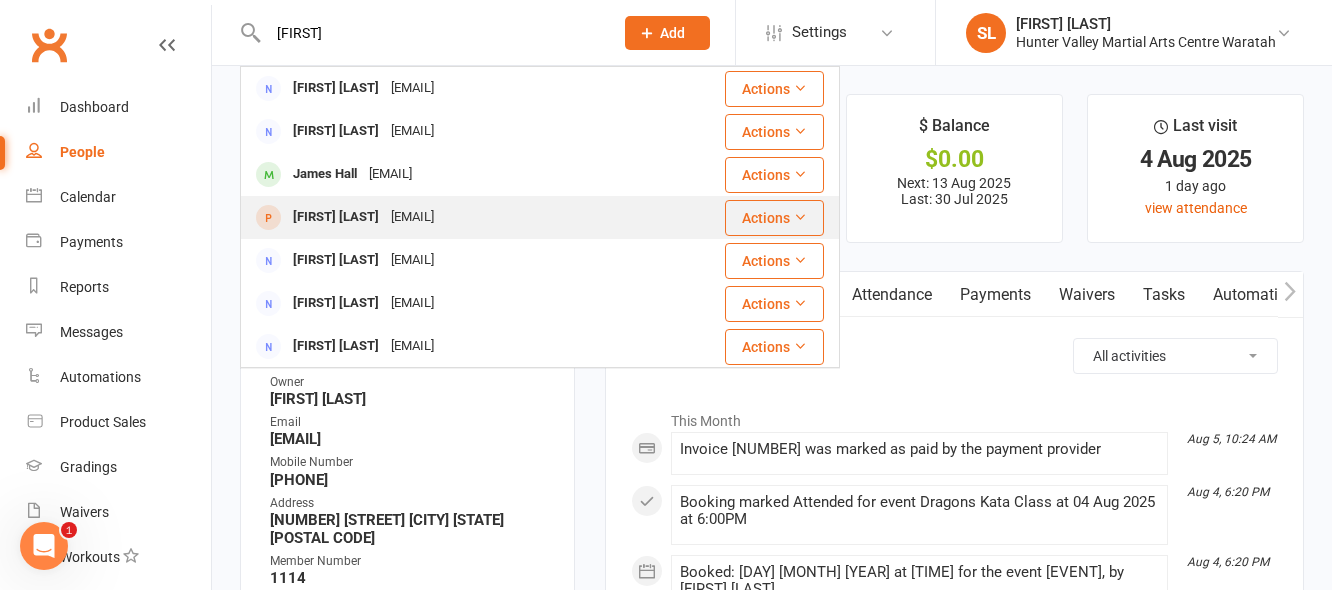 type on "kristy" 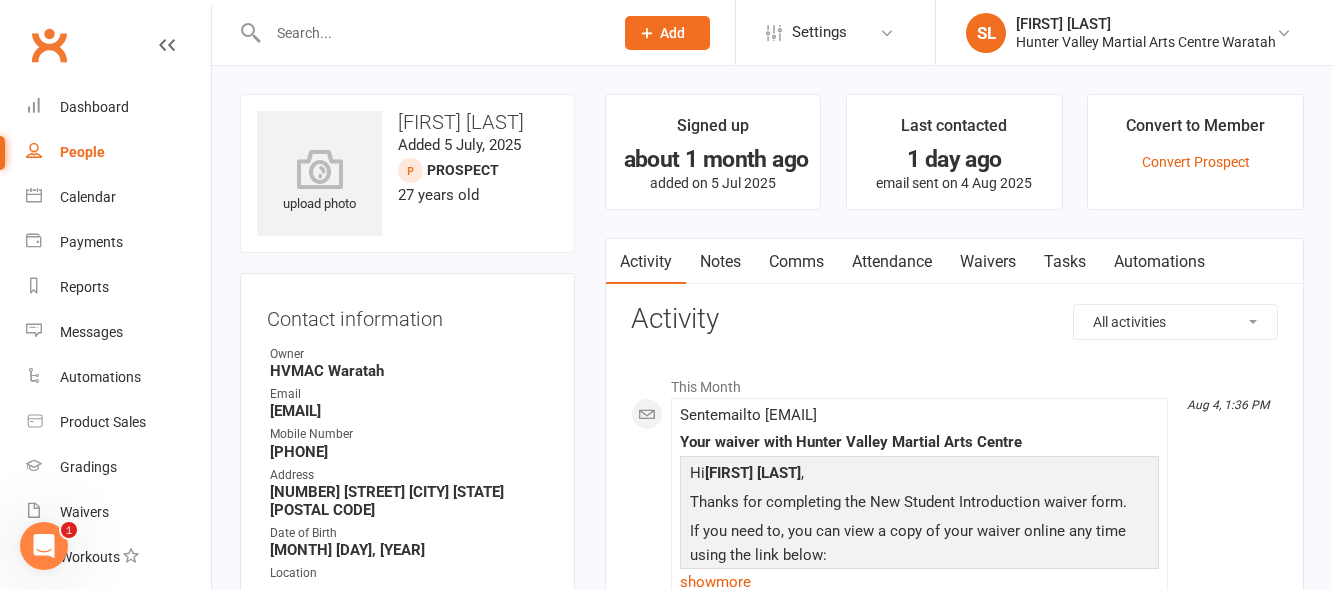 click on "Waivers" at bounding box center [988, 262] 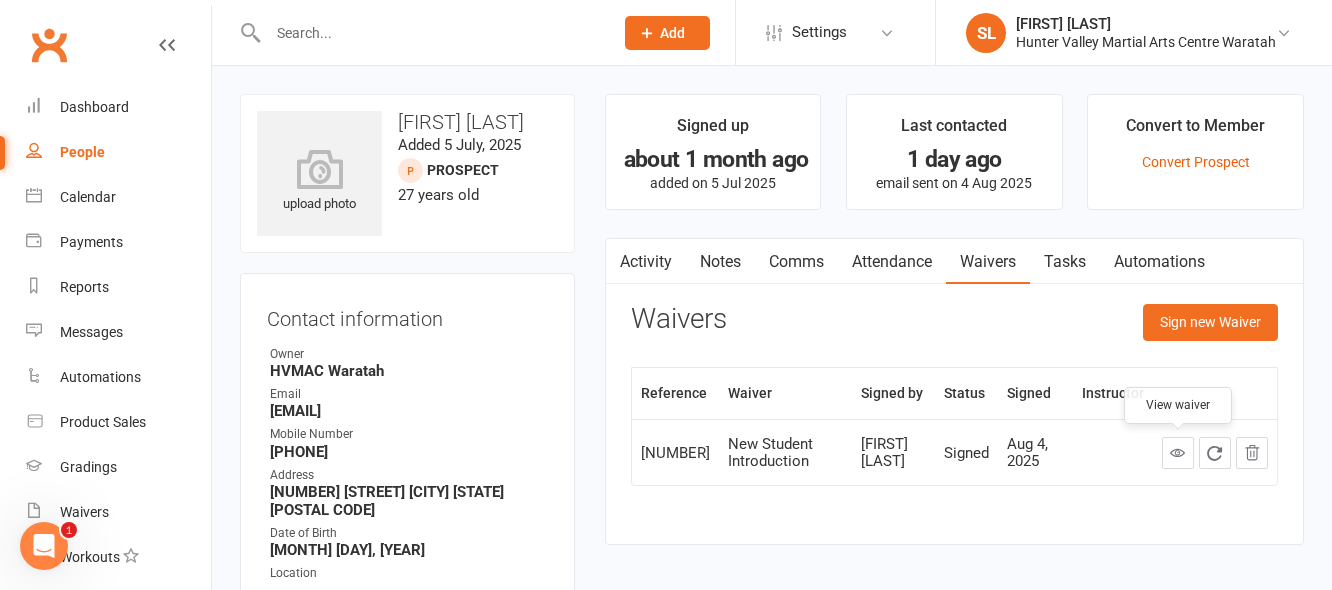 click at bounding box center (1177, 452) 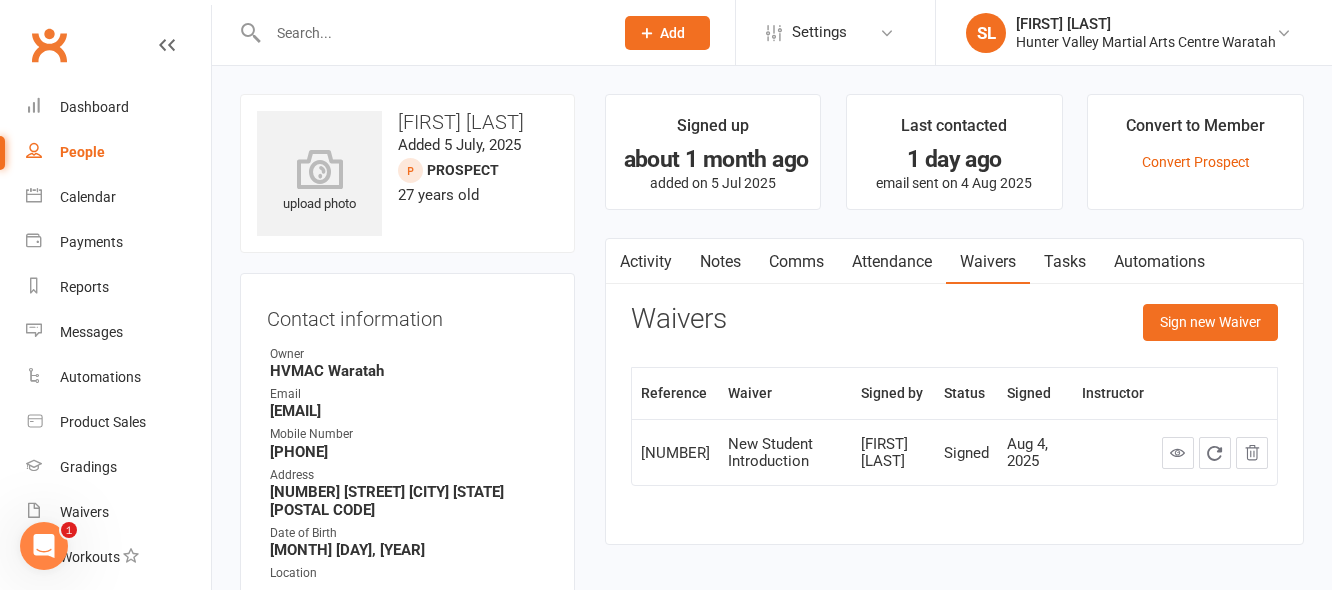 click at bounding box center (430, 33) 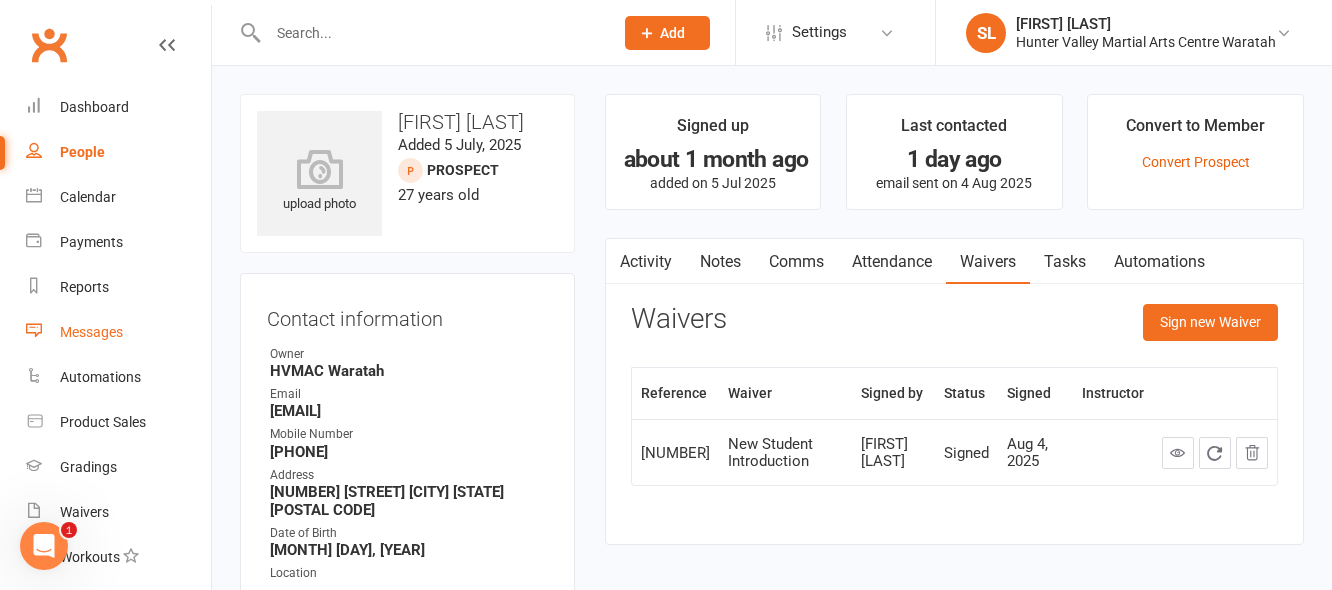 click on "Messages" at bounding box center (91, 332) 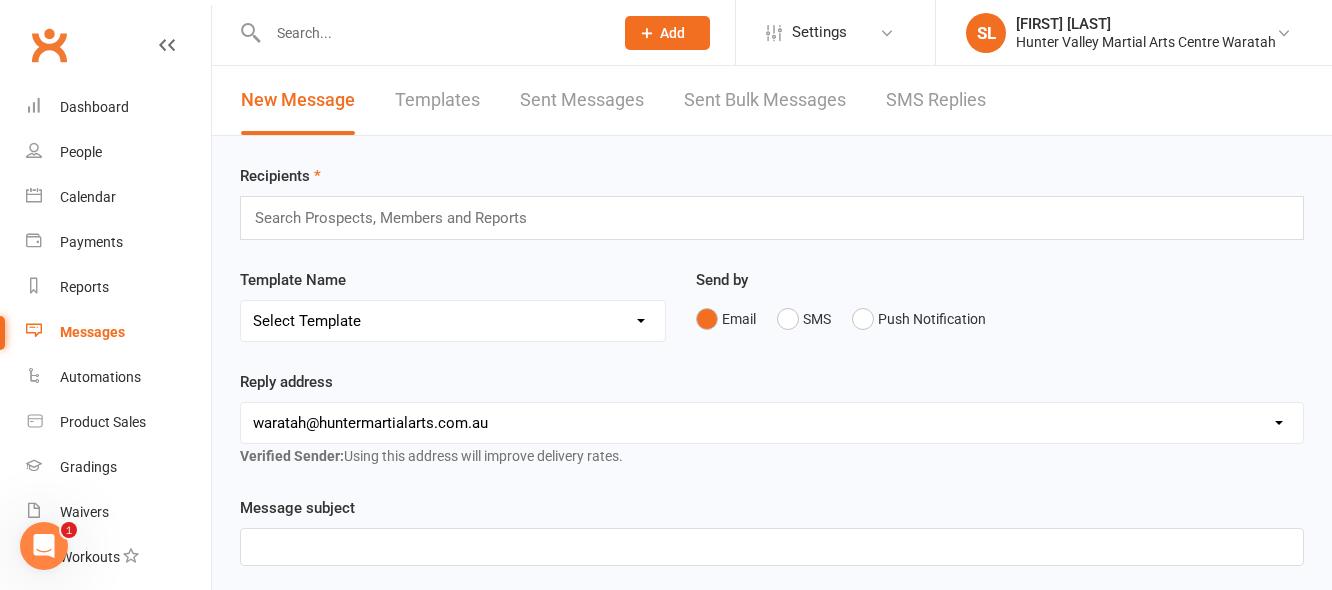 click at bounding box center [399, 218] 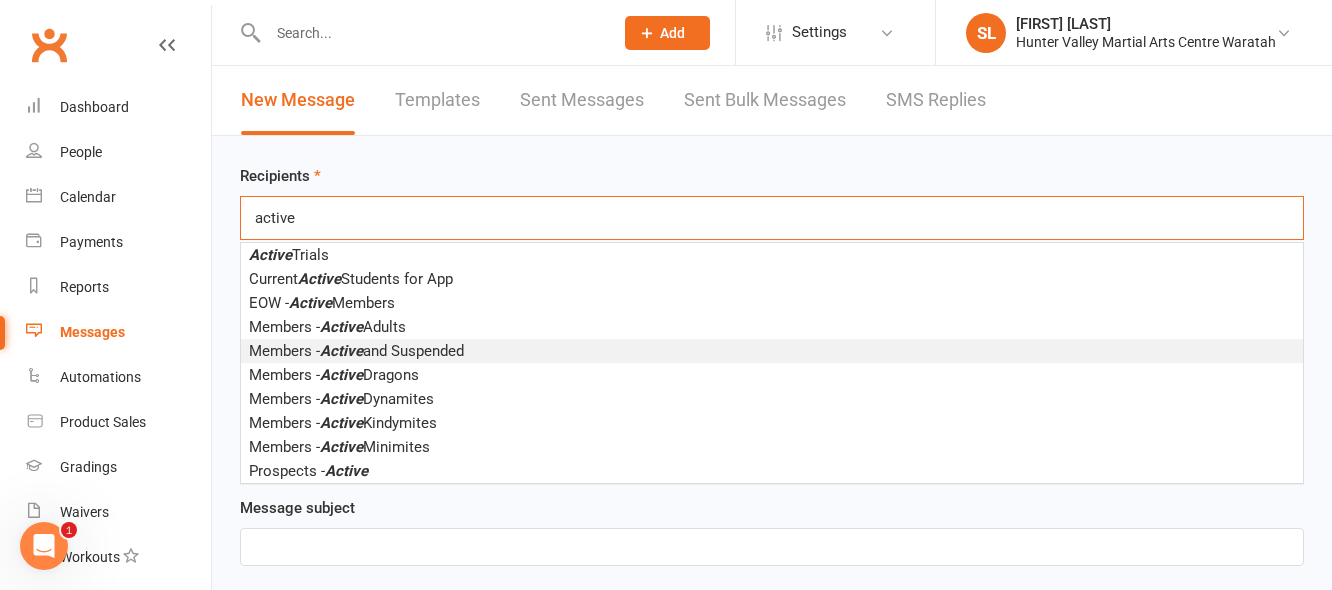 type on "active" 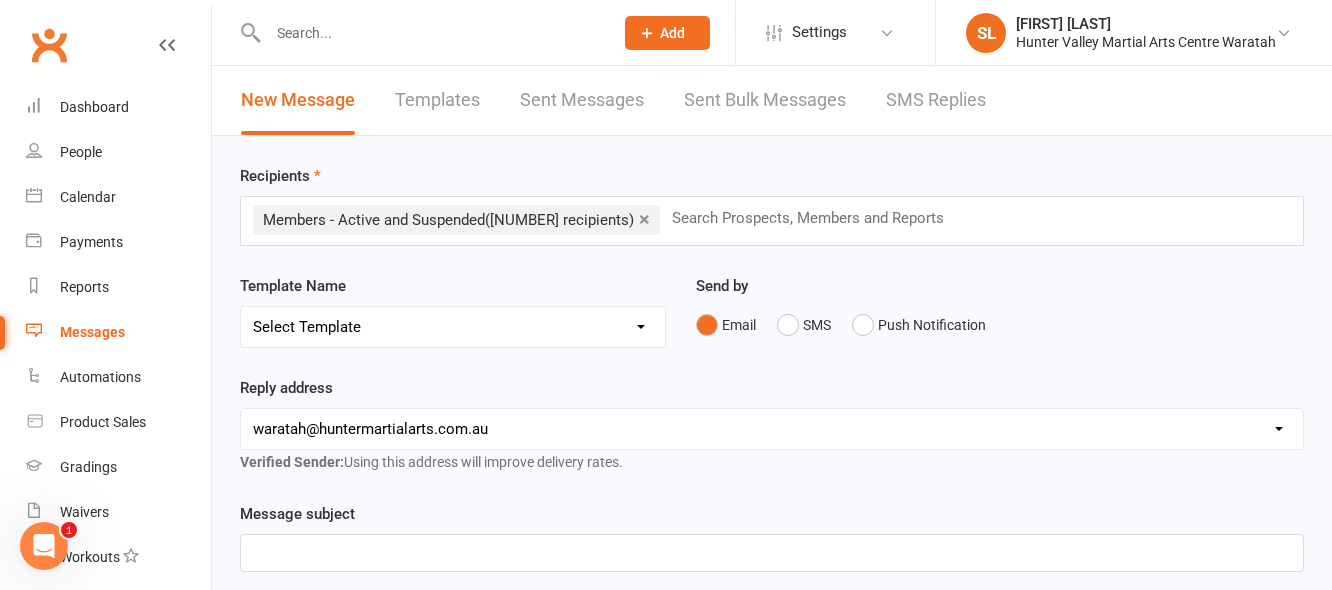 click on "Select Template [Email] All in Leadership Email [Email] Class Cancellation - Due to Dan Grading [Email] Class Cancellation - Short notice [Email] Class Changes on schedule- Short notice [Email] Class Schedule change [Email] Dan grading invitation for 1st Kyu's [Email] Dan grading times for Black Belts [Email] Easter Anti-Bullying Clinic Dynamites [Email] Easter Anti-Bullying Clinic for Minimites [Email] Easter Anti-Bullying Clinic Kindymites [Email] Ezidebit Error [Email] First Aid course [Email] Grading Help needed [Email] Grading Help needed for BBQ [Email] Grading - Kobudo postponed [Email] Halloween Anti-Bullying Clinic Dynamites [Email] Halloween Anti-Bullying Clinic Kindymites/Minimites [Email] Leadership Change of Class etc [Email] Leadership Enrolment email [Email] Lost Item [Email] Open Fun Day [Email] Round Robin email [Email] Tournament Email Kumite Requirements [Email] VIP Promotion Email [Email] Karate Camp [Email] Tournament Information [Email] Goals we set are goals we get!" at bounding box center [453, 327] 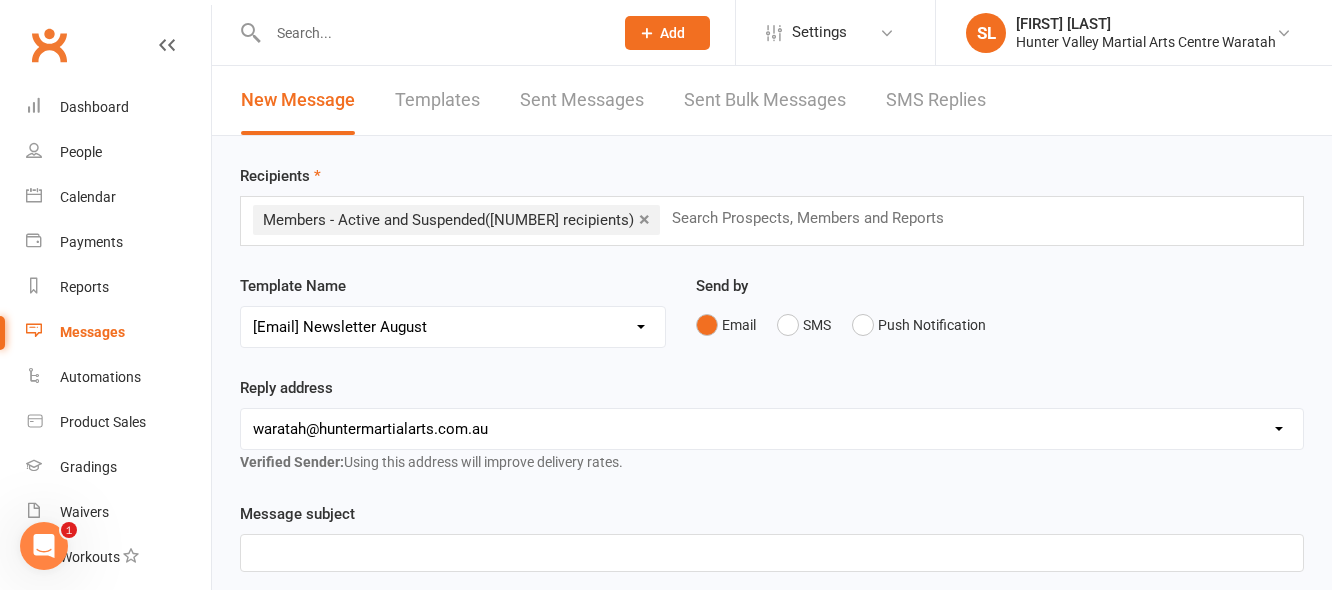 click on "Select Template [Email] All in Leadership Email [Email] Class Cancellation - Due to Dan Grading [Email] Class Cancellation - Short notice [Email] Class Changes on schedule- Short notice [Email] Class Schedule change [Email] Dan grading invitation for 1st Kyu's [Email] Dan grading times for Black Belts [Email] Easter Anti-Bullying Clinic Dynamites [Email] Easter Anti-Bullying Clinic for Minimites [Email] Easter Anti-Bullying Clinic Kindymites [Email] Ezidebit Error [Email] First Aid course [Email] Grading Help needed [Email] Grading Help needed for BBQ [Email] Grading - Kobudo postponed [Email] Halloween Anti-Bullying Clinic Dynamites [Email] Halloween Anti-Bullying Clinic Kindymites/Minimites [Email] Leadership Change of Class etc [Email] Leadership Enrolment email [Email] Lost Item [Email] Open Fun Day [Email] Round Robin email [Email] Tournament Email Kumite Requirements [Email] VIP Promotion Email [Email] Karate Camp [Email] Tournament Information [Email] Goals we set are goals we get!" at bounding box center (453, 327) 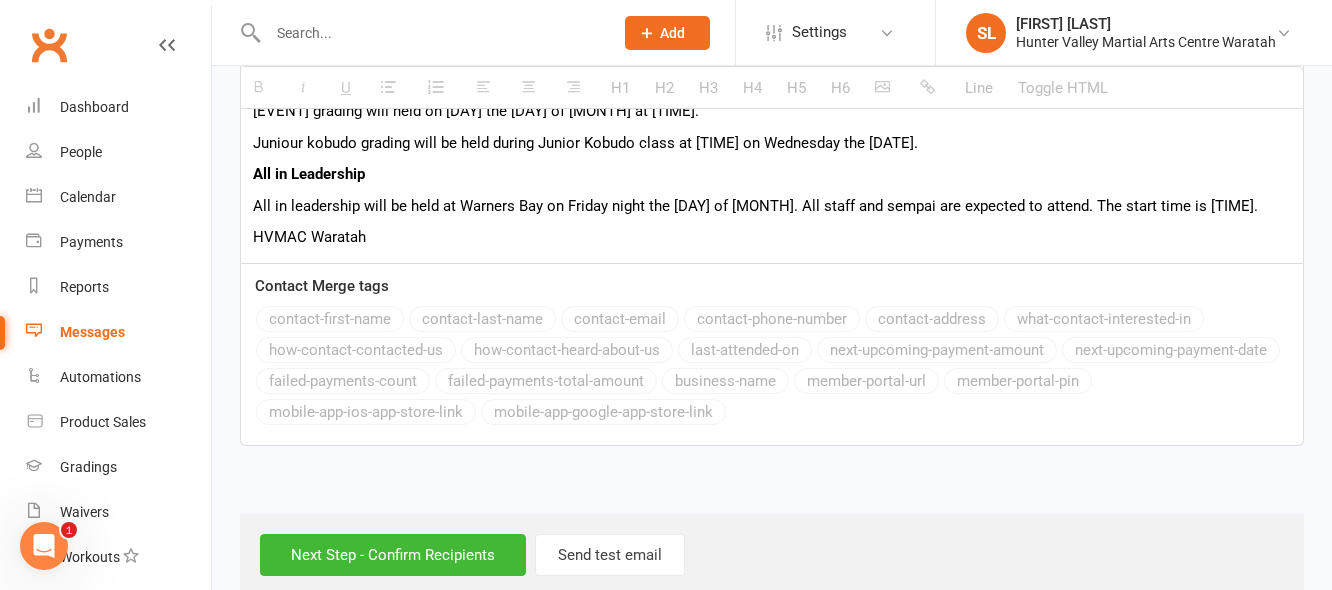 scroll, scrollTop: 1308, scrollLeft: 0, axis: vertical 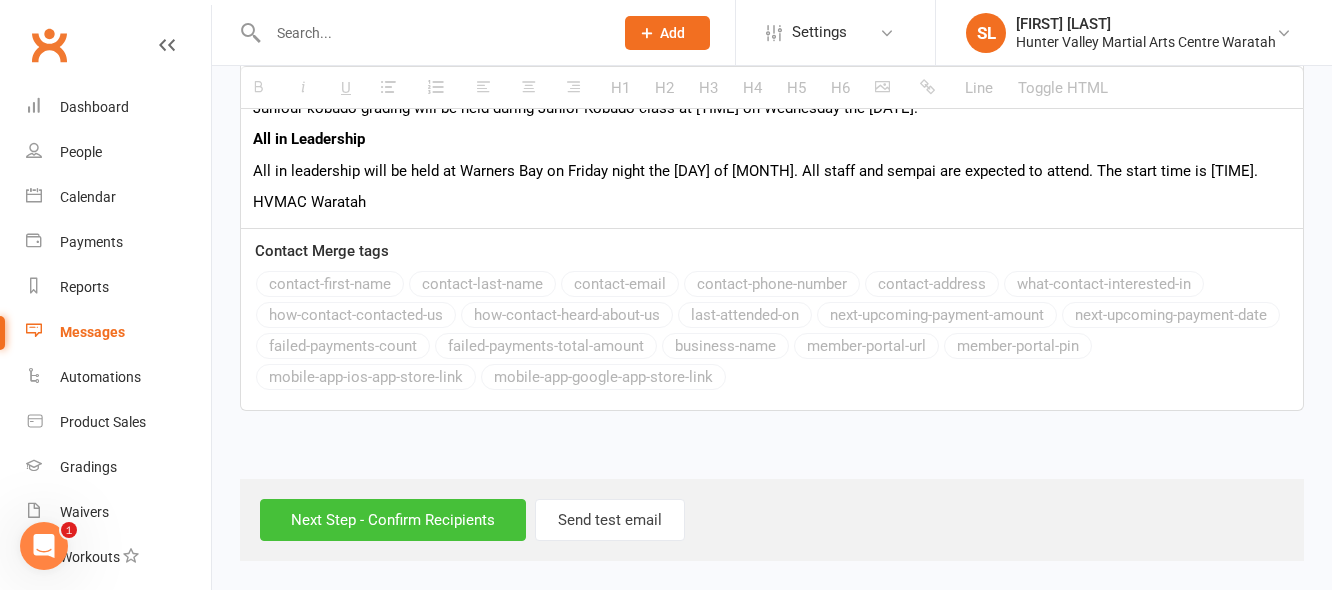 click on "Next Step - Confirm Recipients" at bounding box center (393, 520) 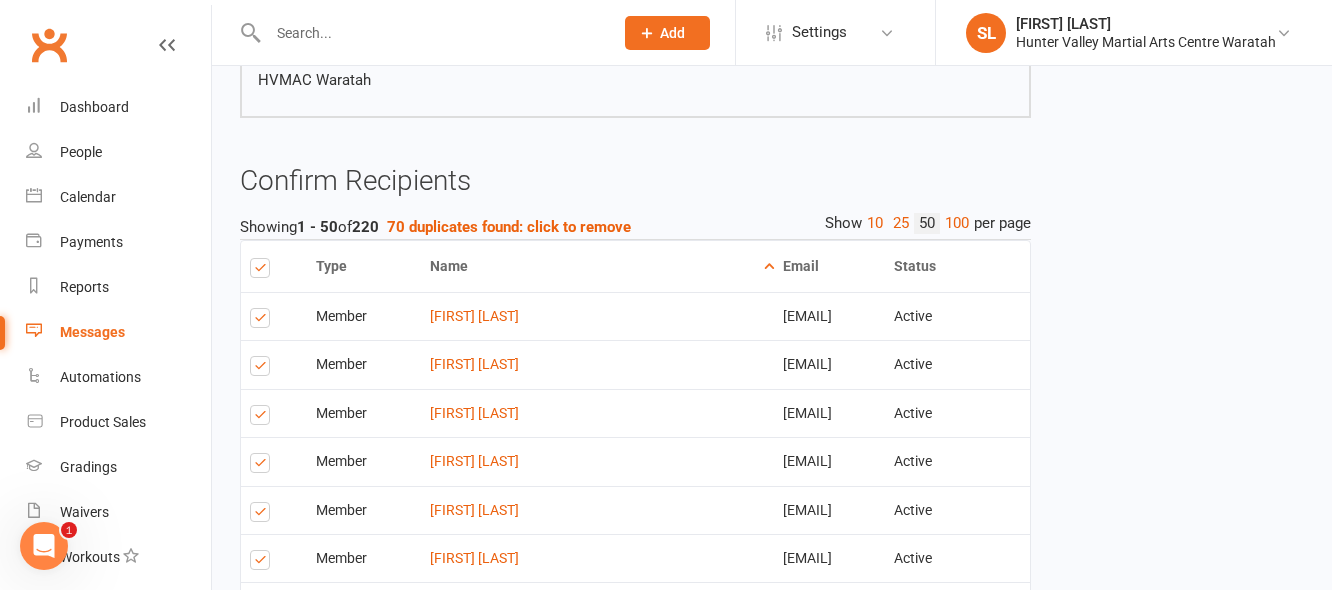 scroll, scrollTop: 1300, scrollLeft: 0, axis: vertical 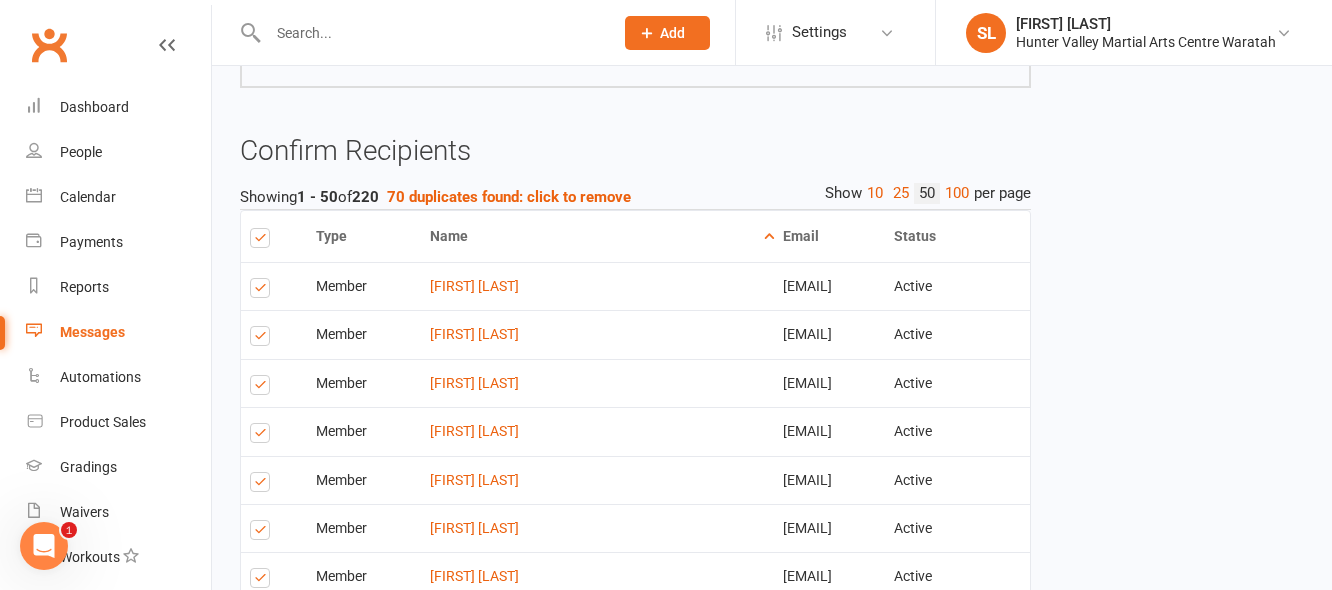 click at bounding box center [263, 388] 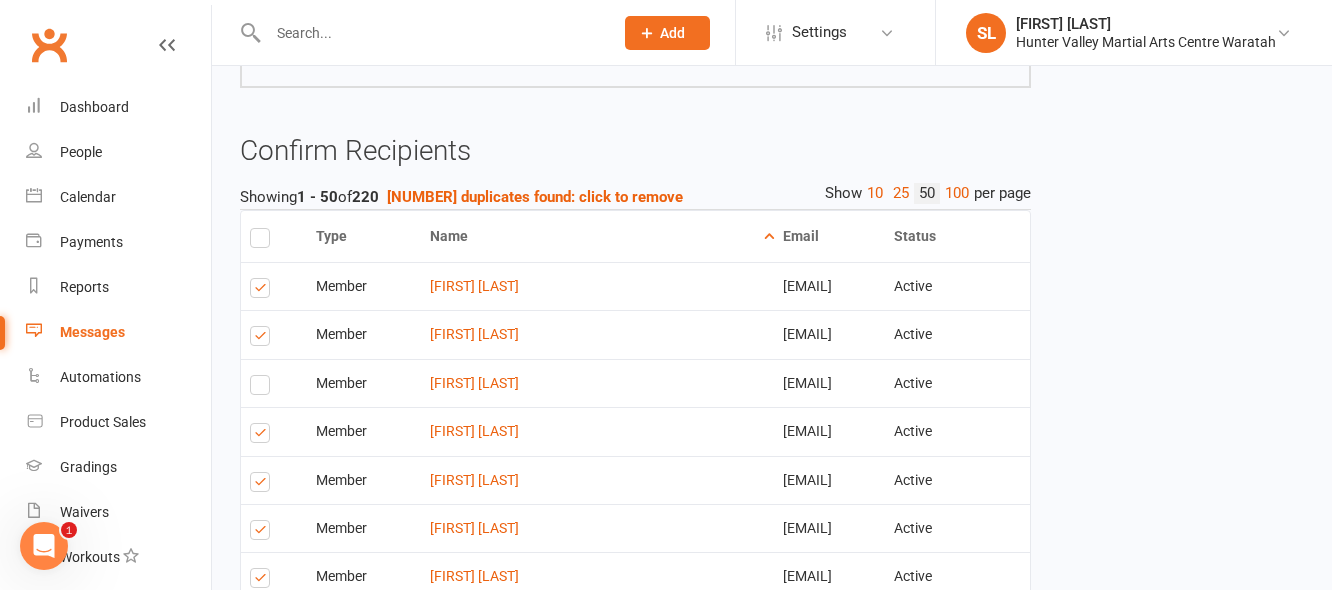 click at bounding box center (263, 436) 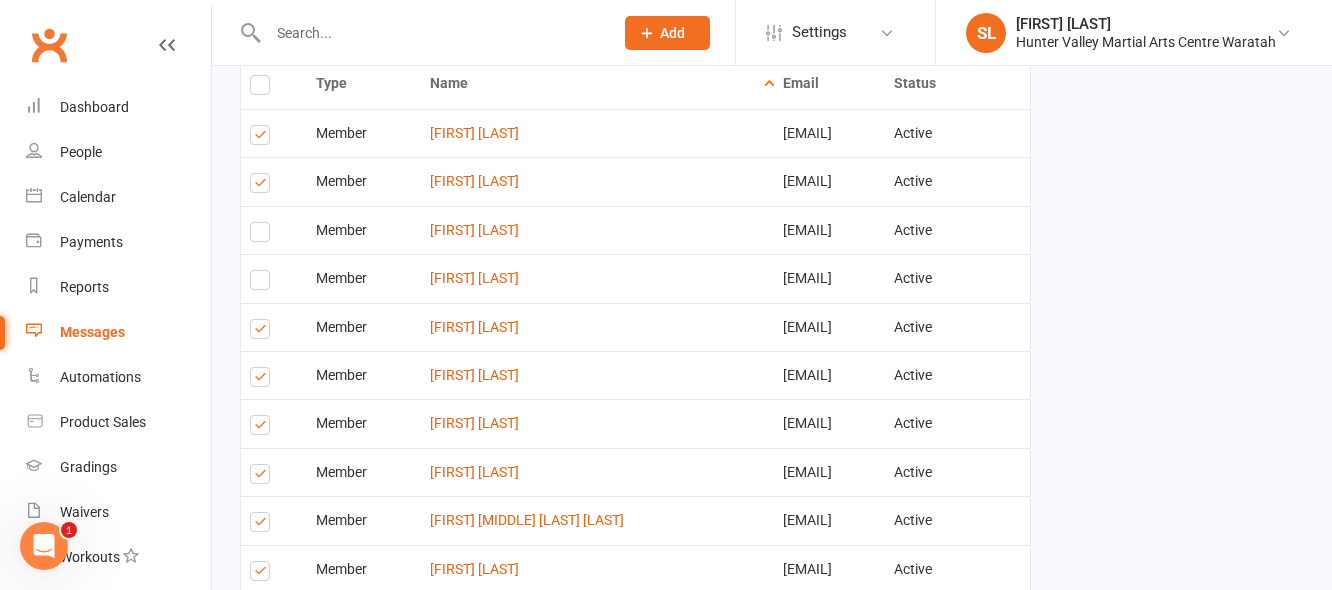 scroll, scrollTop: 1500, scrollLeft: 0, axis: vertical 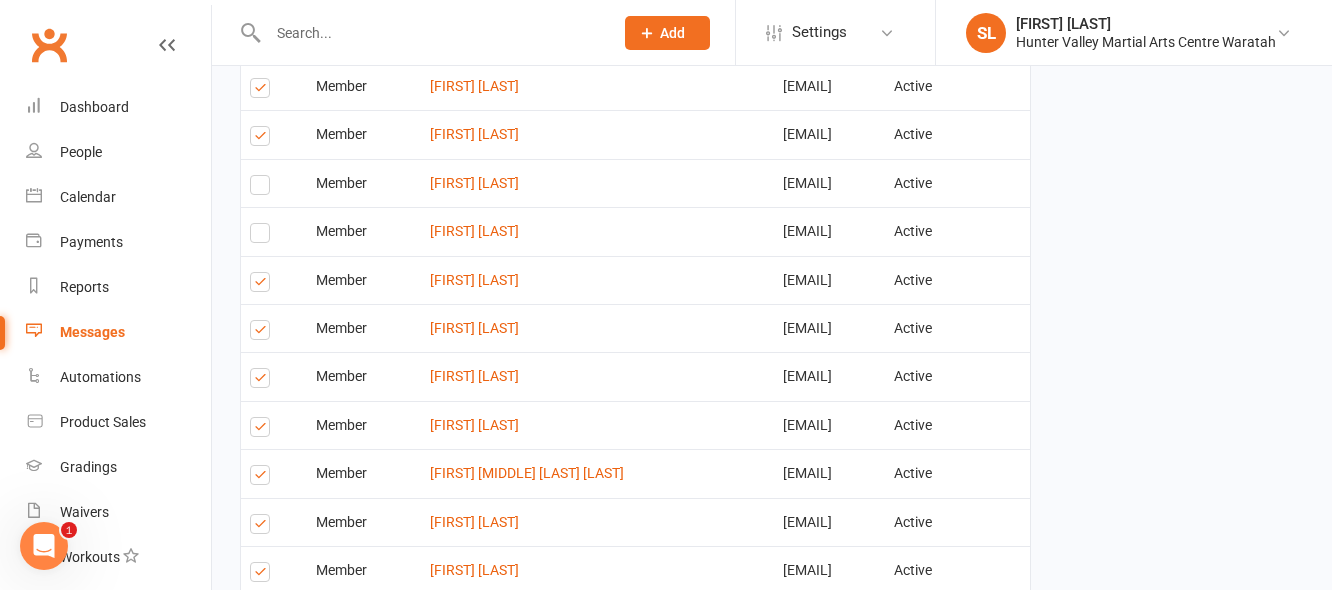 click at bounding box center (263, 381) 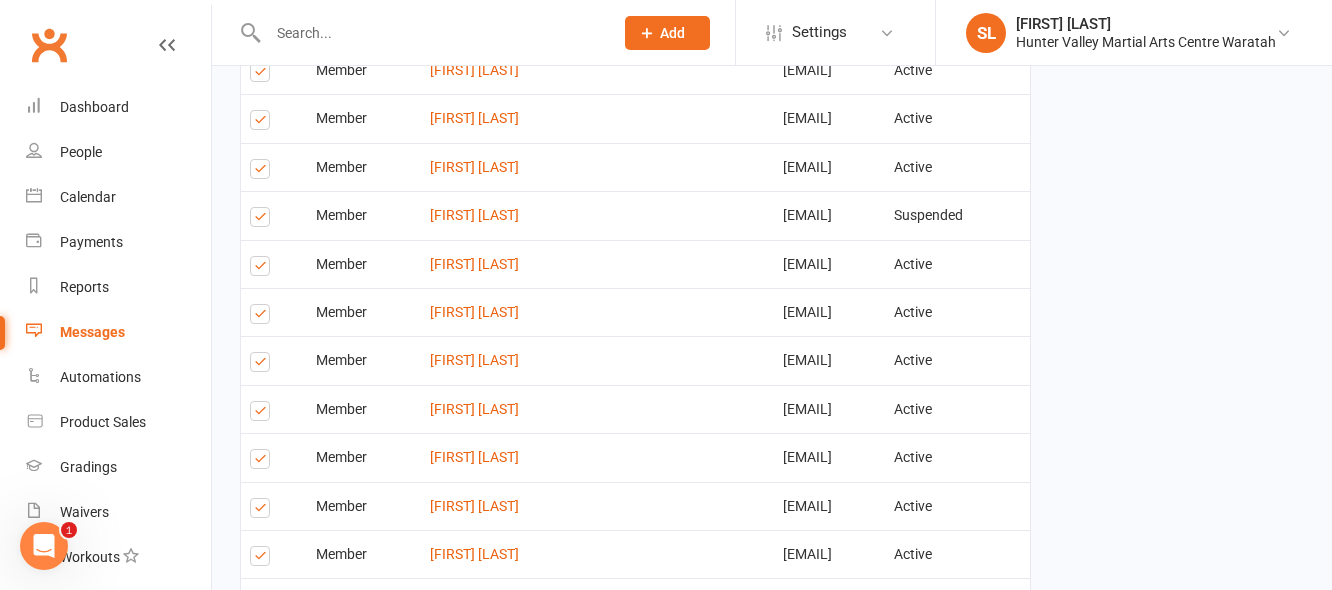scroll, scrollTop: 2100, scrollLeft: 0, axis: vertical 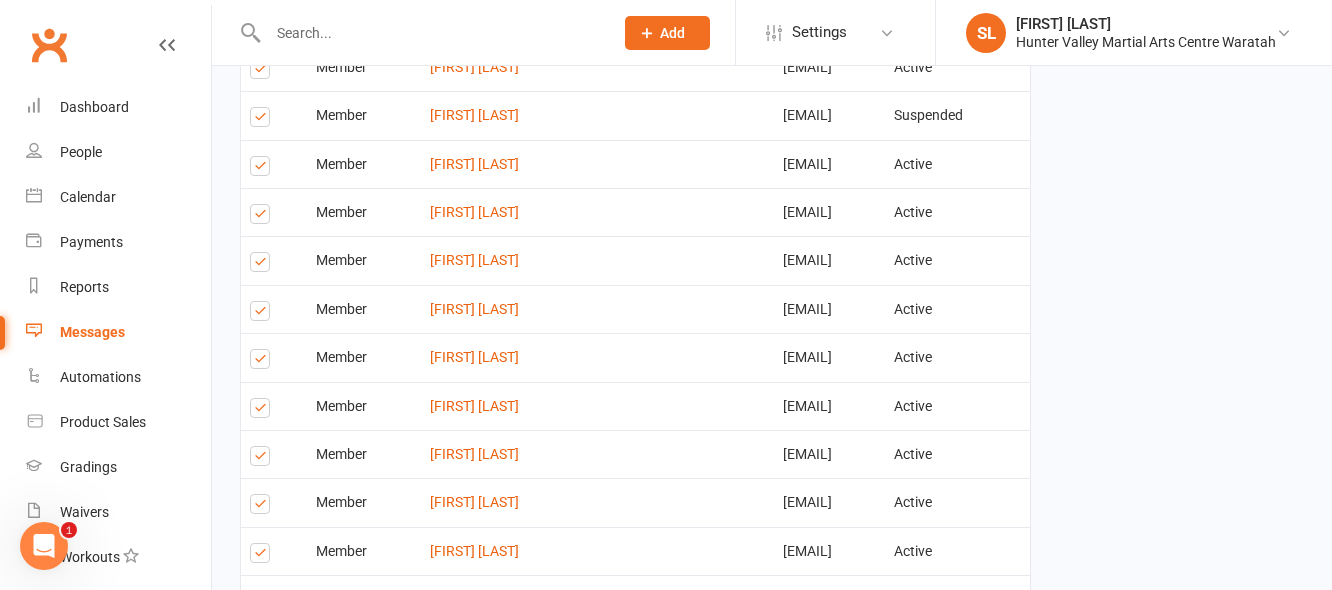 click at bounding box center [263, 362] 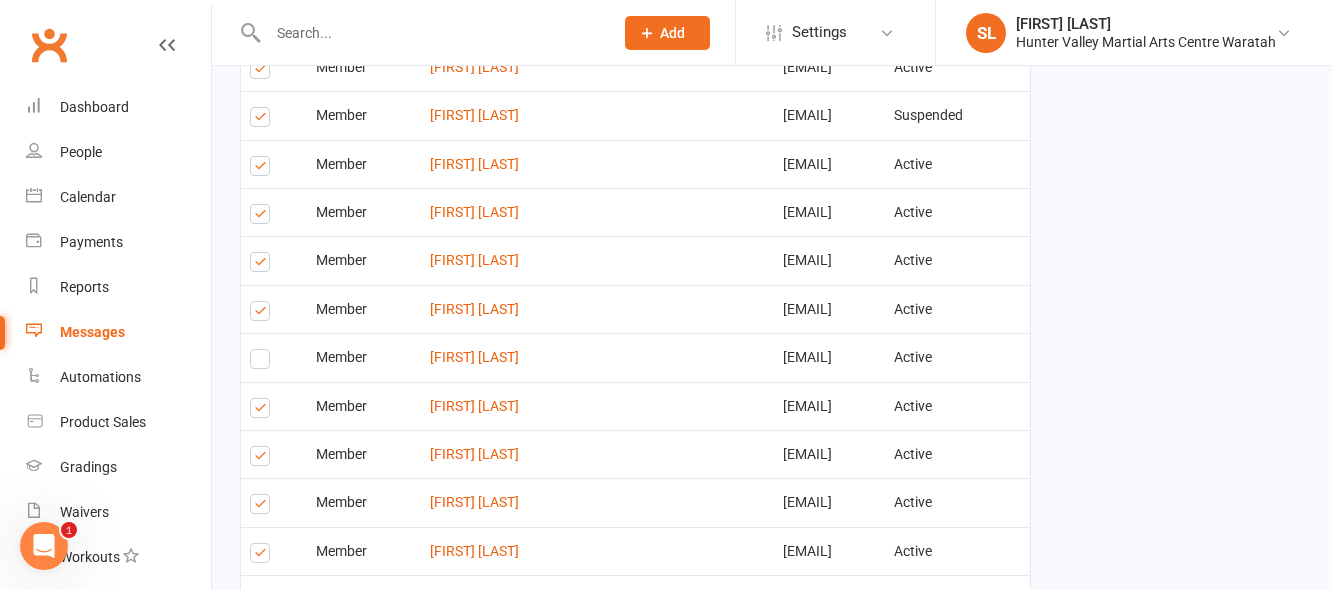 click at bounding box center [263, 507] 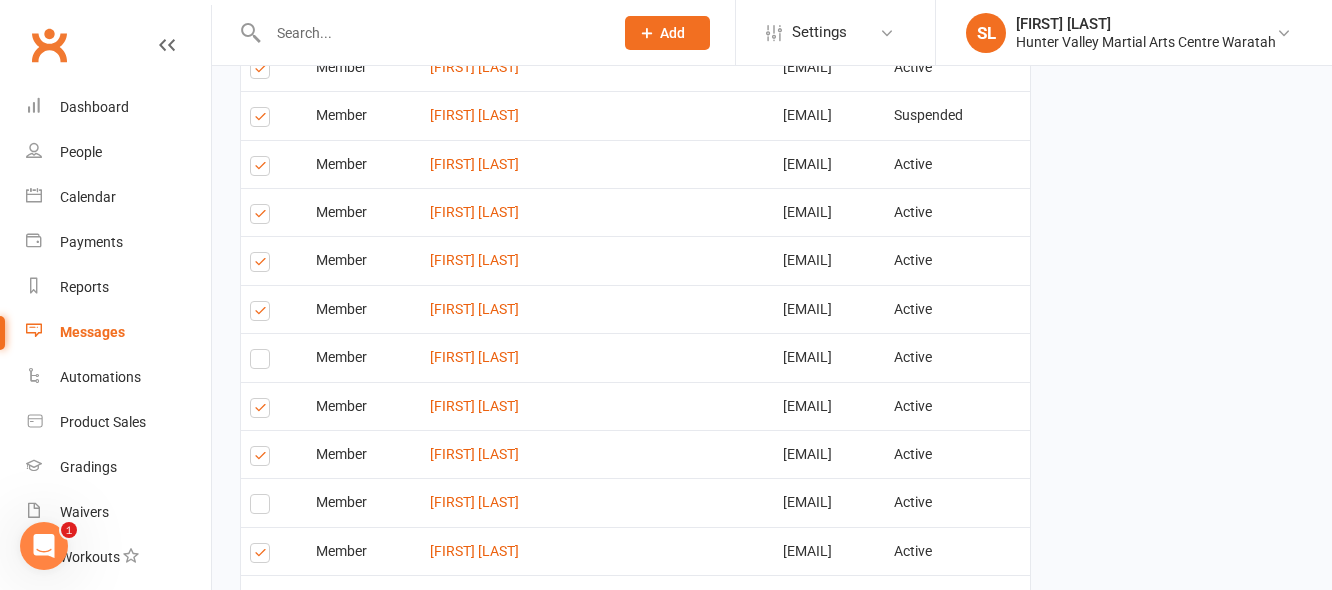 drag, startPoint x: 256, startPoint y: 532, endPoint x: 275, endPoint y: 497, distance: 39.824615 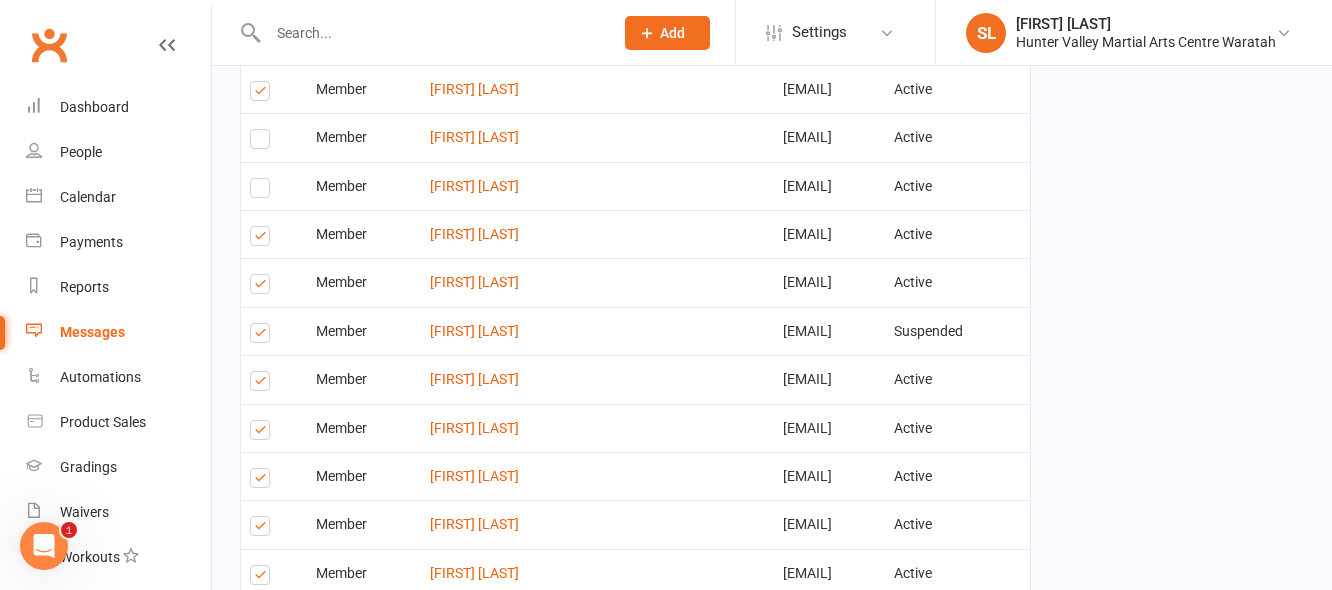 scroll, scrollTop: 2500, scrollLeft: 0, axis: vertical 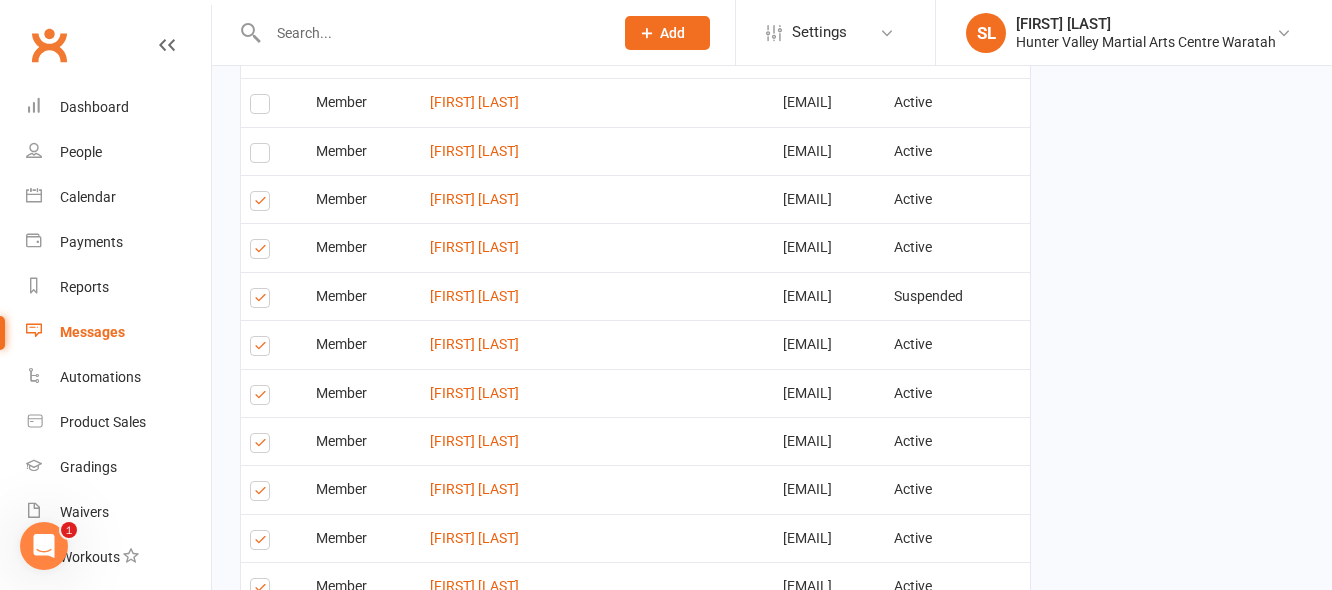 click at bounding box center [263, 252] 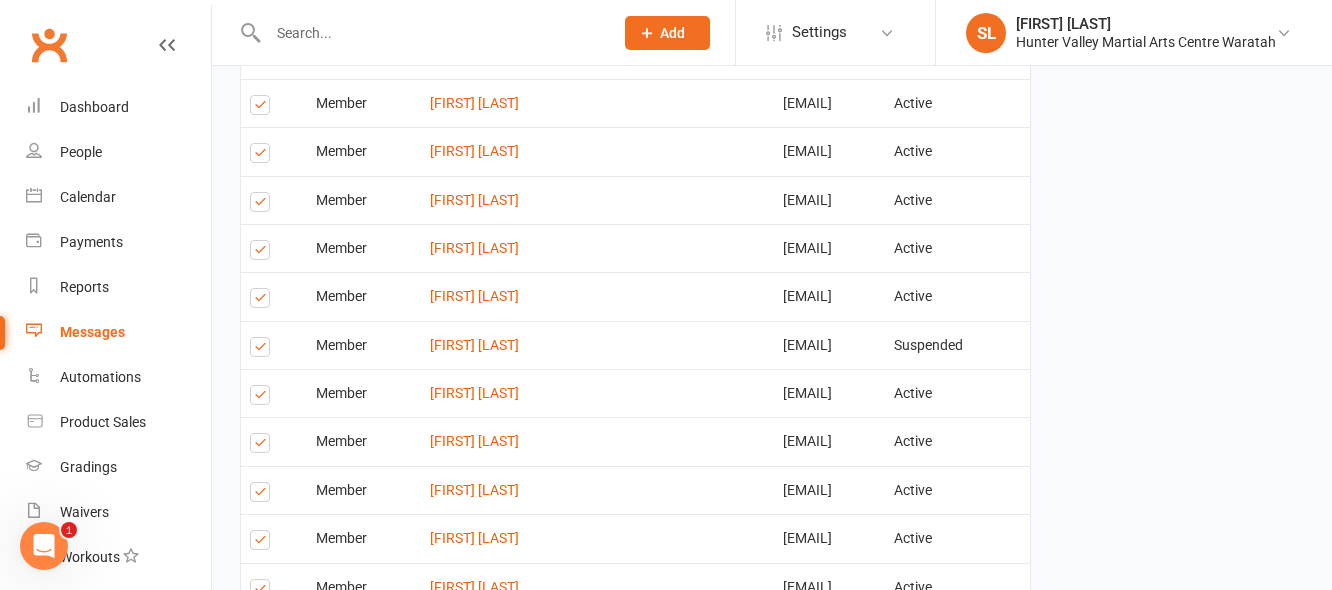 scroll, scrollTop: 3200, scrollLeft: 0, axis: vertical 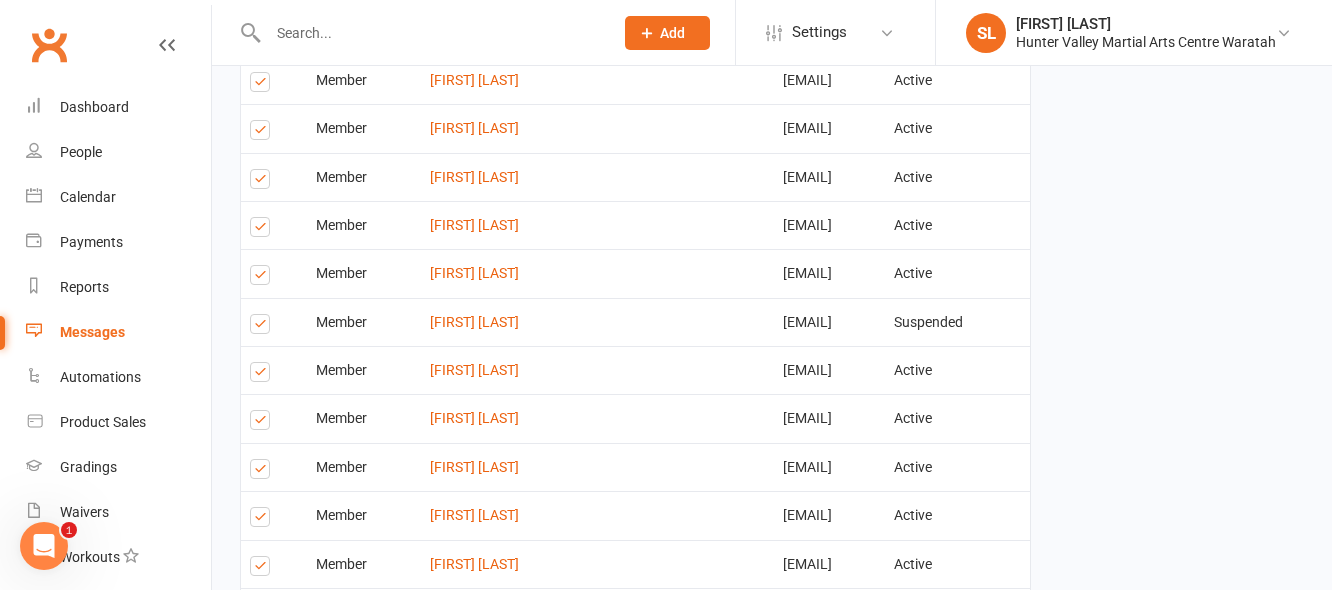 click at bounding box center [263, 327] 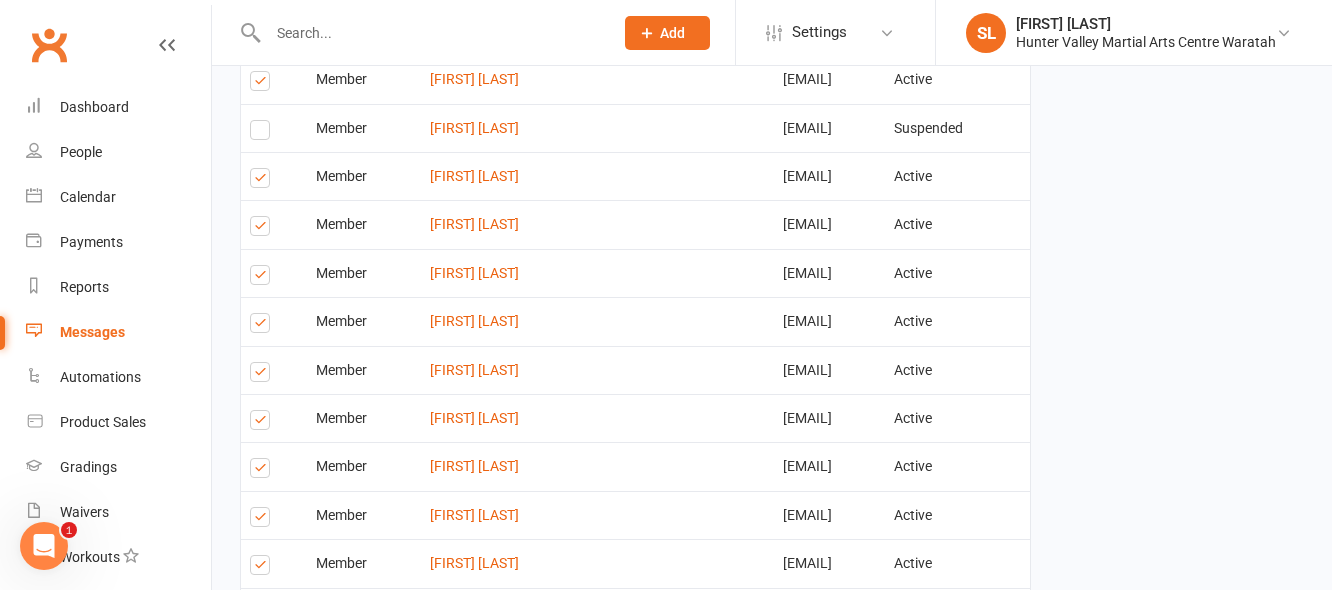scroll, scrollTop: 3400, scrollLeft: 0, axis: vertical 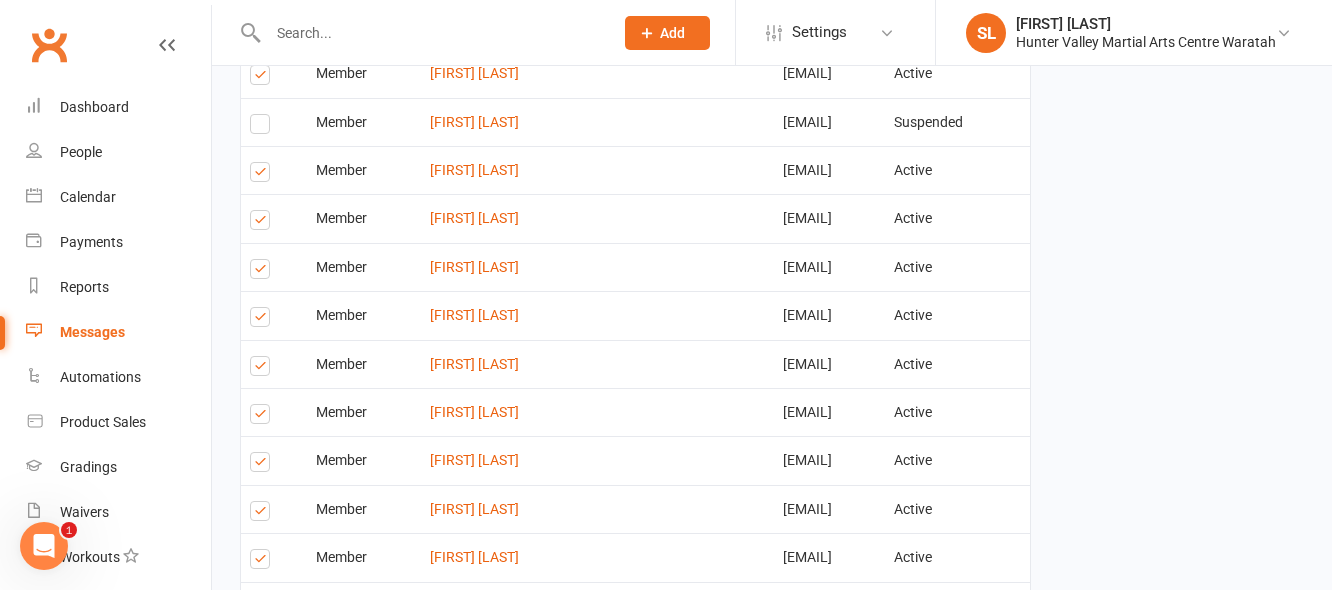 click at bounding box center (263, 417) 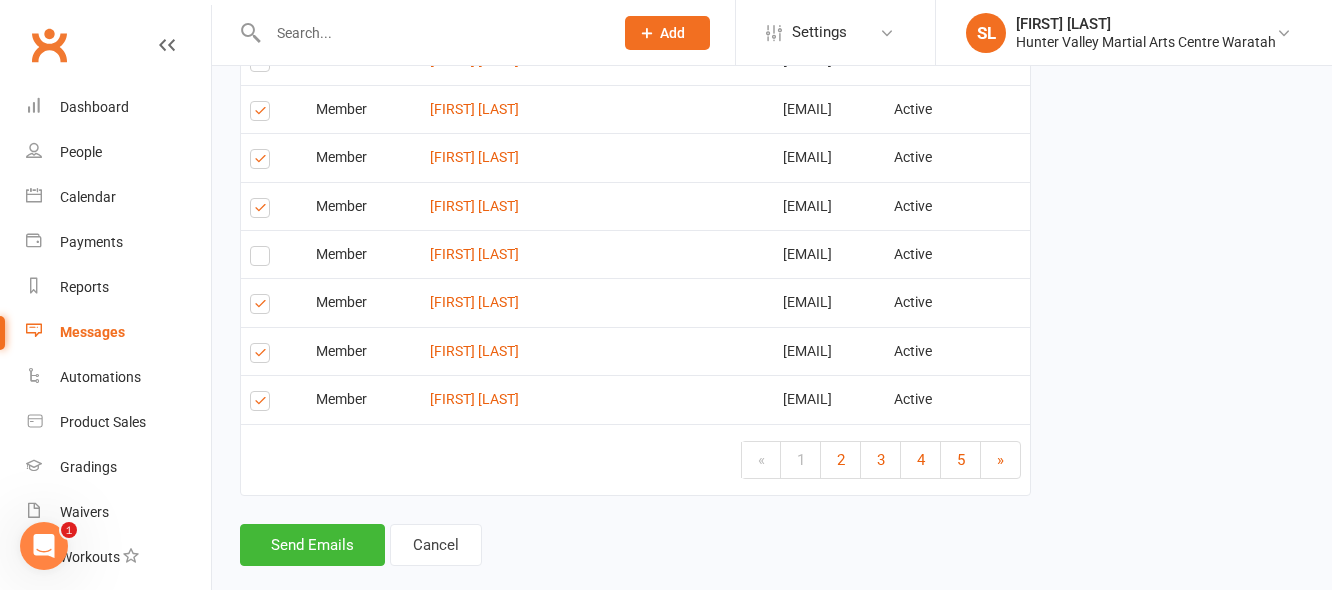 scroll, scrollTop: 3567, scrollLeft: 0, axis: vertical 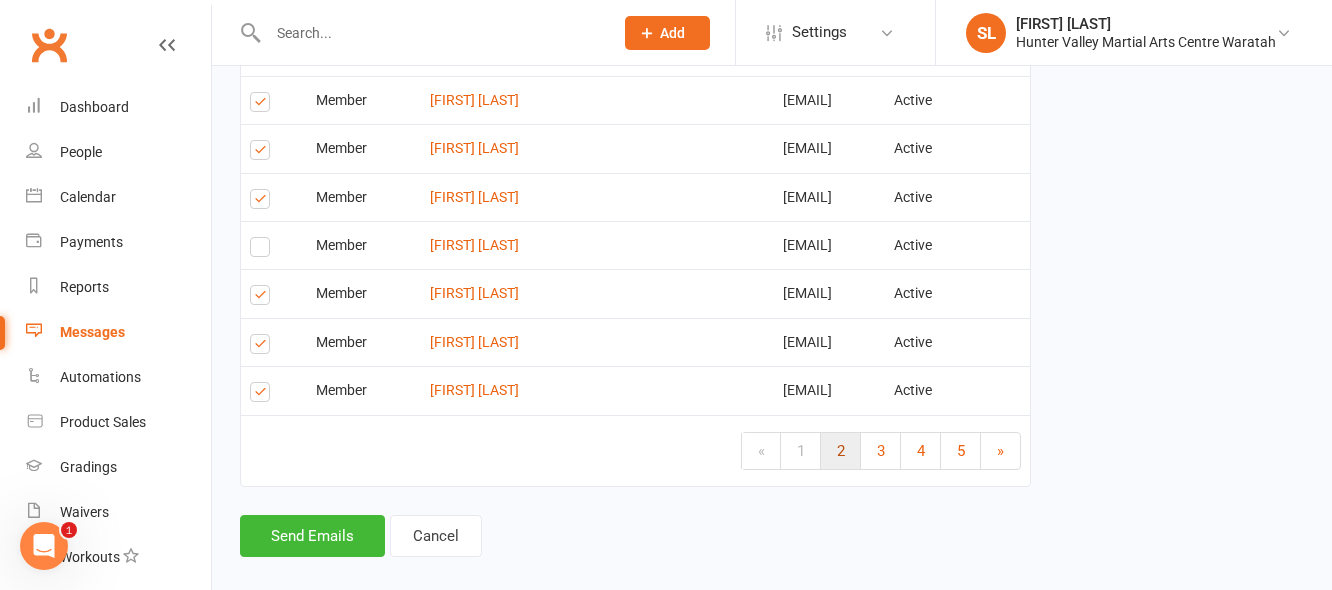 click on "2" at bounding box center [841, 451] 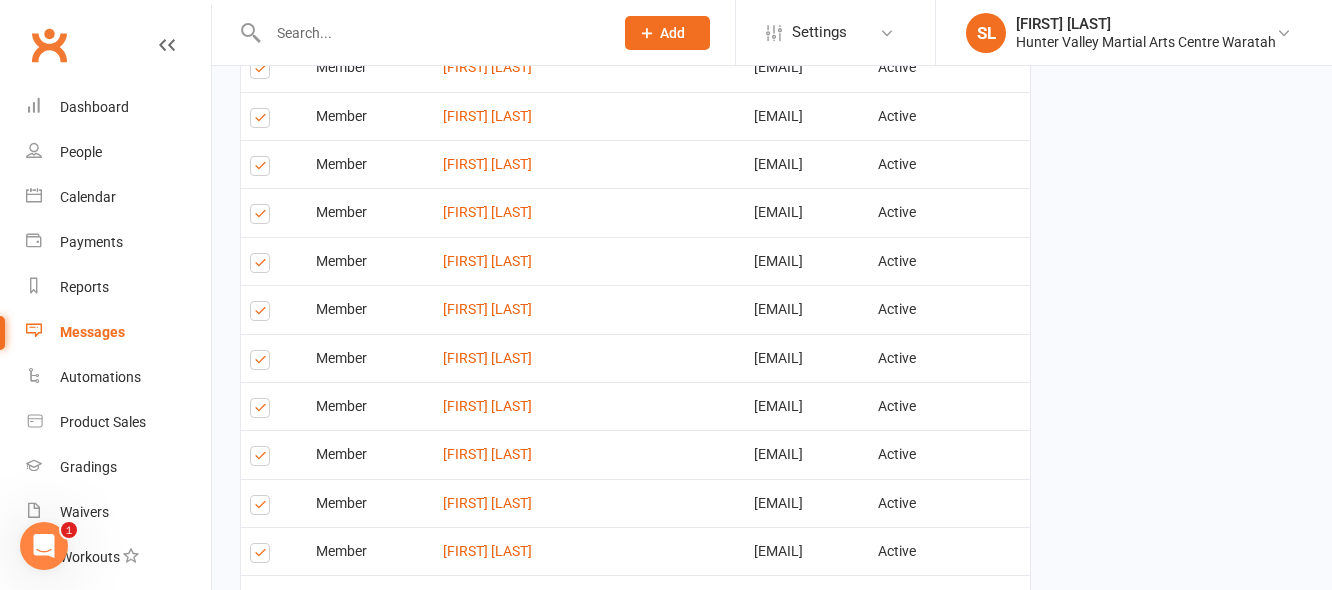 scroll, scrollTop: 2167, scrollLeft: 0, axis: vertical 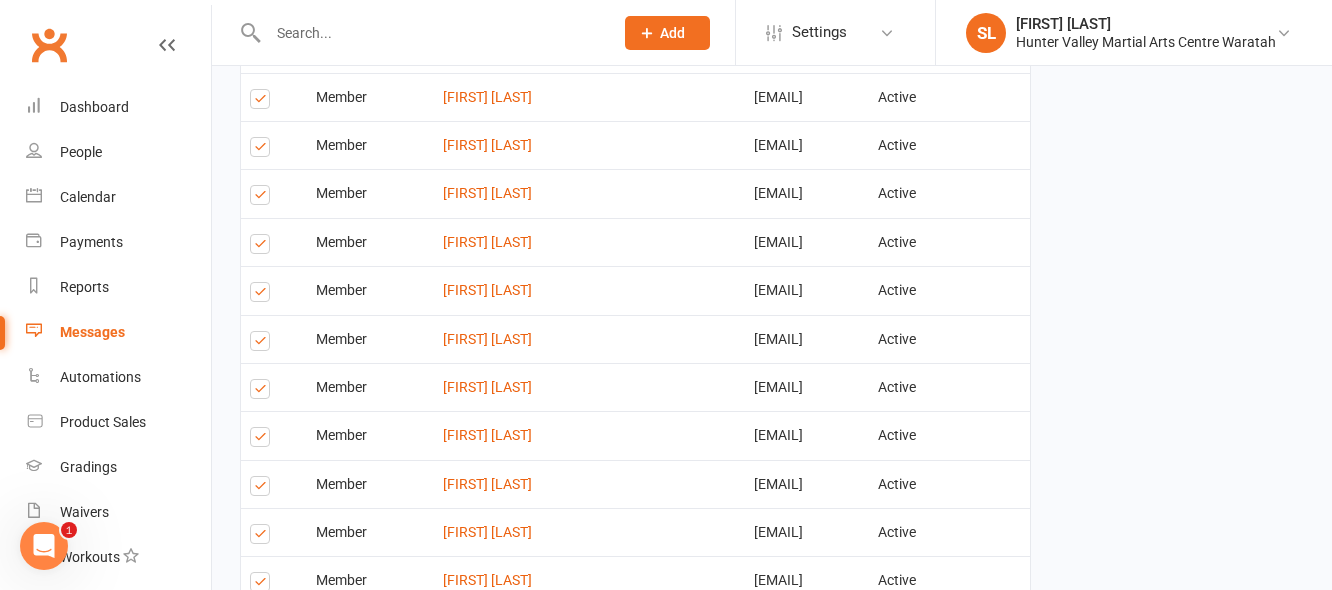 click at bounding box center [263, 344] 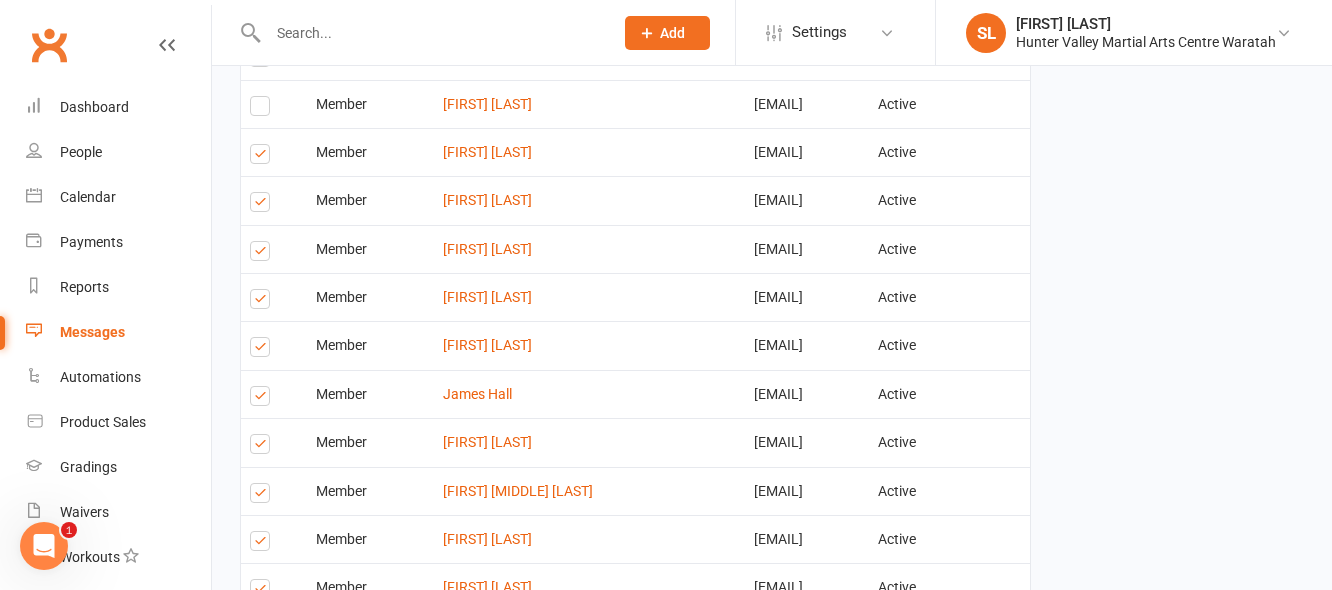 scroll, scrollTop: 2367, scrollLeft: 0, axis: vertical 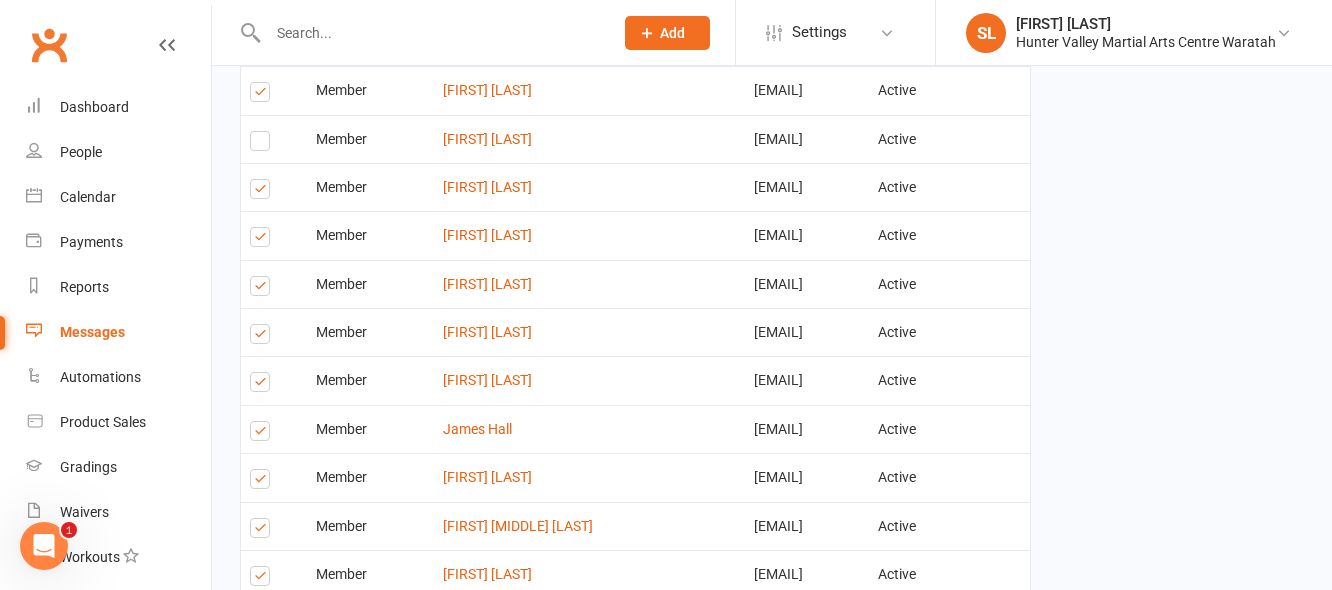 click at bounding box center [263, 192] 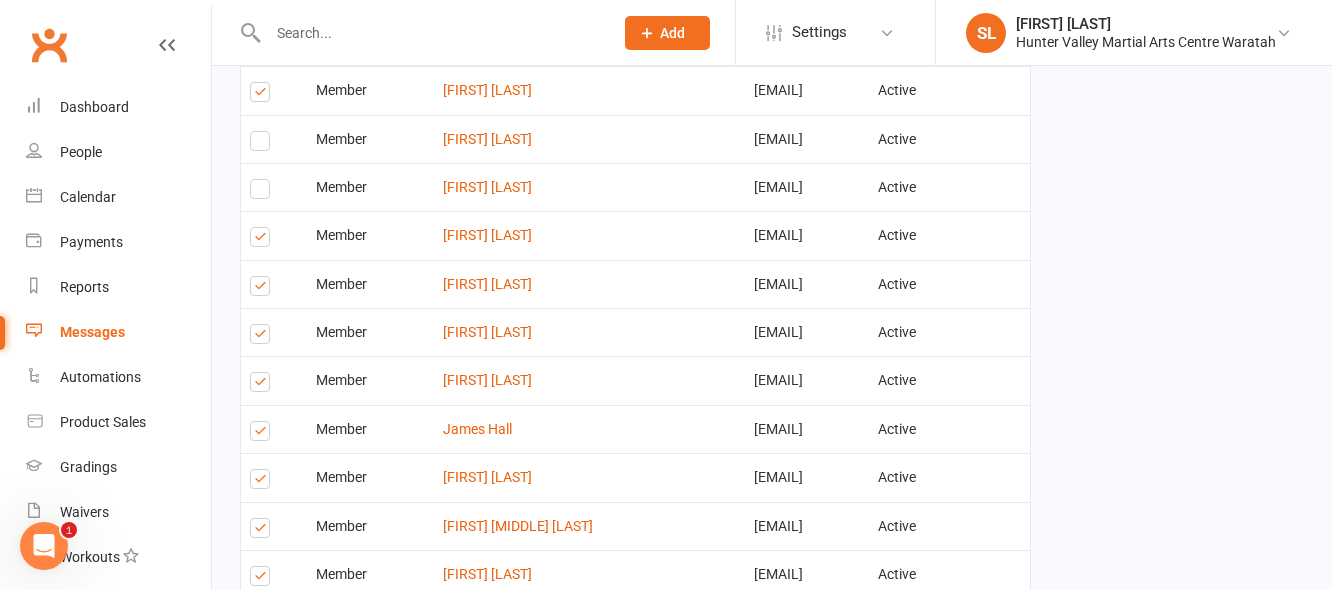 click at bounding box center [263, 289] 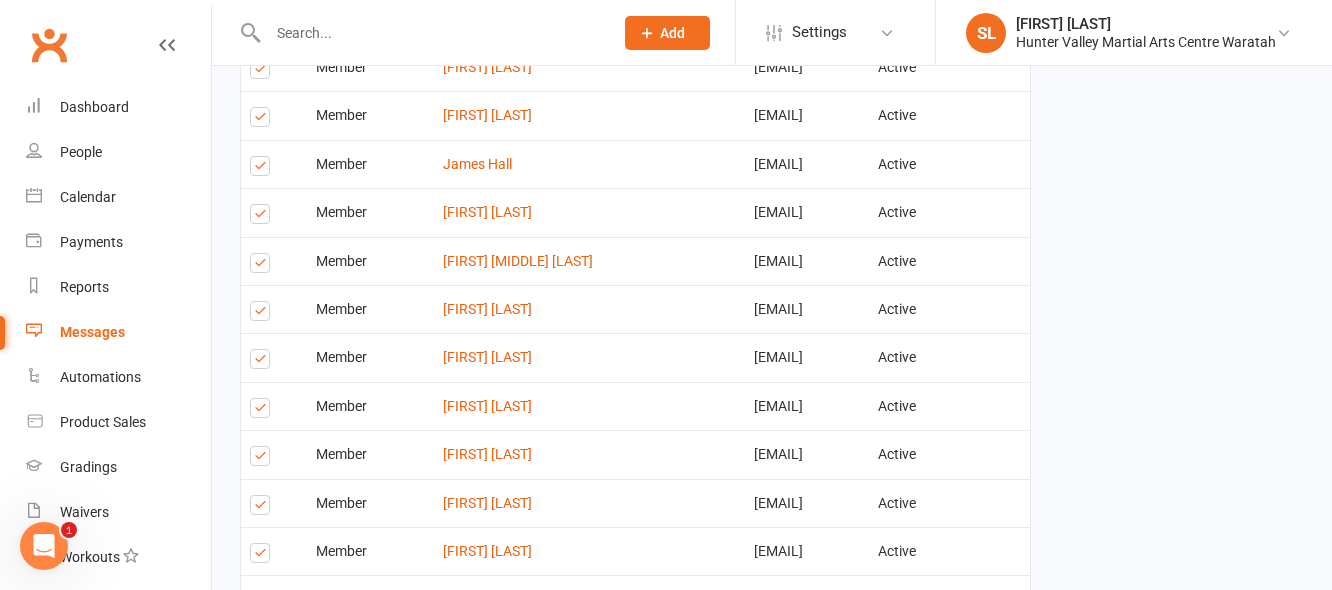 scroll, scrollTop: 2667, scrollLeft: 0, axis: vertical 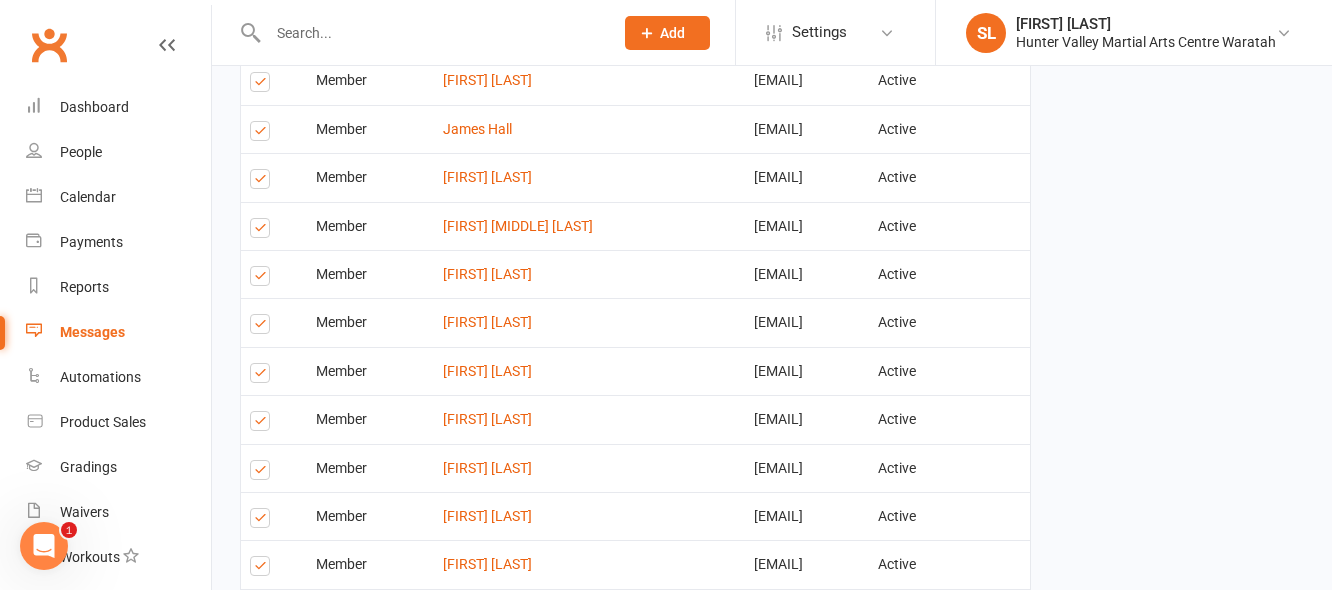 click at bounding box center [263, 279] 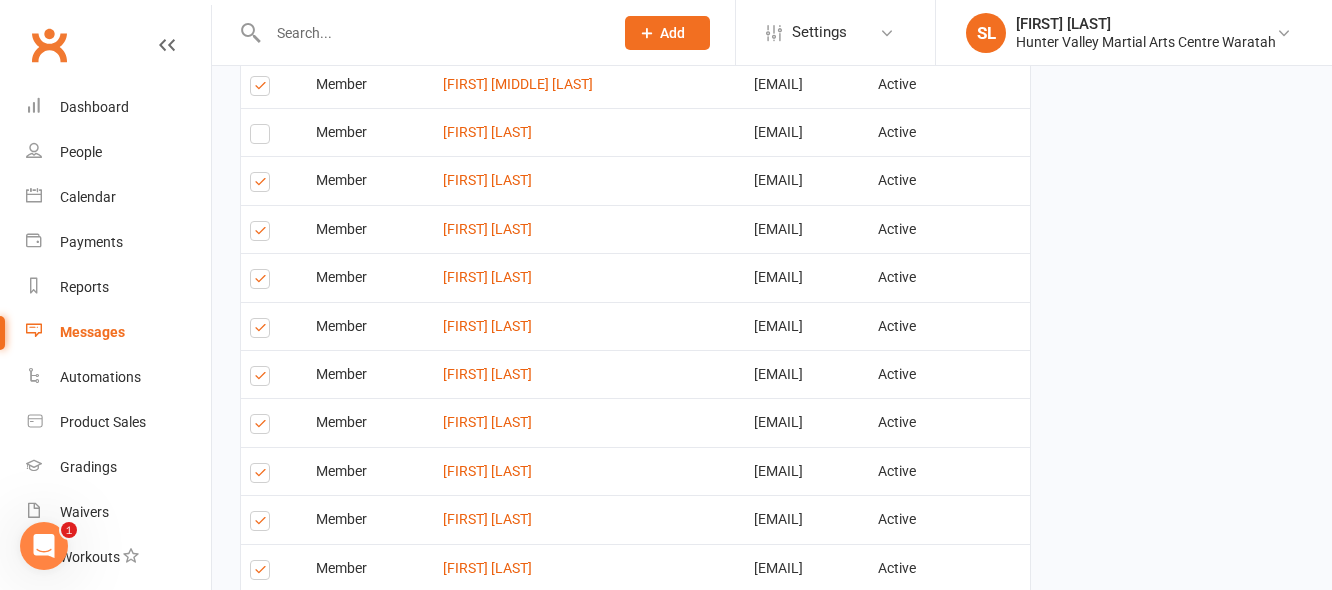 scroll, scrollTop: 2867, scrollLeft: 0, axis: vertical 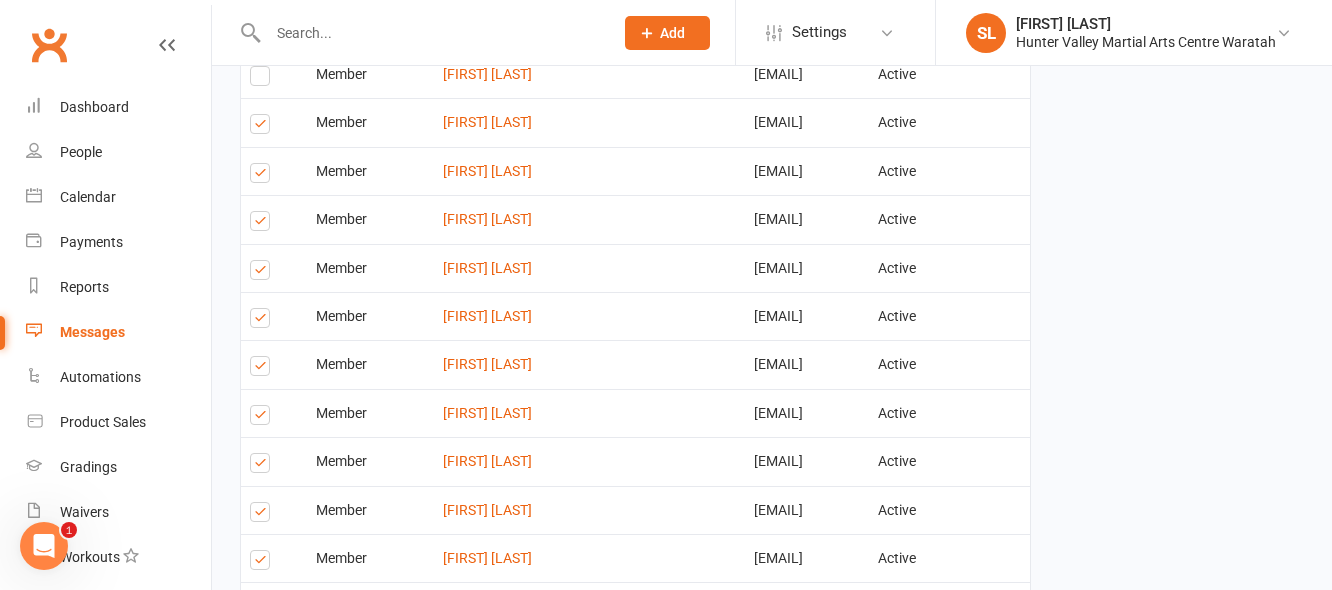 click at bounding box center (263, 224) 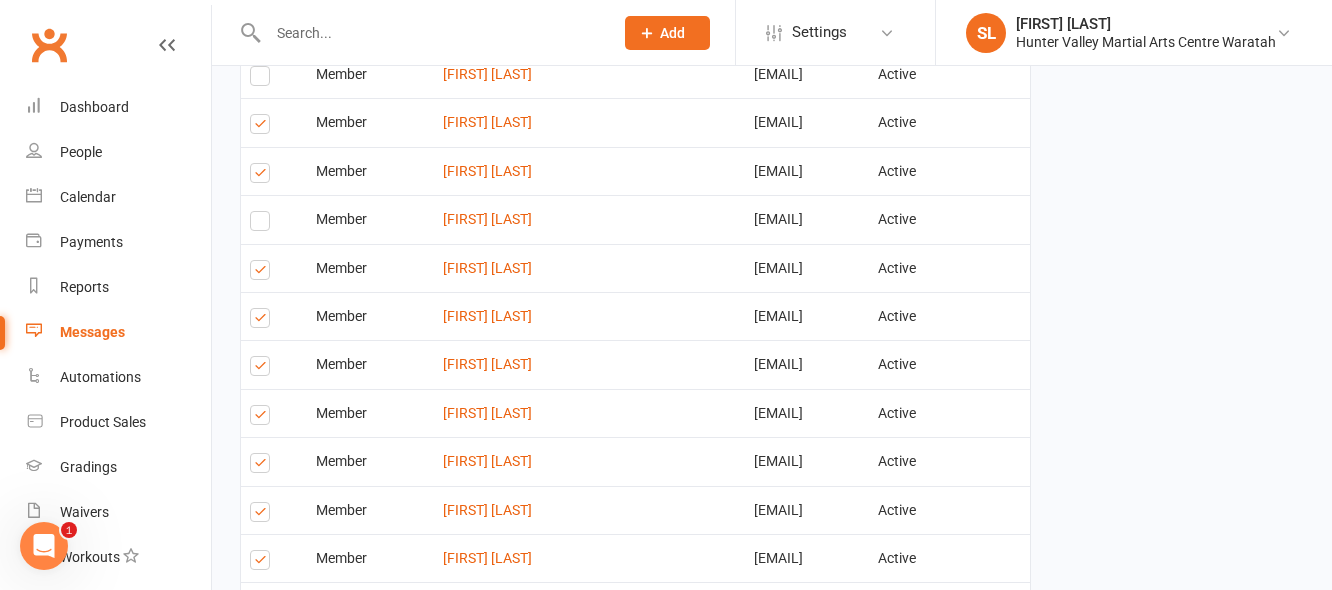 click at bounding box center [263, 273] 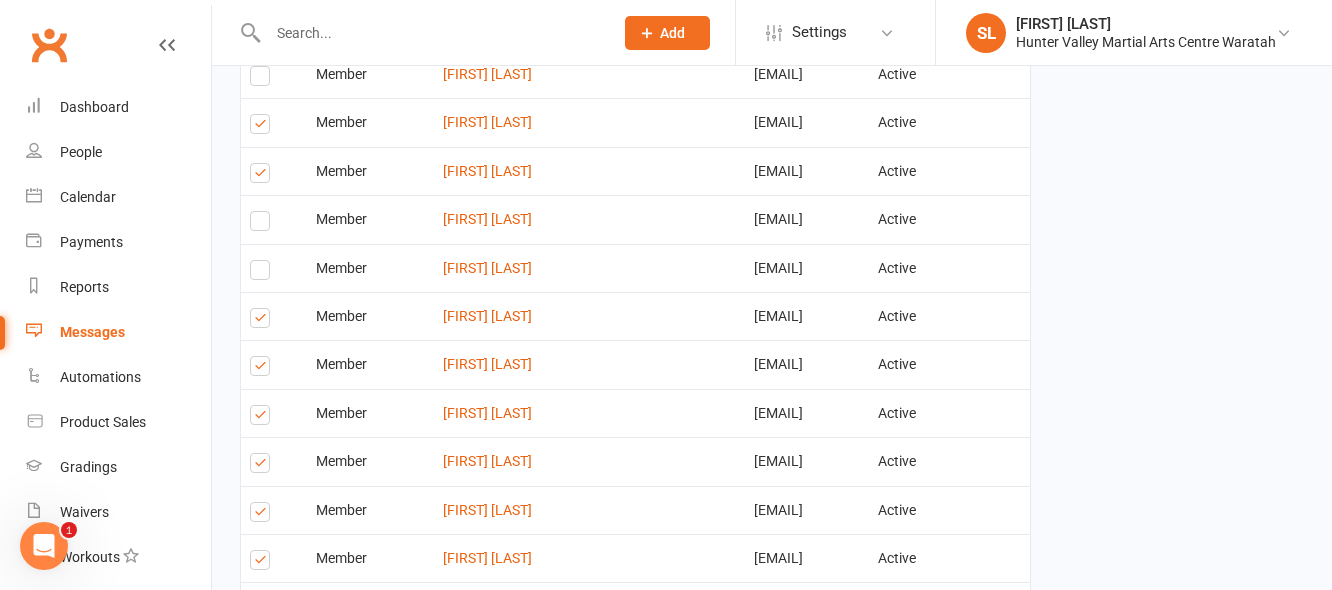 click at bounding box center [263, 321] 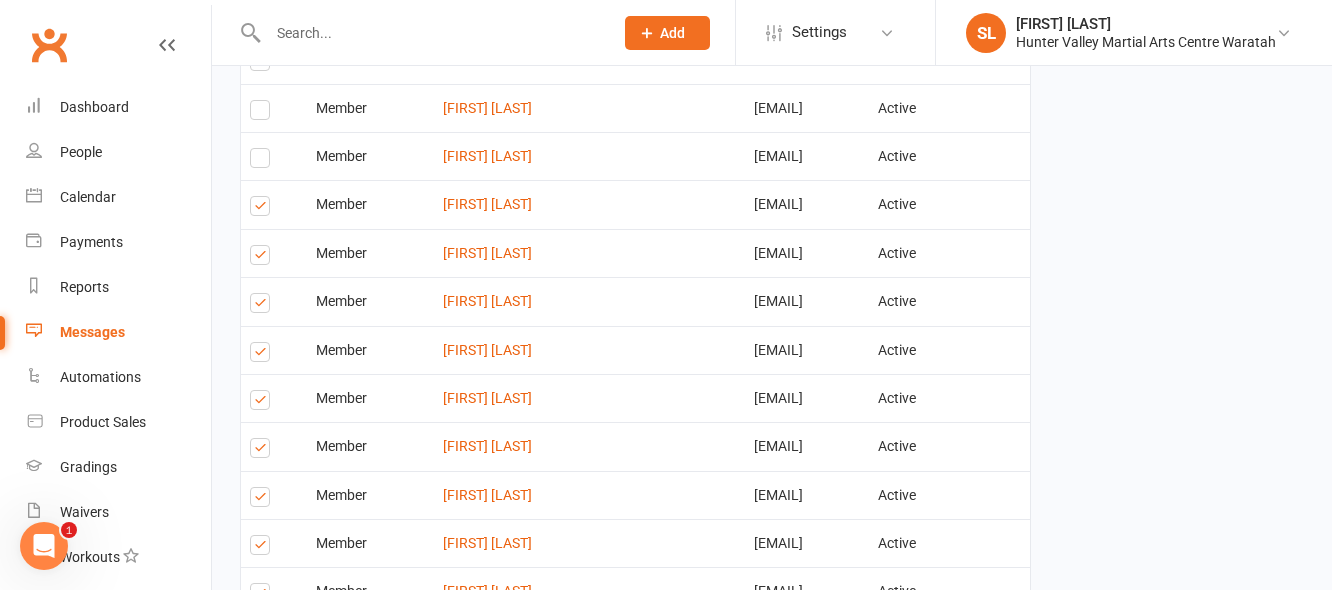 scroll, scrollTop: 3067, scrollLeft: 0, axis: vertical 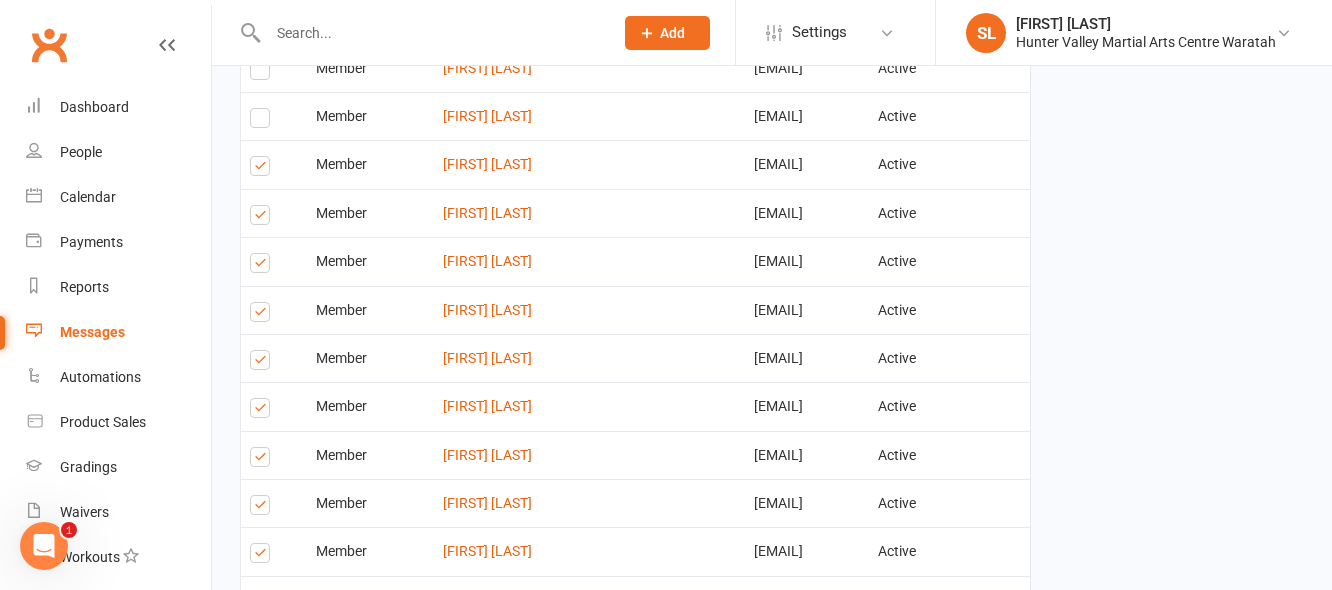 click at bounding box center (263, 363) 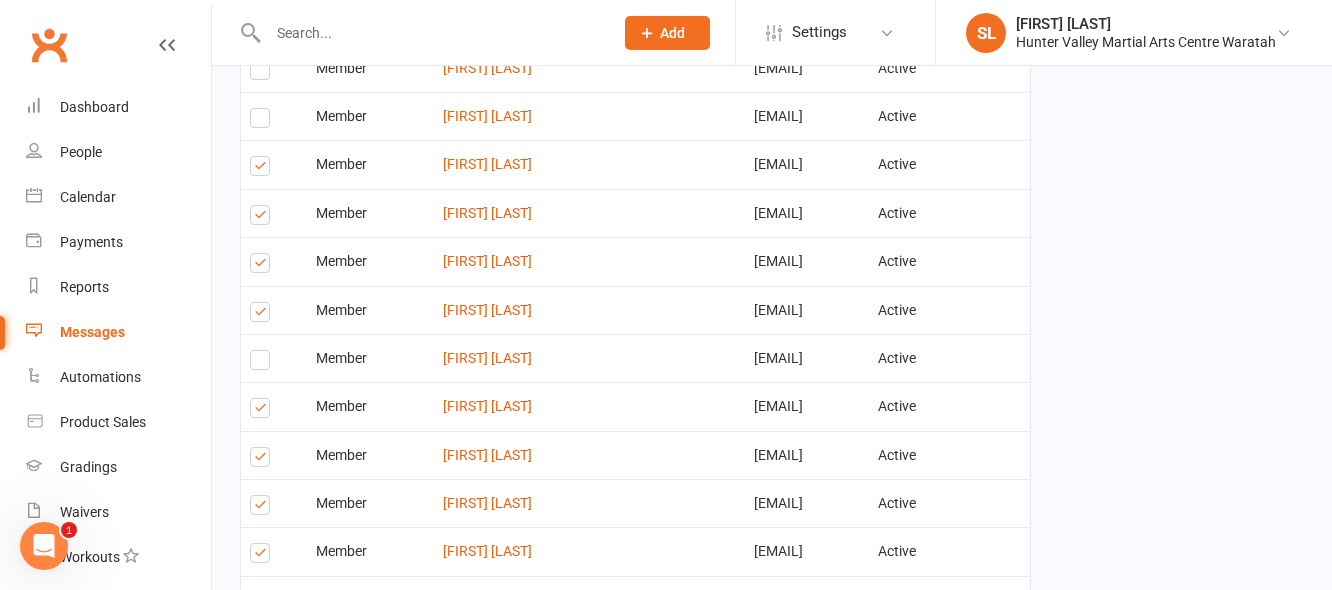 click at bounding box center [263, 411] 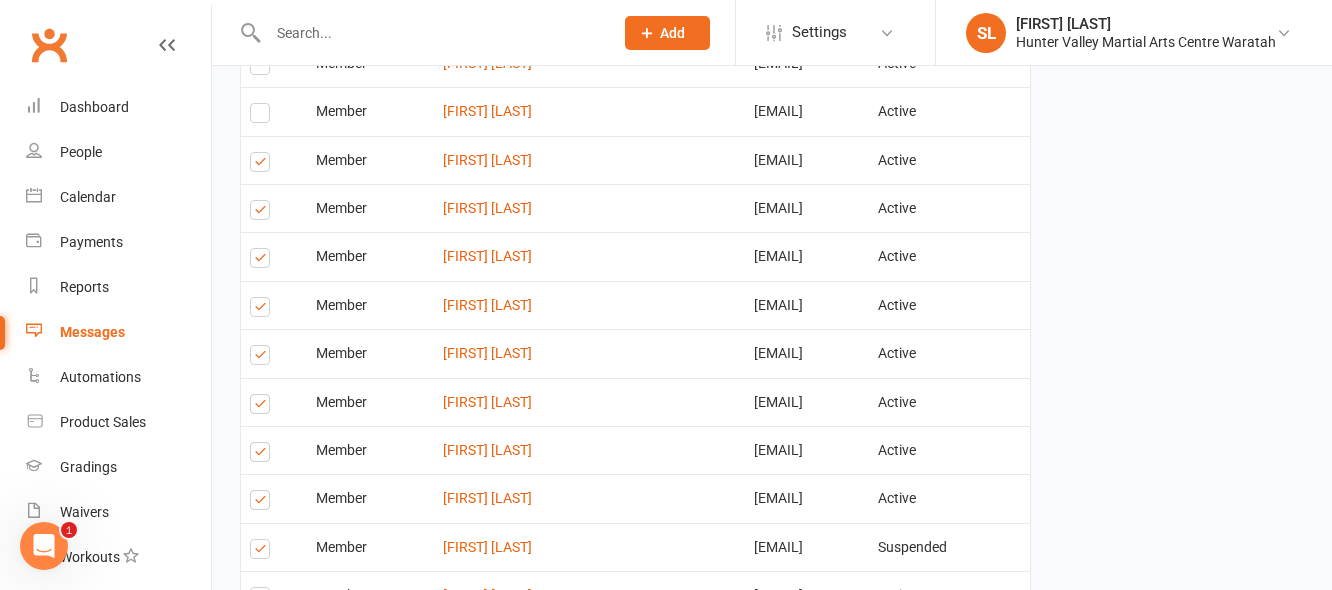 scroll, scrollTop: 3367, scrollLeft: 0, axis: vertical 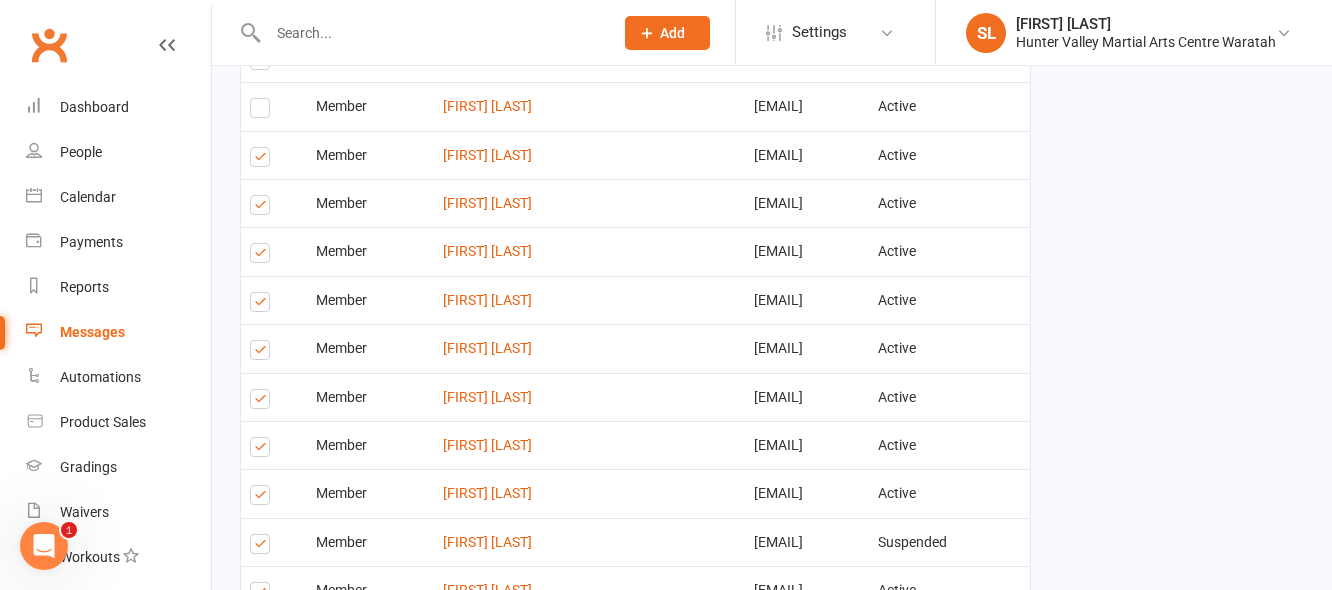 click at bounding box center (263, 305) 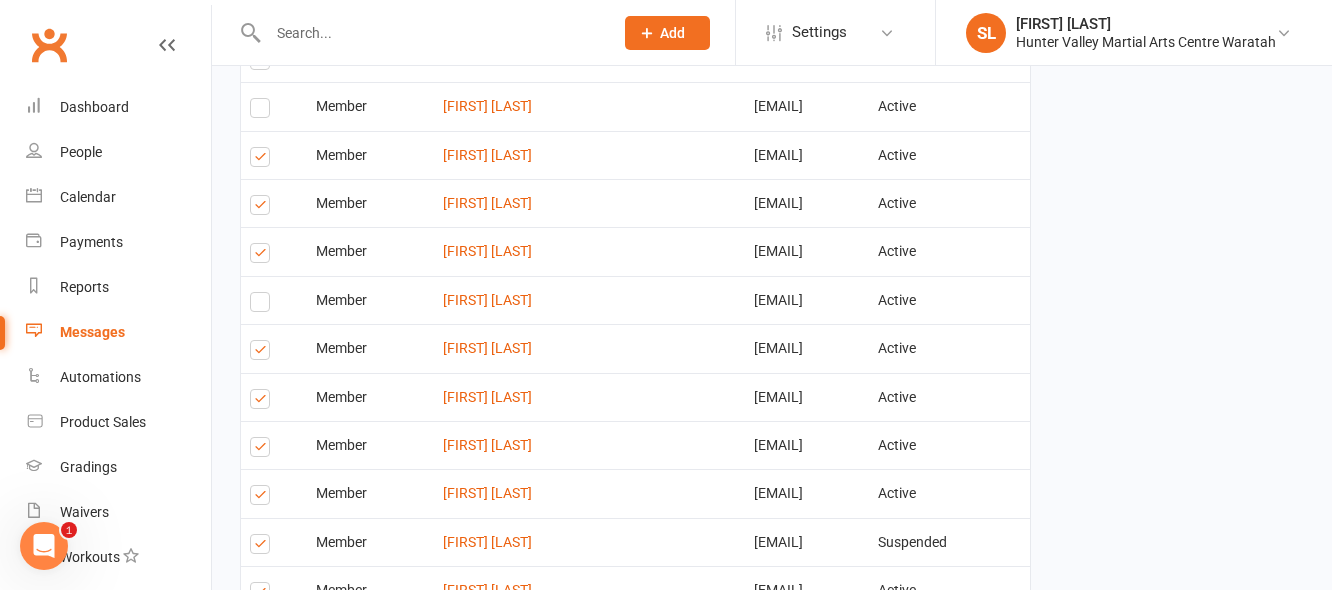 click at bounding box center (263, 353) 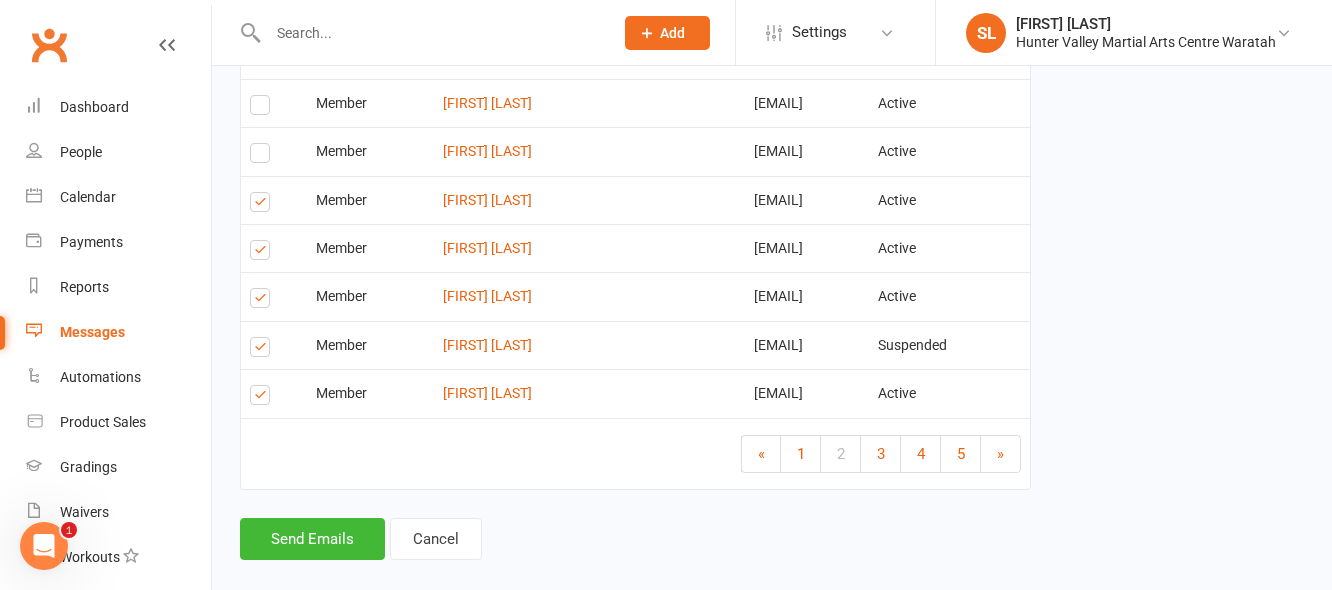 scroll, scrollTop: 3567, scrollLeft: 0, axis: vertical 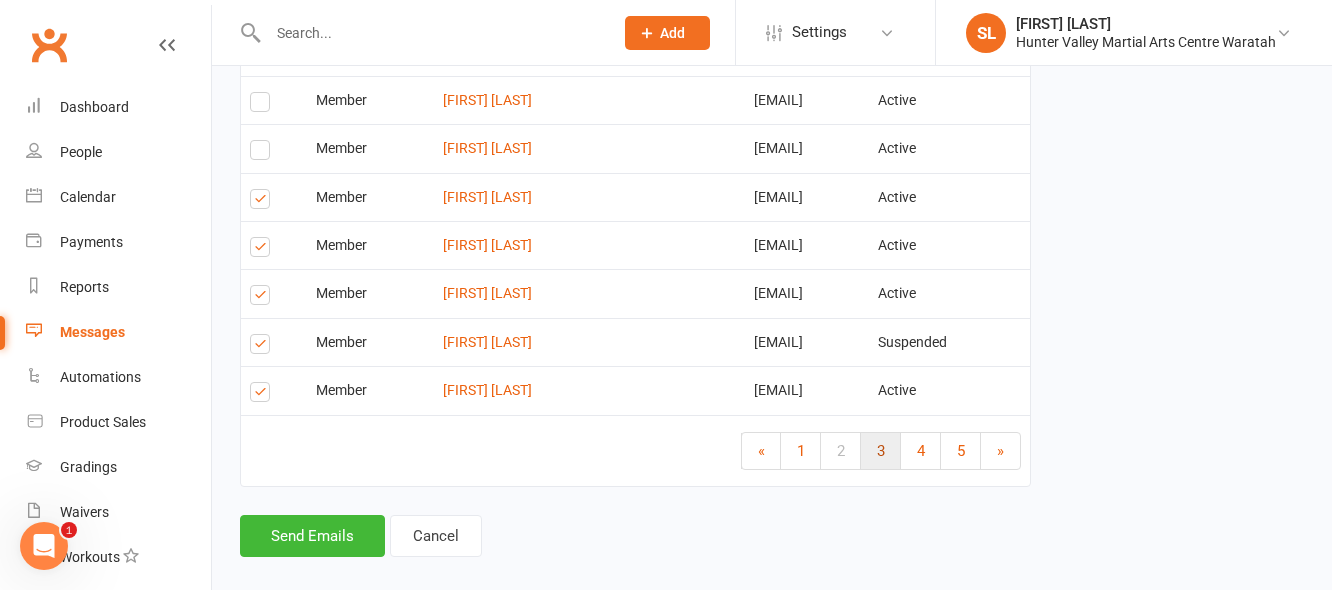 click on "3" at bounding box center (881, 451) 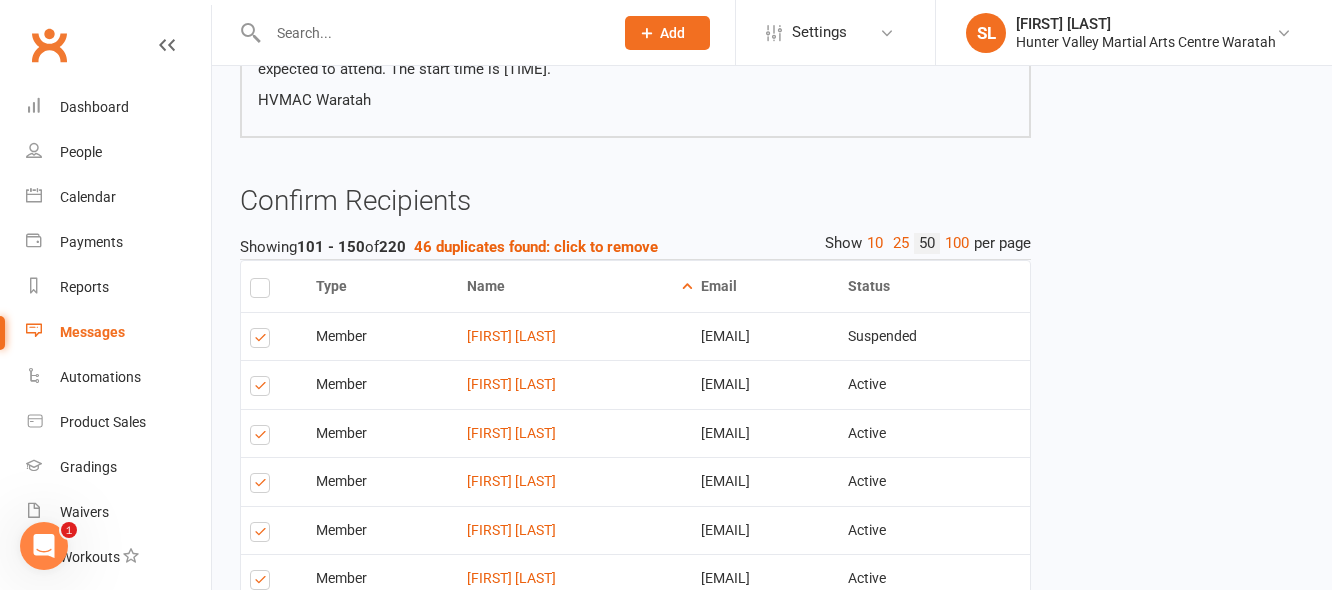 scroll, scrollTop: 1367, scrollLeft: 0, axis: vertical 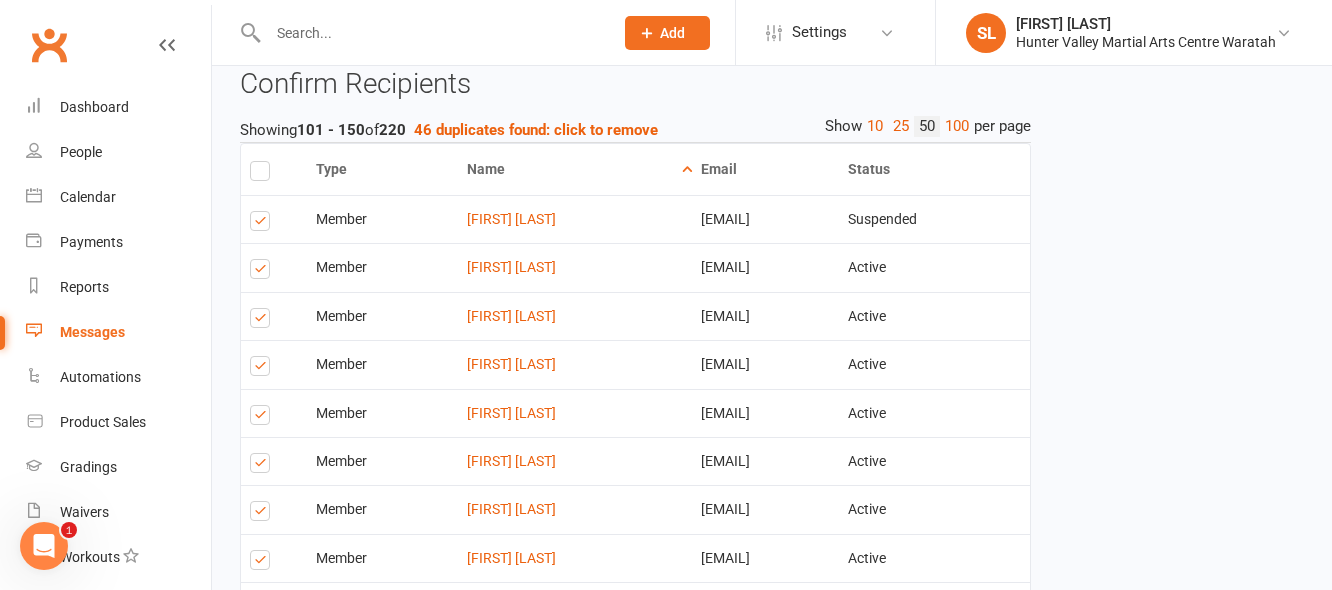 click at bounding box center (263, 224) 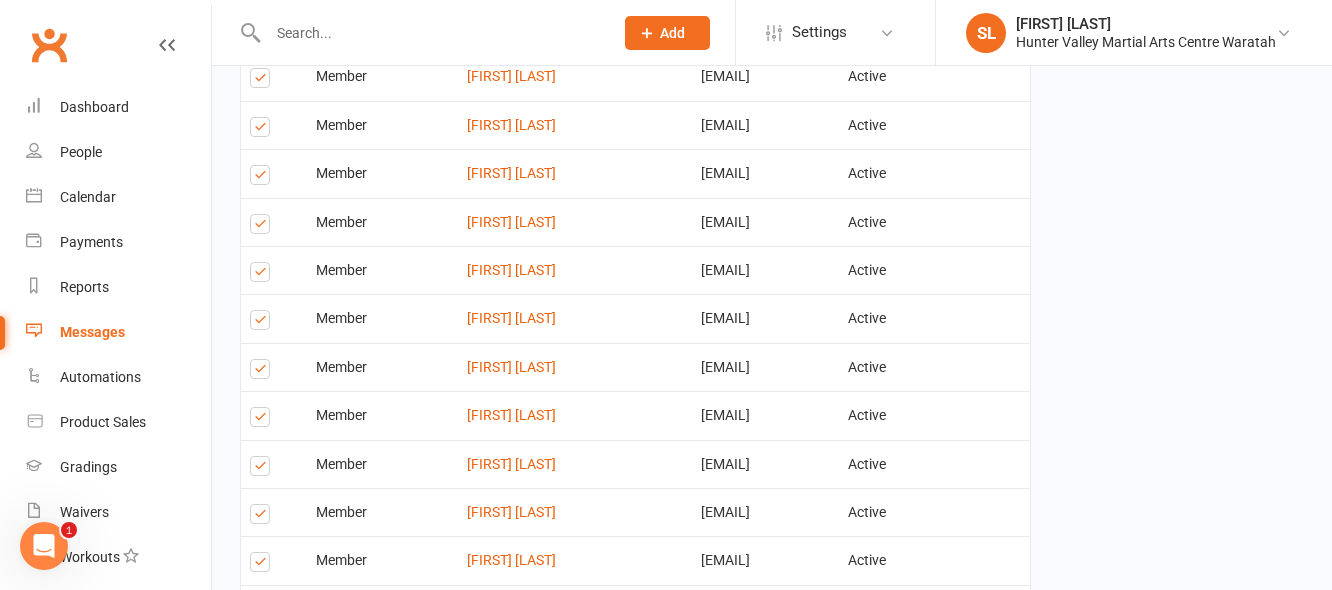 scroll, scrollTop: 1567, scrollLeft: 0, axis: vertical 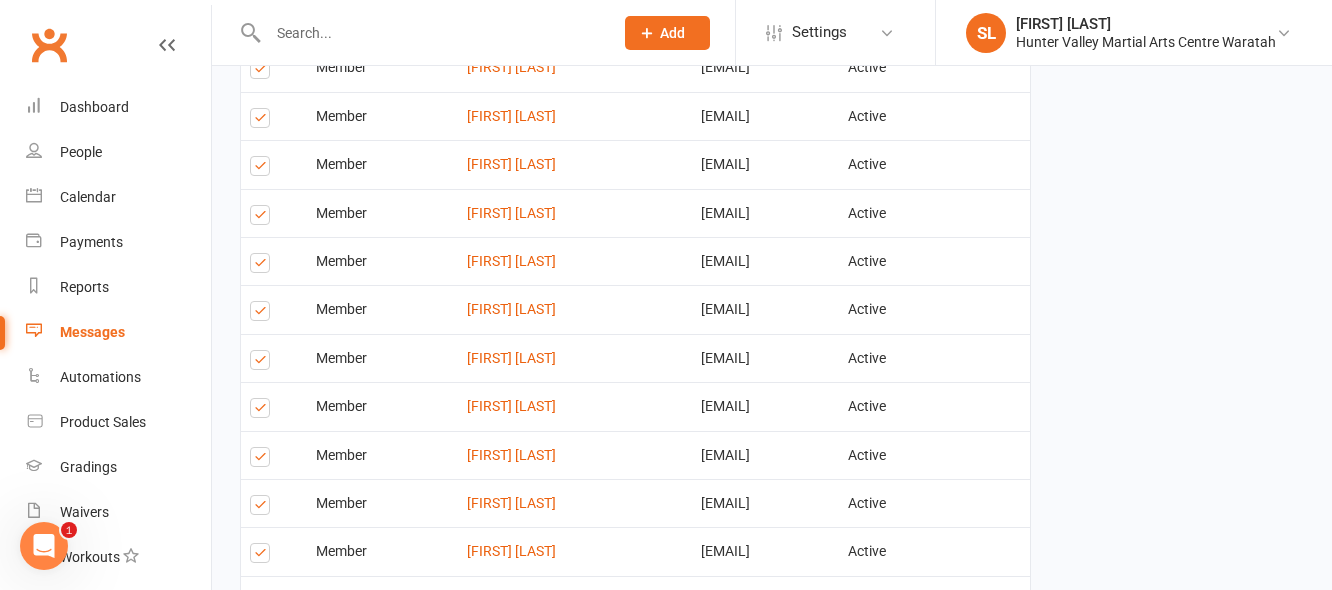 click at bounding box center (263, 218) 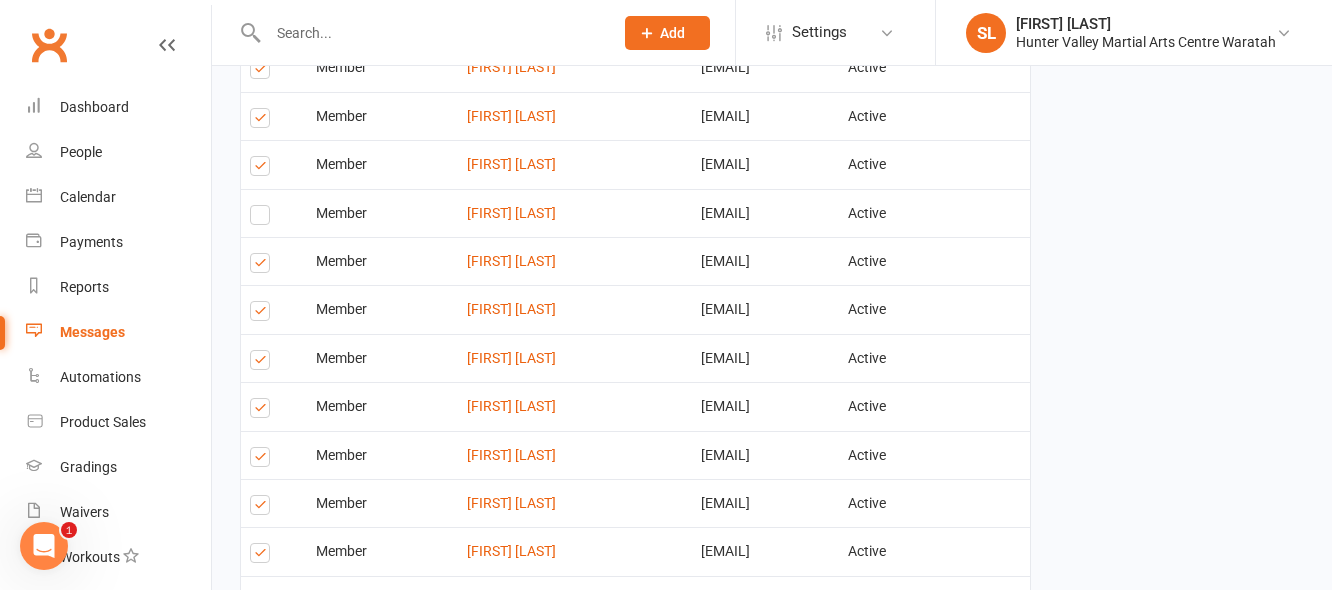 click at bounding box center [263, 363] 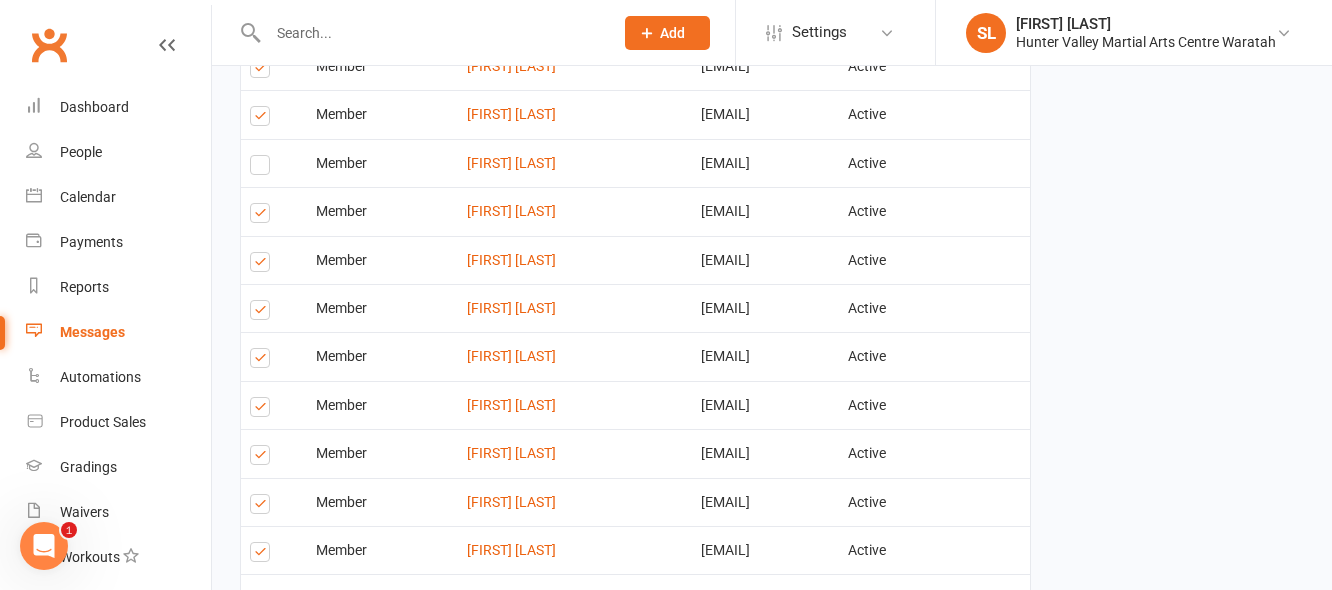 scroll, scrollTop: 1767, scrollLeft: 0, axis: vertical 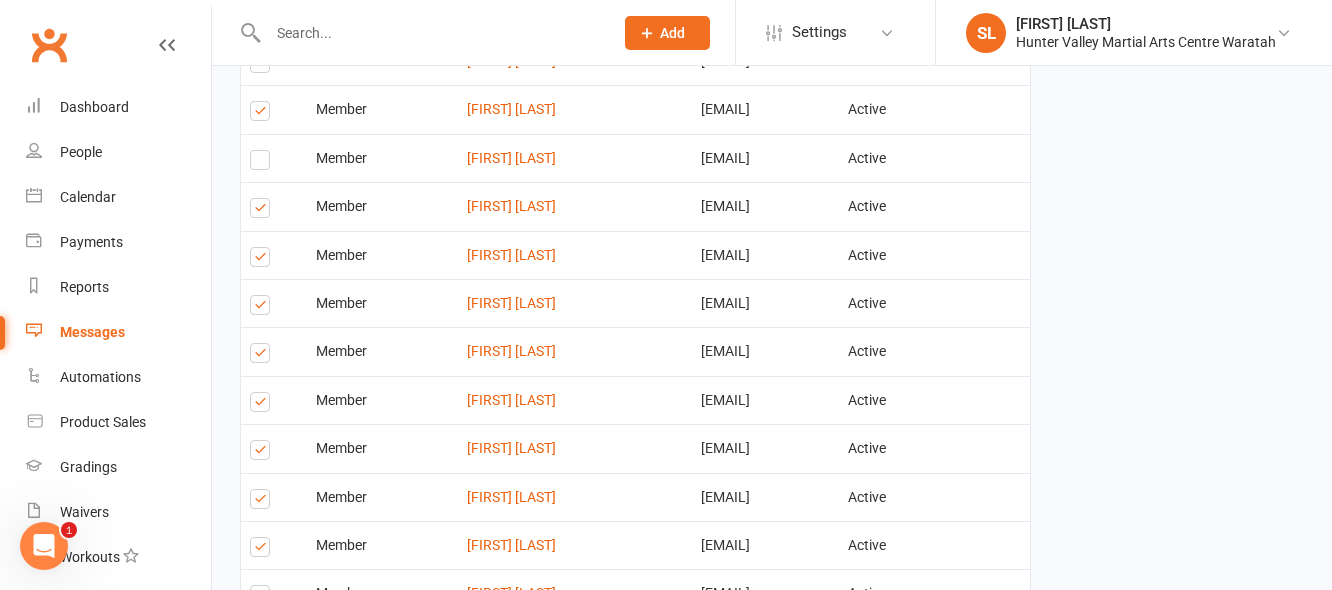 click at bounding box center [263, 356] 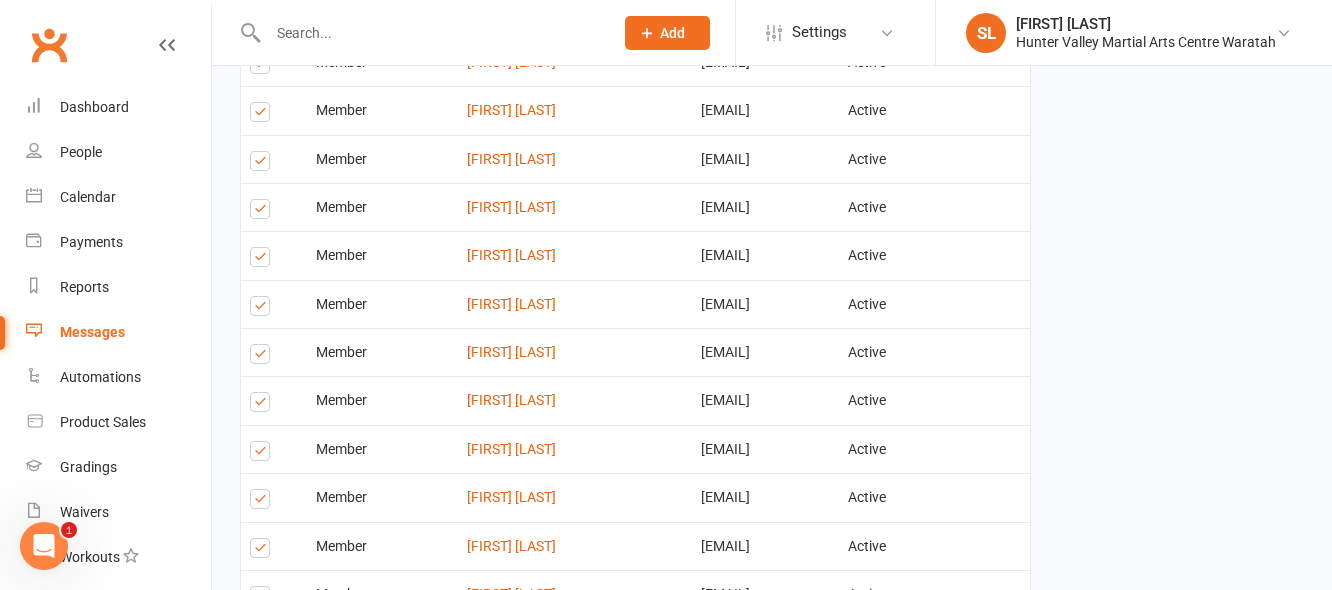 scroll, scrollTop: 2367, scrollLeft: 0, axis: vertical 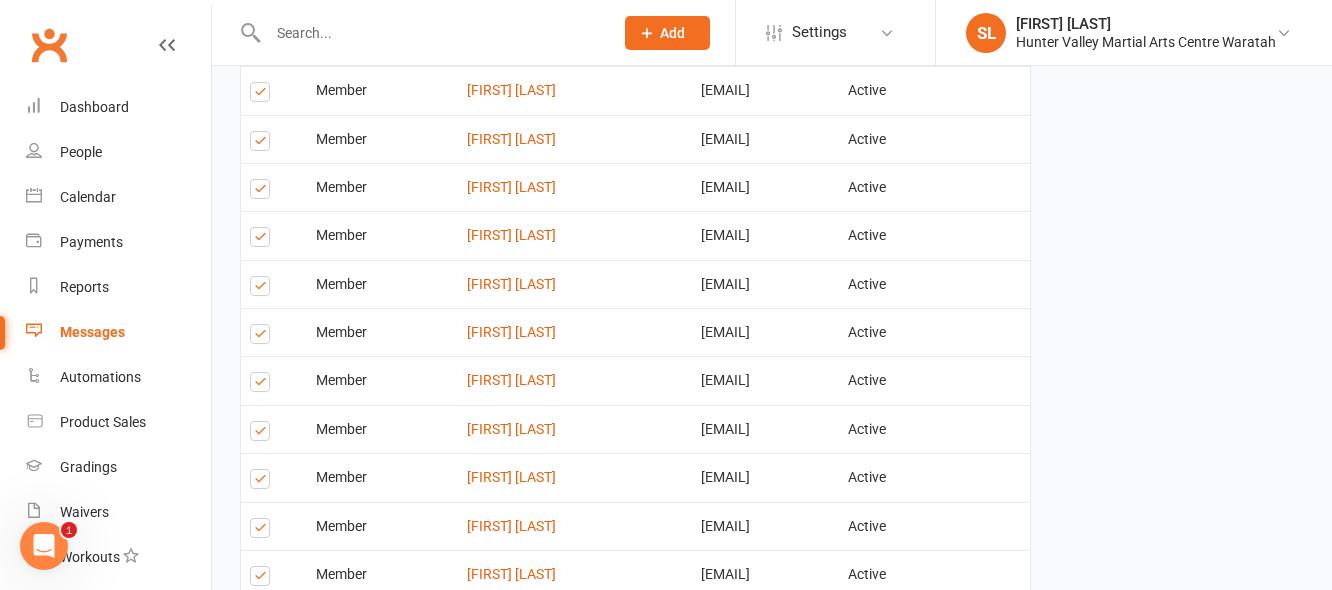 click at bounding box center (263, 192) 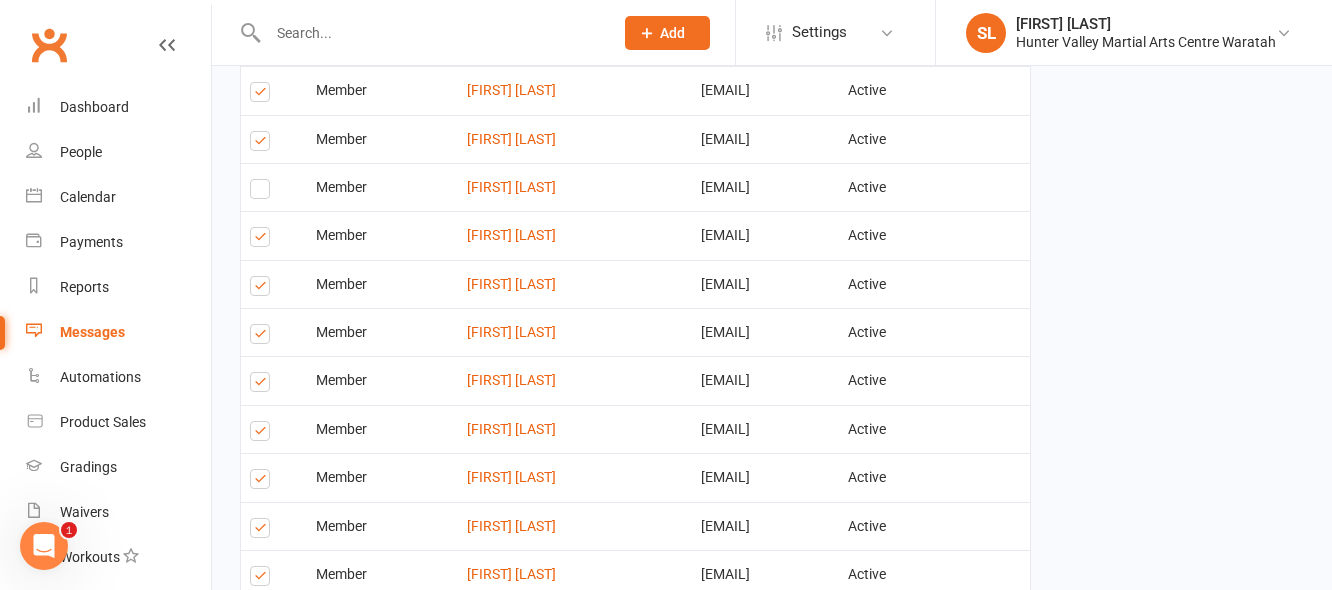 click at bounding box center (263, 240) 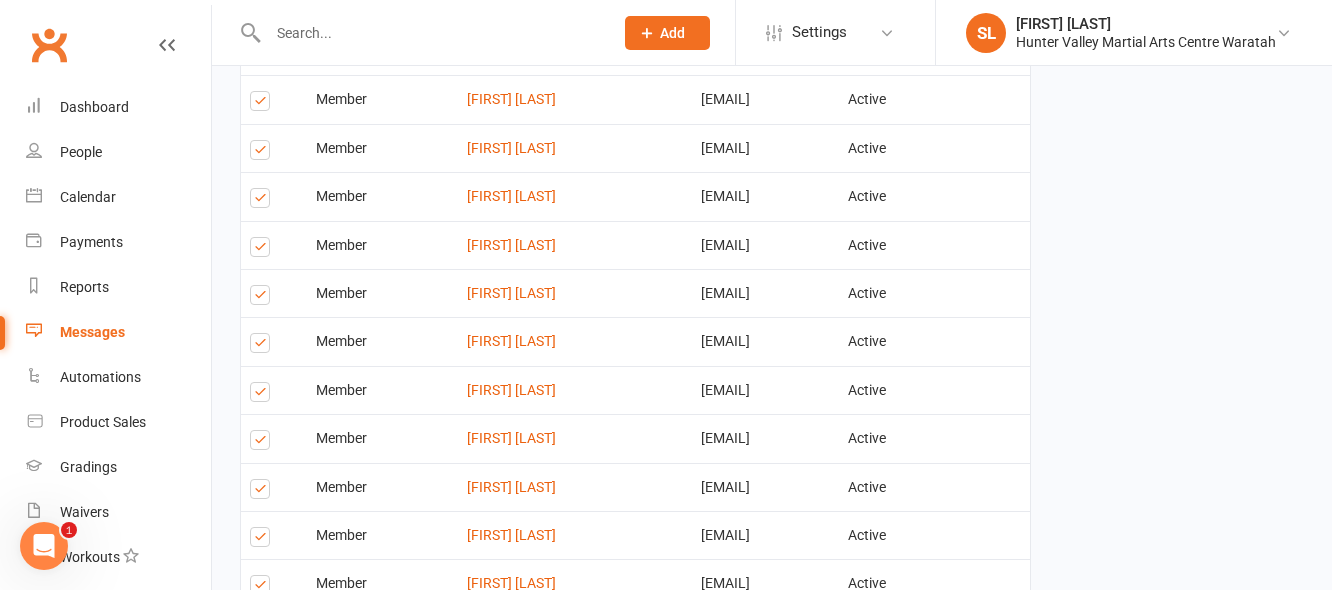 scroll, scrollTop: 2667, scrollLeft: 0, axis: vertical 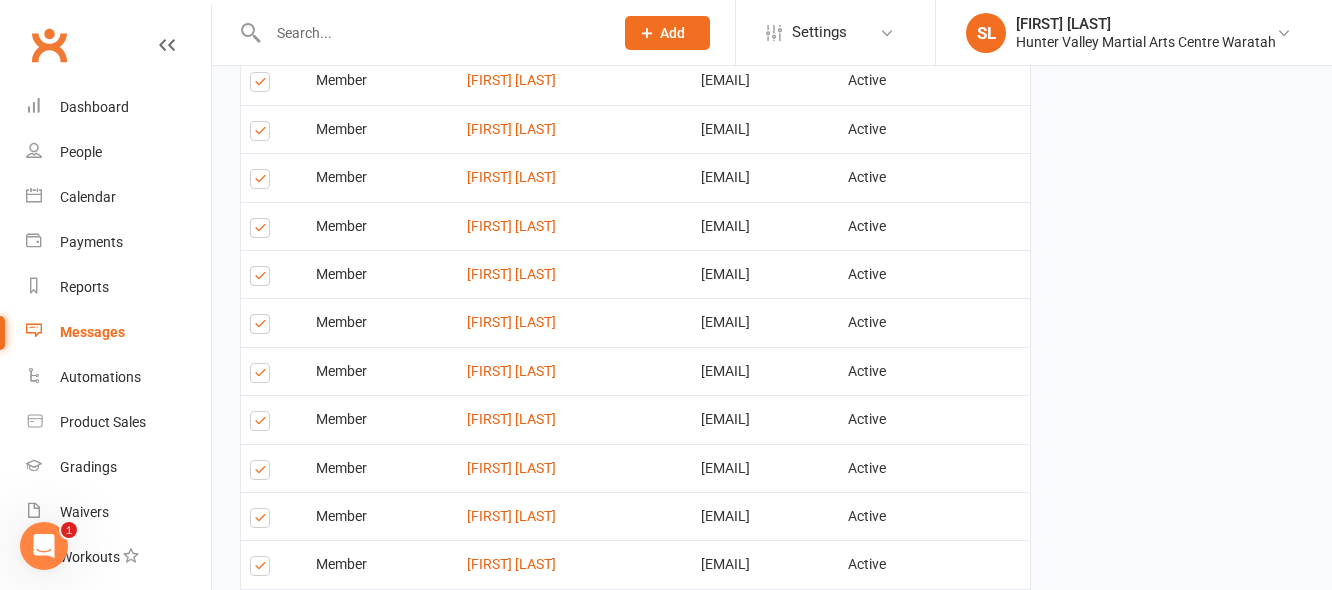 click at bounding box center (263, 182) 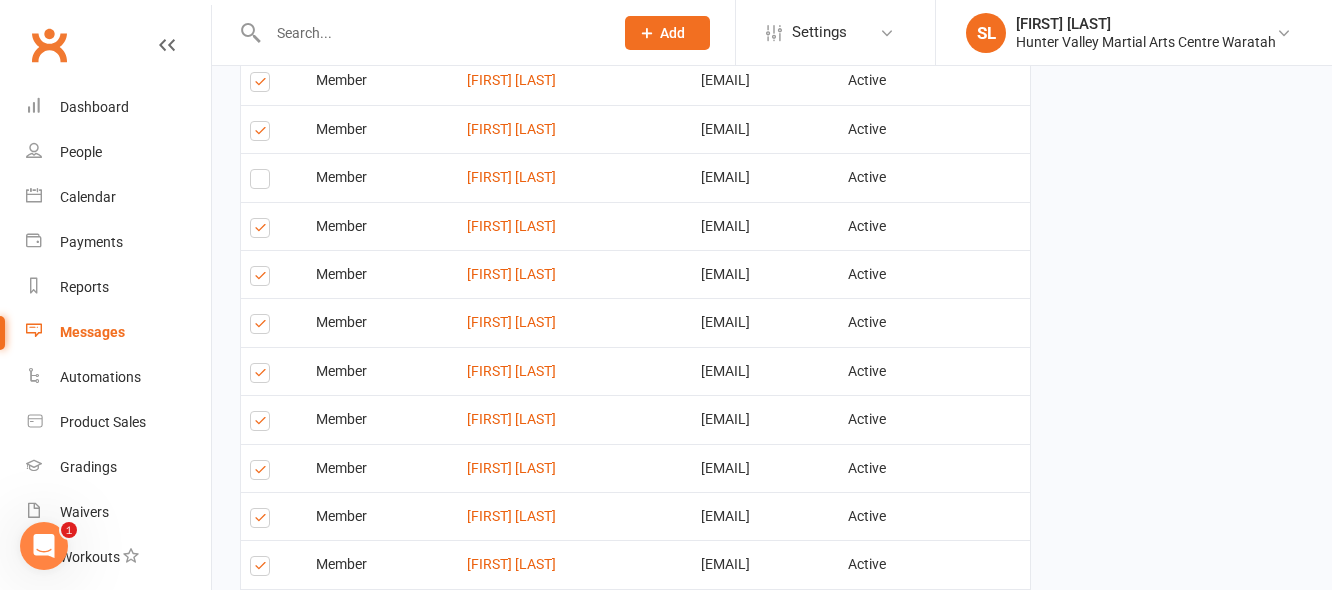 click at bounding box center (263, 231) 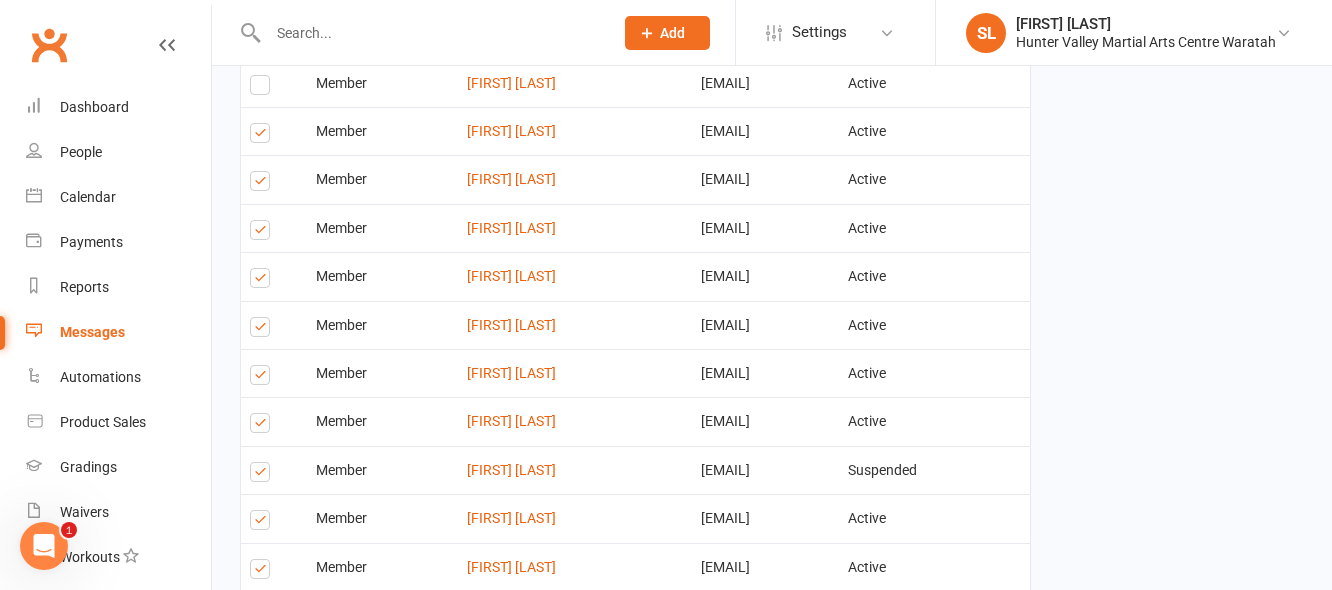 scroll, scrollTop: 2867, scrollLeft: 0, axis: vertical 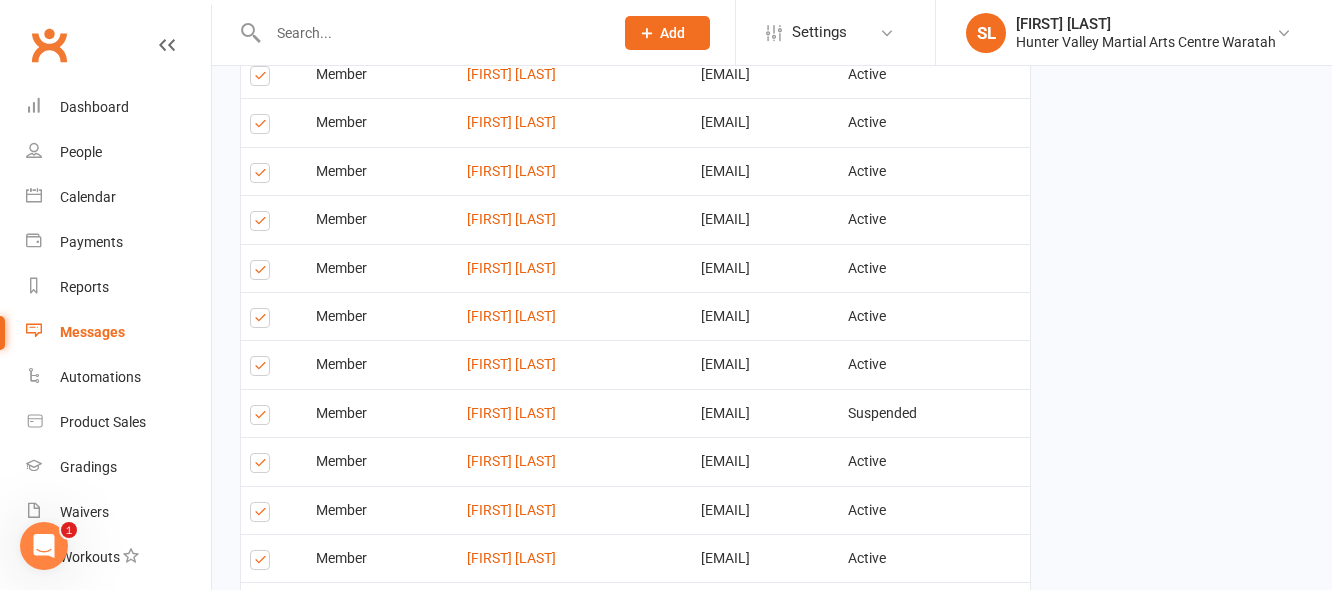 click at bounding box center [263, 321] 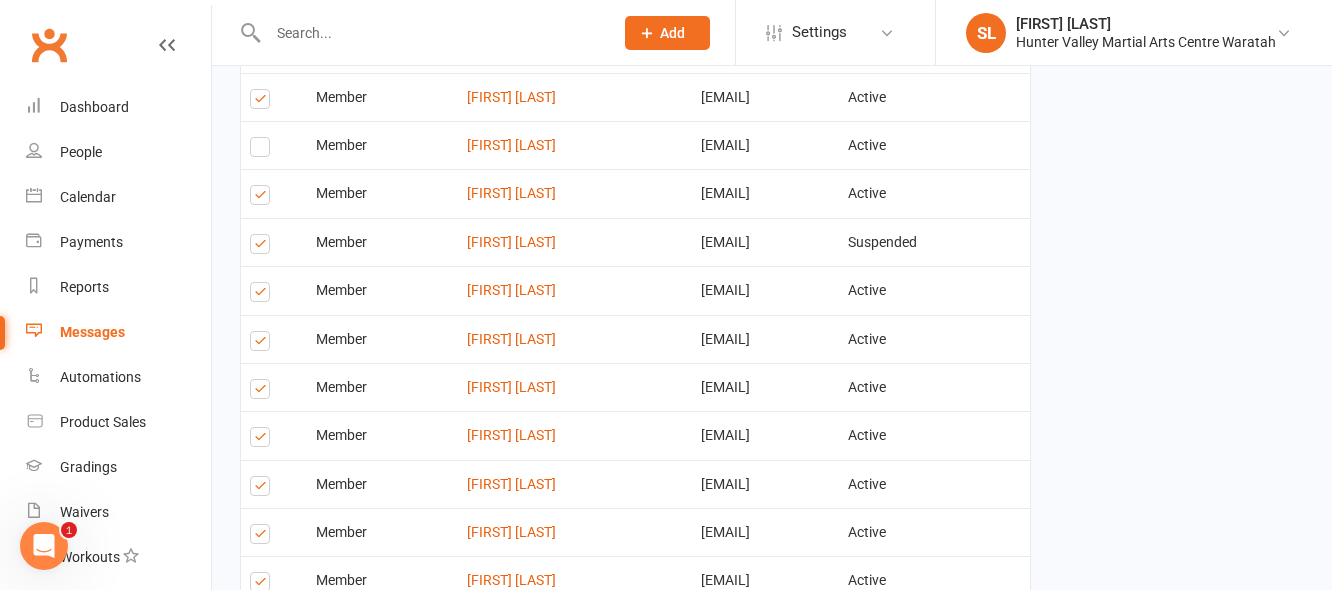 scroll, scrollTop: 3067, scrollLeft: 0, axis: vertical 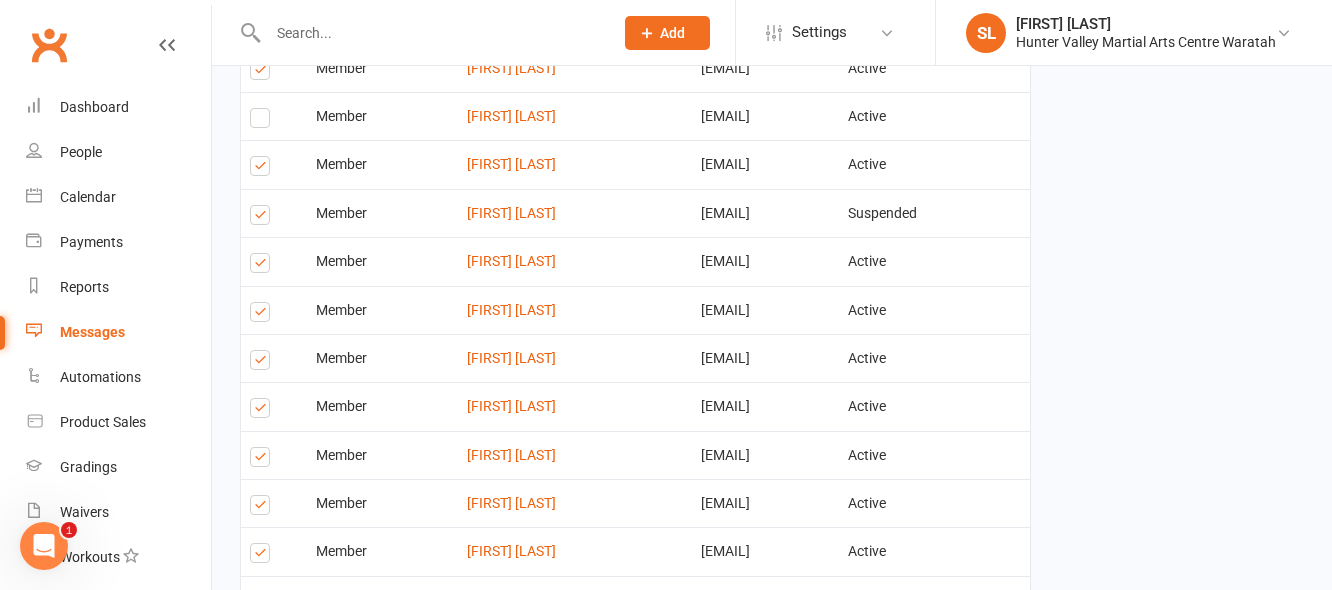 click at bounding box center [263, 363] 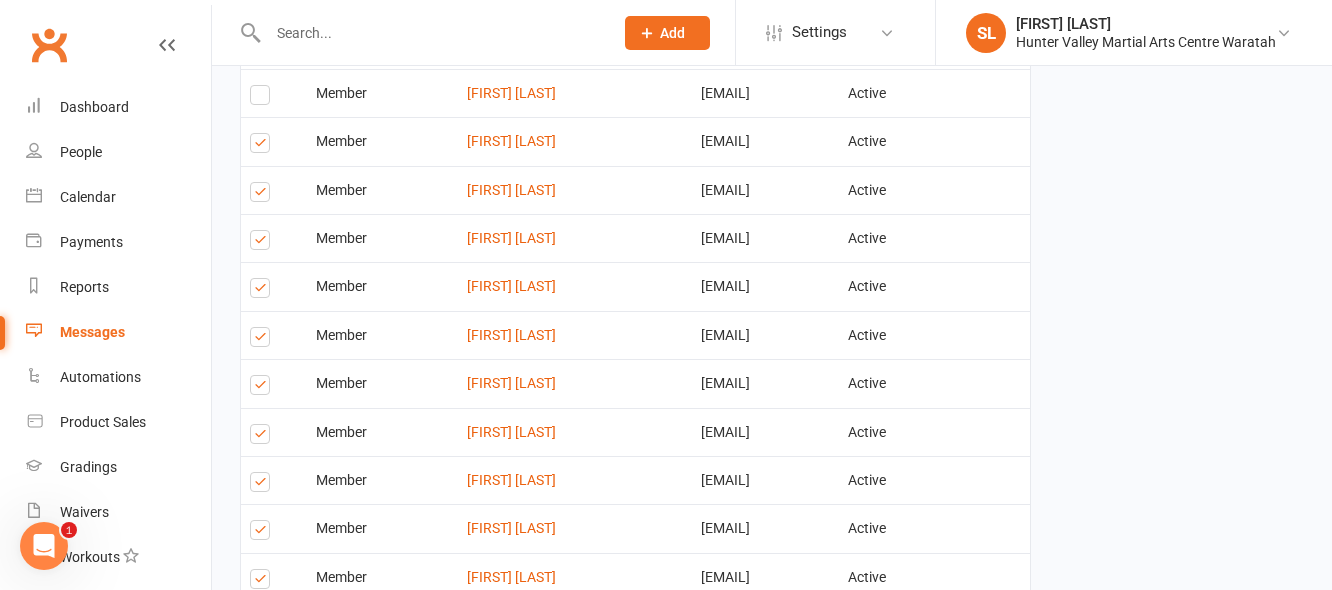 scroll, scrollTop: 3367, scrollLeft: 0, axis: vertical 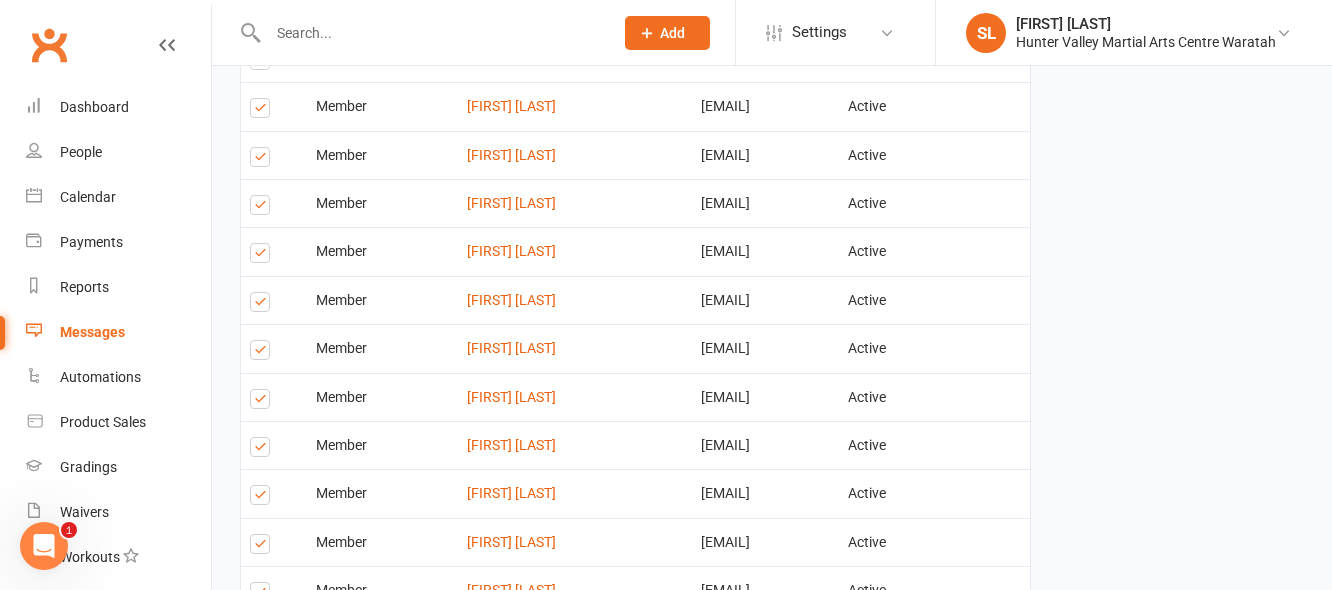 click at bounding box center (263, 402) 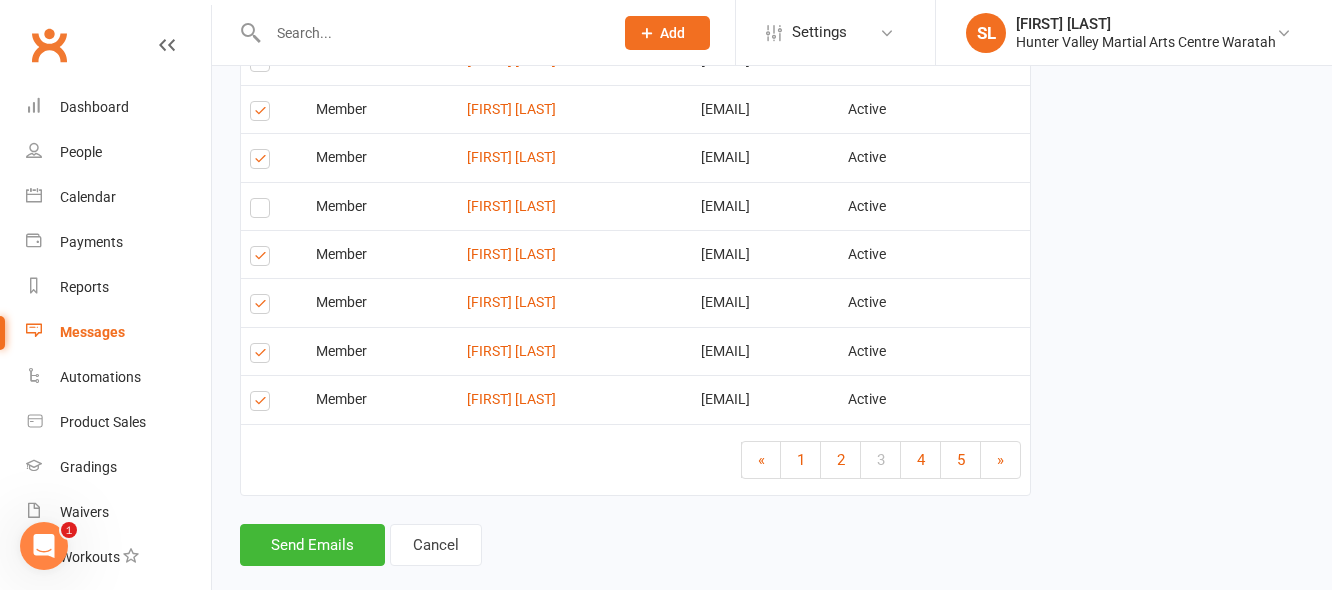 scroll, scrollTop: 3567, scrollLeft: 0, axis: vertical 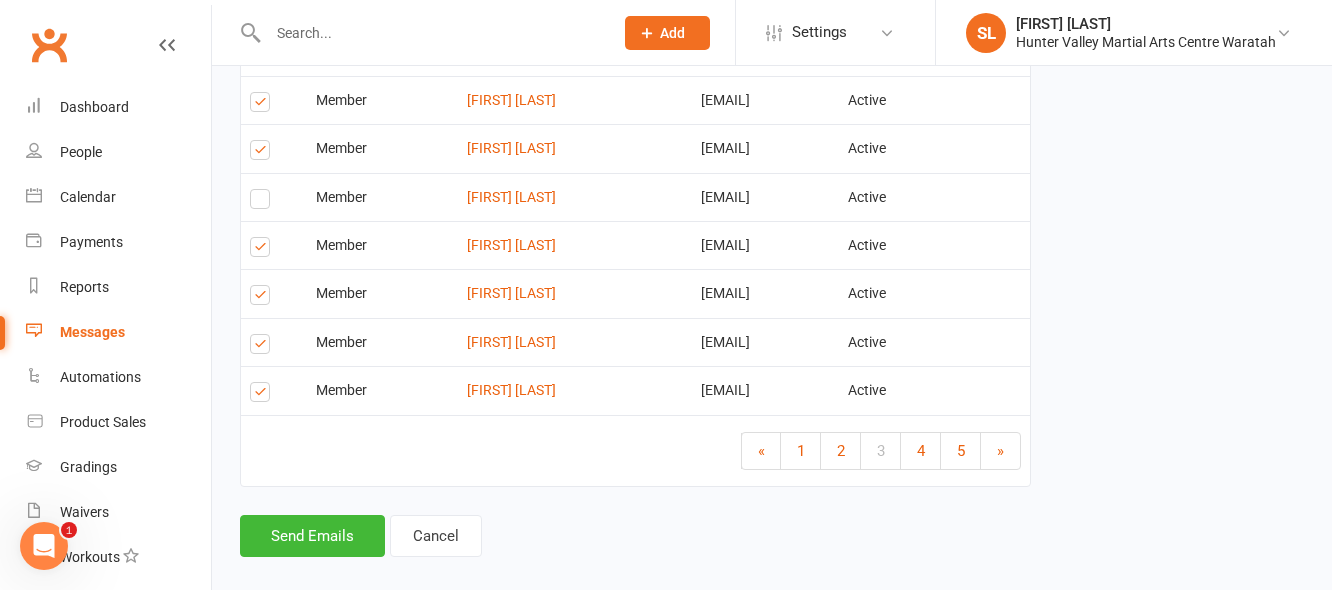 click at bounding box center (263, 347) 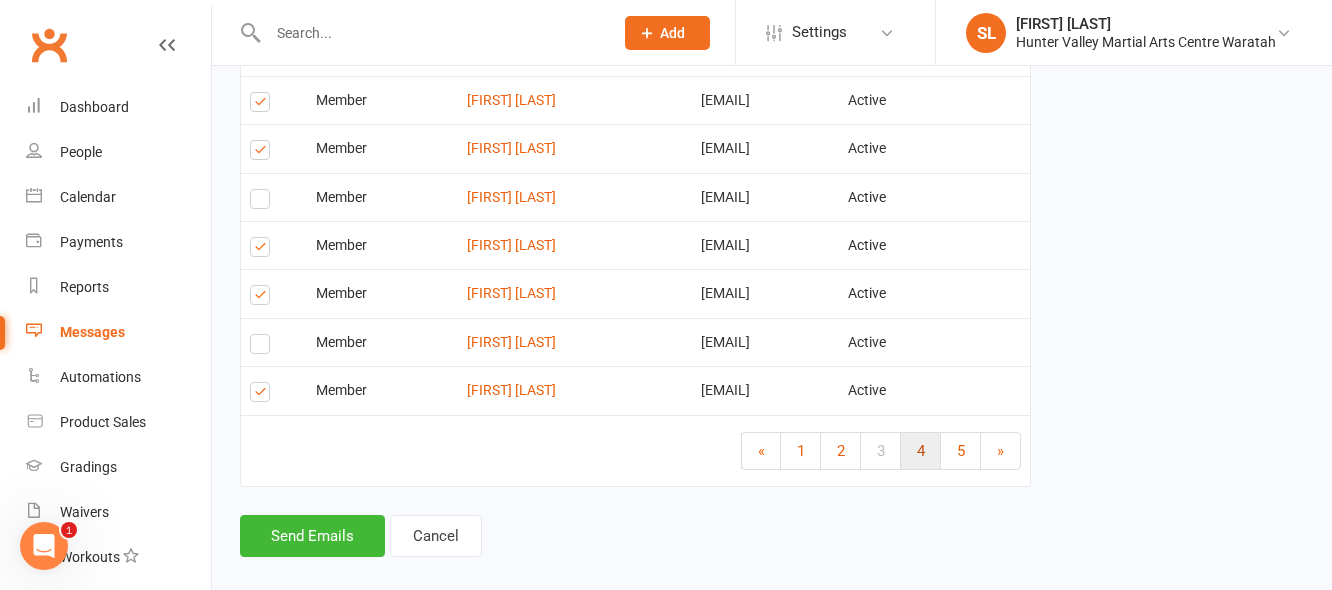 click on "4" at bounding box center (921, 451) 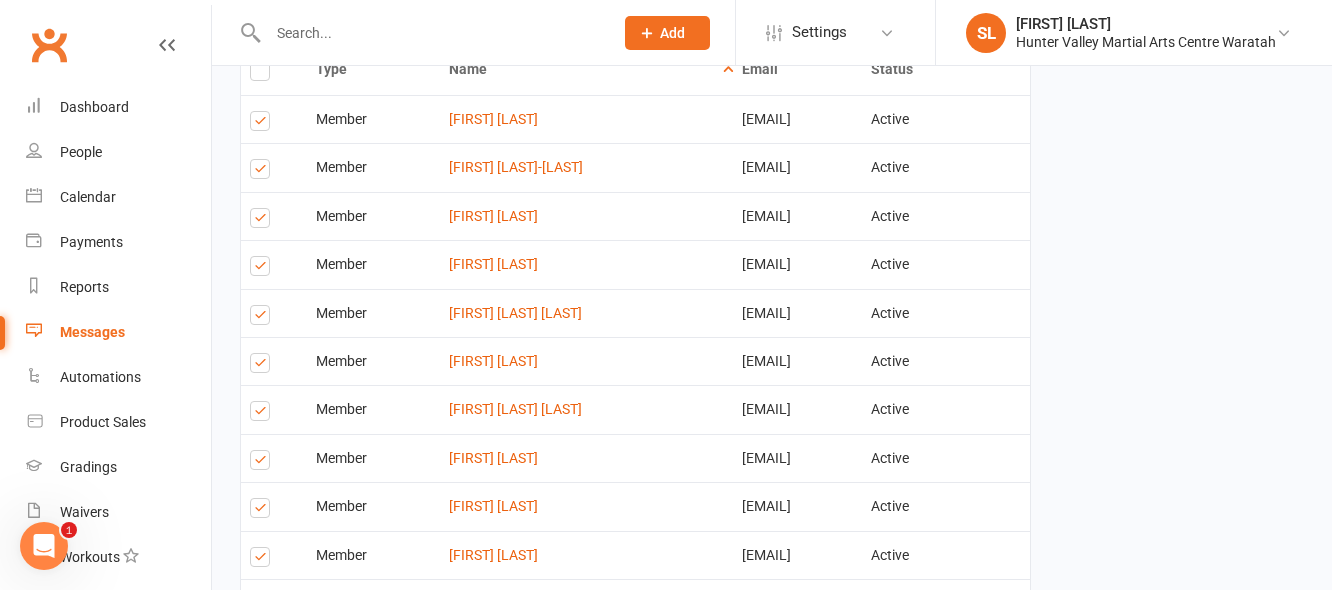 scroll, scrollTop: 1367, scrollLeft: 0, axis: vertical 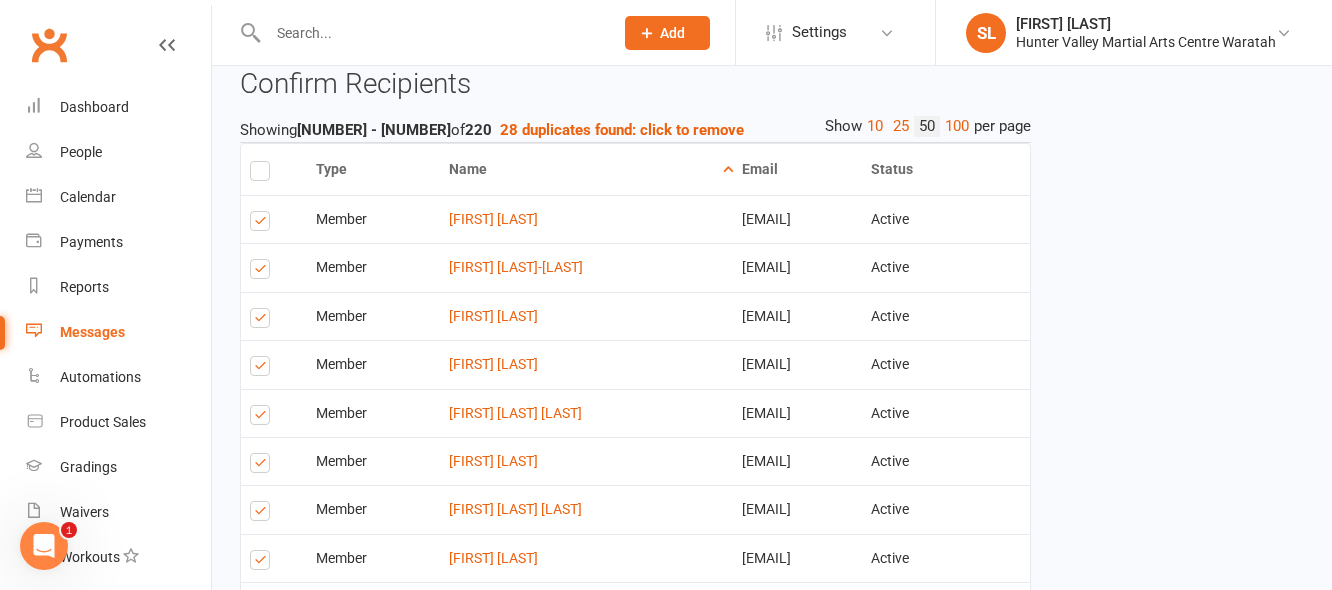 click at bounding box center [263, 272] 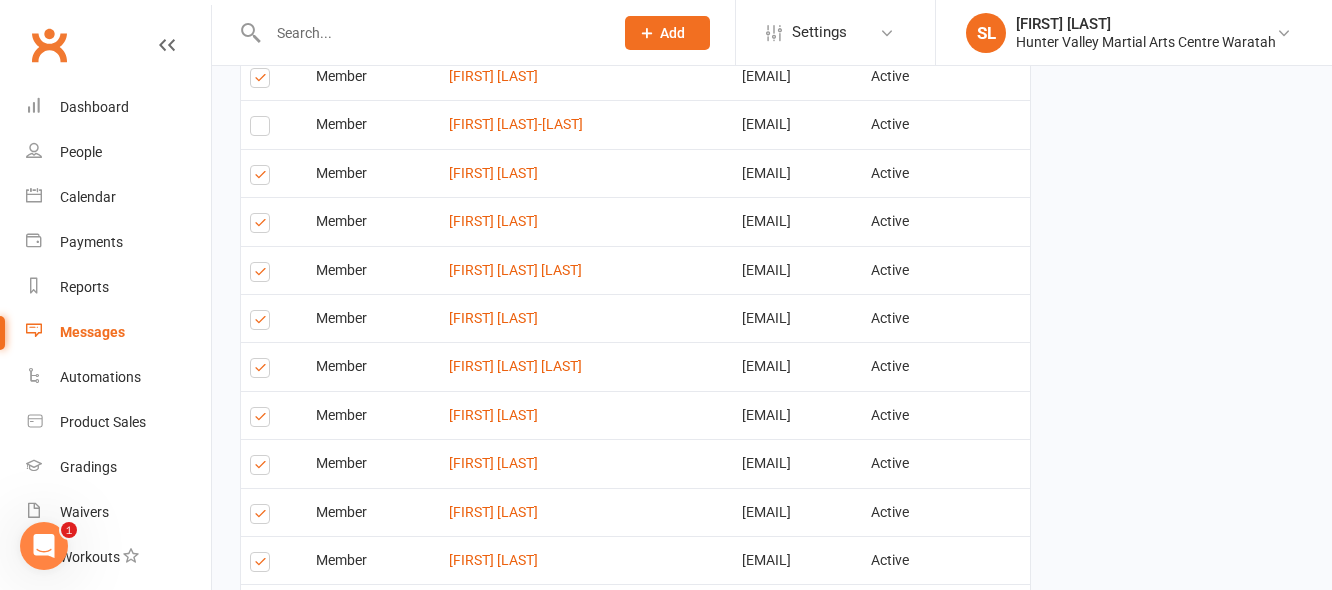 scroll, scrollTop: 1567, scrollLeft: 0, axis: vertical 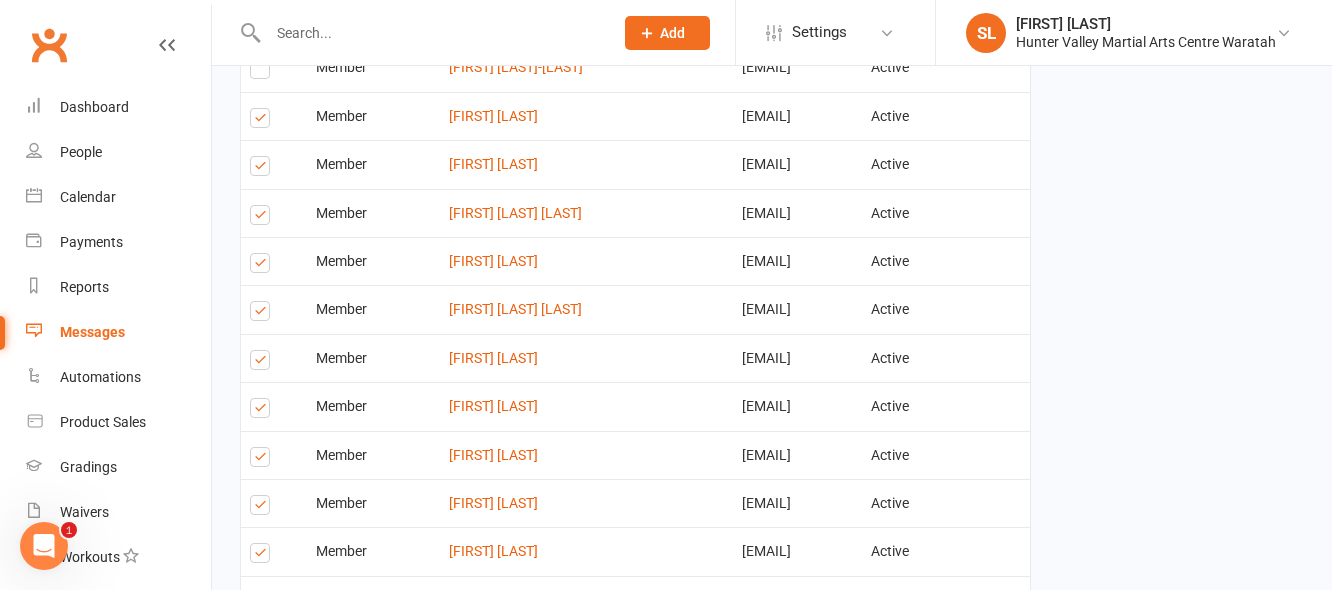 click at bounding box center [263, 266] 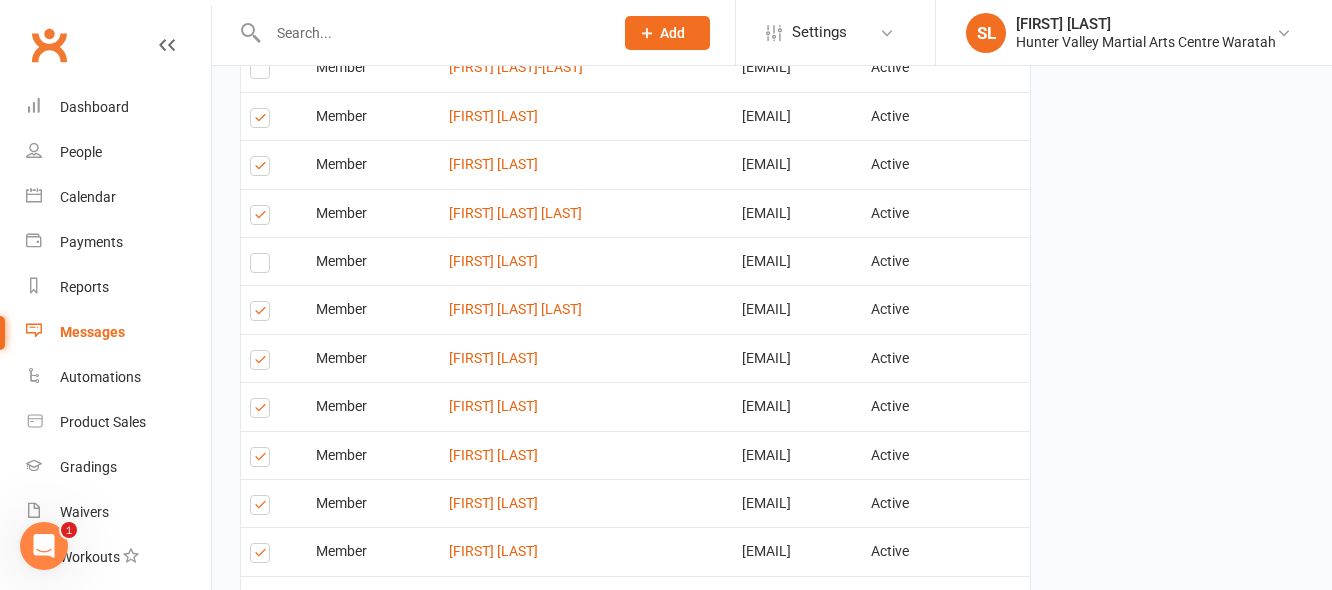 click at bounding box center (263, 314) 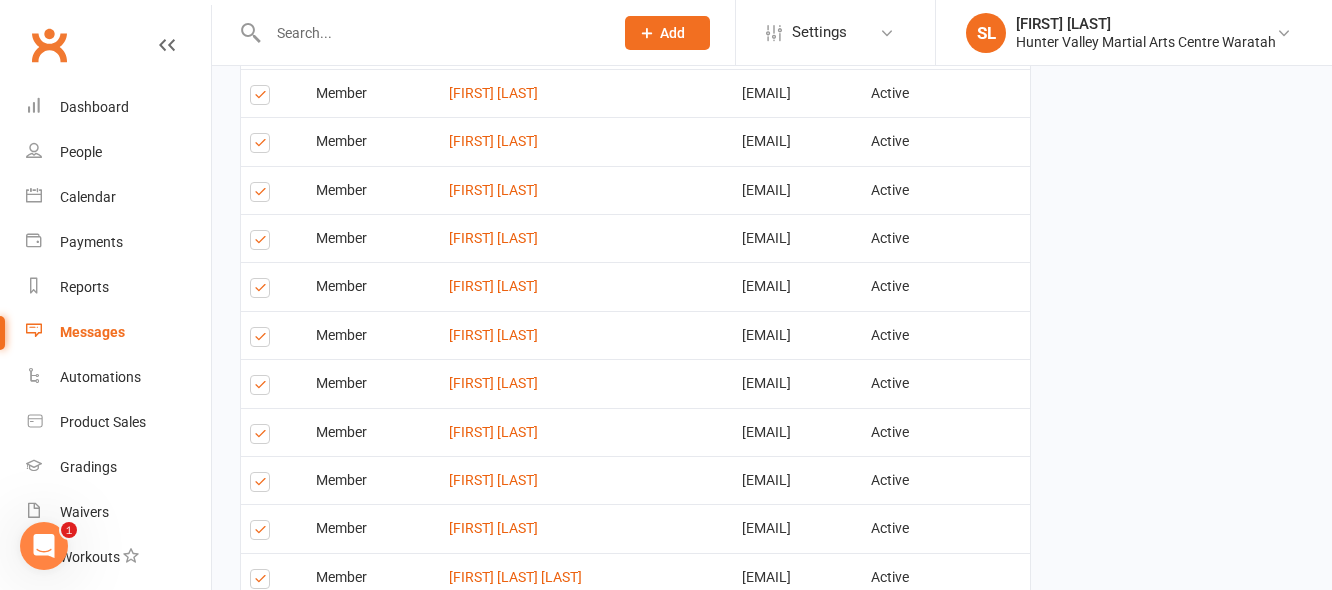 scroll, scrollTop: 1967, scrollLeft: 0, axis: vertical 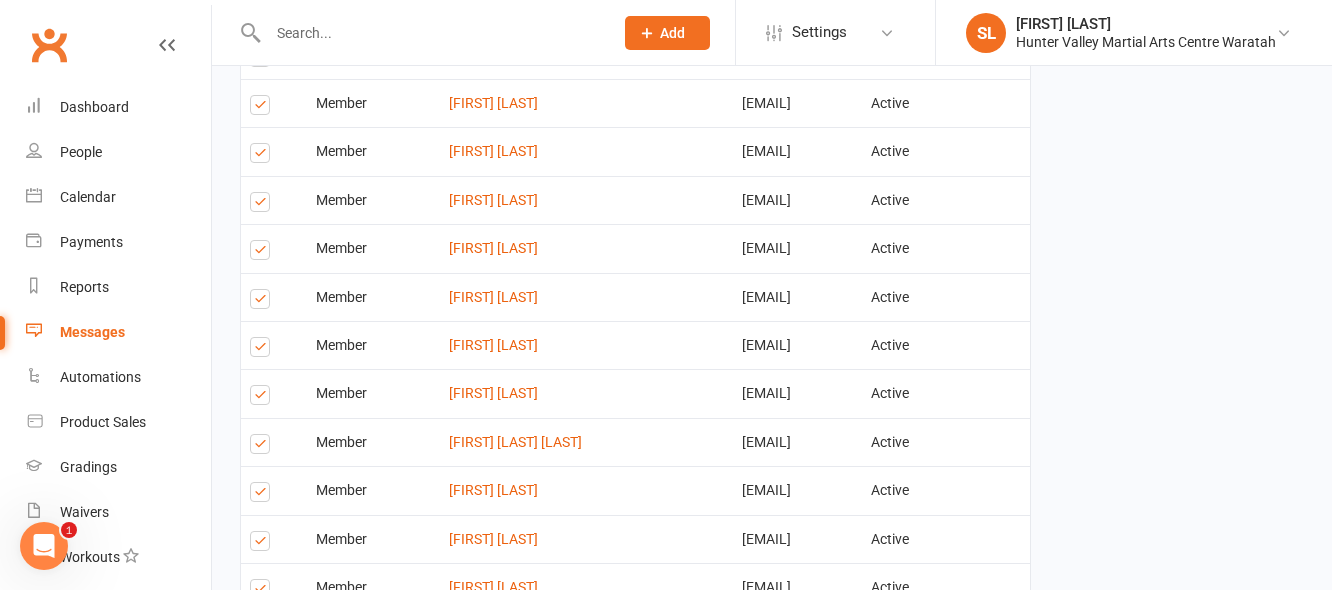 click at bounding box center (263, 205) 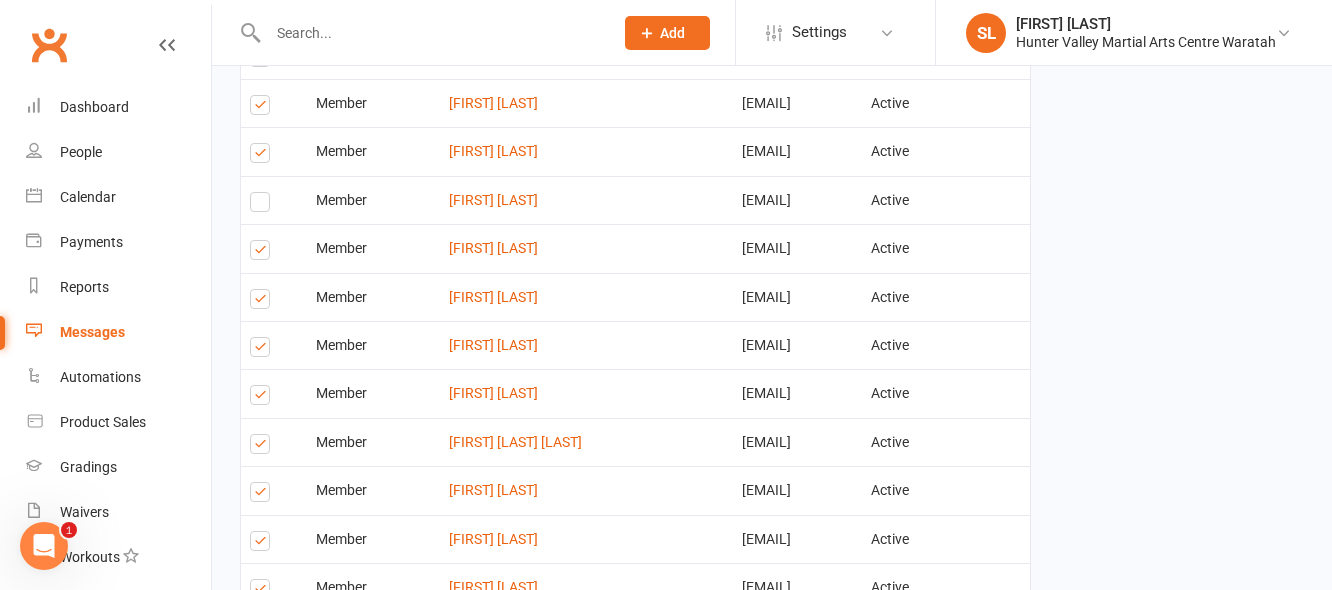 click at bounding box center [263, 302] 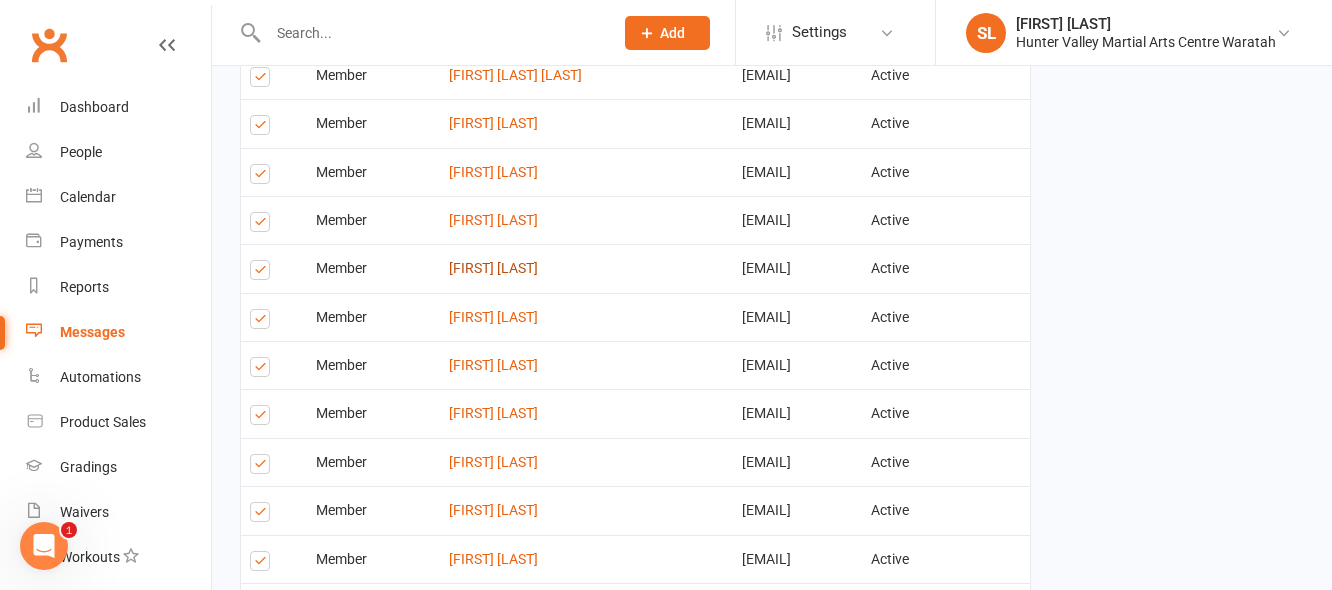 scroll, scrollTop: 2467, scrollLeft: 0, axis: vertical 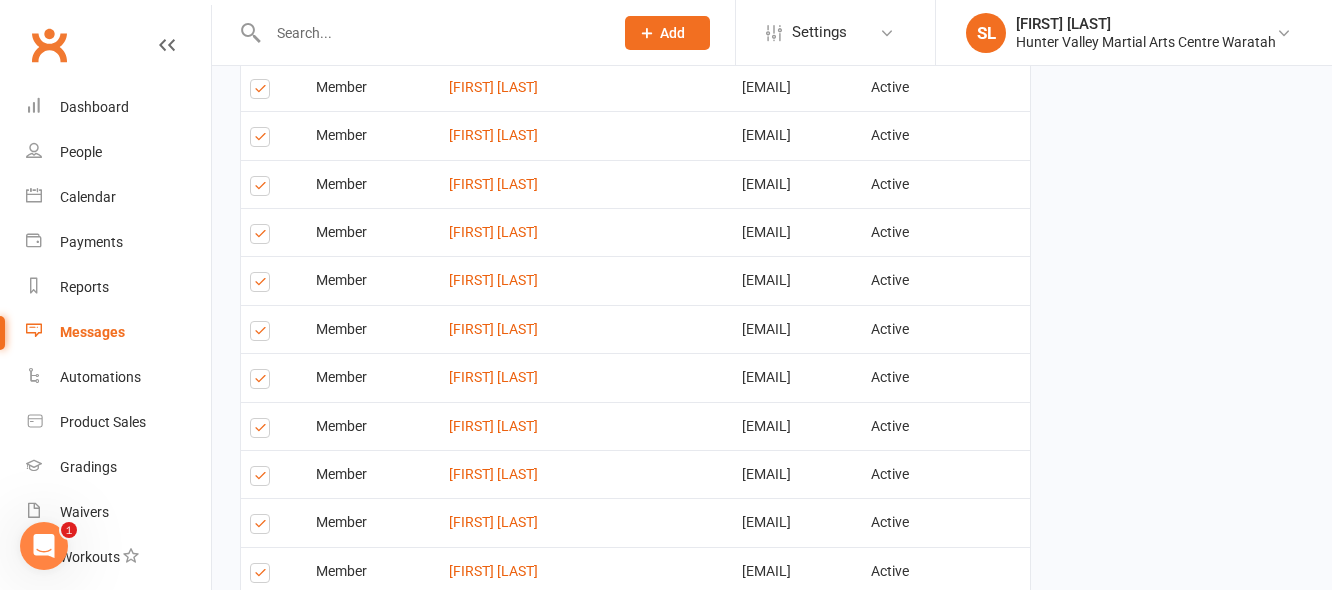 click at bounding box center (263, 189) 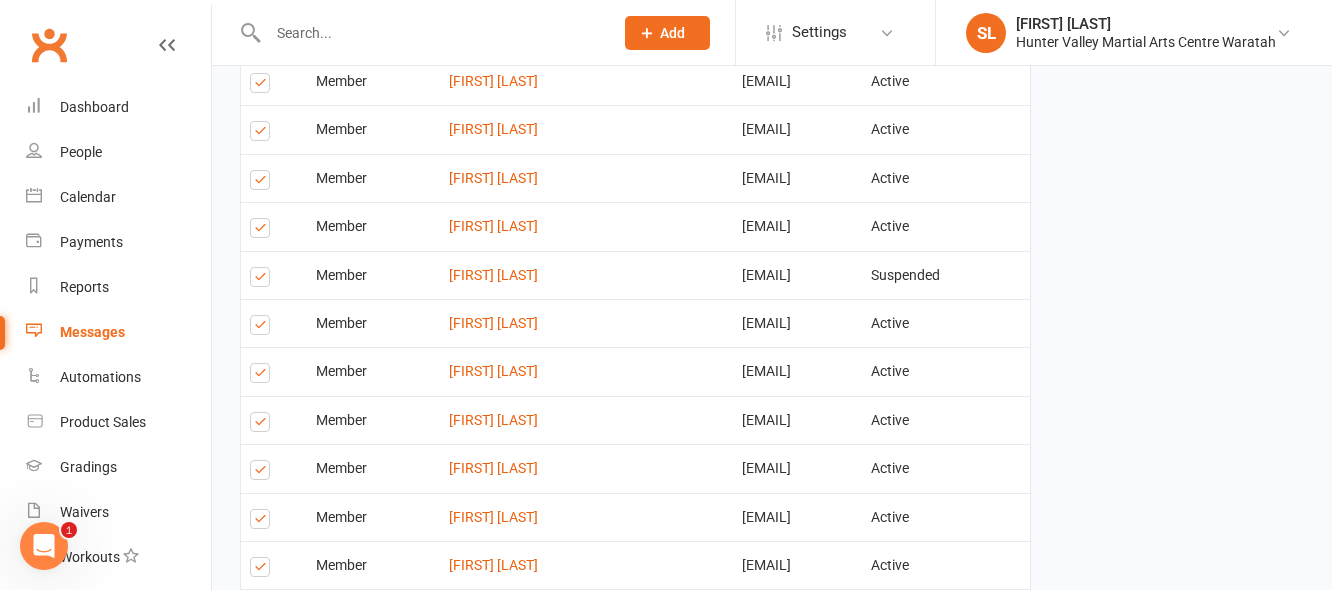 scroll, scrollTop: 2867, scrollLeft: 0, axis: vertical 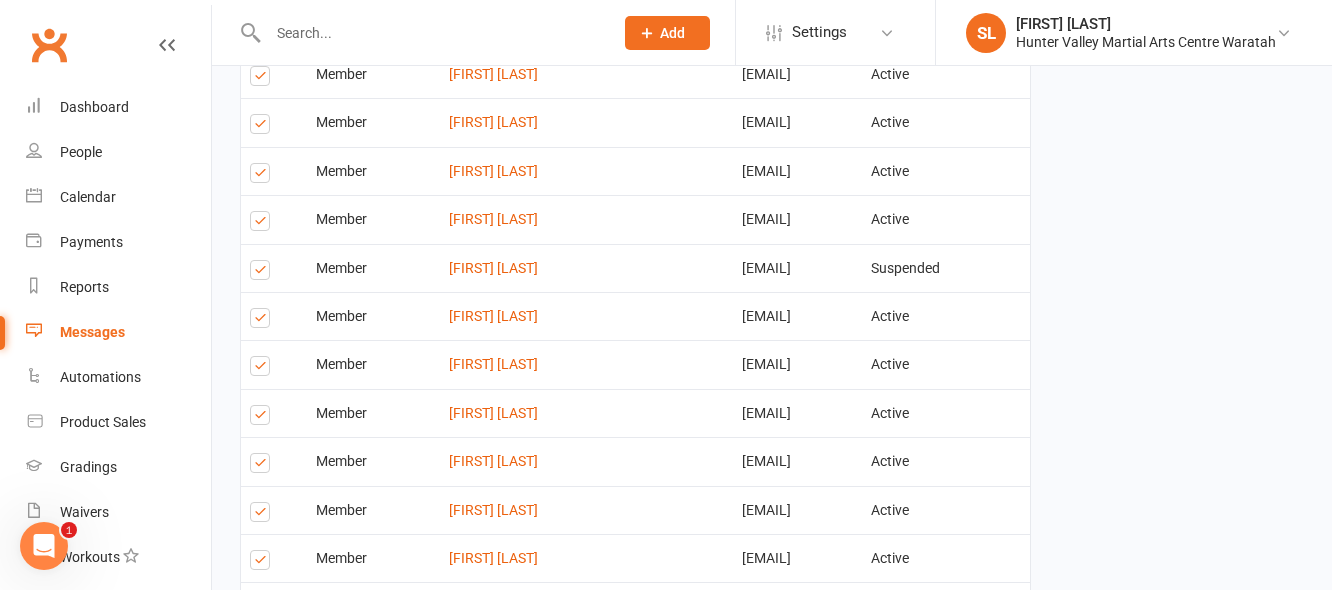 click at bounding box center (263, 369) 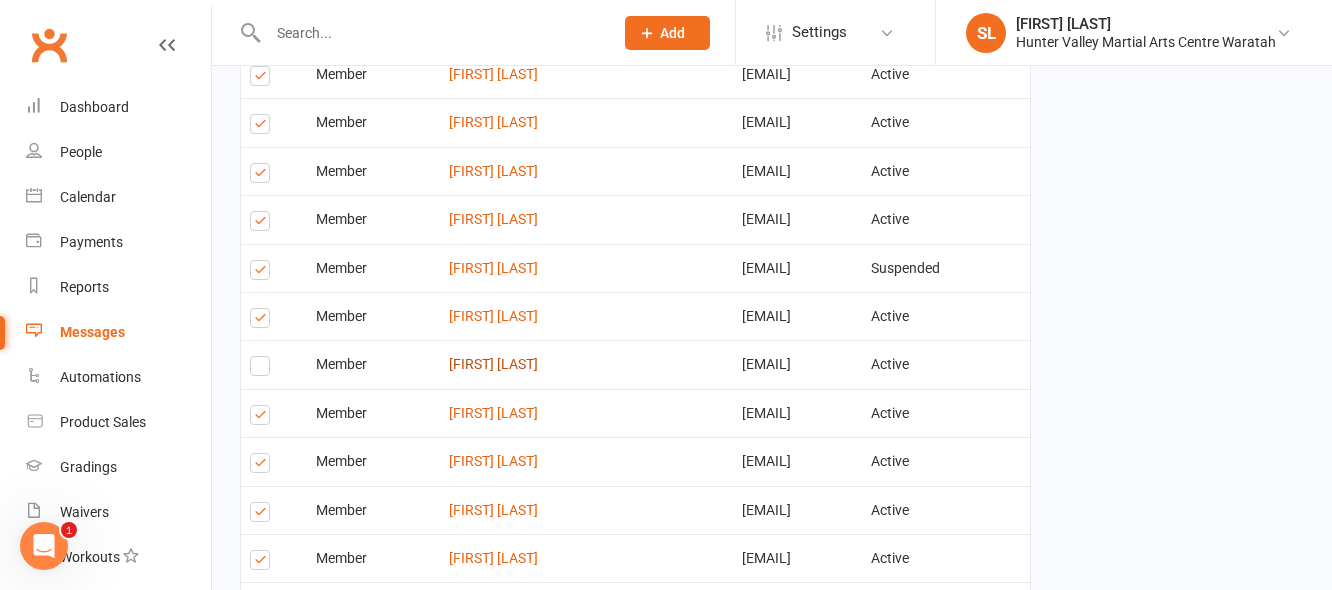 scroll, scrollTop: 2967, scrollLeft: 0, axis: vertical 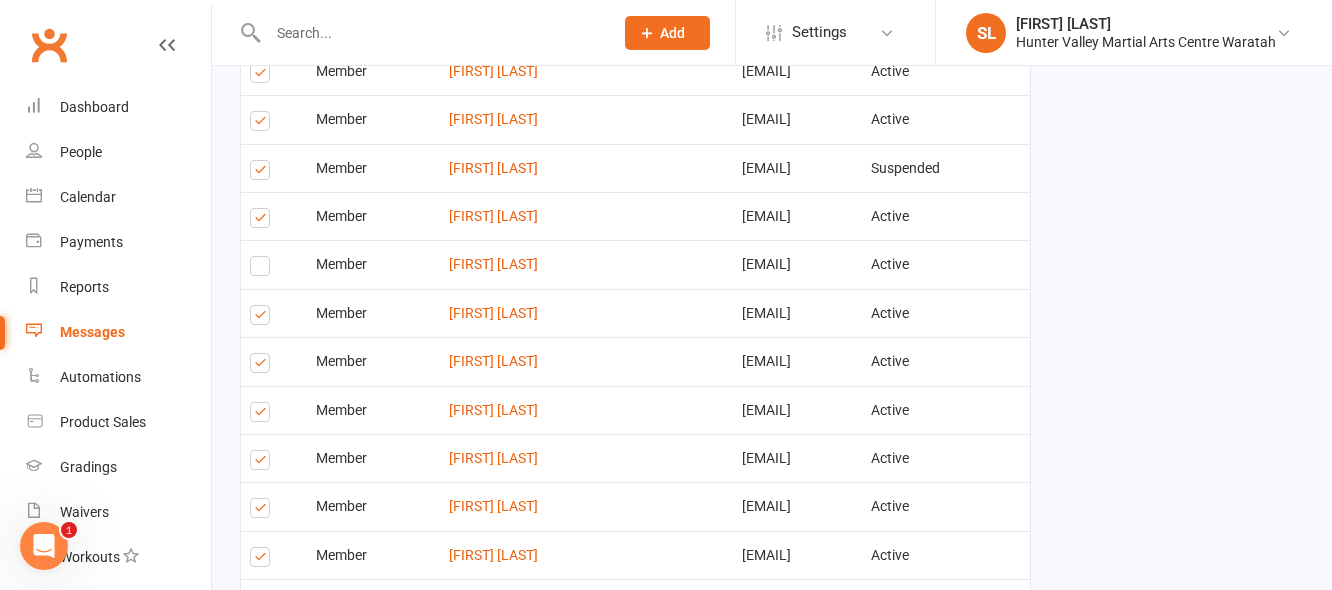 click at bounding box center (263, 366) 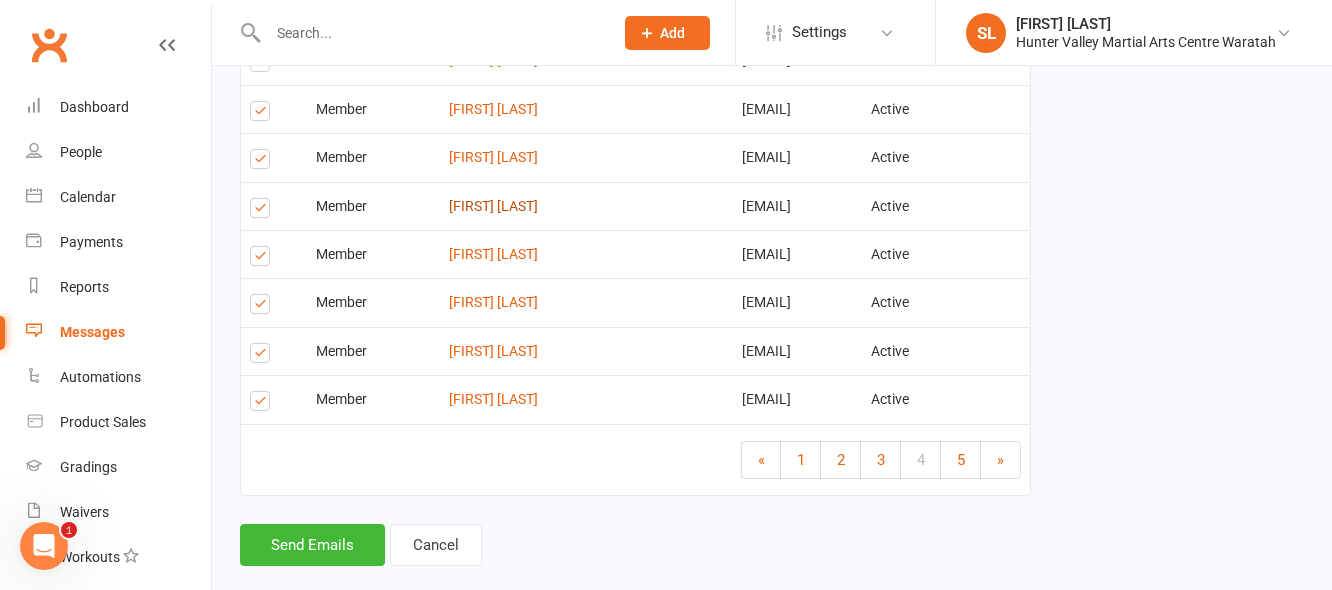 scroll, scrollTop: 3567, scrollLeft: 0, axis: vertical 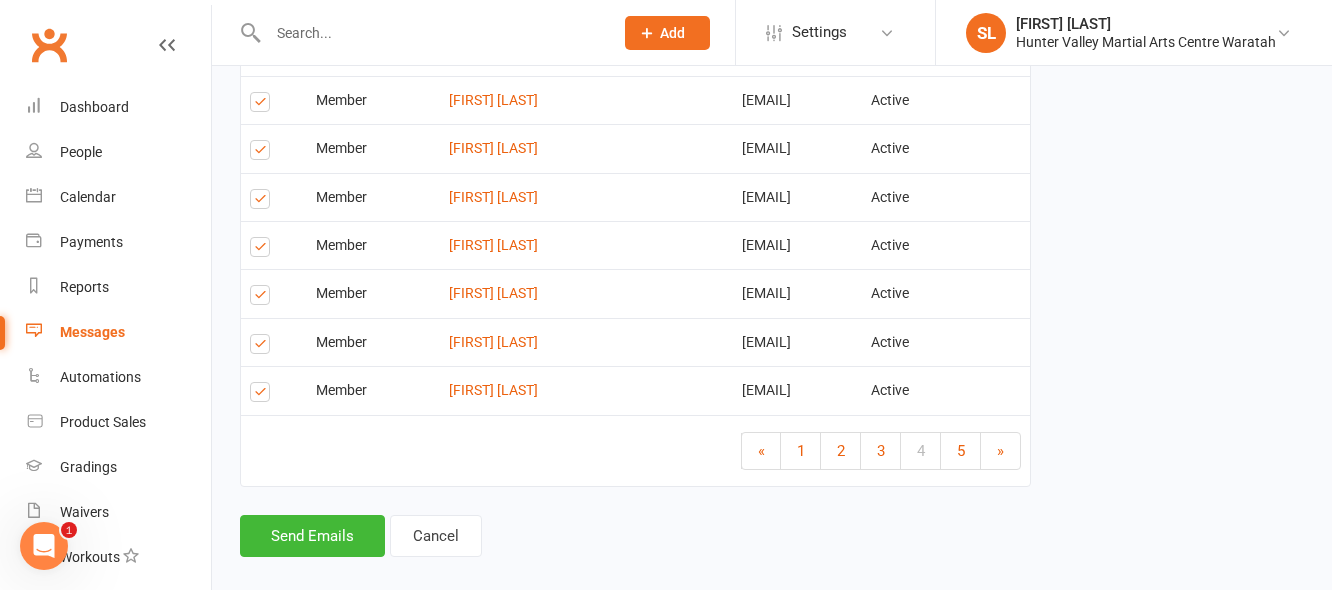 click at bounding box center (263, 298) 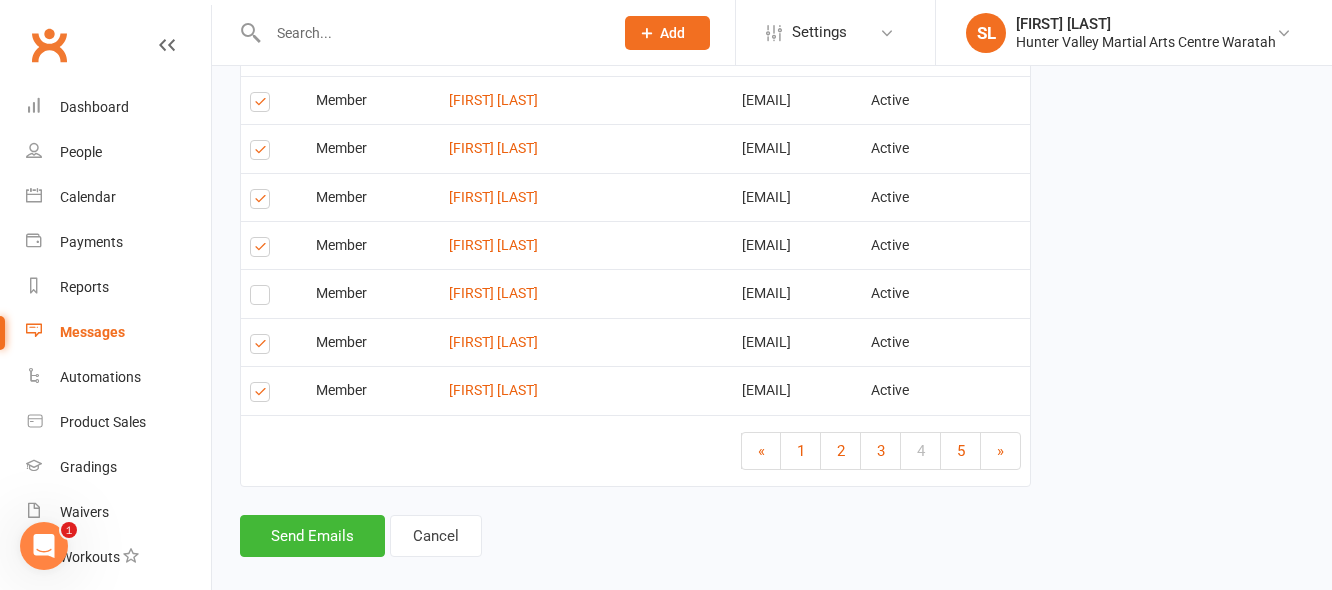 click at bounding box center [263, 395] 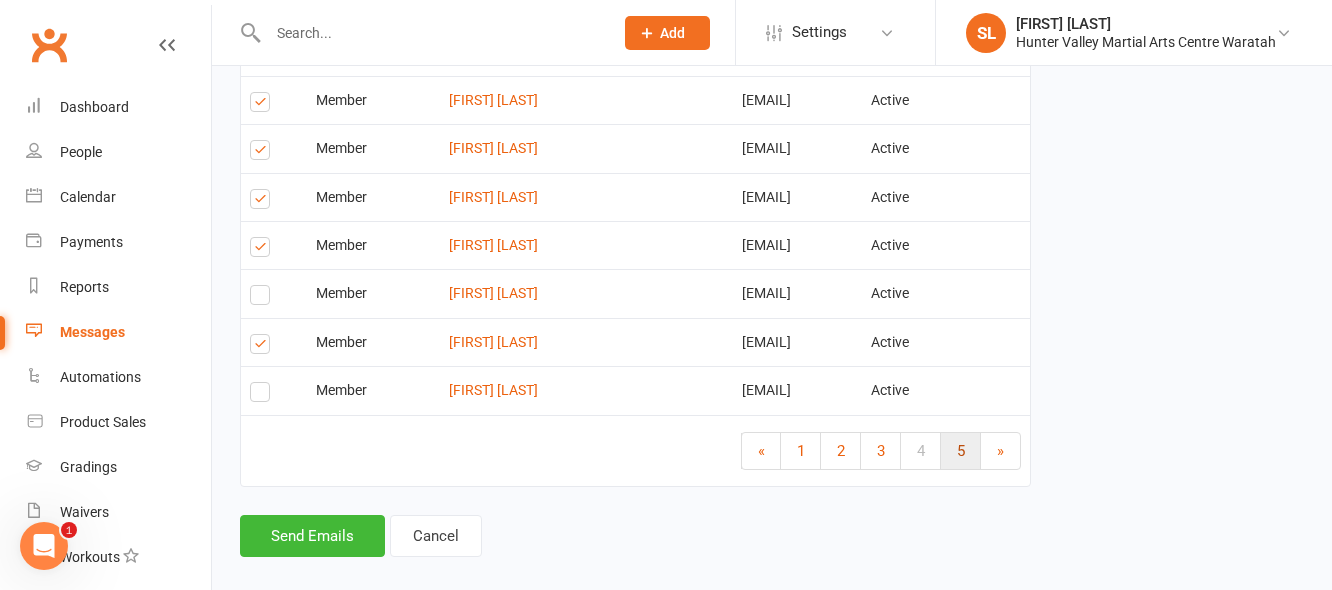 click on "5" at bounding box center [961, 451] 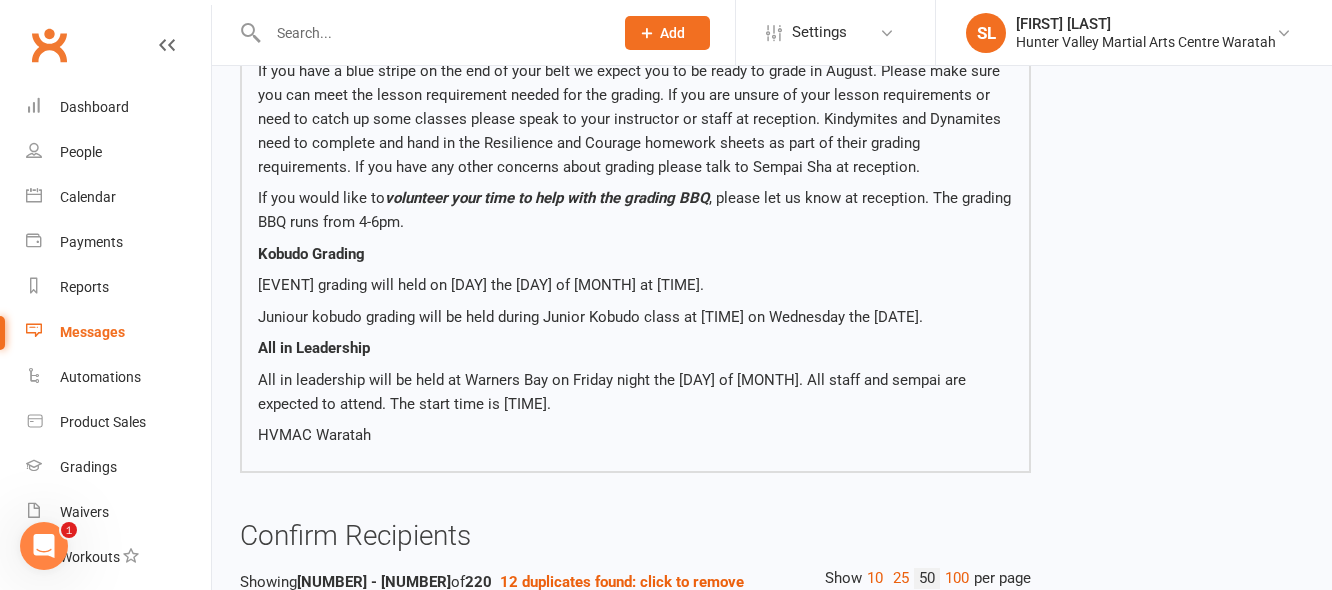 scroll, scrollTop: 1315, scrollLeft: 0, axis: vertical 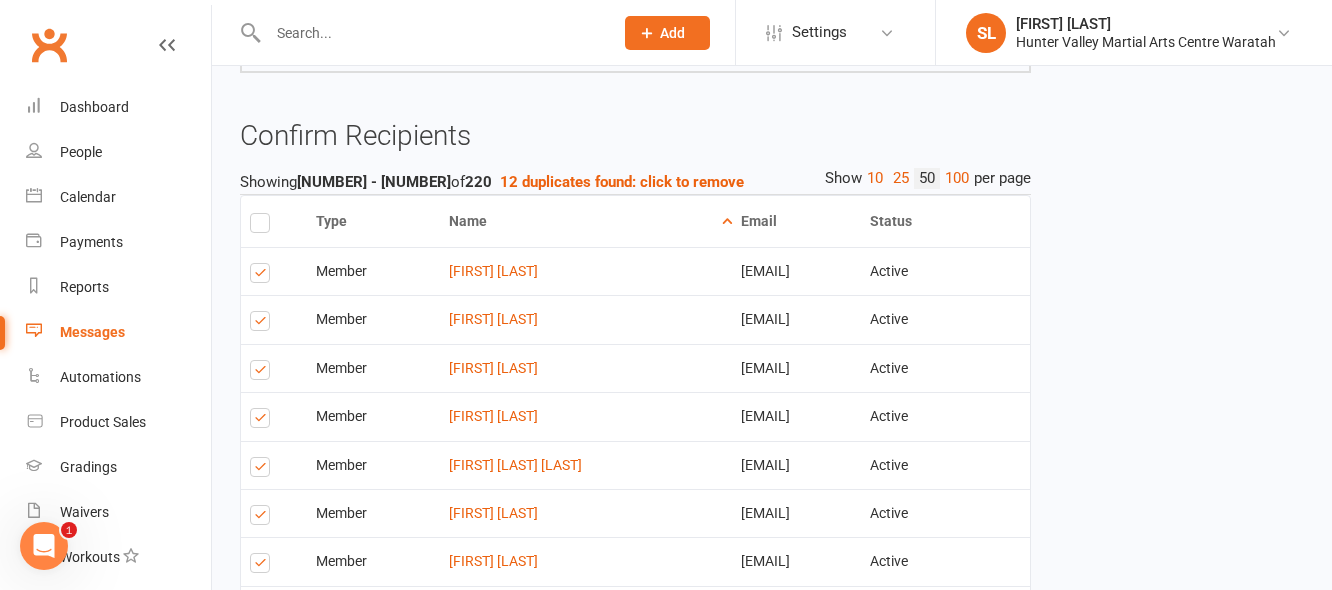 click at bounding box center (263, 276) 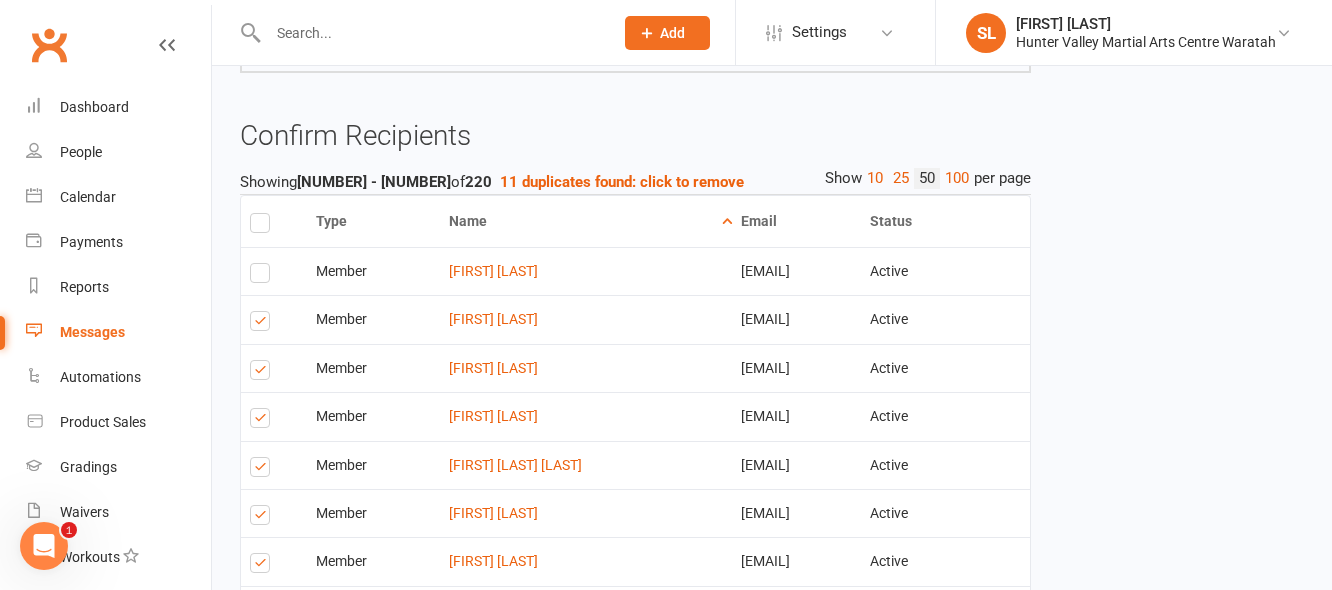 click at bounding box center (263, 324) 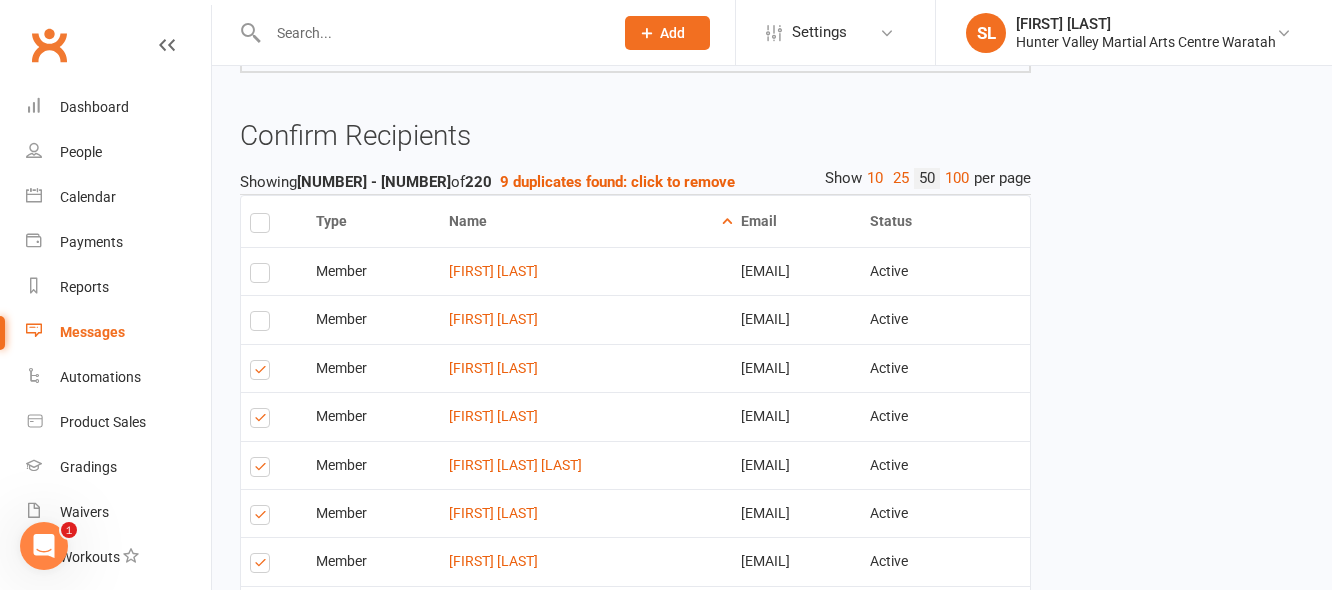 scroll, scrollTop: 1515, scrollLeft: 0, axis: vertical 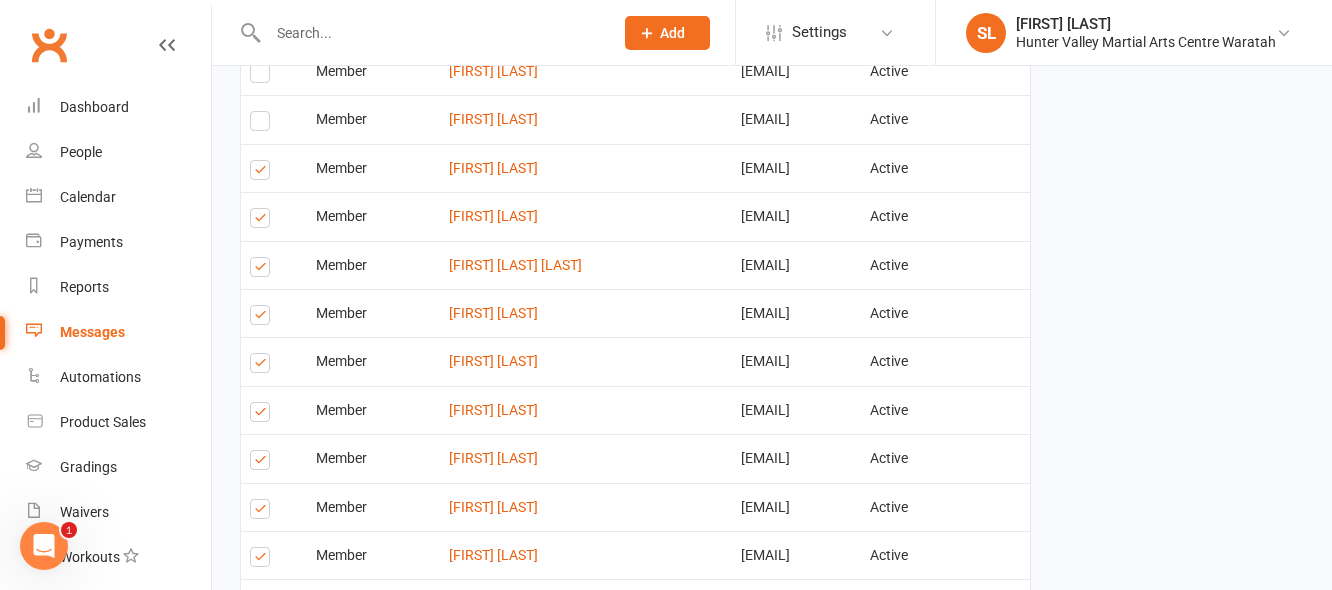 click at bounding box center [263, 270] 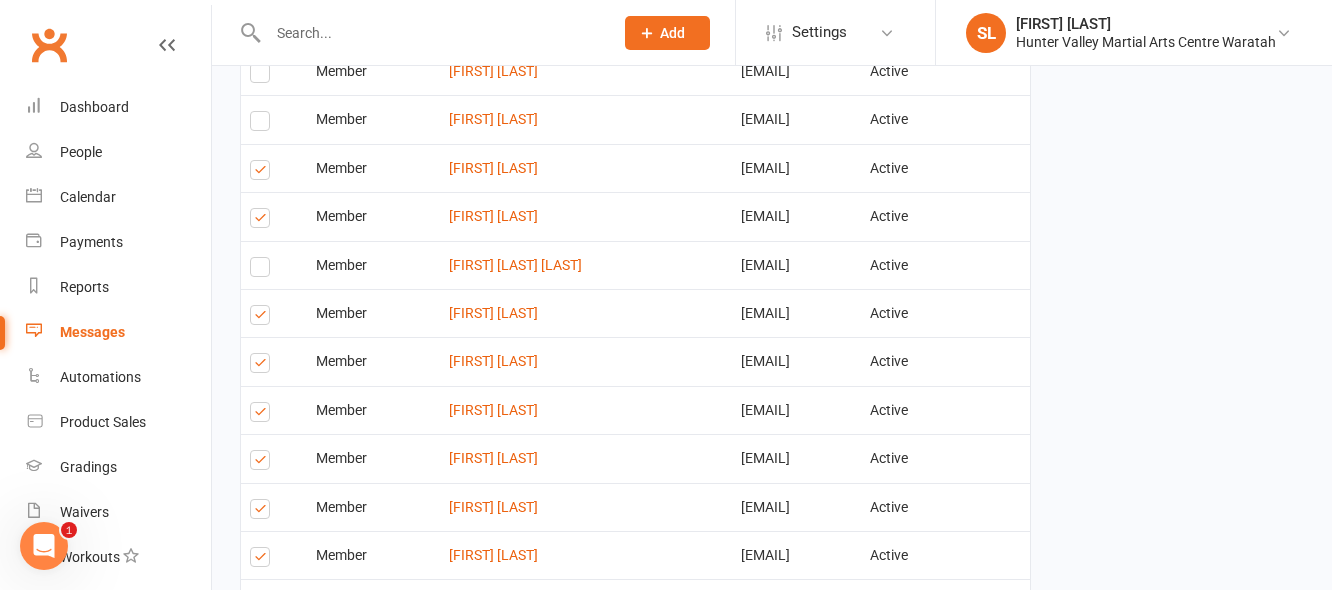 click at bounding box center [263, 366] 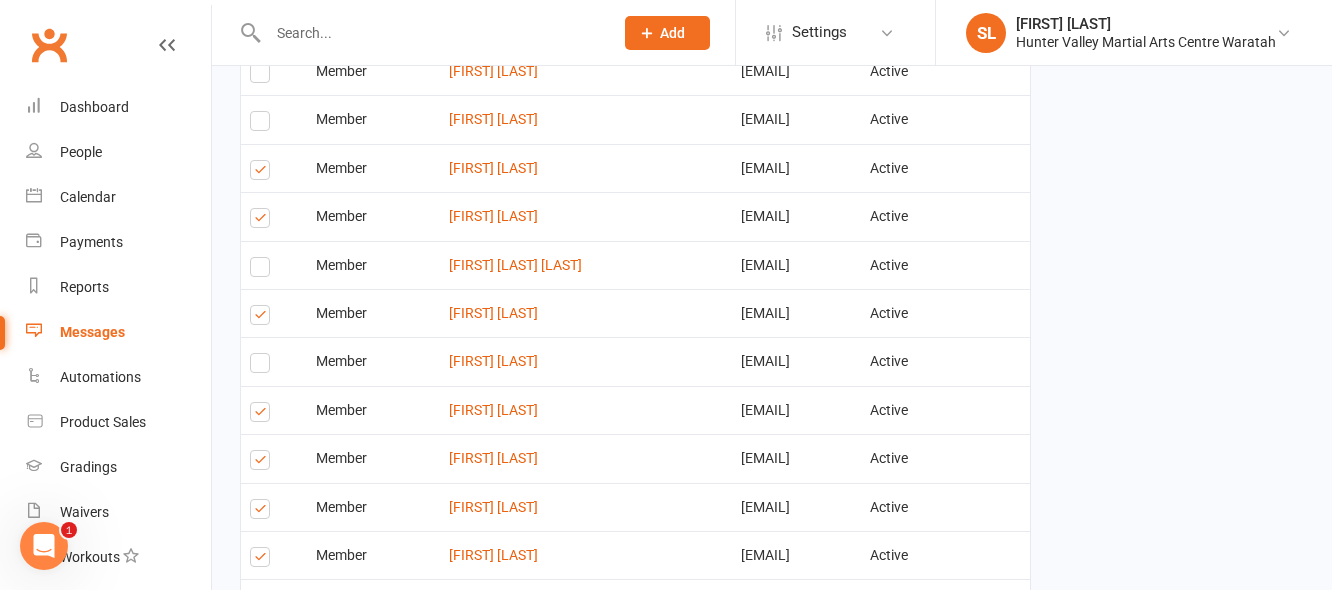 click at bounding box center (263, 415) 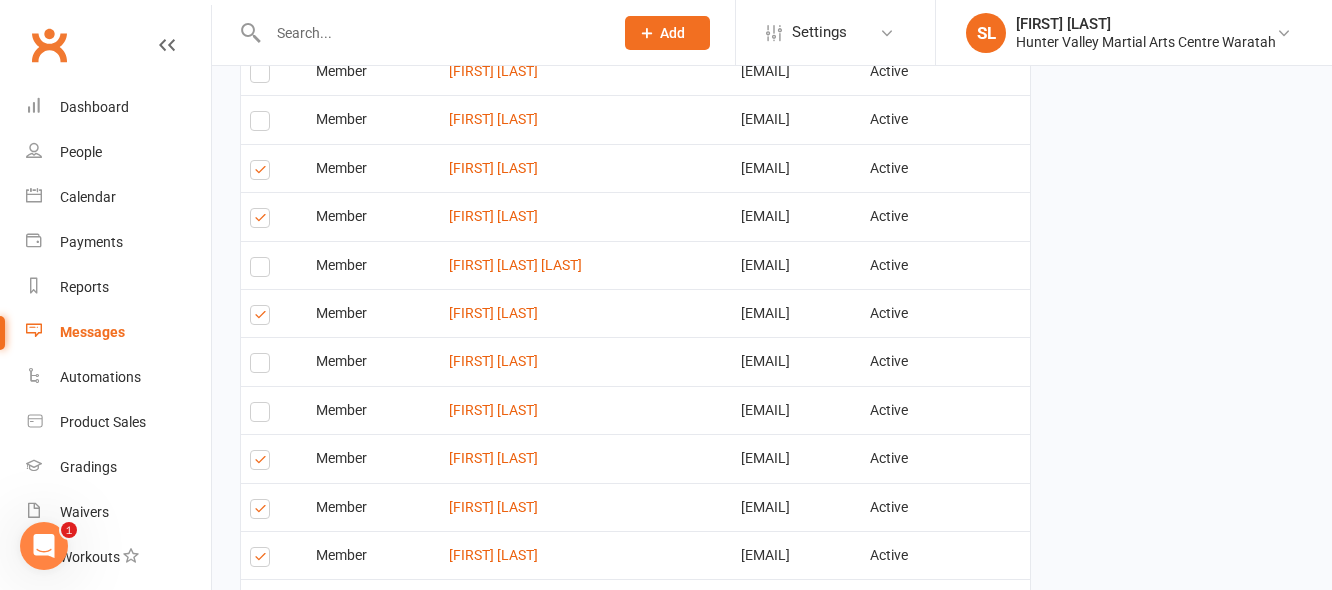 click at bounding box center (263, 463) 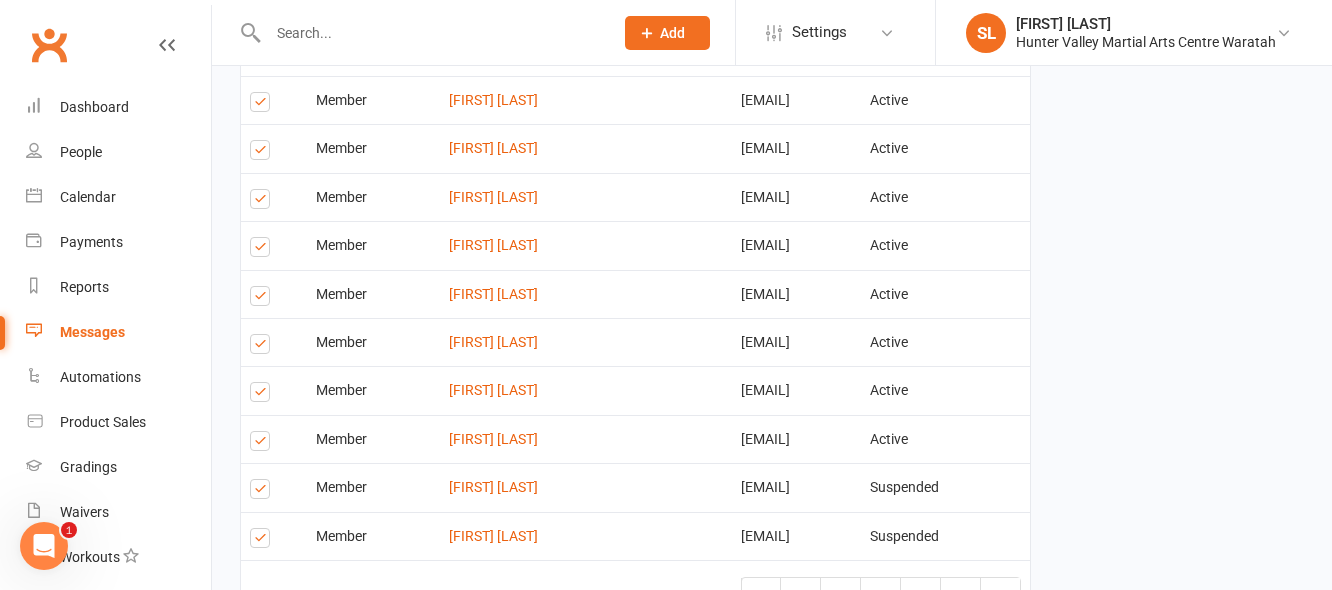 scroll, scrollTop: 2015, scrollLeft: 0, axis: vertical 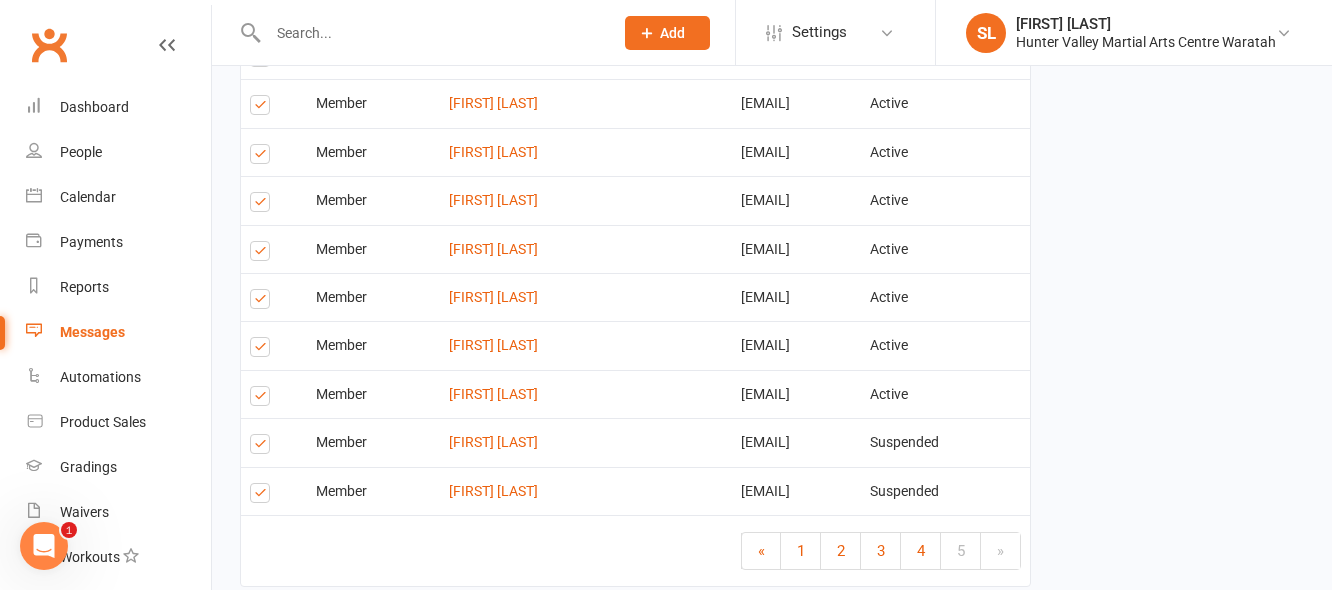 click at bounding box center (263, 399) 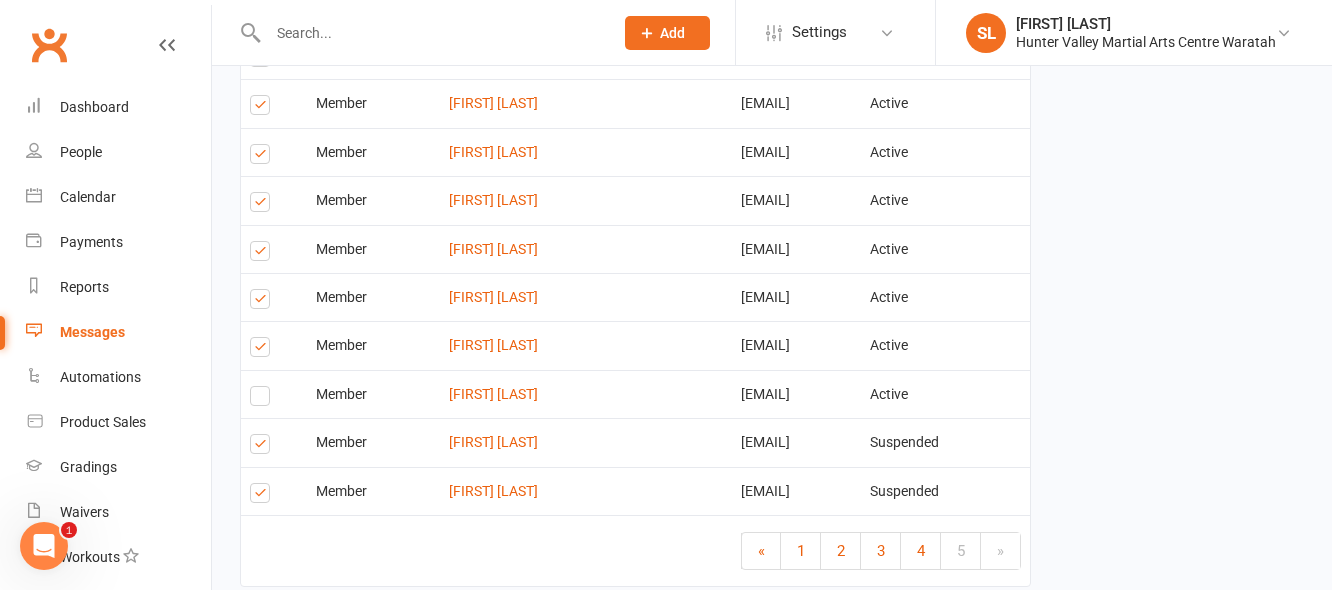 click at bounding box center (263, 496) 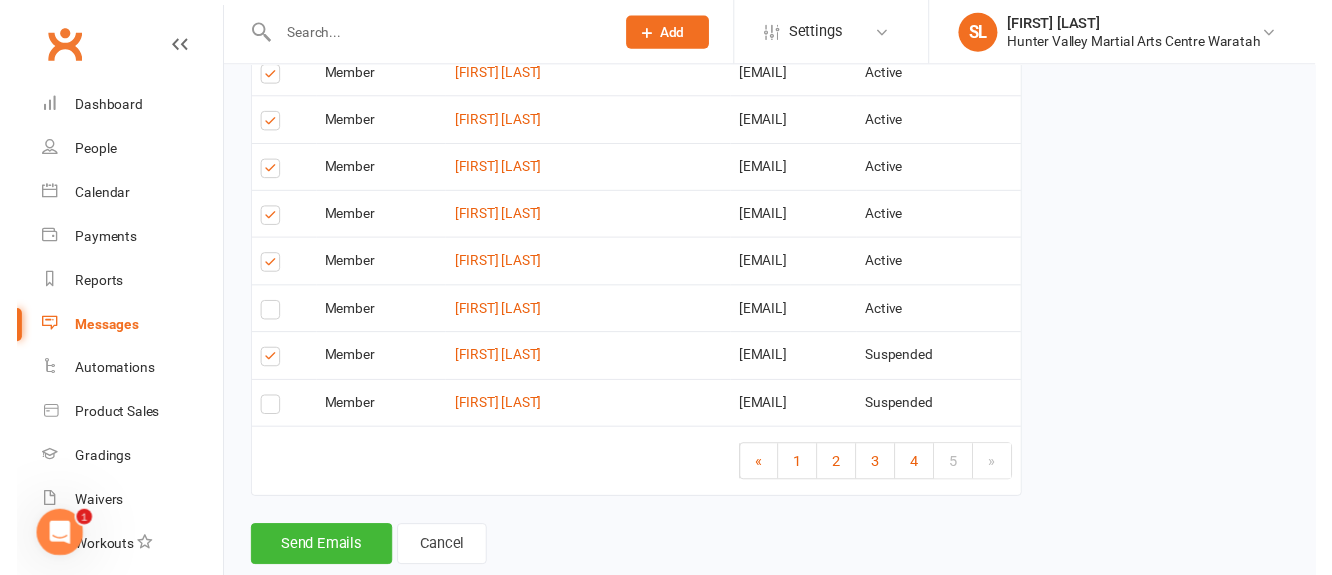 scroll, scrollTop: 2115, scrollLeft: 0, axis: vertical 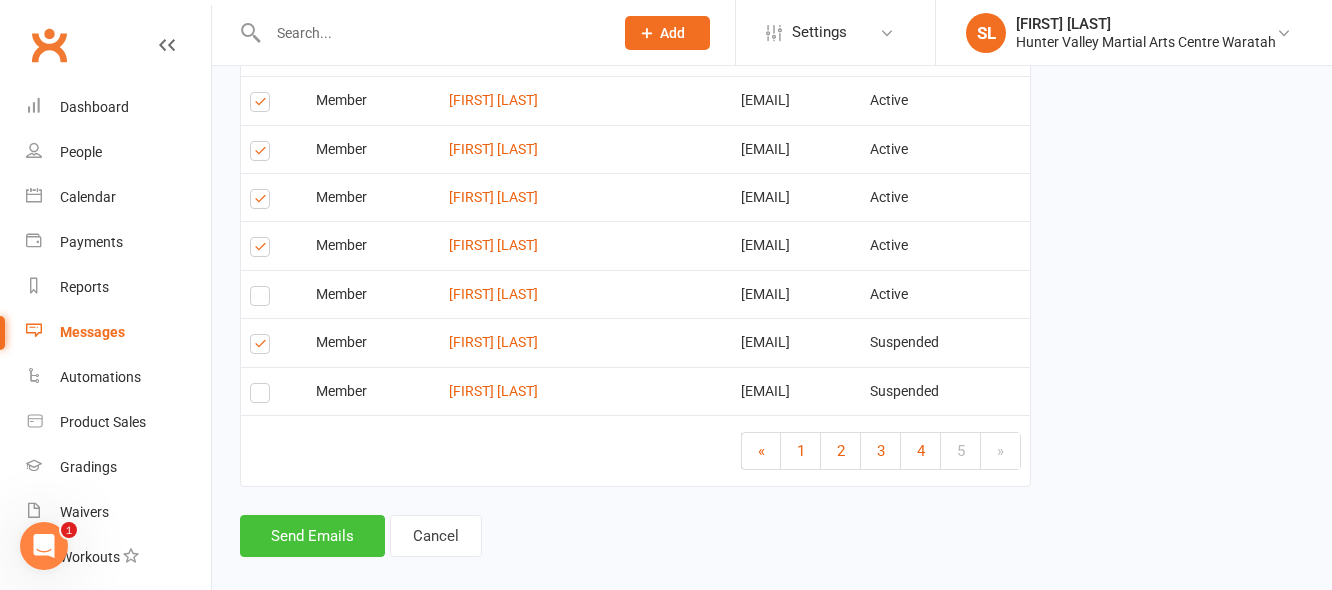 click on "Send Emails" at bounding box center [312, 536] 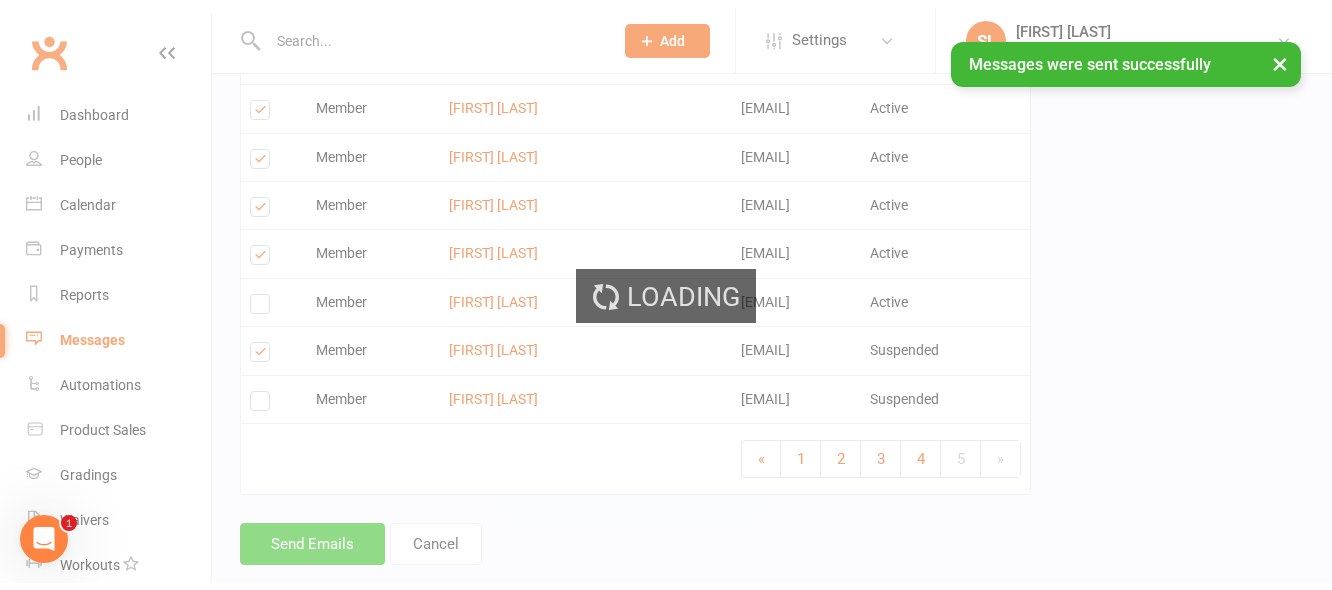 scroll, scrollTop: 0, scrollLeft: 0, axis: both 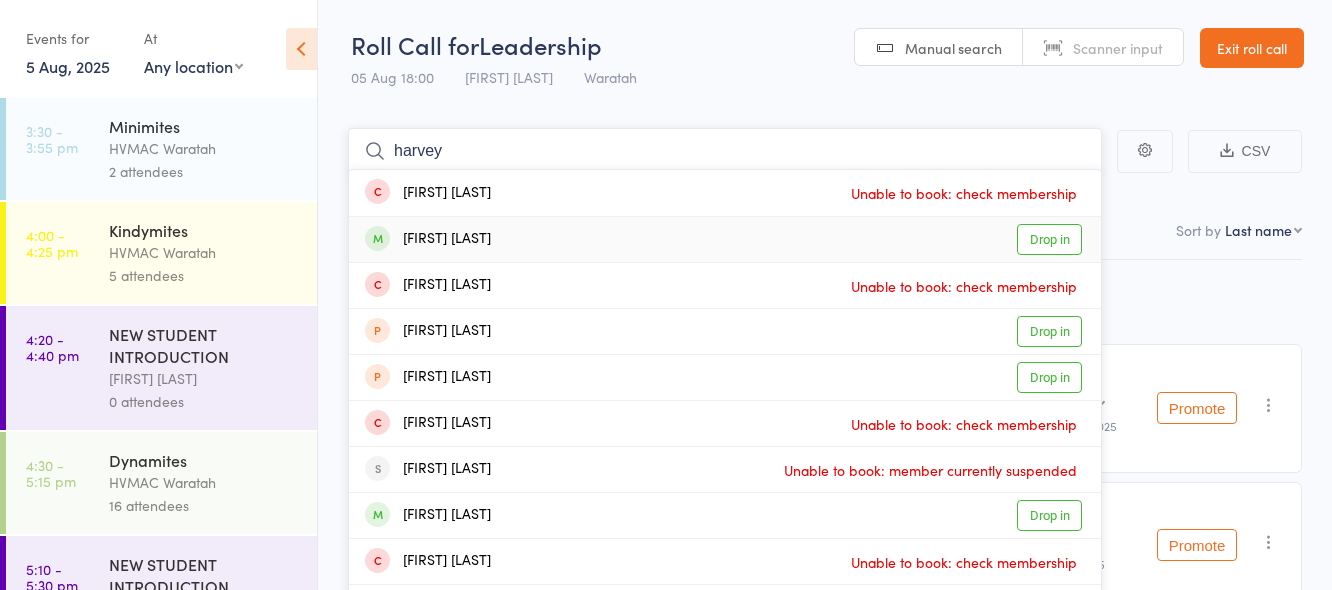 type on "harvey" 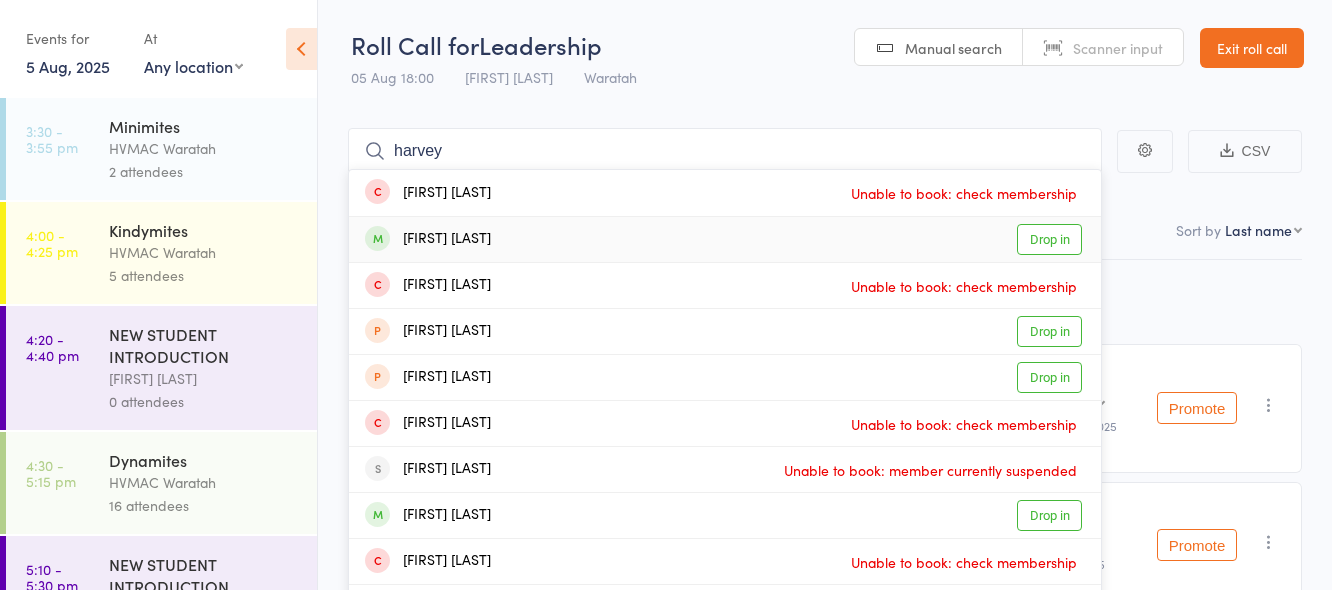 click on "Drop in" at bounding box center [1049, 239] 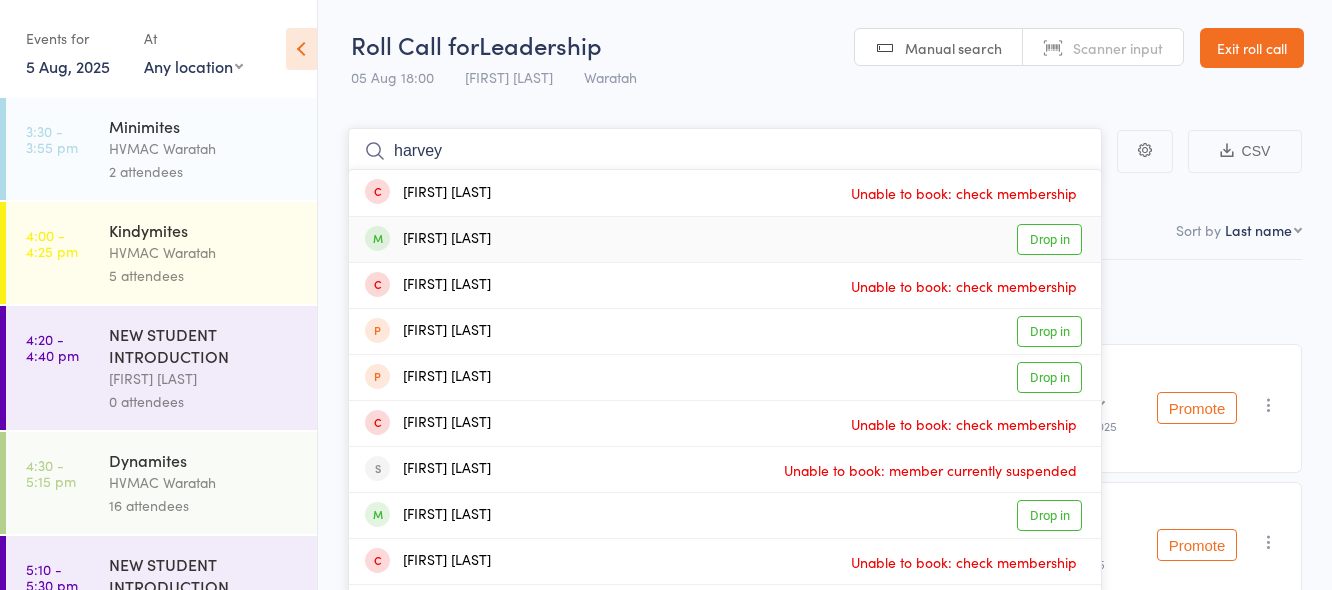 type 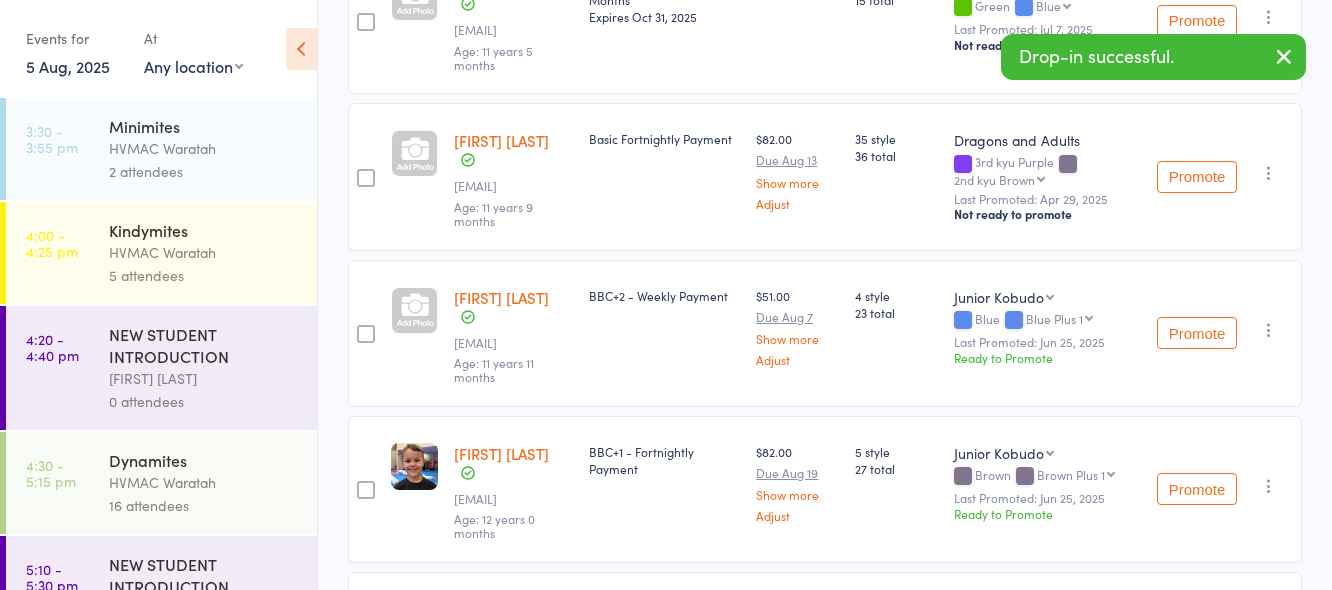 scroll, scrollTop: 43, scrollLeft: 0, axis: vertical 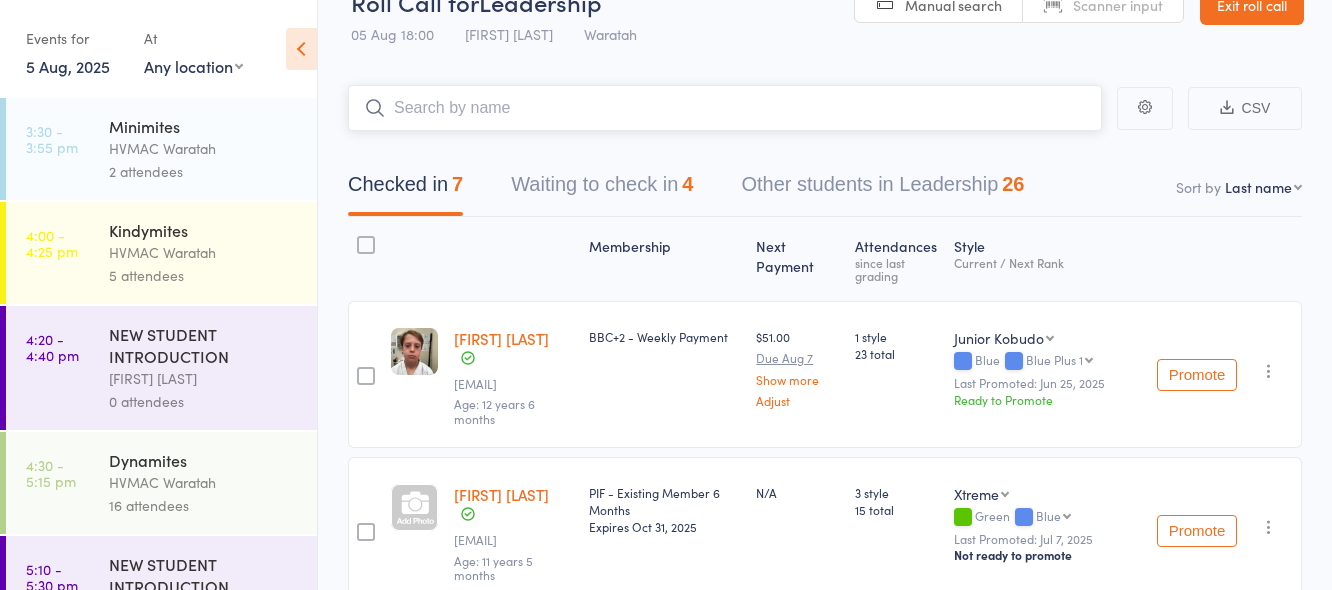 click on "Waiting to check in  4" at bounding box center [602, 189] 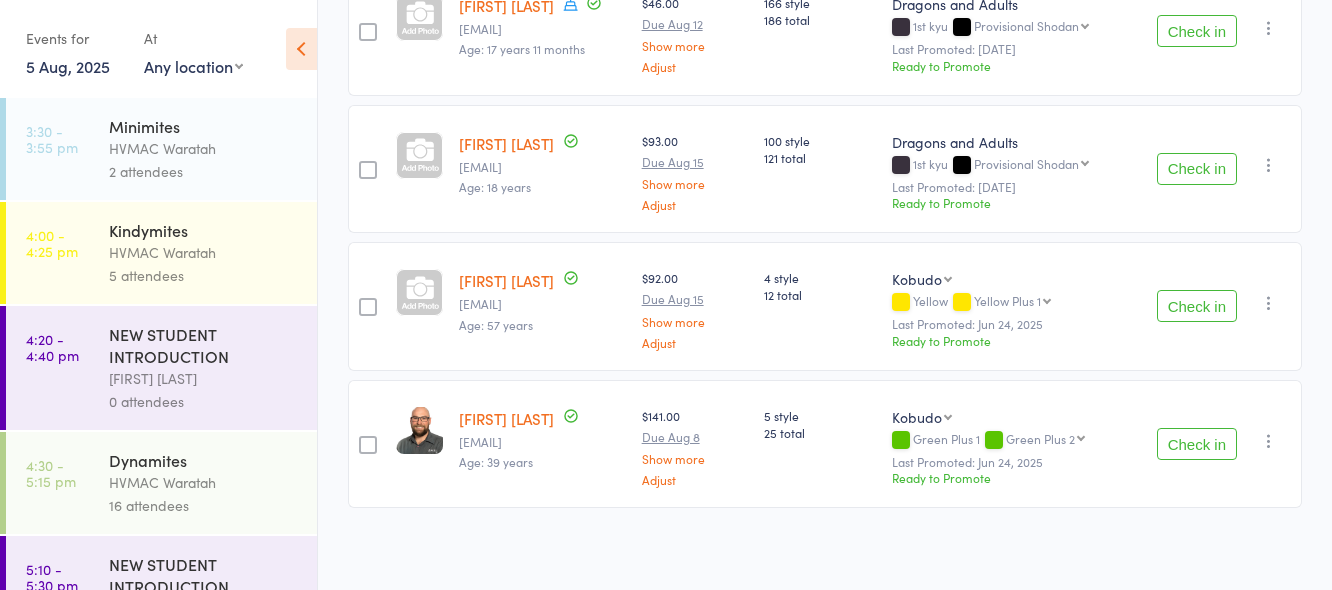 scroll, scrollTop: 371, scrollLeft: 0, axis: vertical 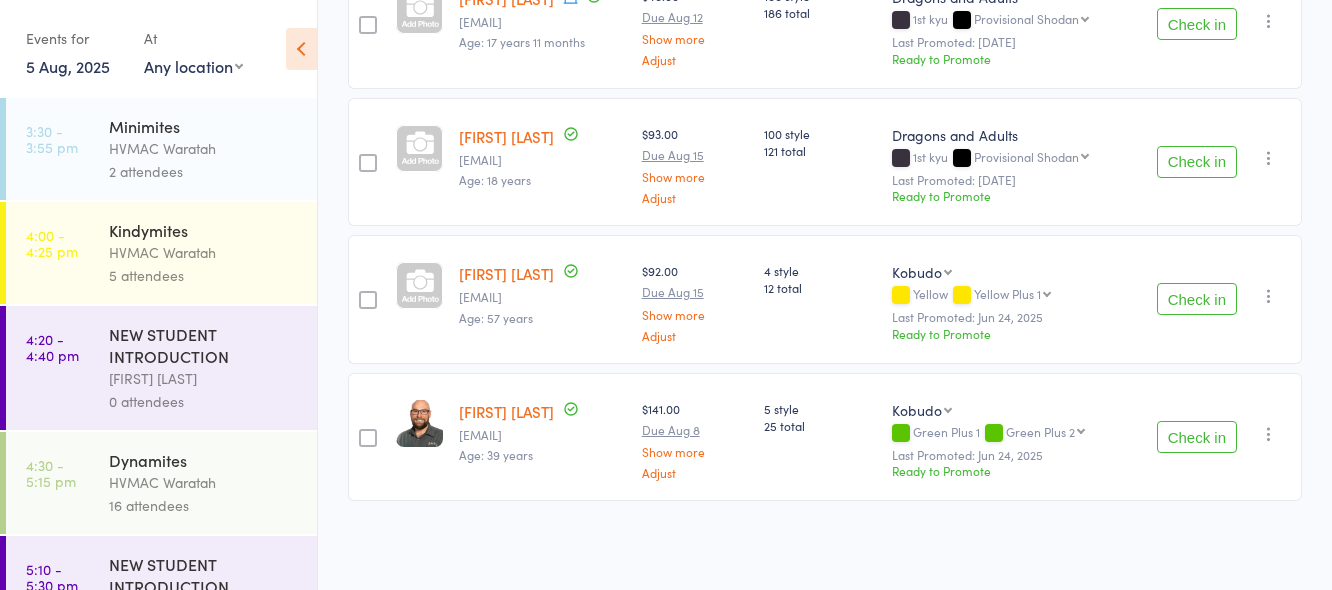 click on "Check in" at bounding box center [1197, 437] 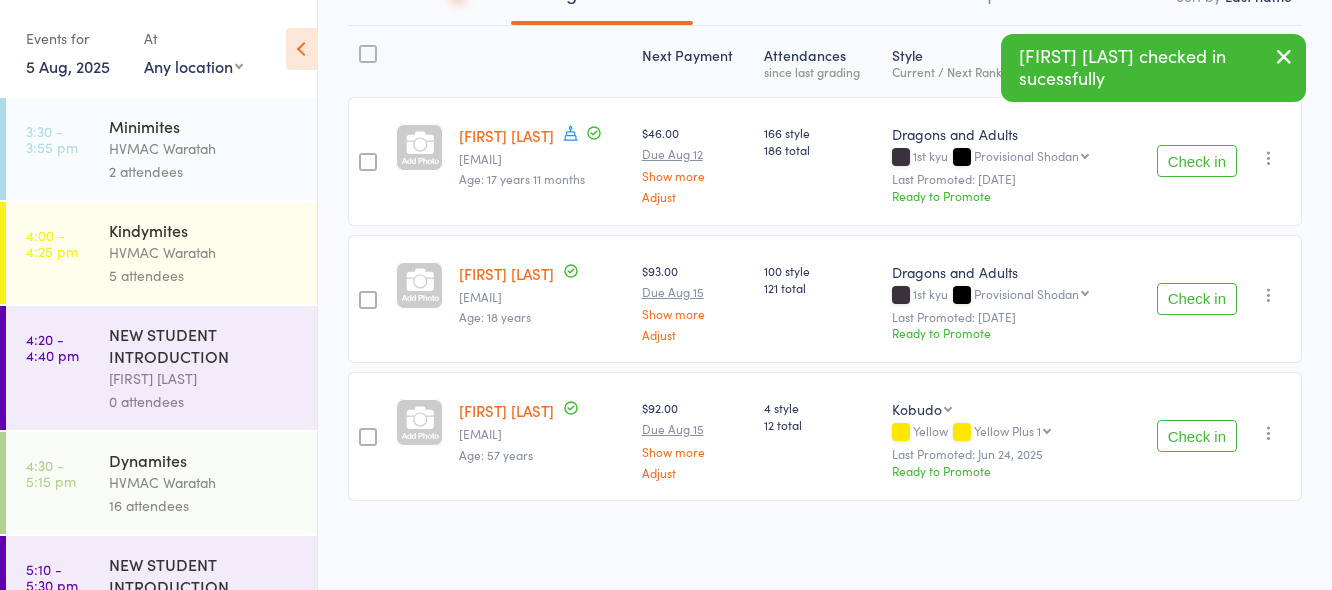 scroll, scrollTop: 234, scrollLeft: 0, axis: vertical 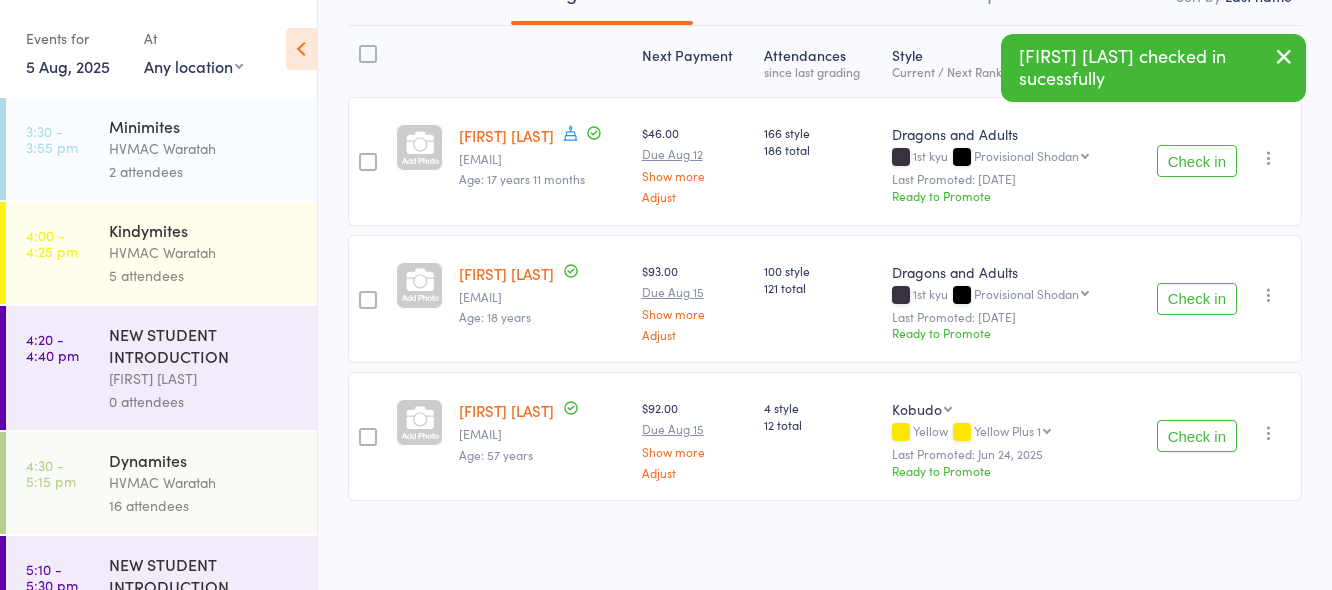 click on "Check in" at bounding box center (1197, 436) 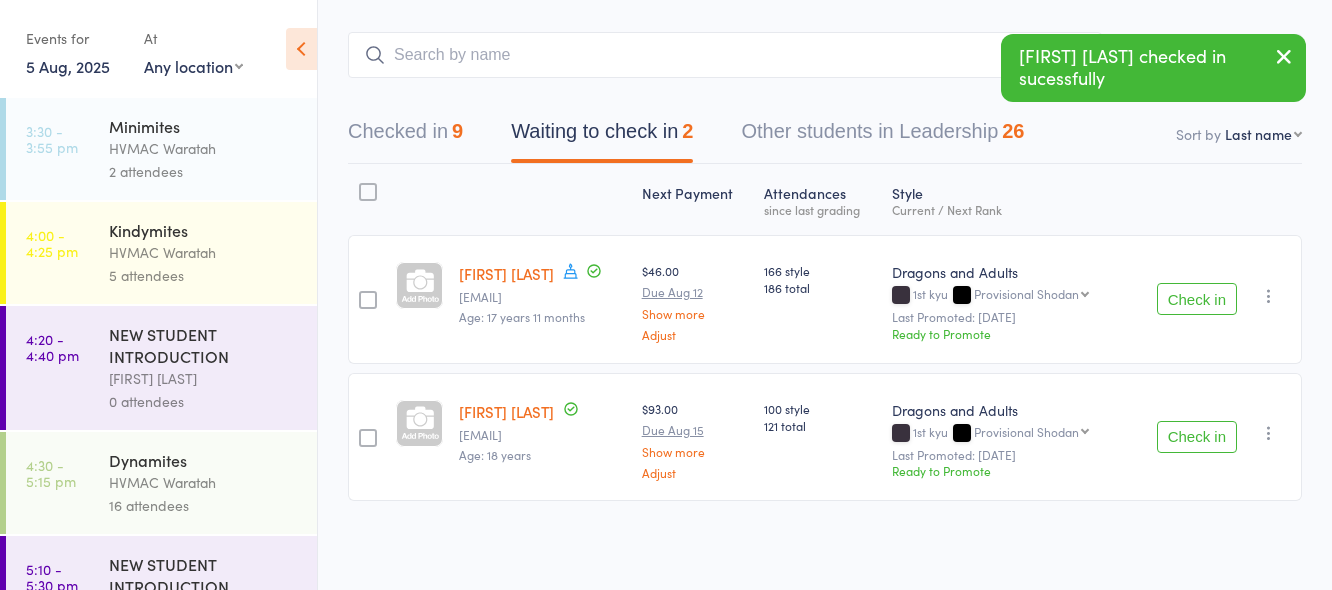 click on "Check in" at bounding box center [1197, 299] 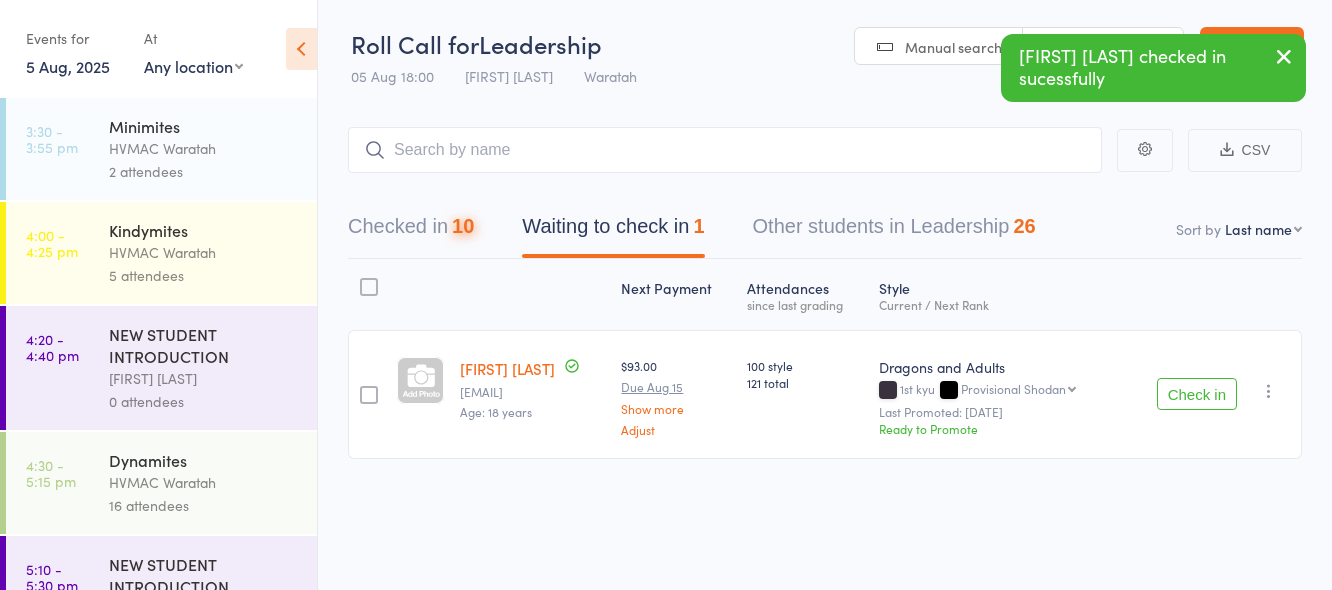 scroll, scrollTop: 1, scrollLeft: 0, axis: vertical 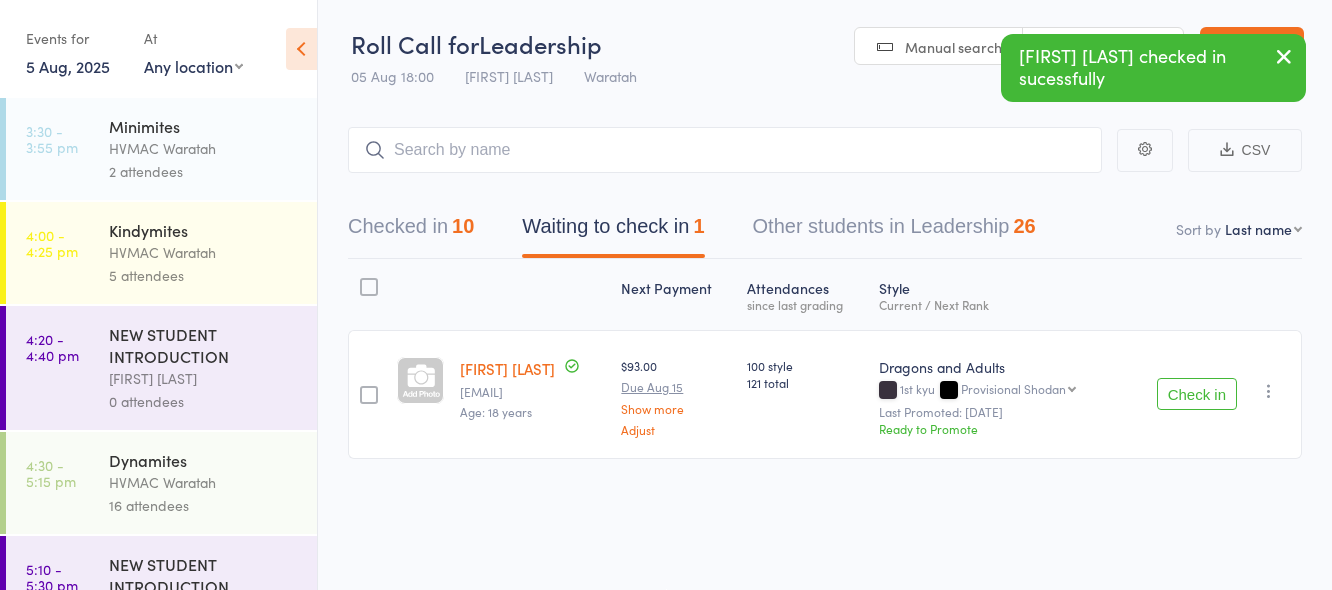 click on "Check in" at bounding box center (1197, 394) 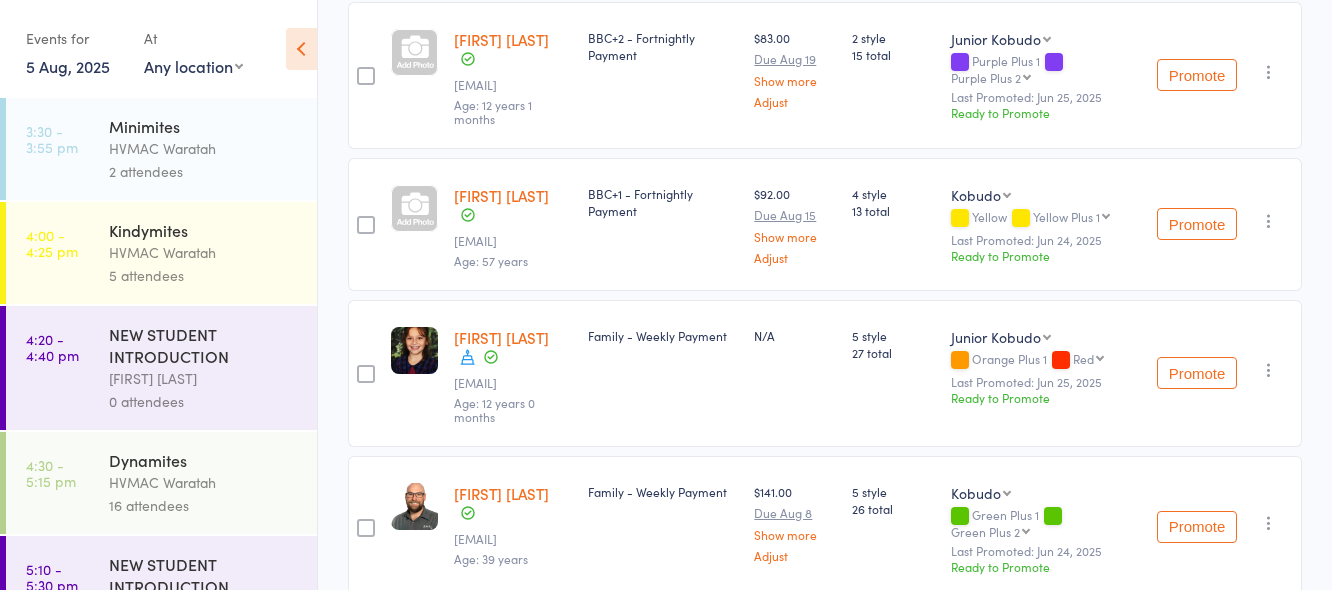 scroll, scrollTop: 1433, scrollLeft: 0, axis: vertical 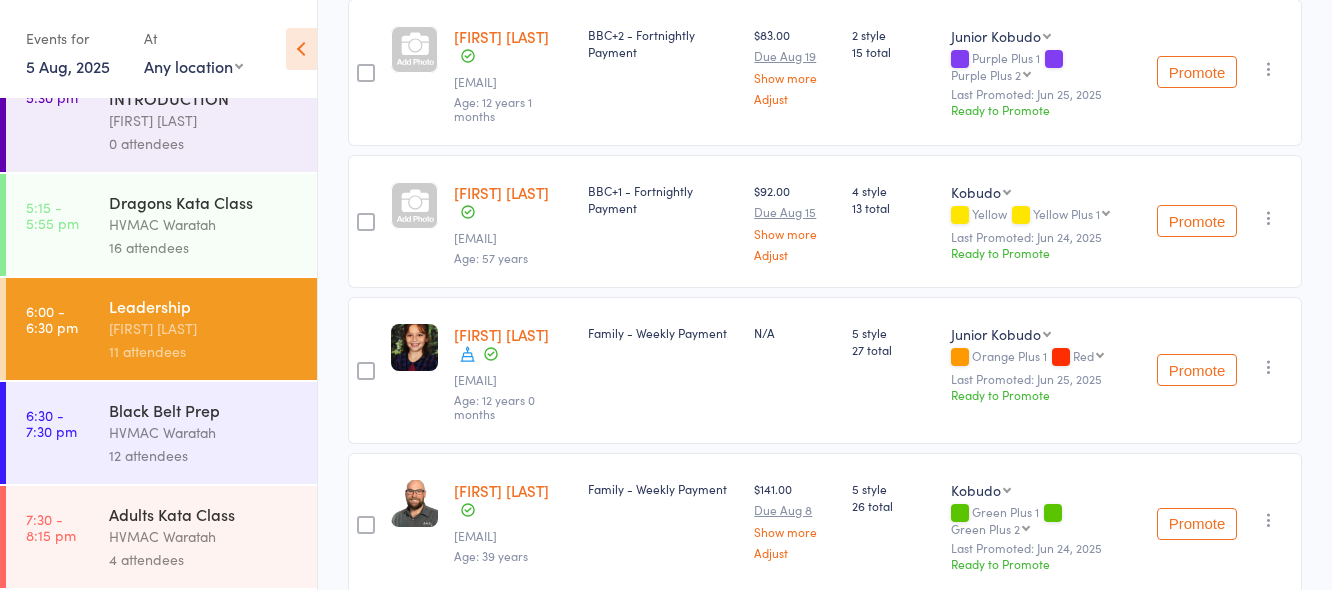 click on "Black Belt Prep" at bounding box center [204, 410] 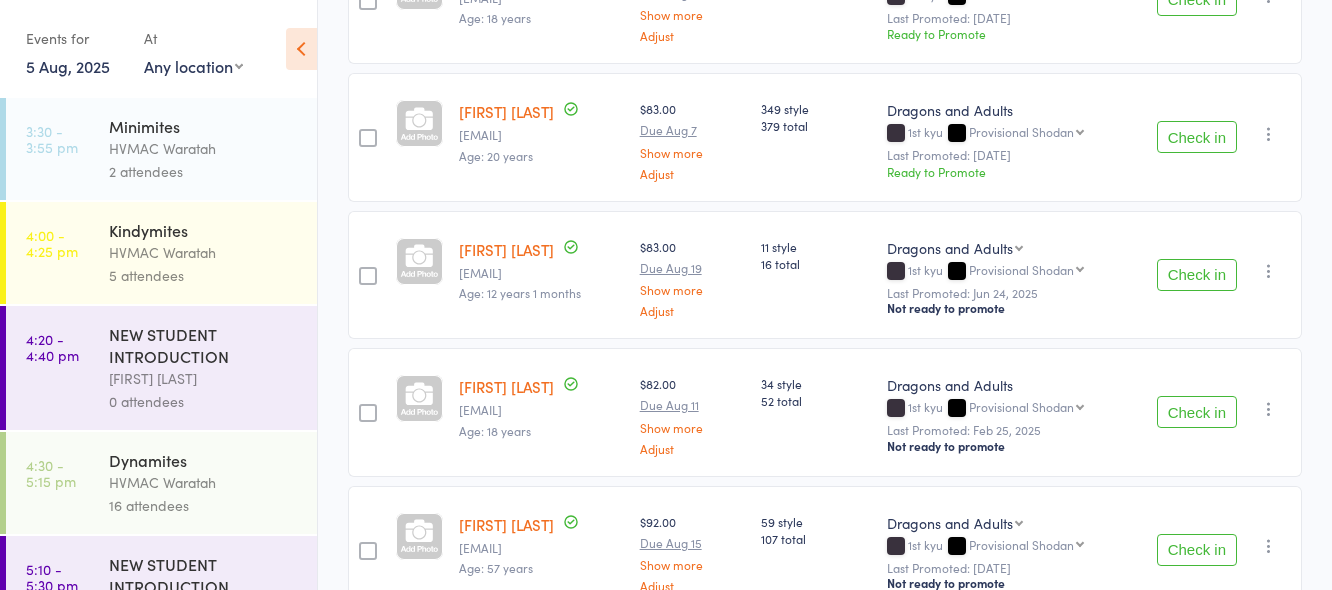scroll, scrollTop: 1401, scrollLeft: 0, axis: vertical 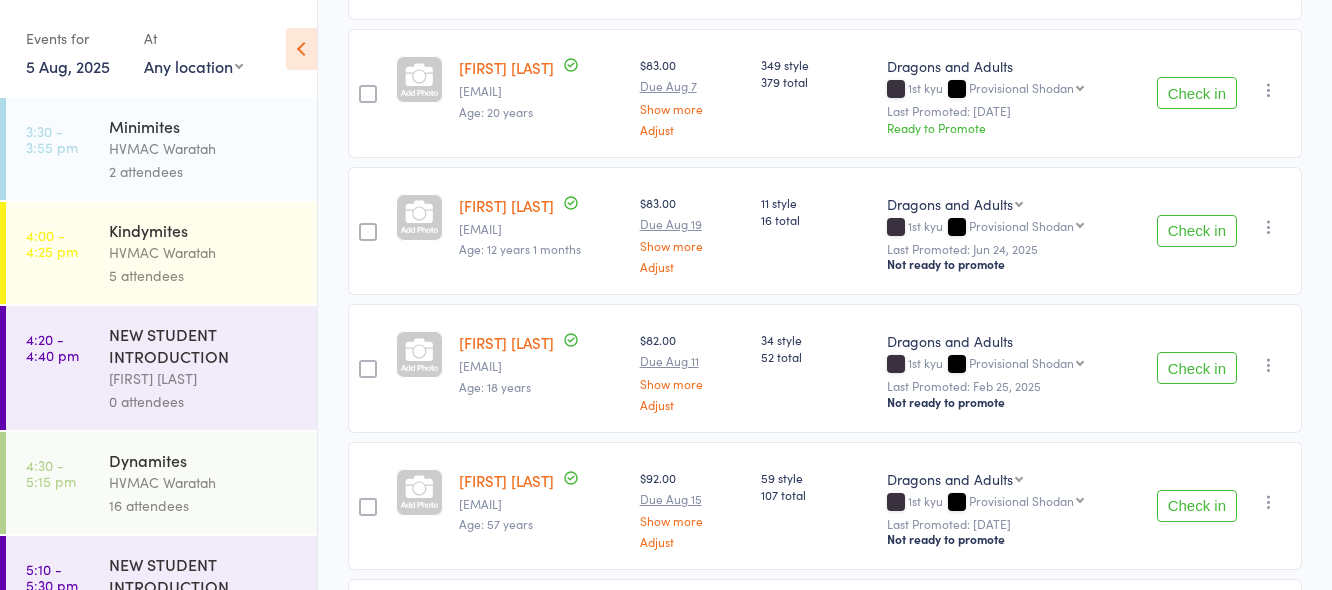 click on "Check in" at bounding box center (1197, 368) 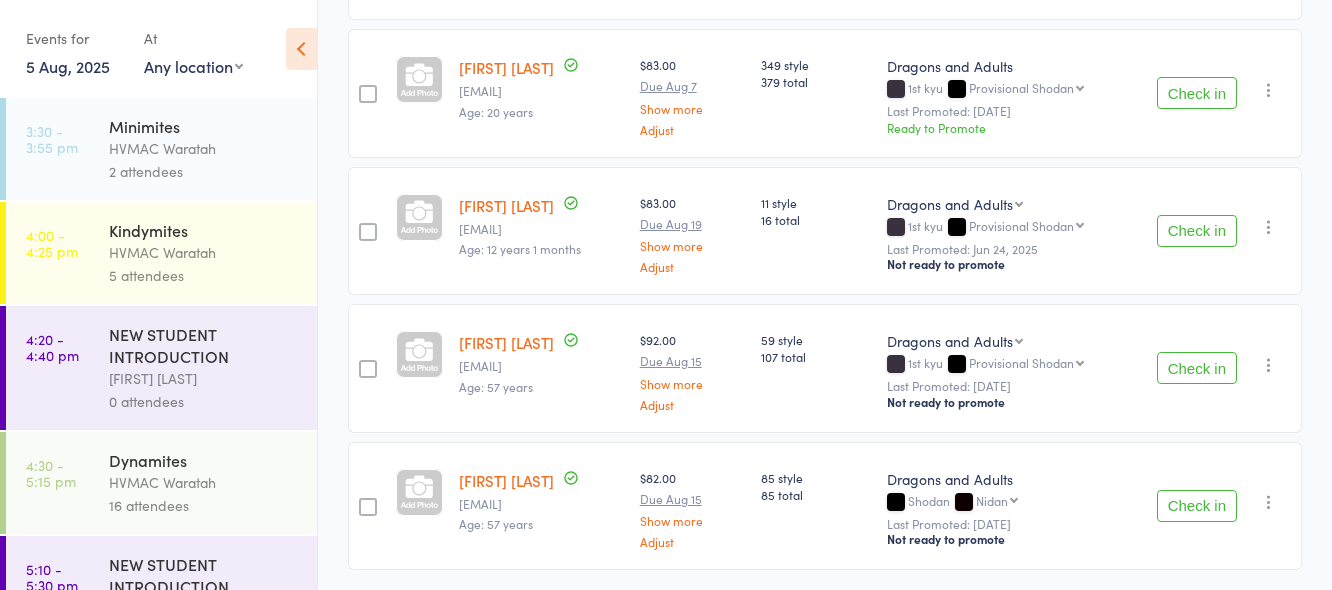 scroll, scrollTop: 1472, scrollLeft: 0, axis: vertical 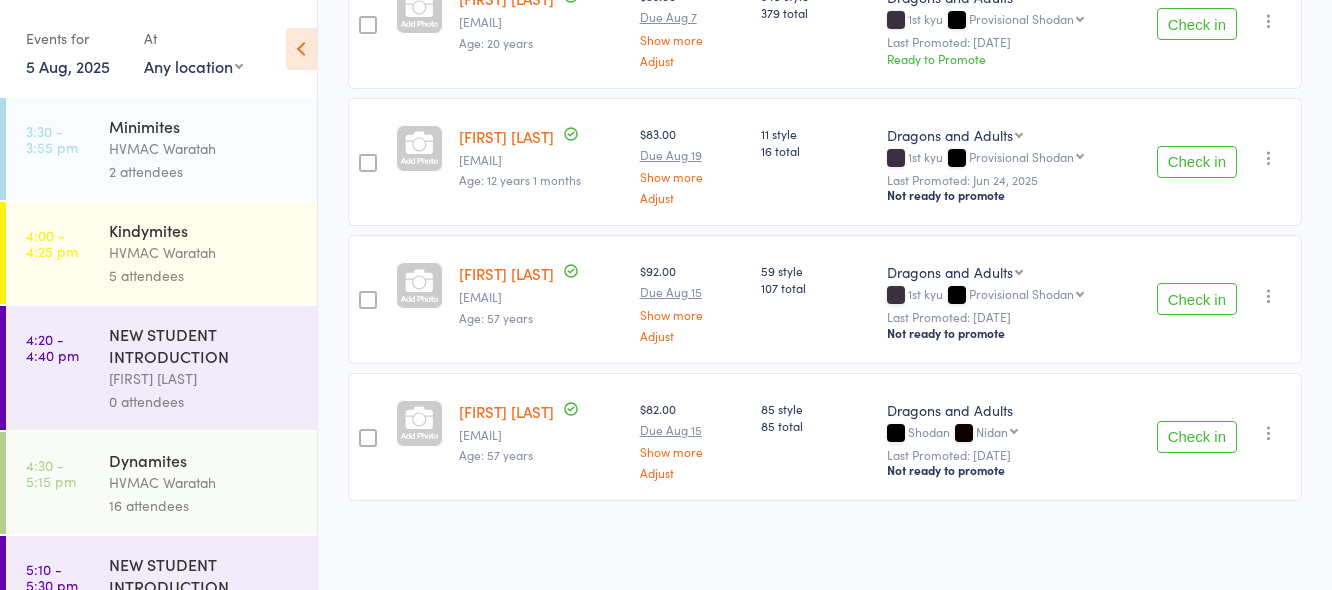 click on "Check in" at bounding box center [1197, 299] 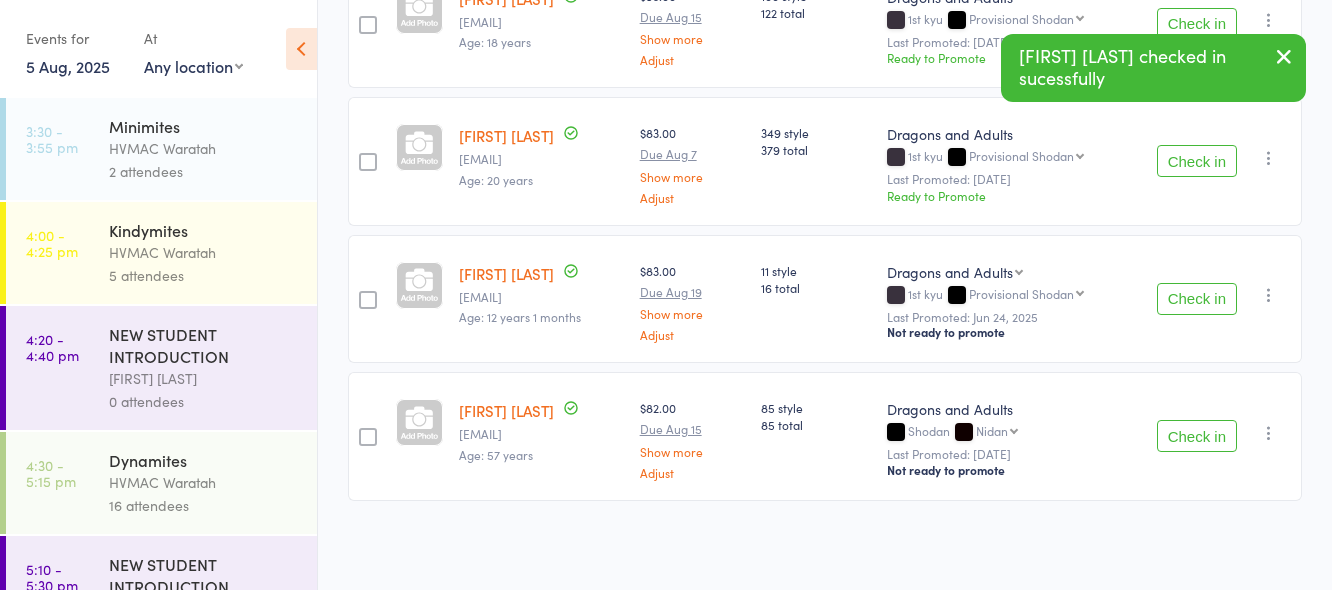 click on "Check in" at bounding box center [1197, 161] 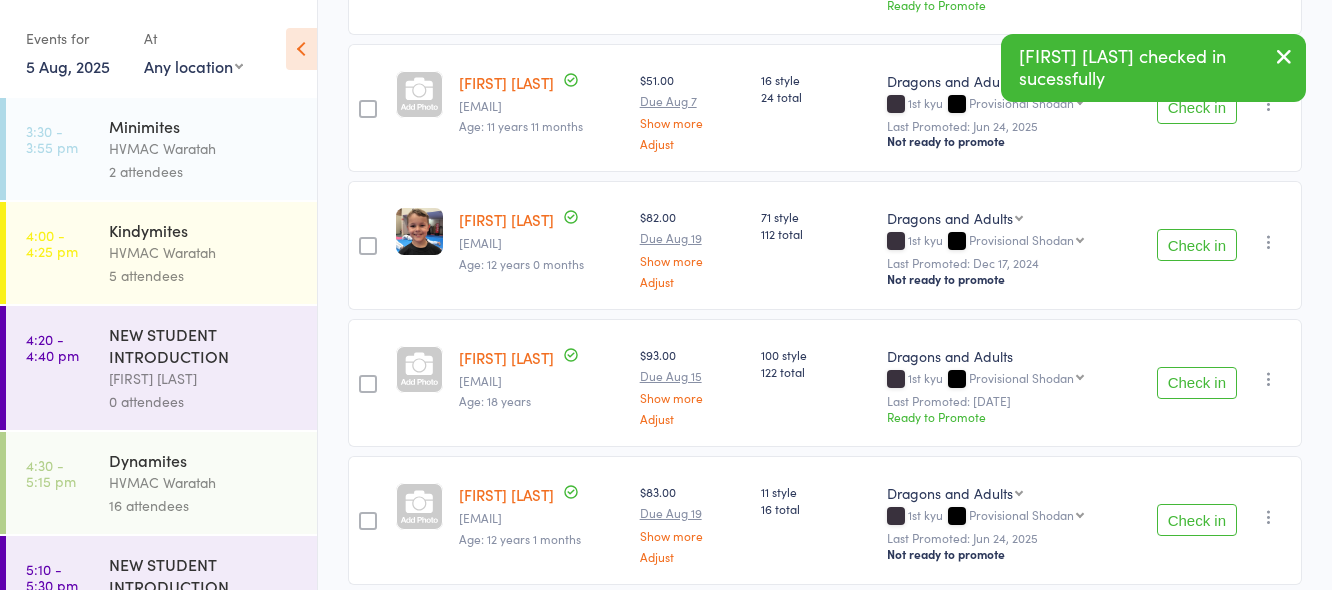 scroll, scrollTop: 897, scrollLeft: 0, axis: vertical 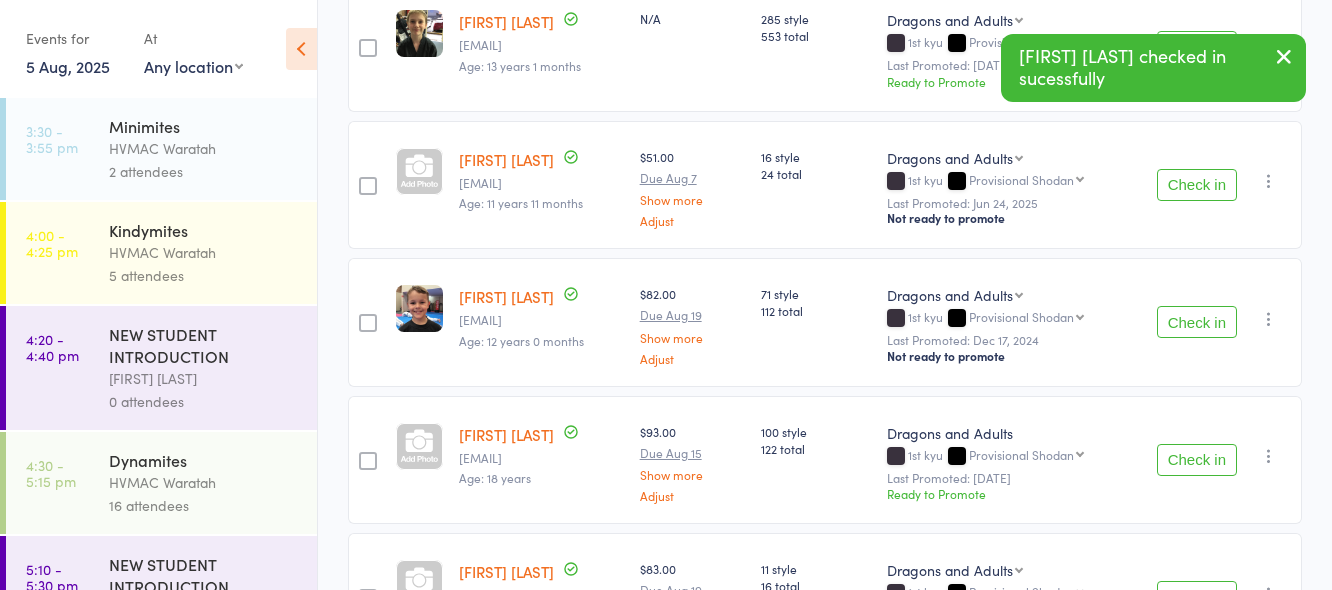 click on "Check in" at bounding box center [1197, 185] 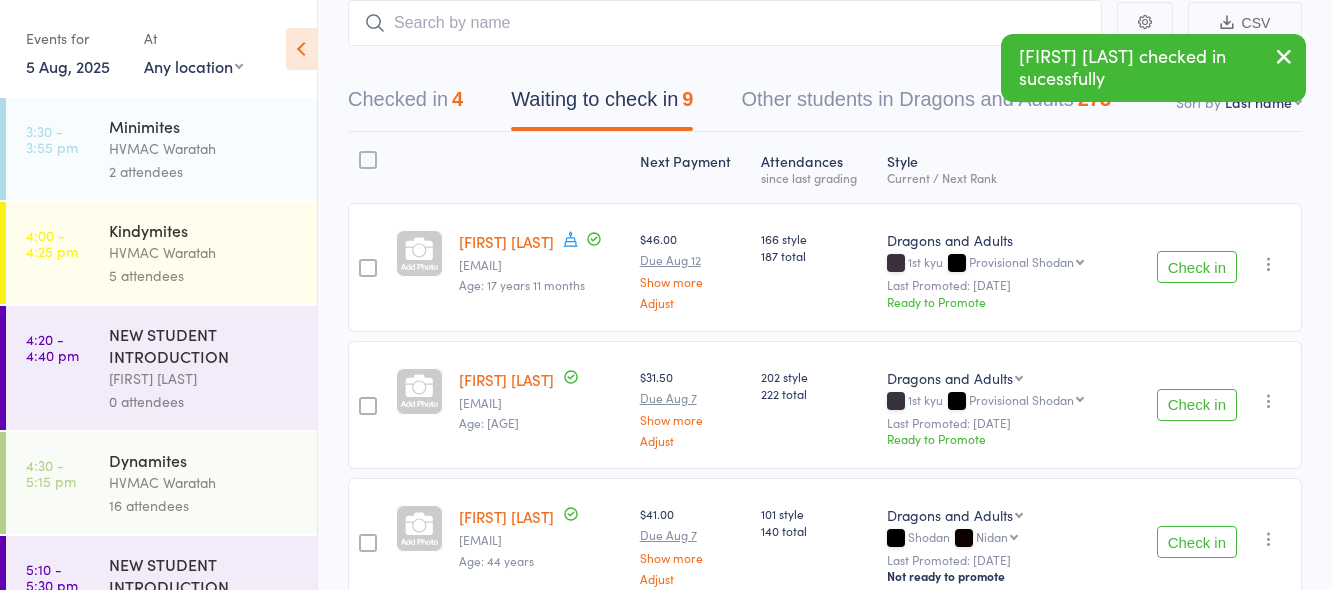 scroll, scrollTop: 0, scrollLeft: 0, axis: both 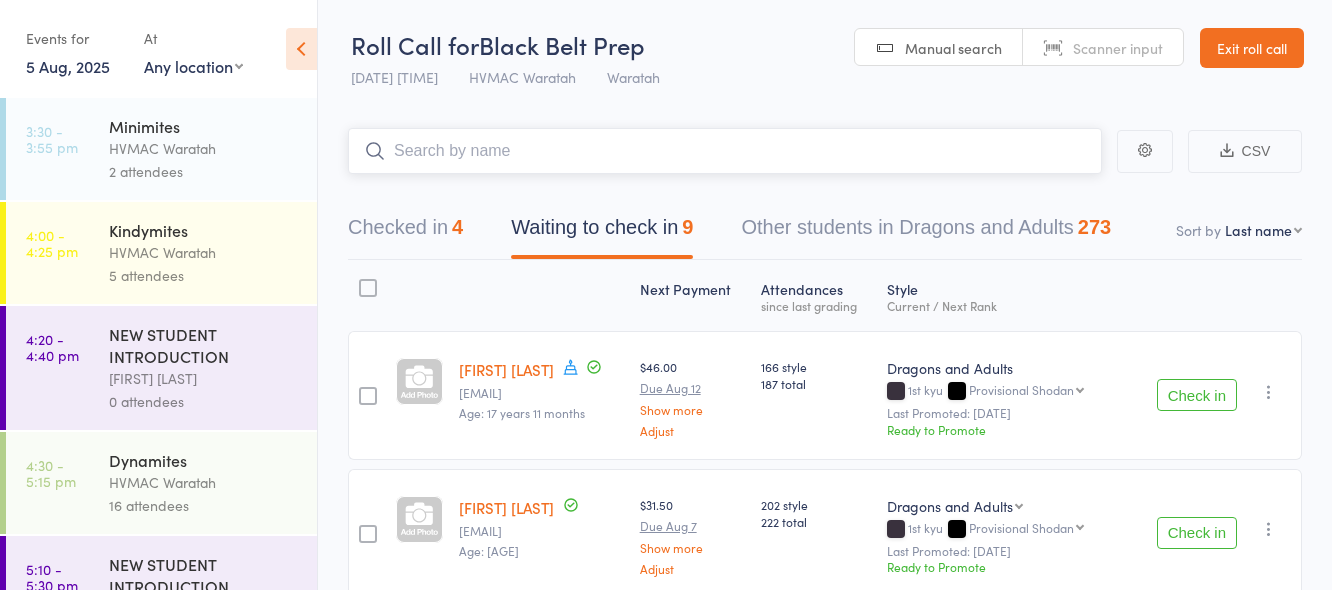 click at bounding box center (725, 151) 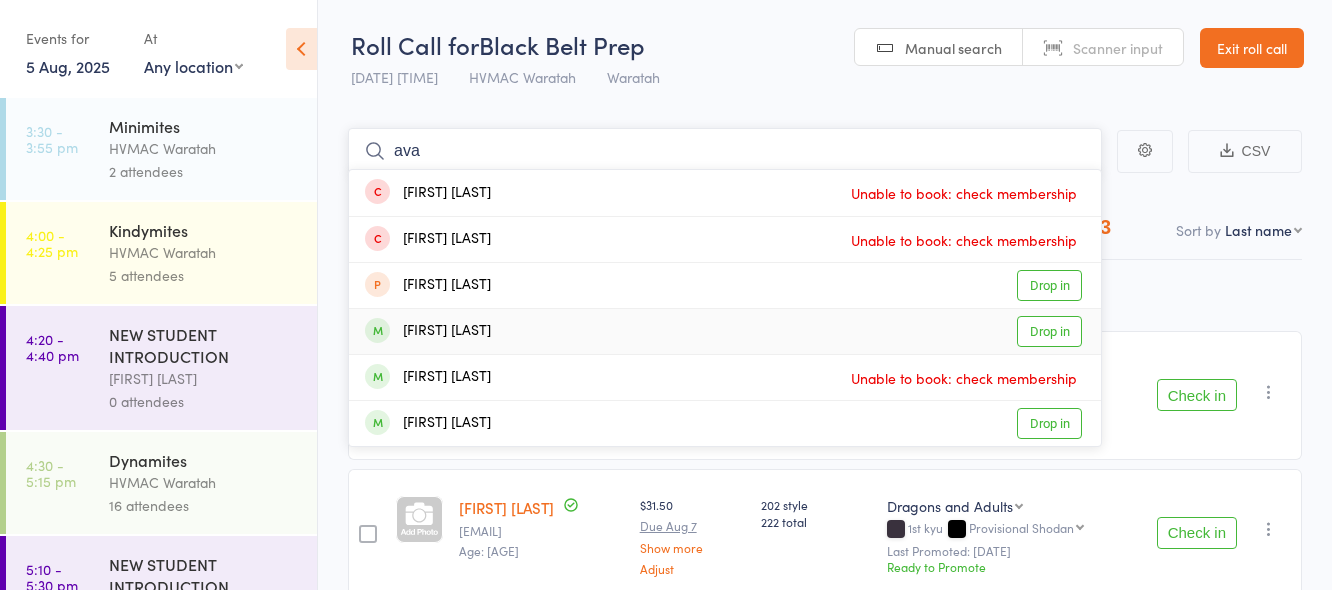 type on "ava" 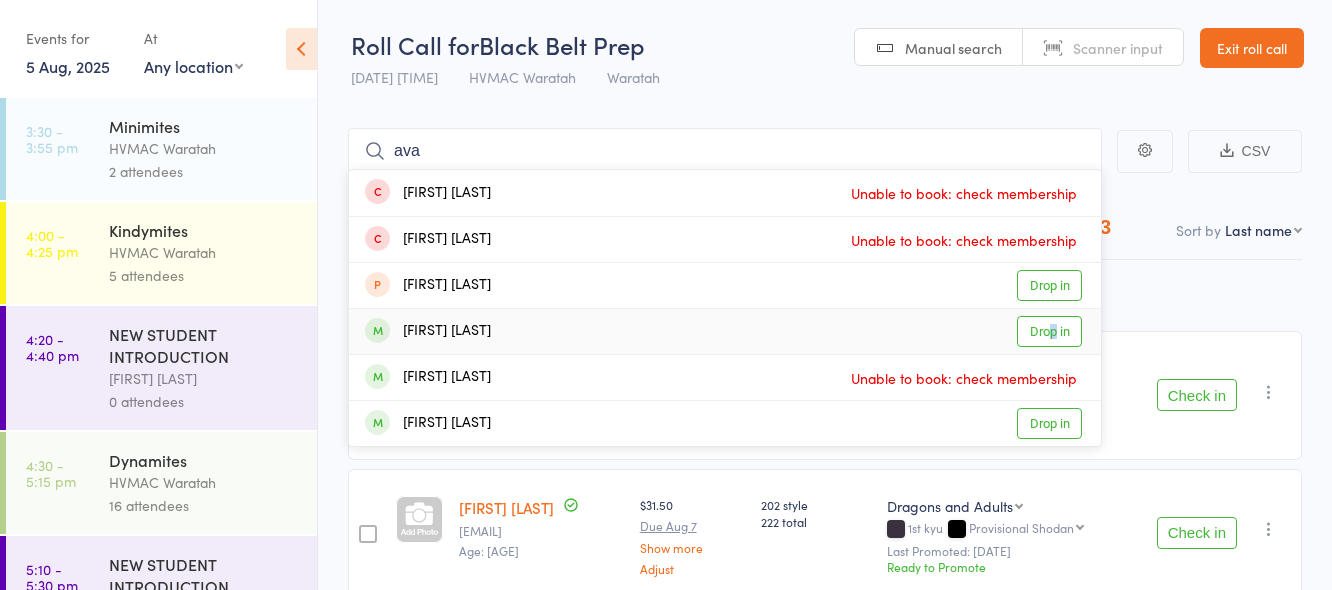 click on "Drop in" at bounding box center (1049, 331) 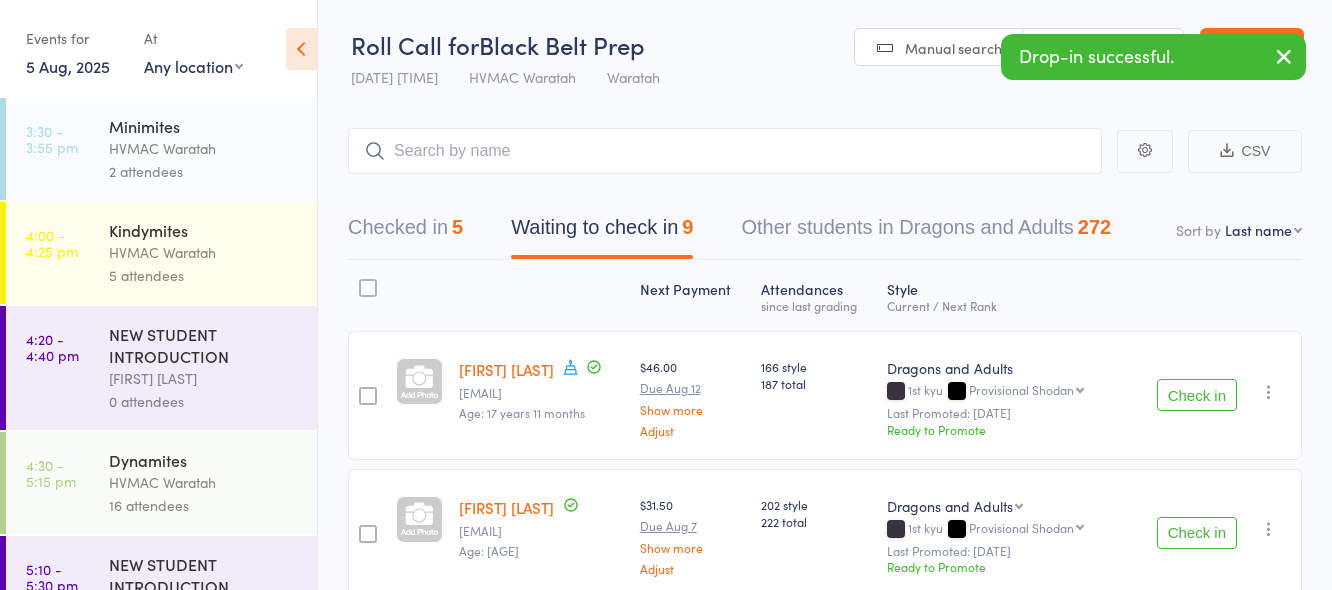 click on "Check in" at bounding box center [1197, 395] 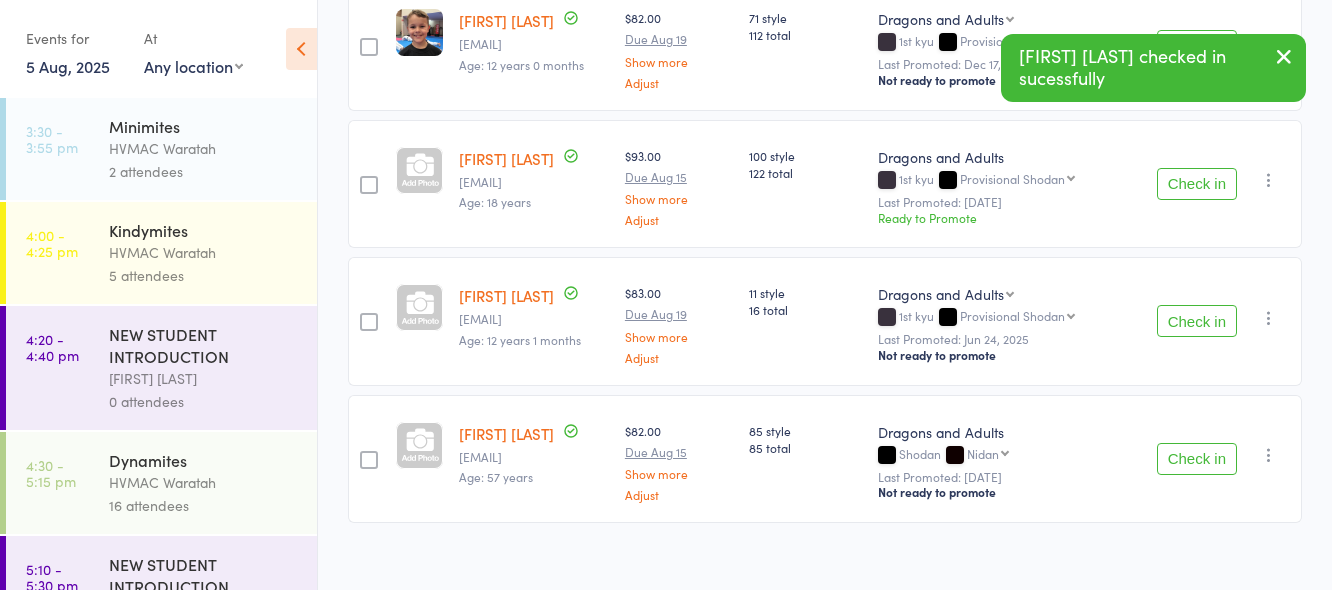 scroll, scrollTop: 900, scrollLeft: 0, axis: vertical 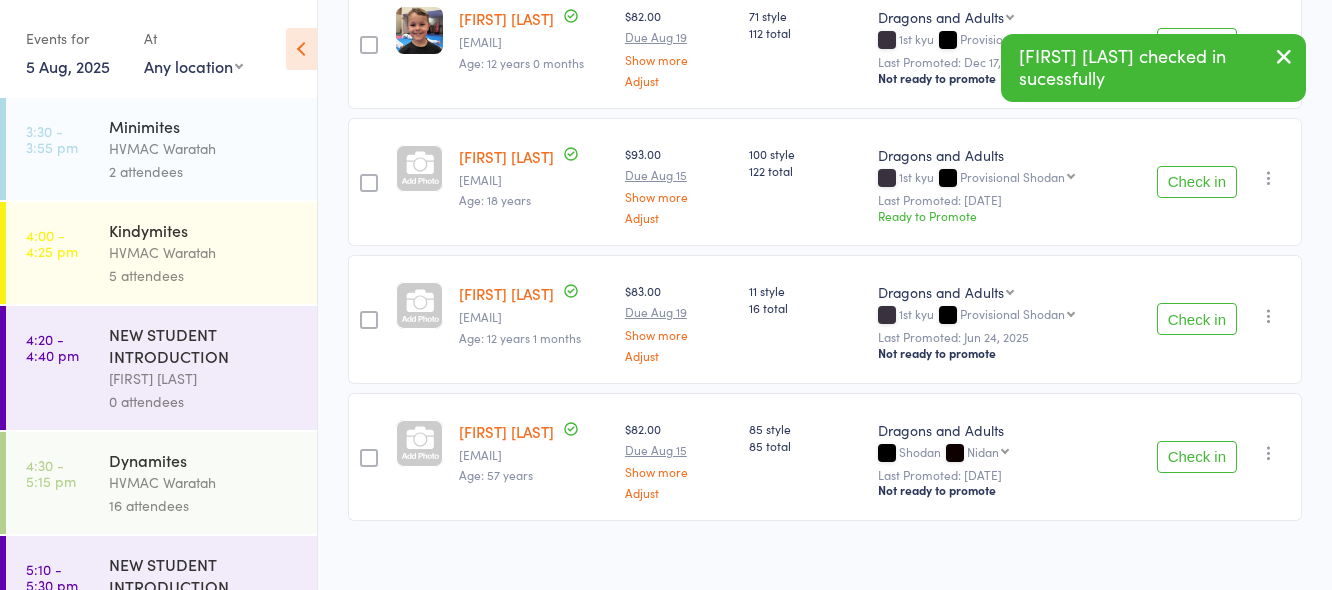 click on "Check in" at bounding box center [1197, 182] 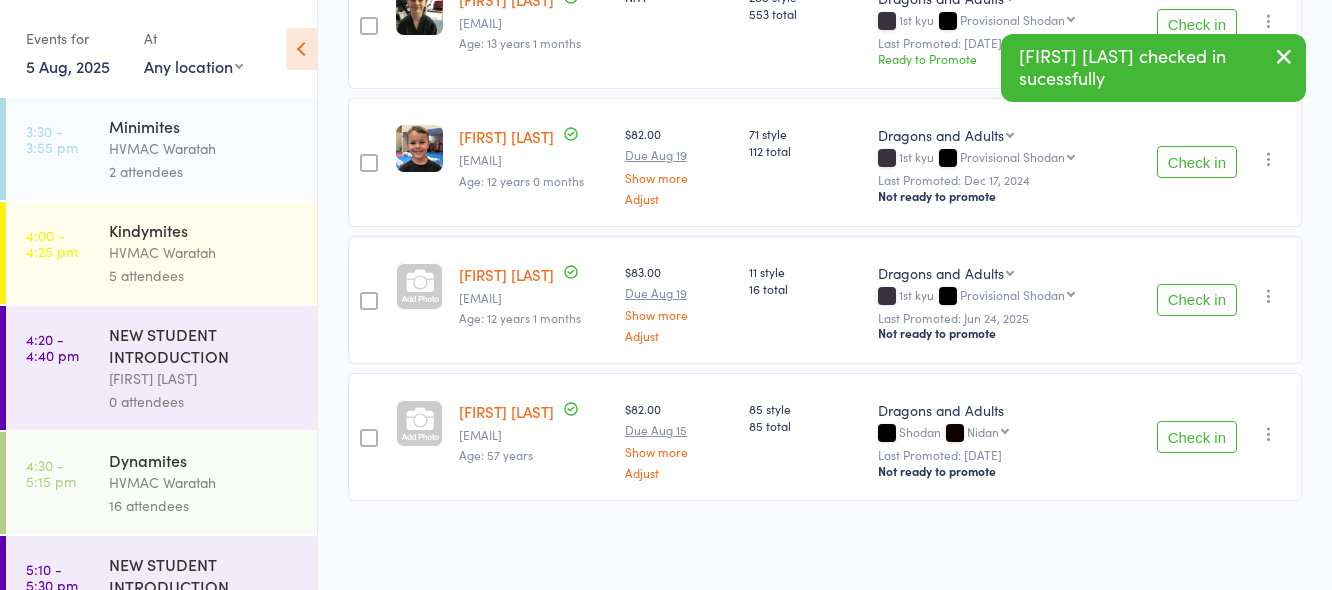 click on "Check in" at bounding box center [1197, 162] 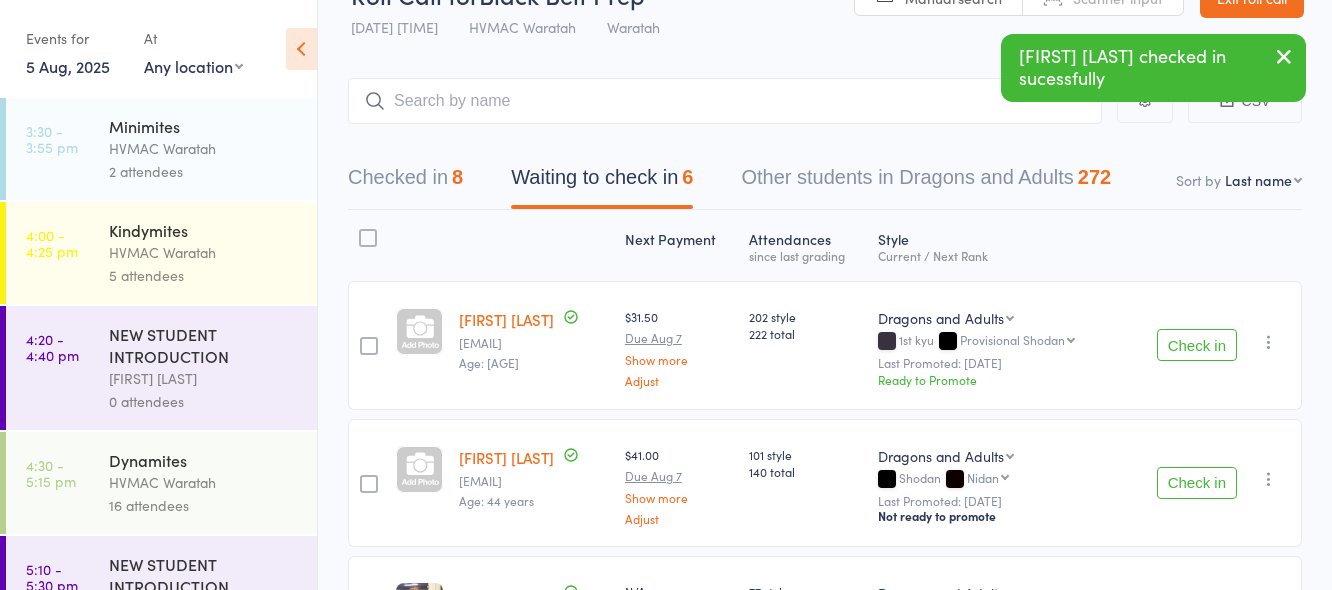scroll, scrollTop: 47, scrollLeft: 0, axis: vertical 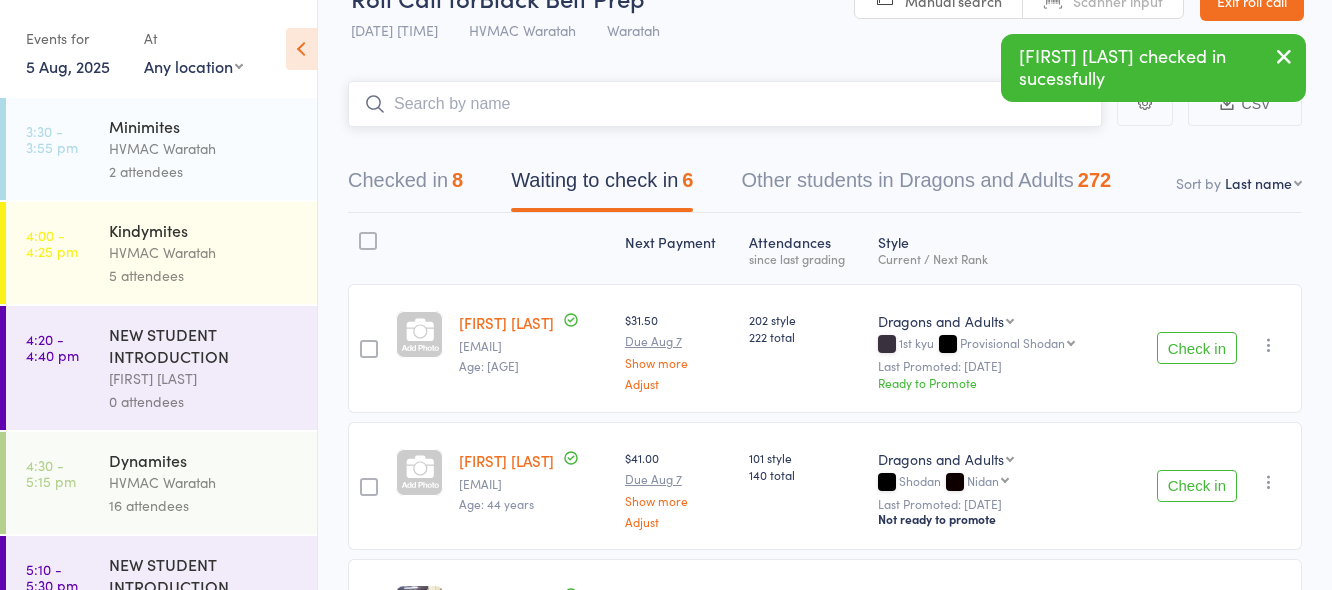 click at bounding box center (725, 104) 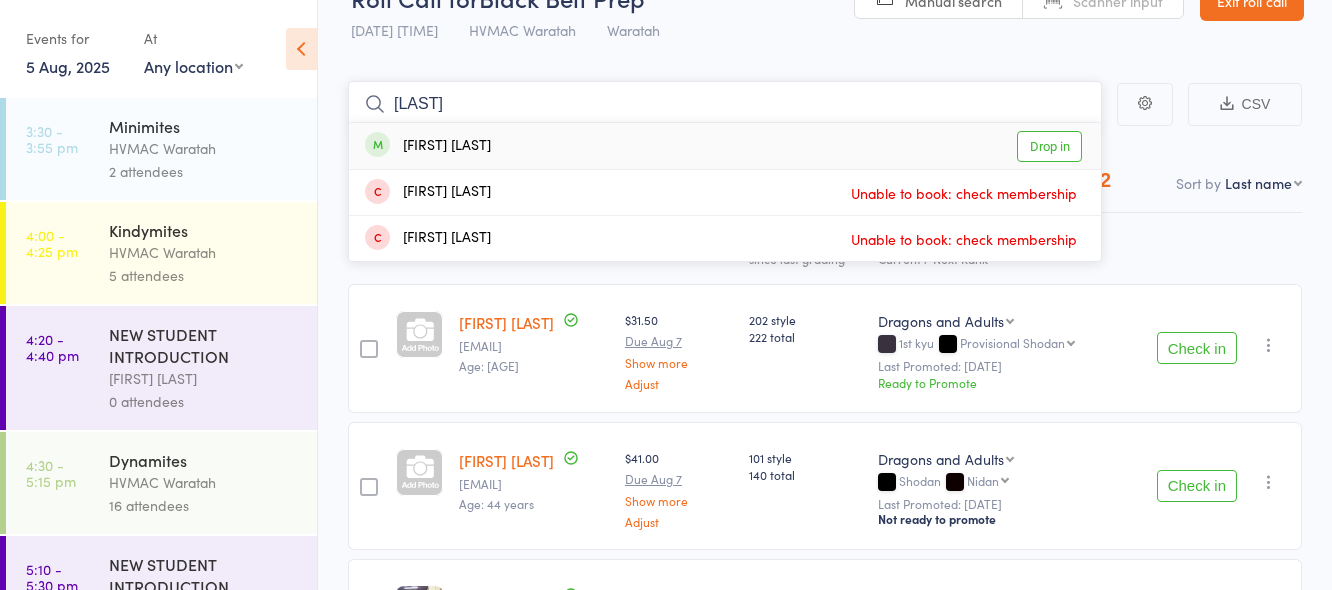 type on "[LAST]" 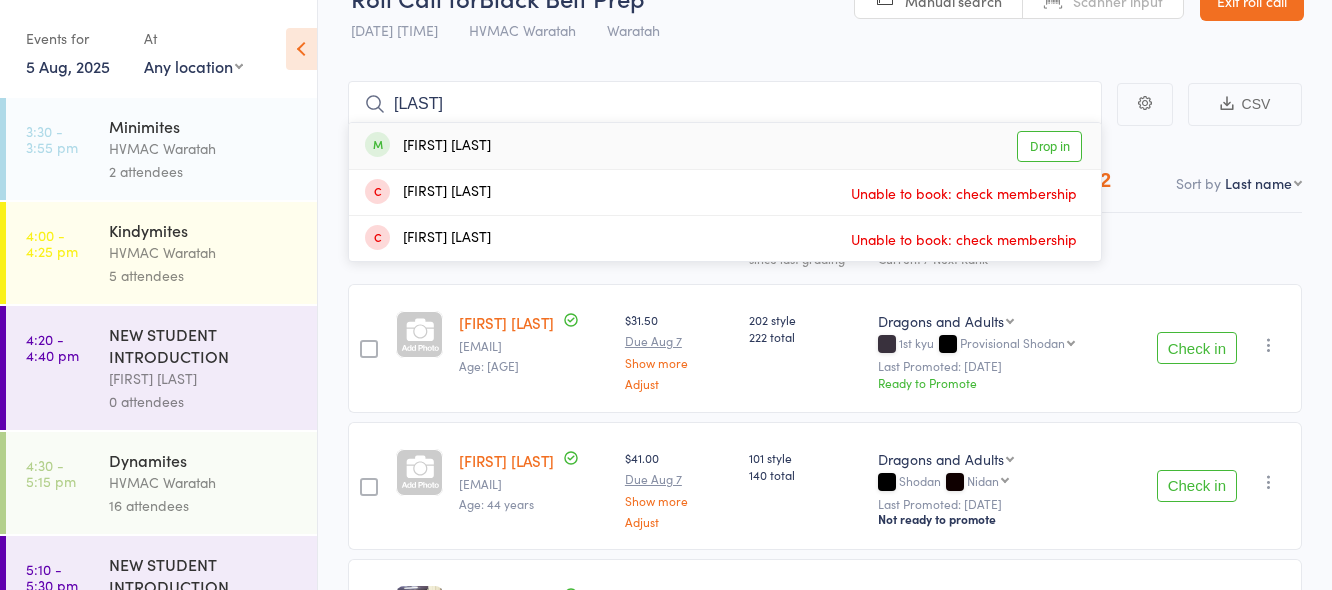 click on "Drop in" at bounding box center [1049, 146] 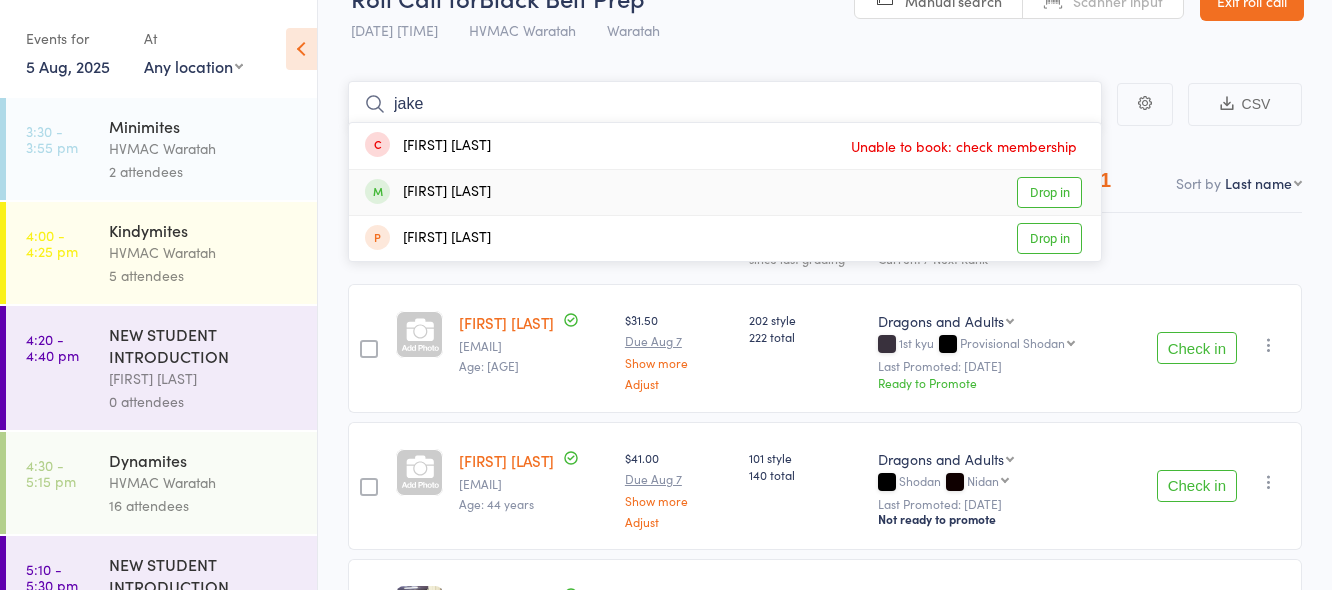 type on "jake" 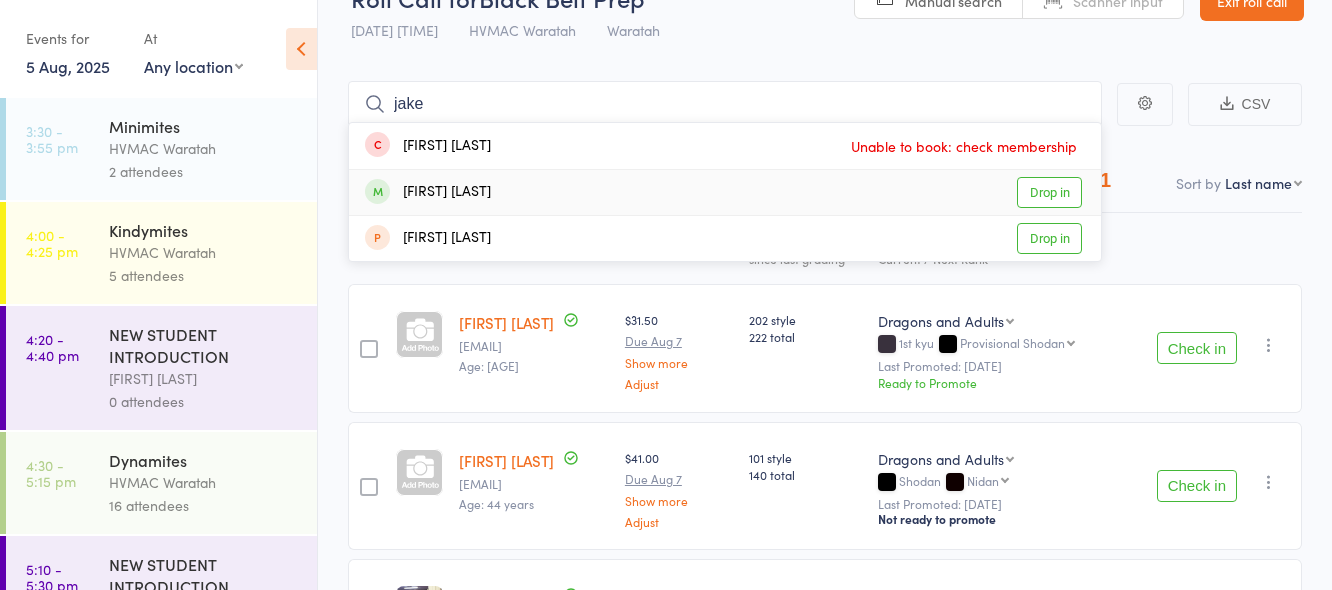 click on "Drop in" at bounding box center [1049, 192] 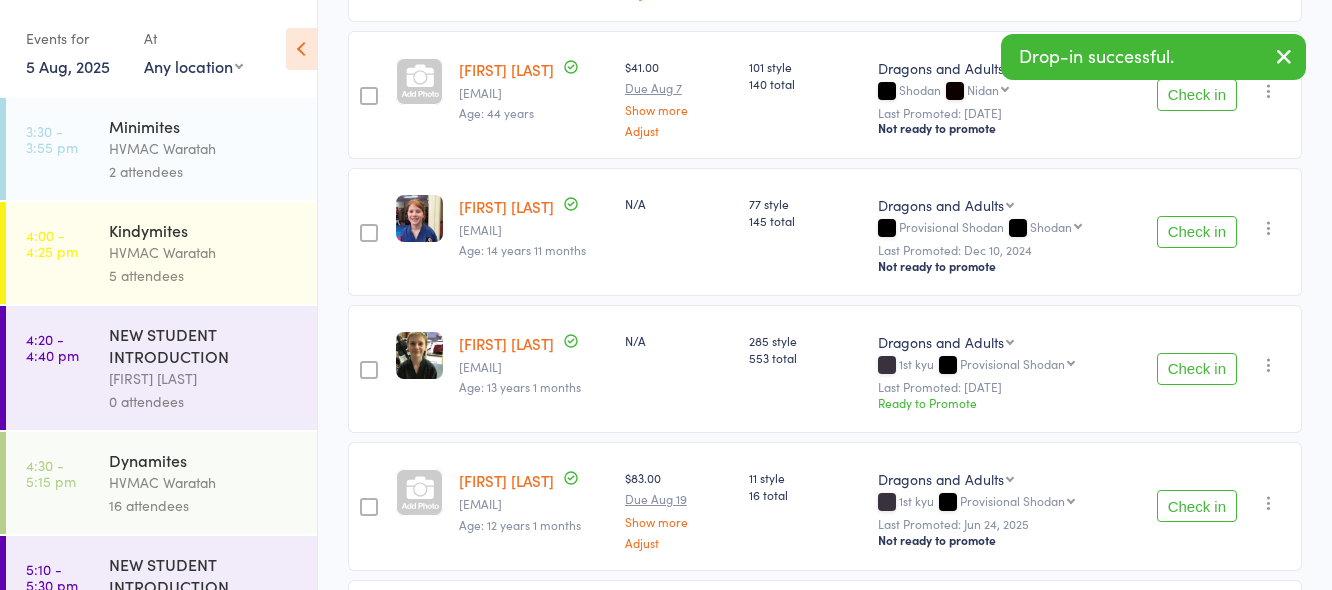 scroll, scrollTop: 447, scrollLeft: 0, axis: vertical 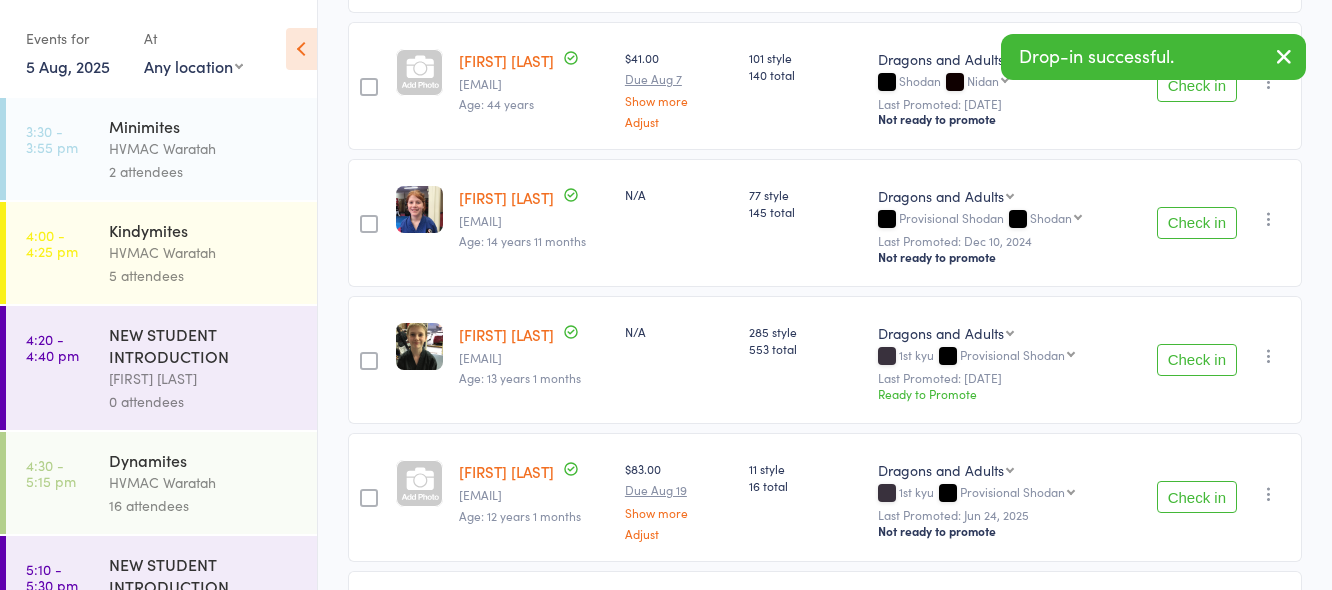 click on "Check in" at bounding box center [1197, 497] 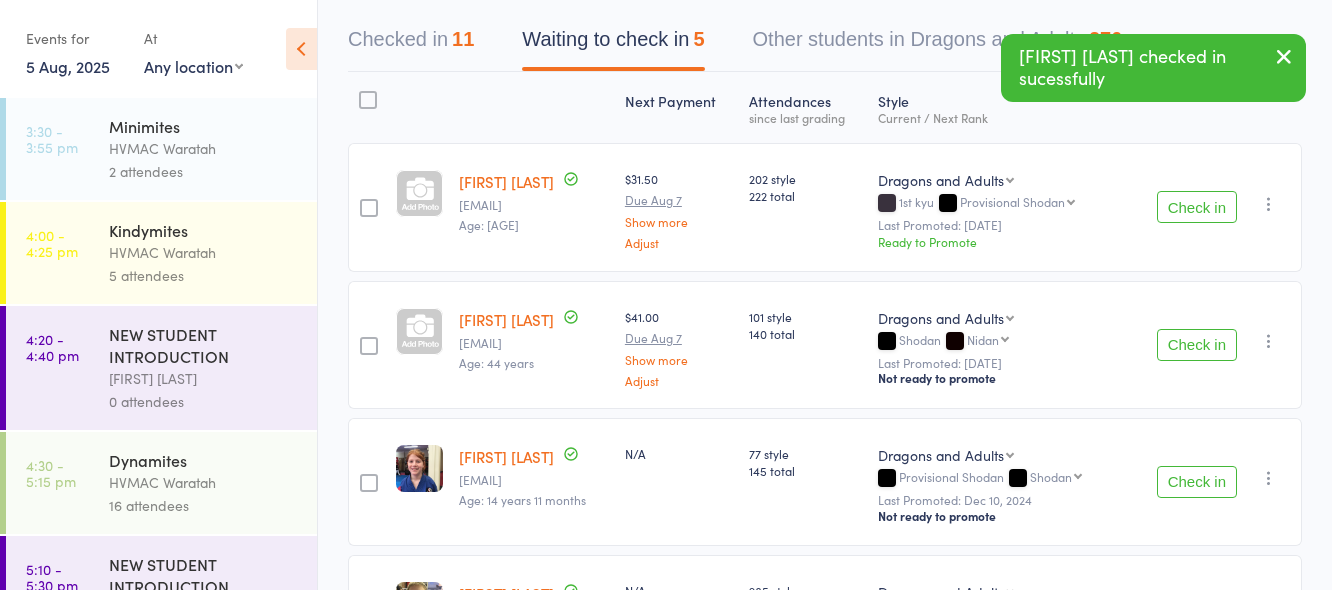 scroll, scrollTop: 147, scrollLeft: 0, axis: vertical 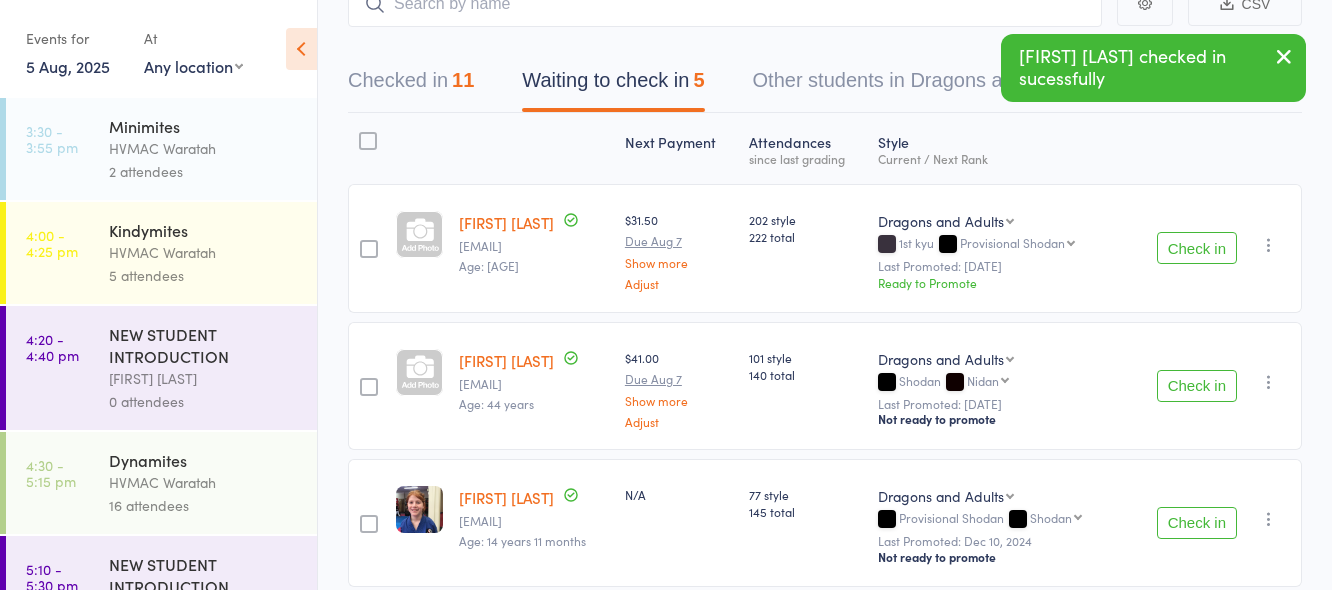 click on "Check in" at bounding box center [1197, 248] 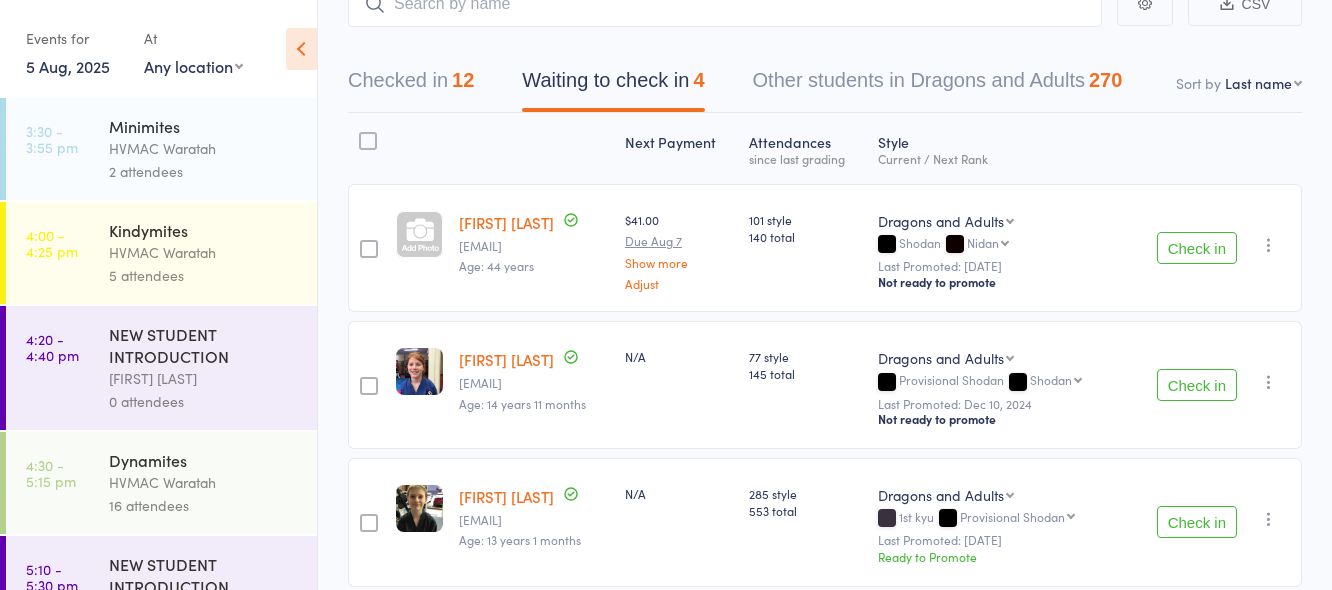 click on "Check in" at bounding box center (1197, 522) 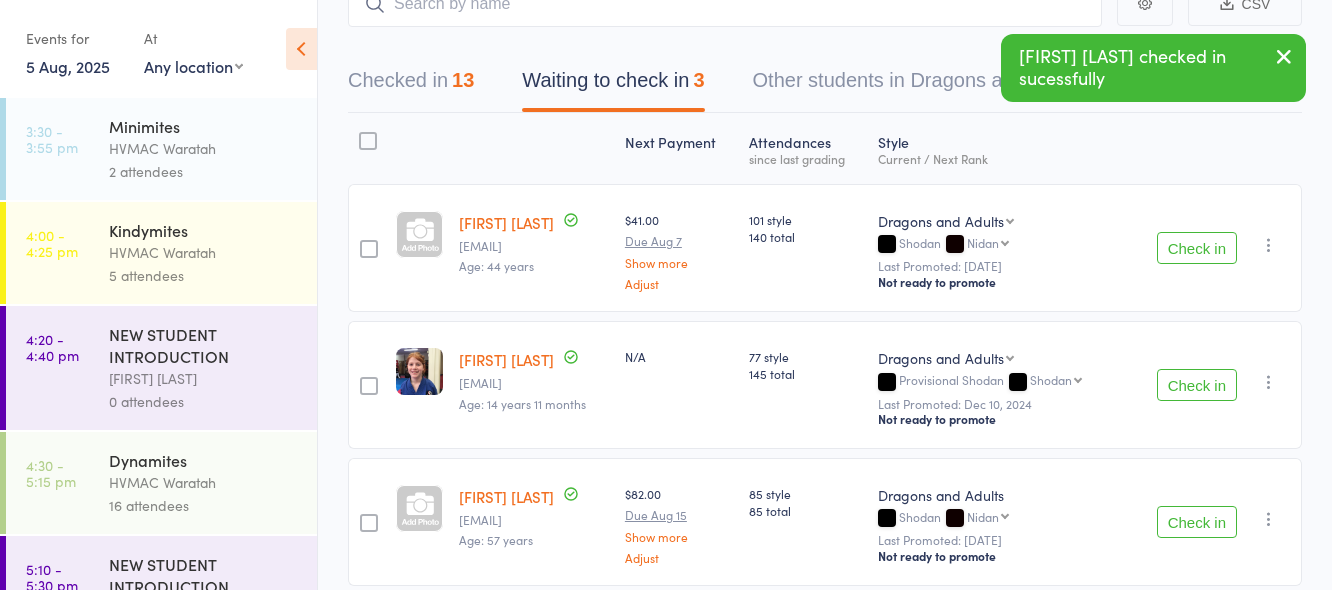 click on "Check in" at bounding box center (1197, 385) 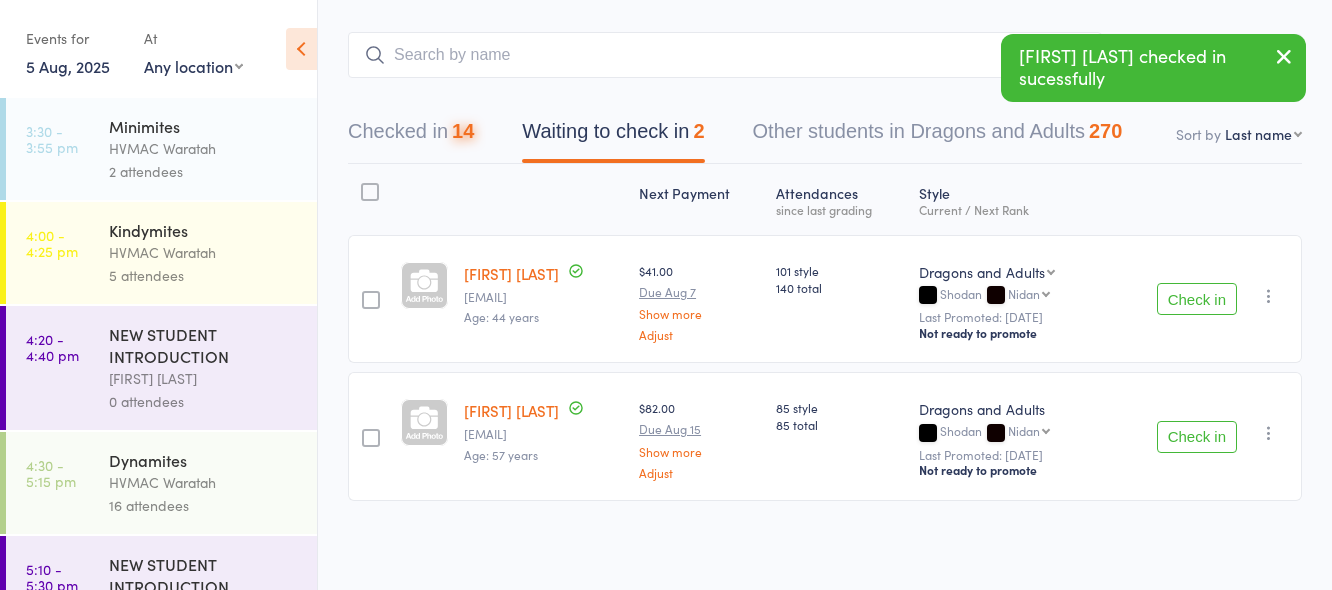 scroll, scrollTop: 96, scrollLeft: 0, axis: vertical 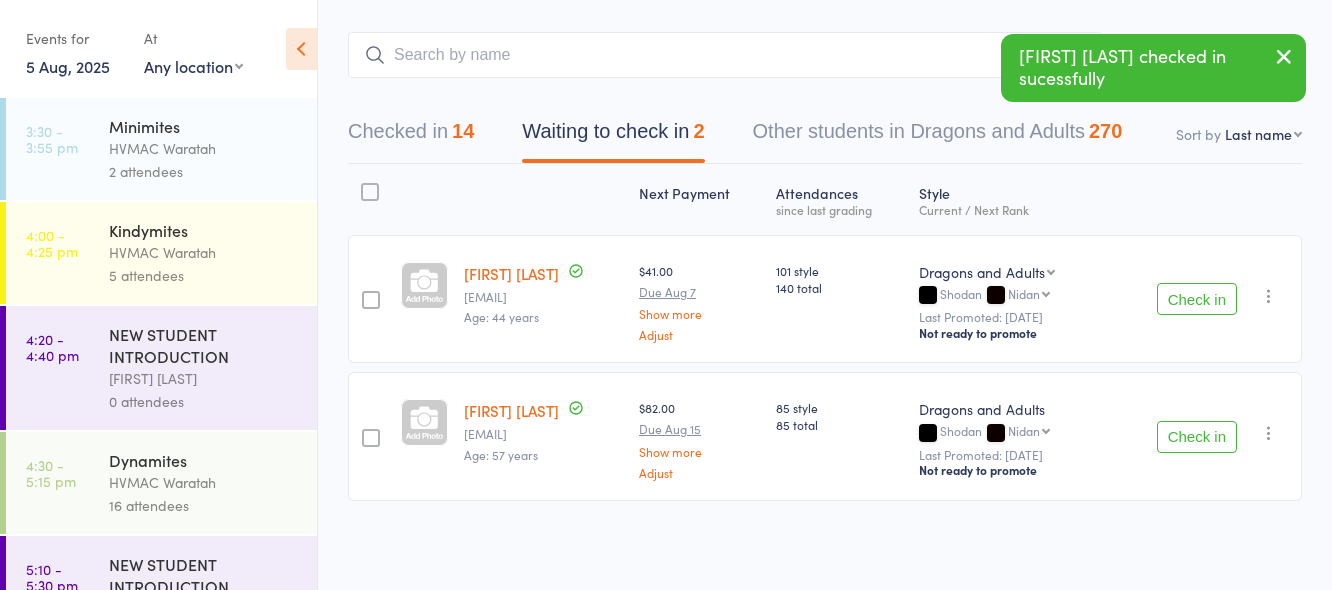 click on "Check in" at bounding box center (1197, 299) 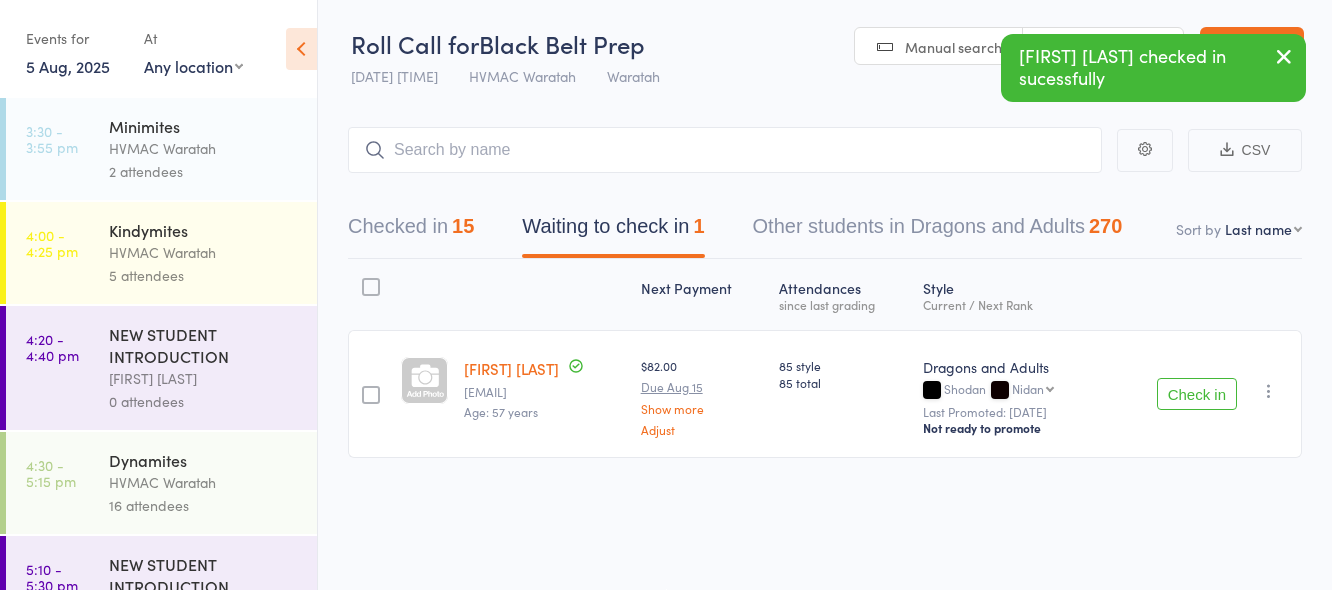 click on "Check in" at bounding box center (1197, 394) 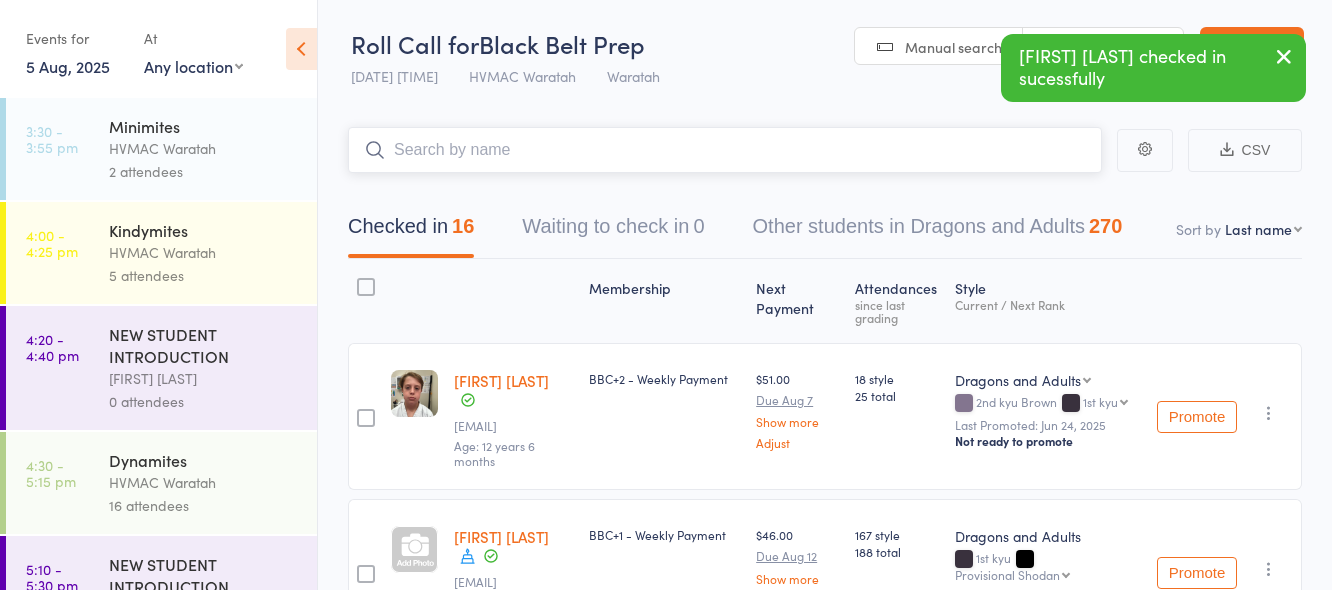 click at bounding box center (725, 150) 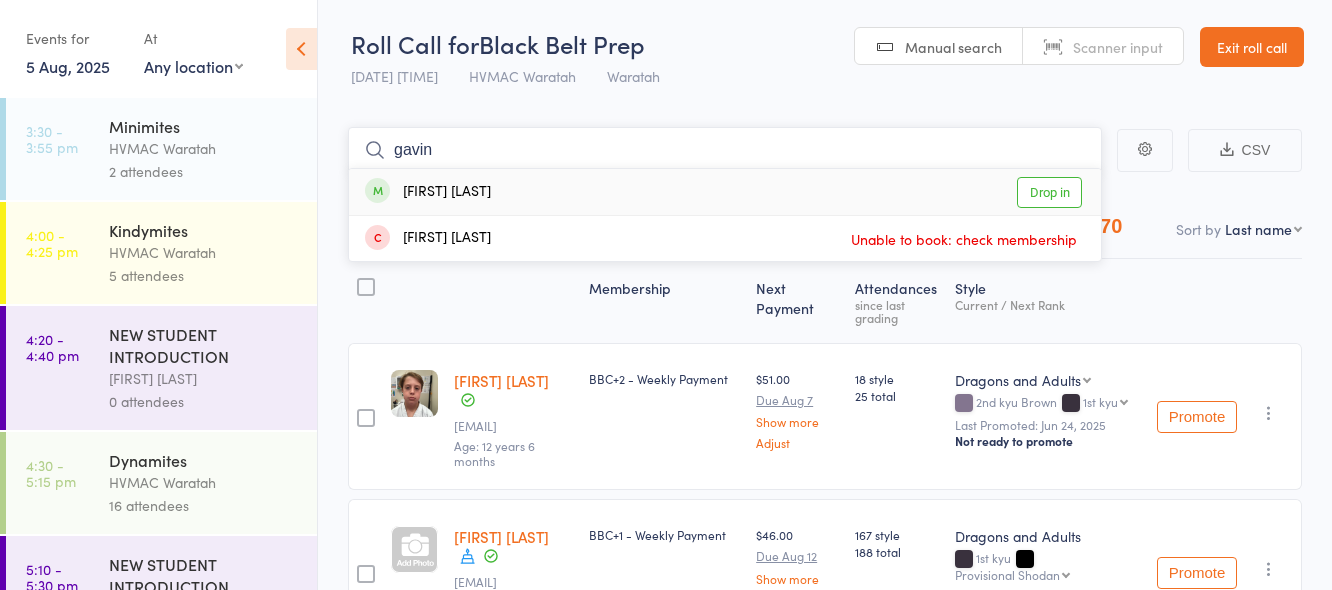 type on "gavin" 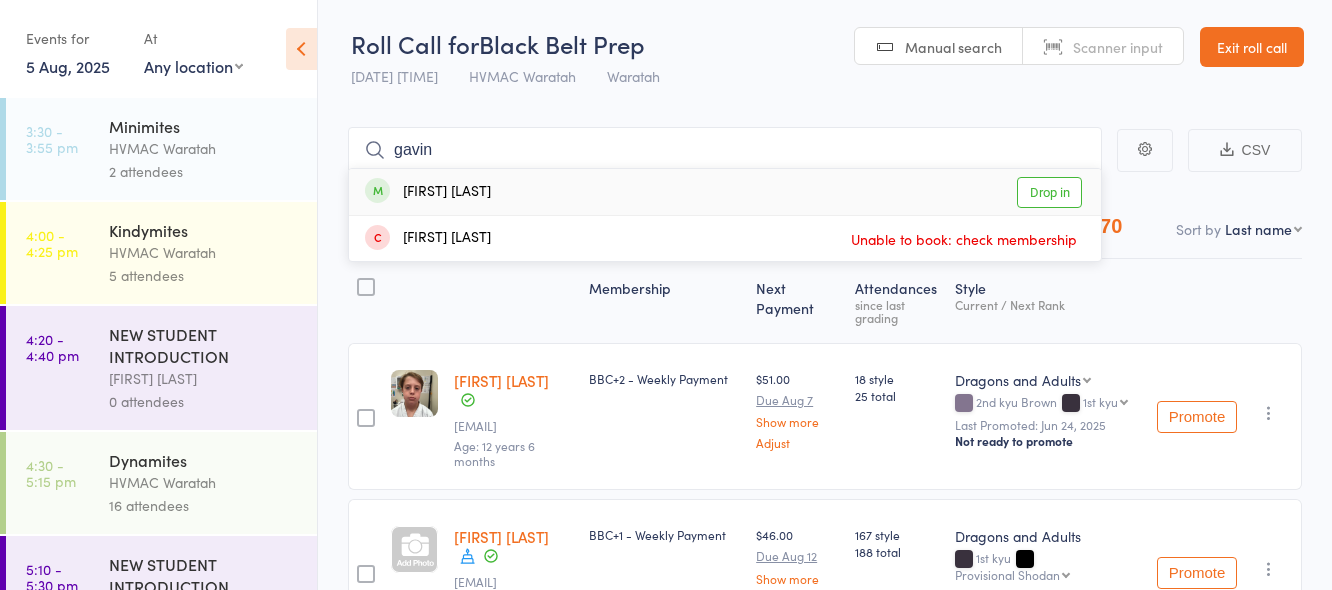 click on "Drop in" at bounding box center [1049, 192] 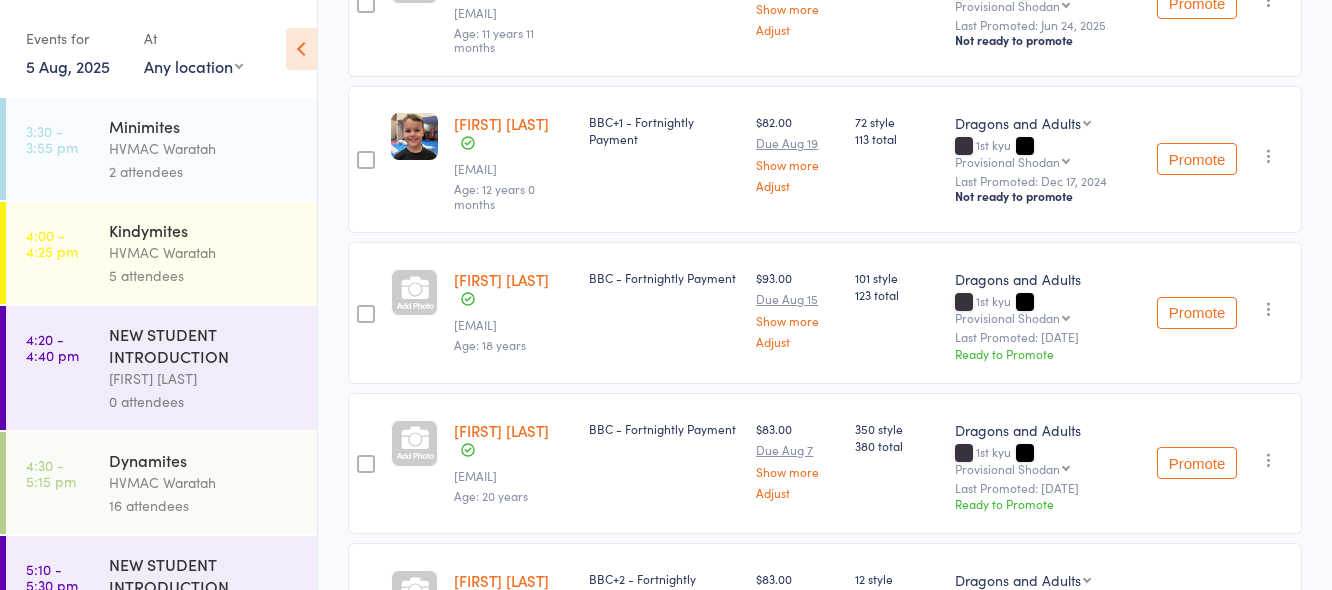 scroll, scrollTop: 1901, scrollLeft: 0, axis: vertical 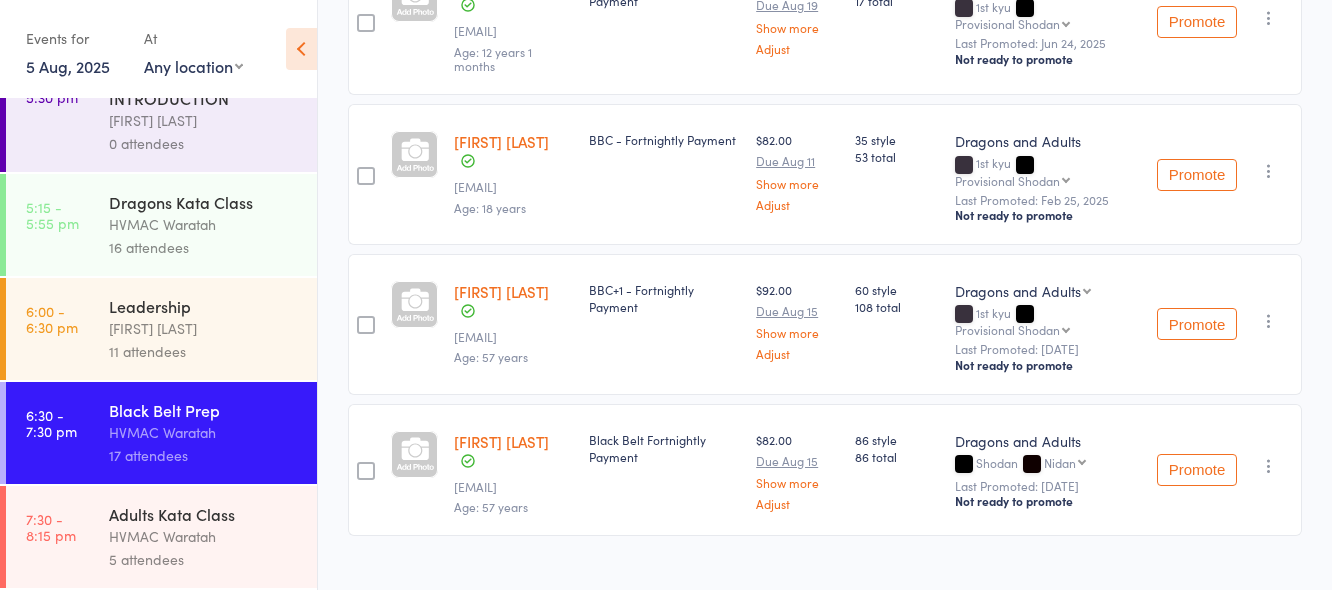 click on "Adults Kata Class" at bounding box center [204, 514] 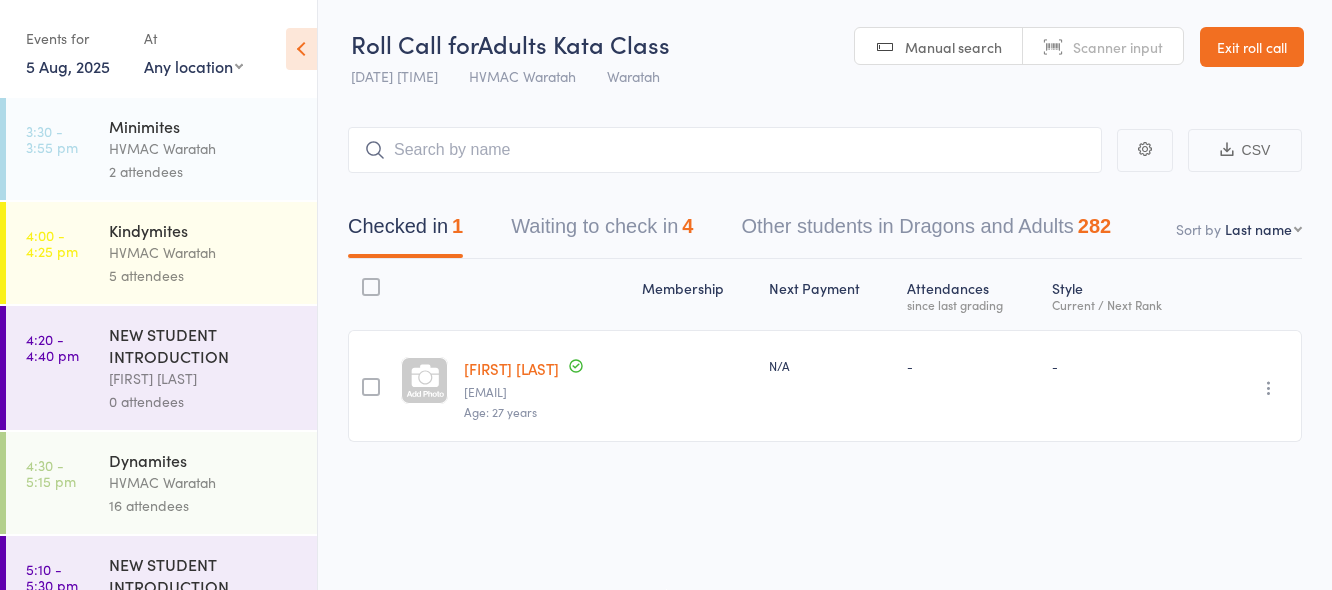 click on "Waiting to check in  4" at bounding box center (602, 231) 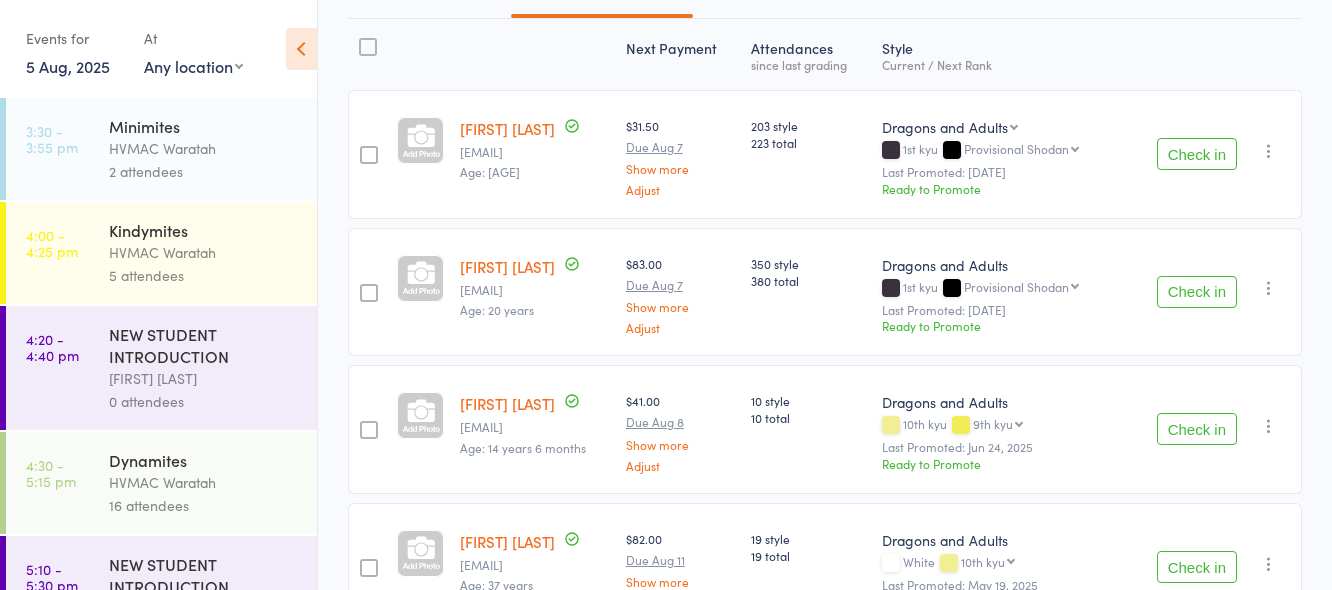 scroll, scrollTop: 271, scrollLeft: 0, axis: vertical 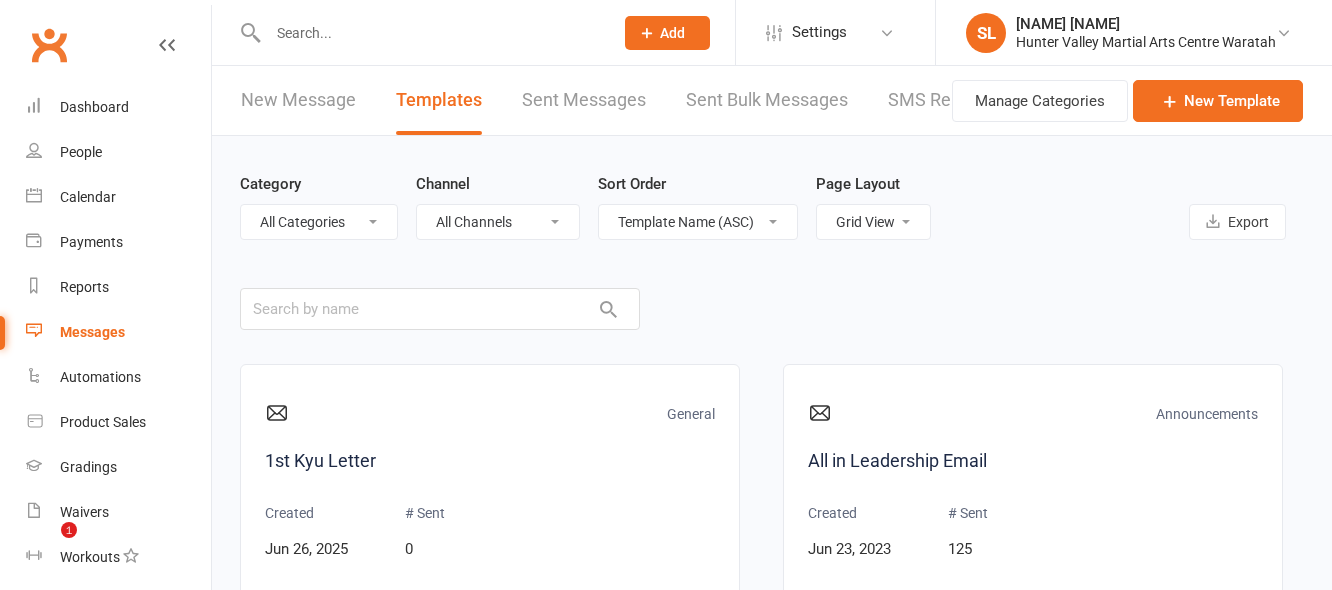 select on "grid" 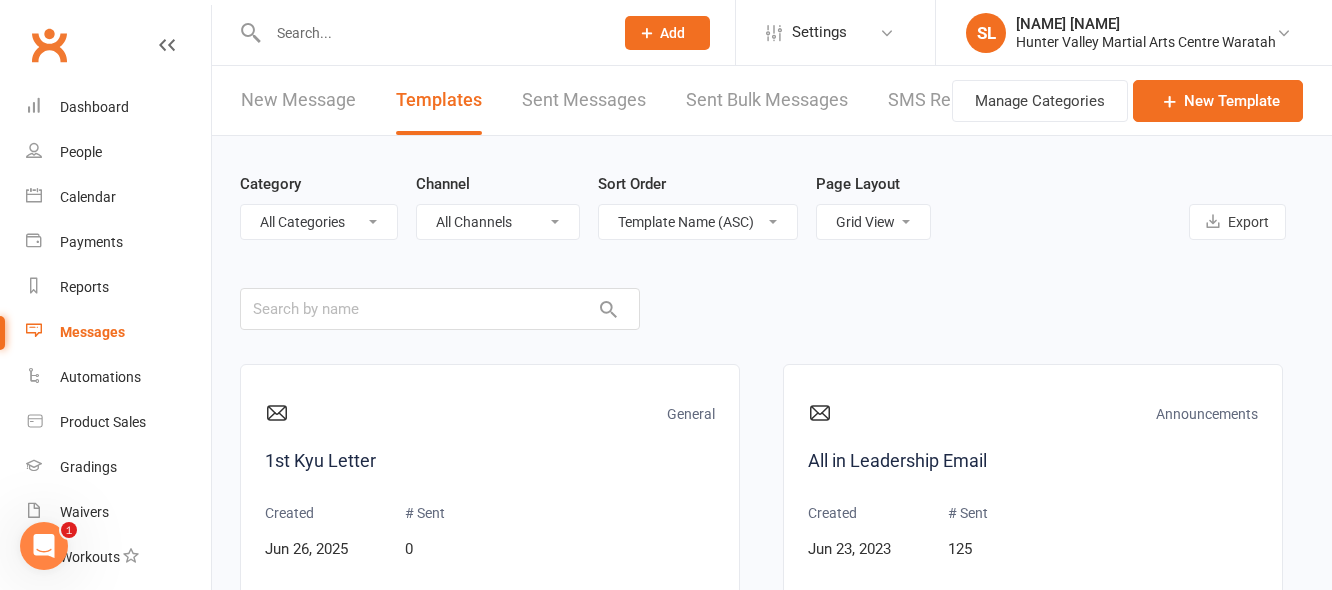 scroll, scrollTop: 0, scrollLeft: 0, axis: both 